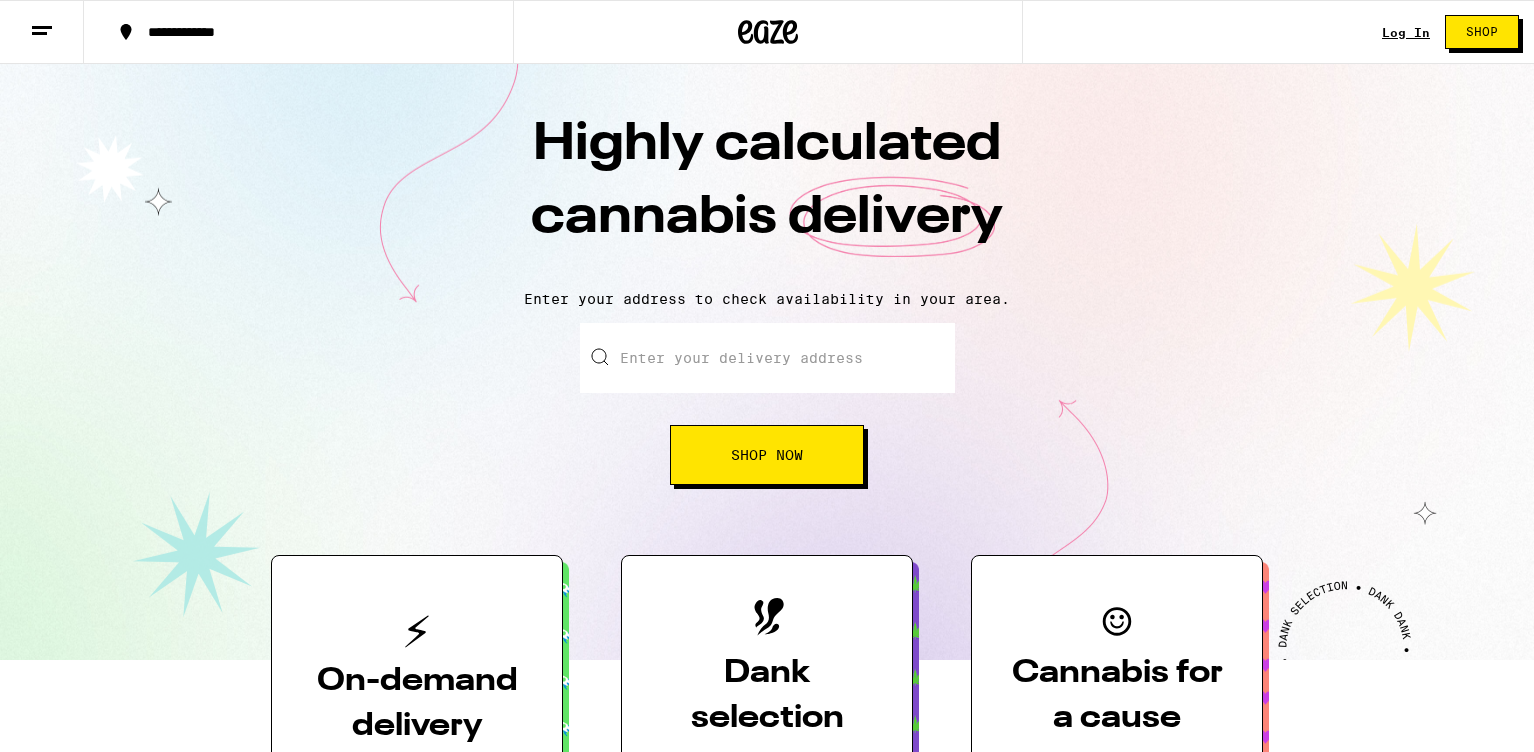 scroll, scrollTop: 0, scrollLeft: 0, axis: both 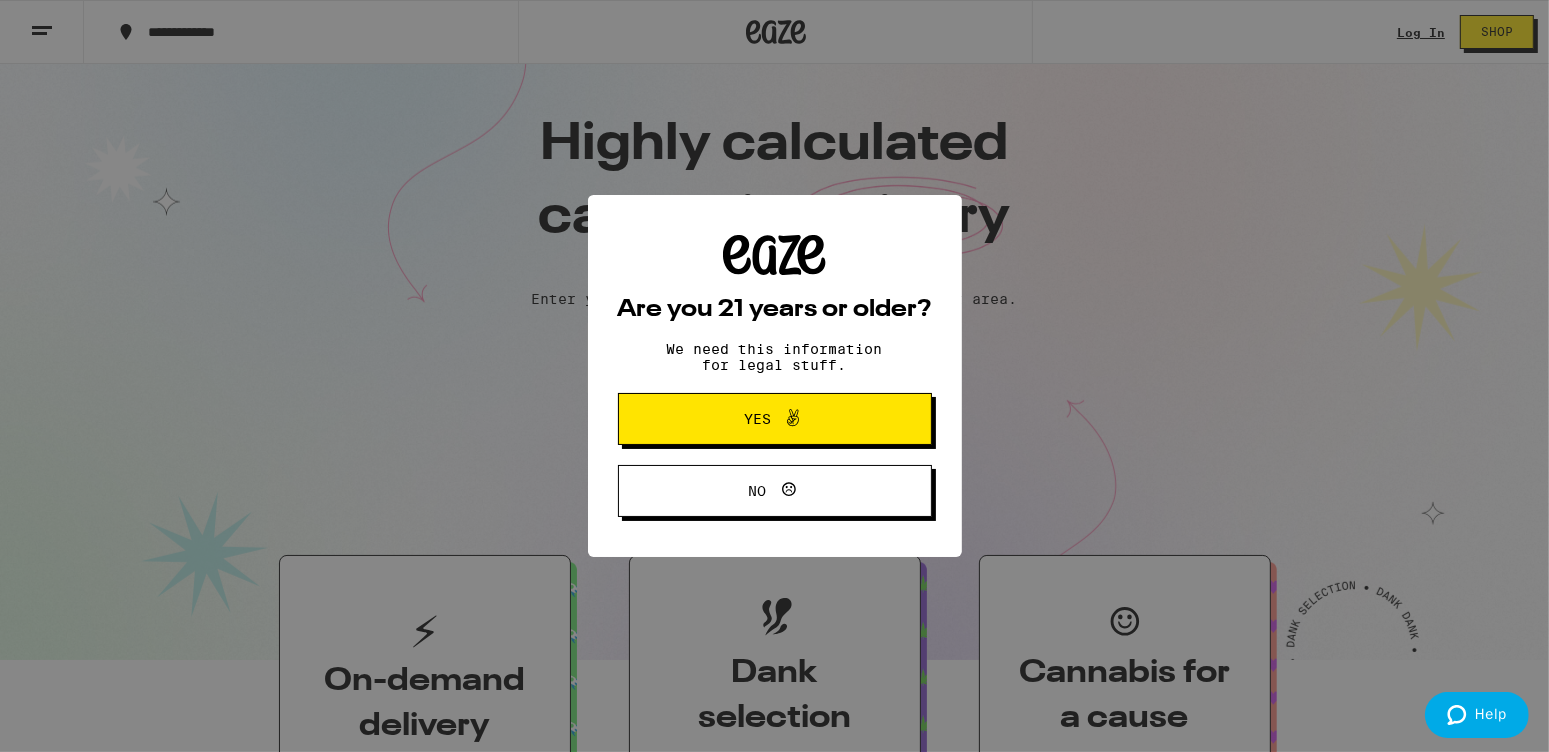 click at bounding box center (788, 419) 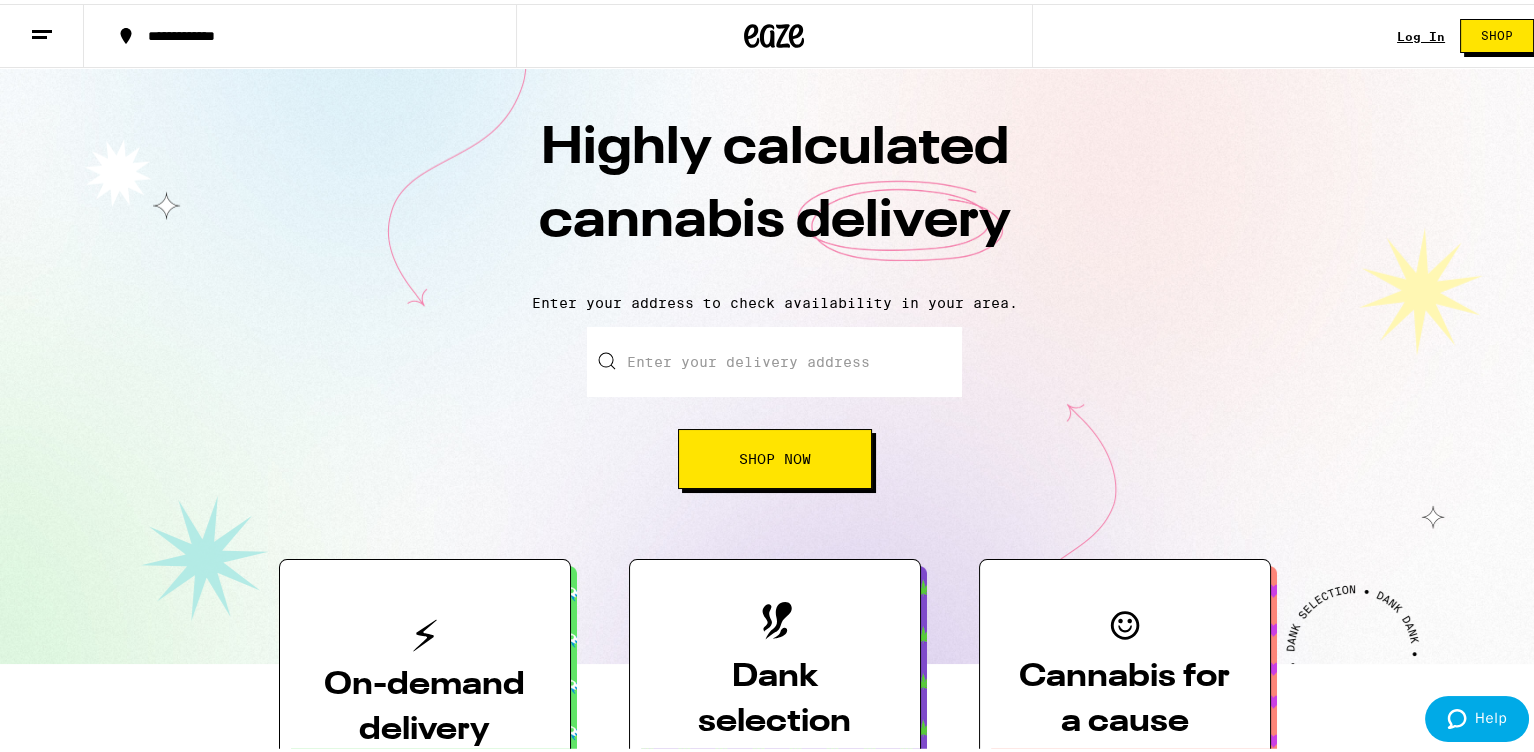 scroll, scrollTop: 0, scrollLeft: 0, axis: both 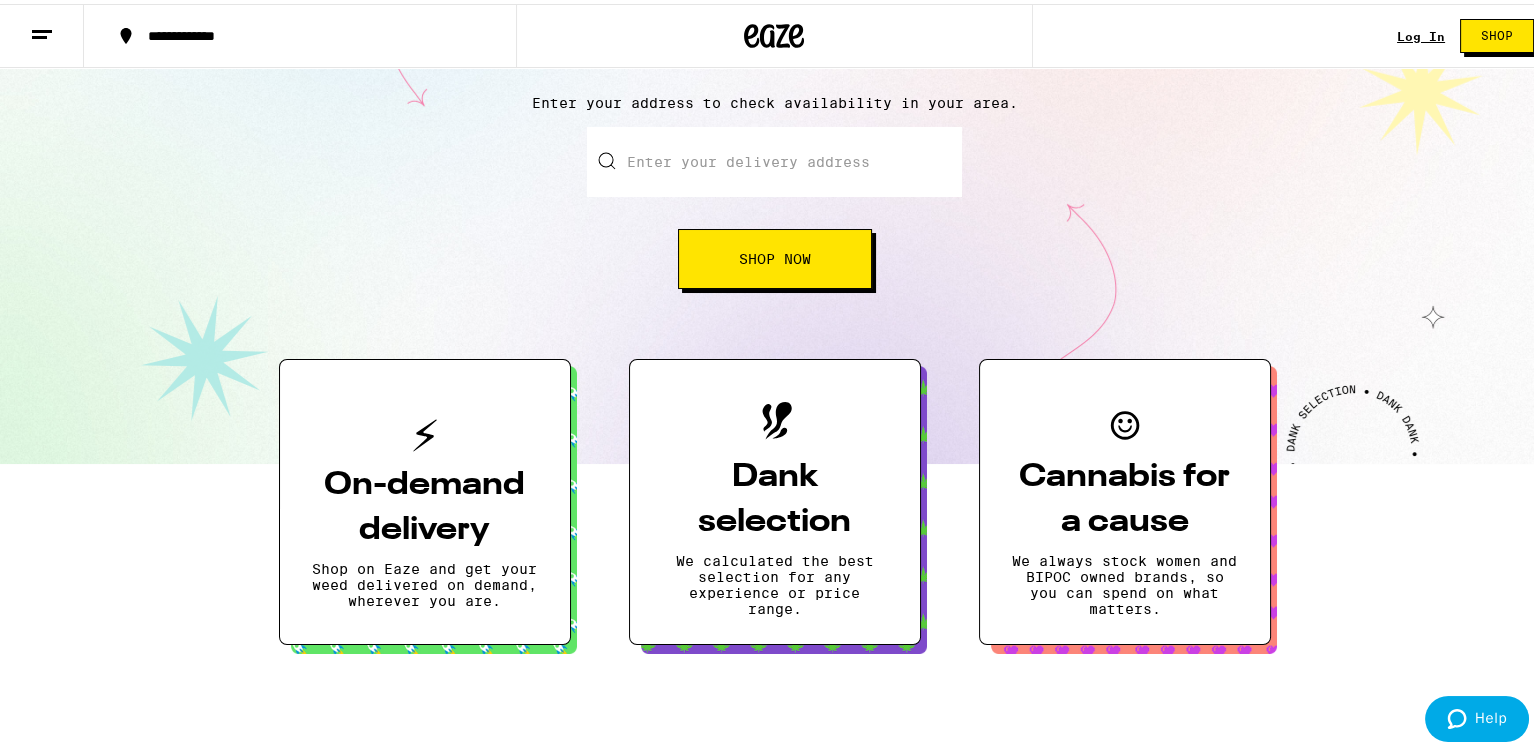 click on "Shop Now" at bounding box center (775, 255) 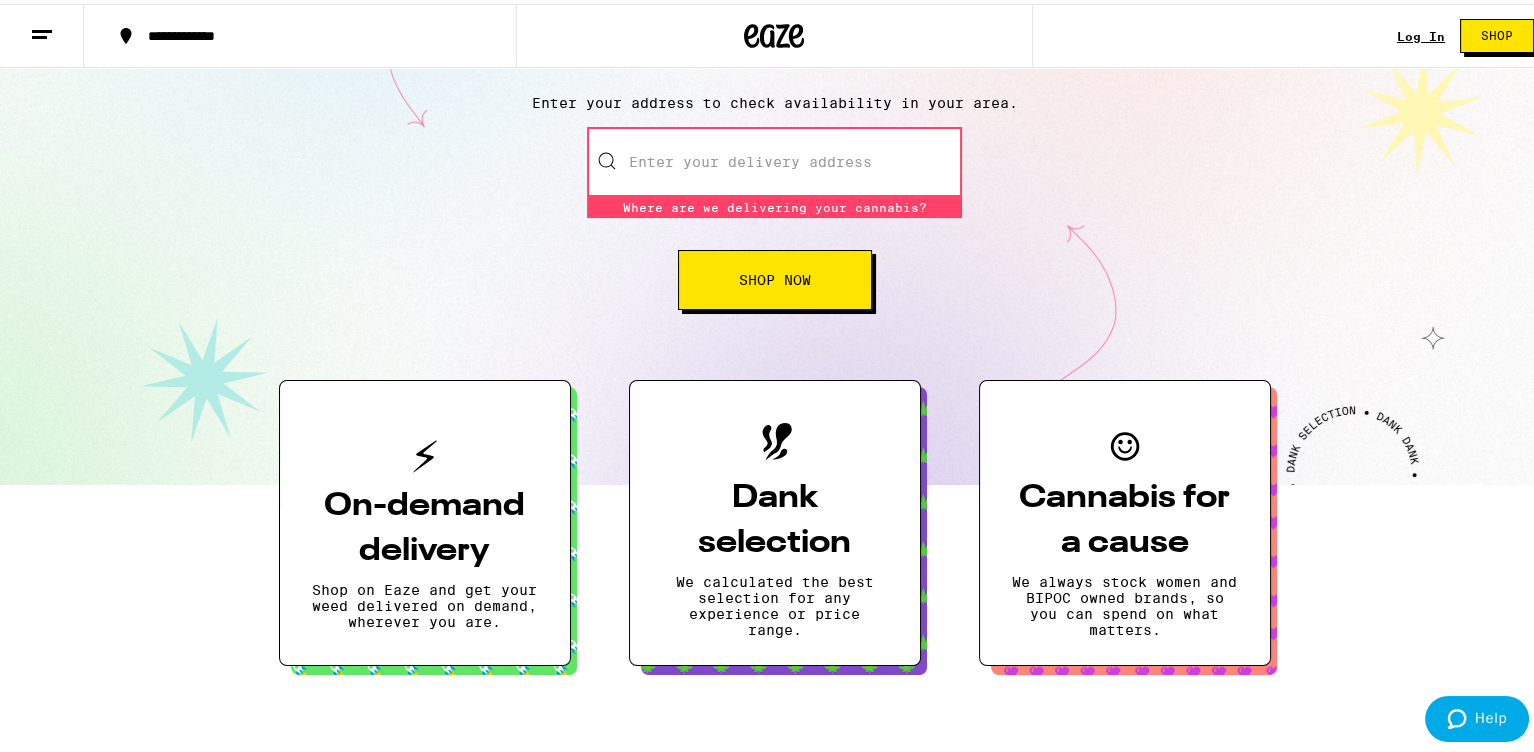 click on "Enter your delivery address" at bounding box center (774, 158) 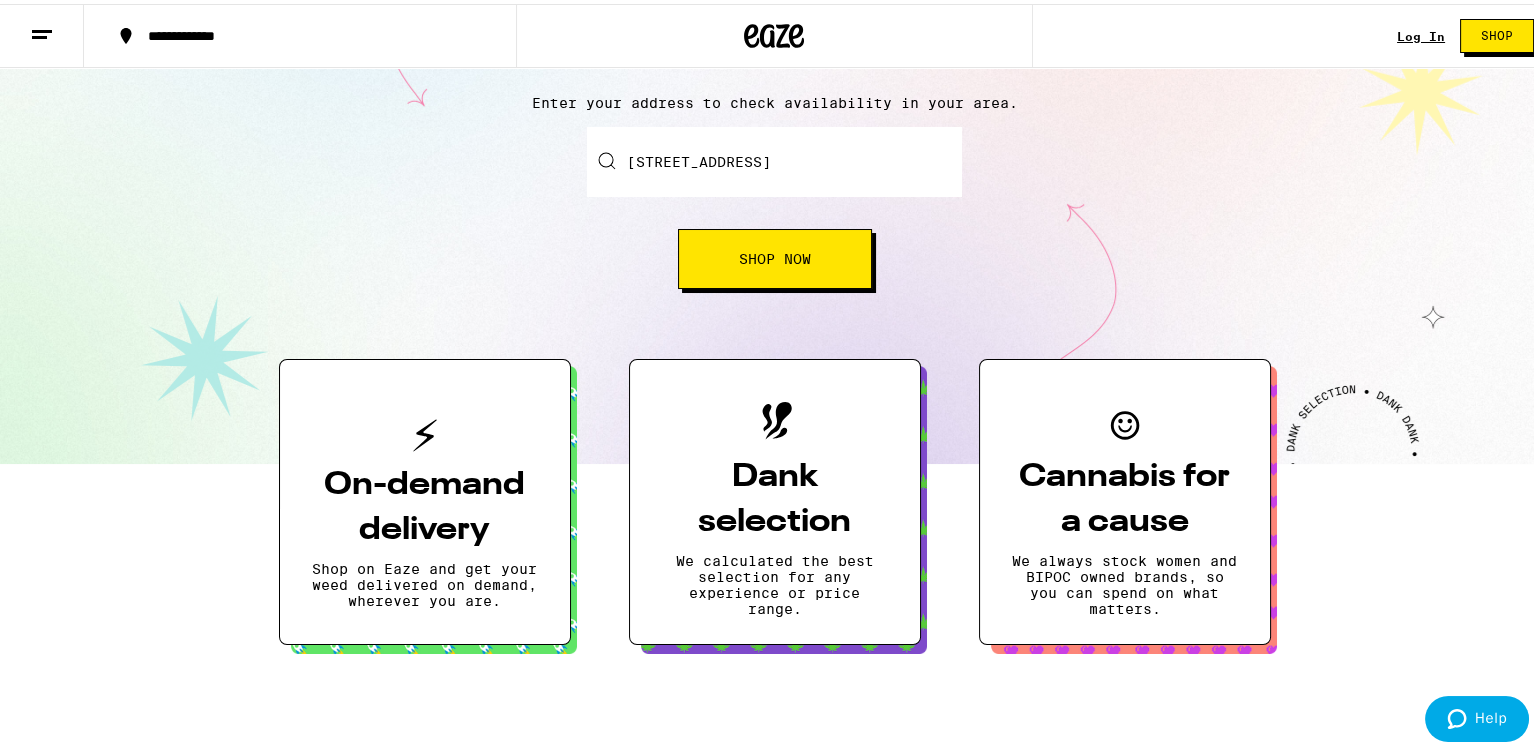click on "Shop Now" at bounding box center [775, 255] 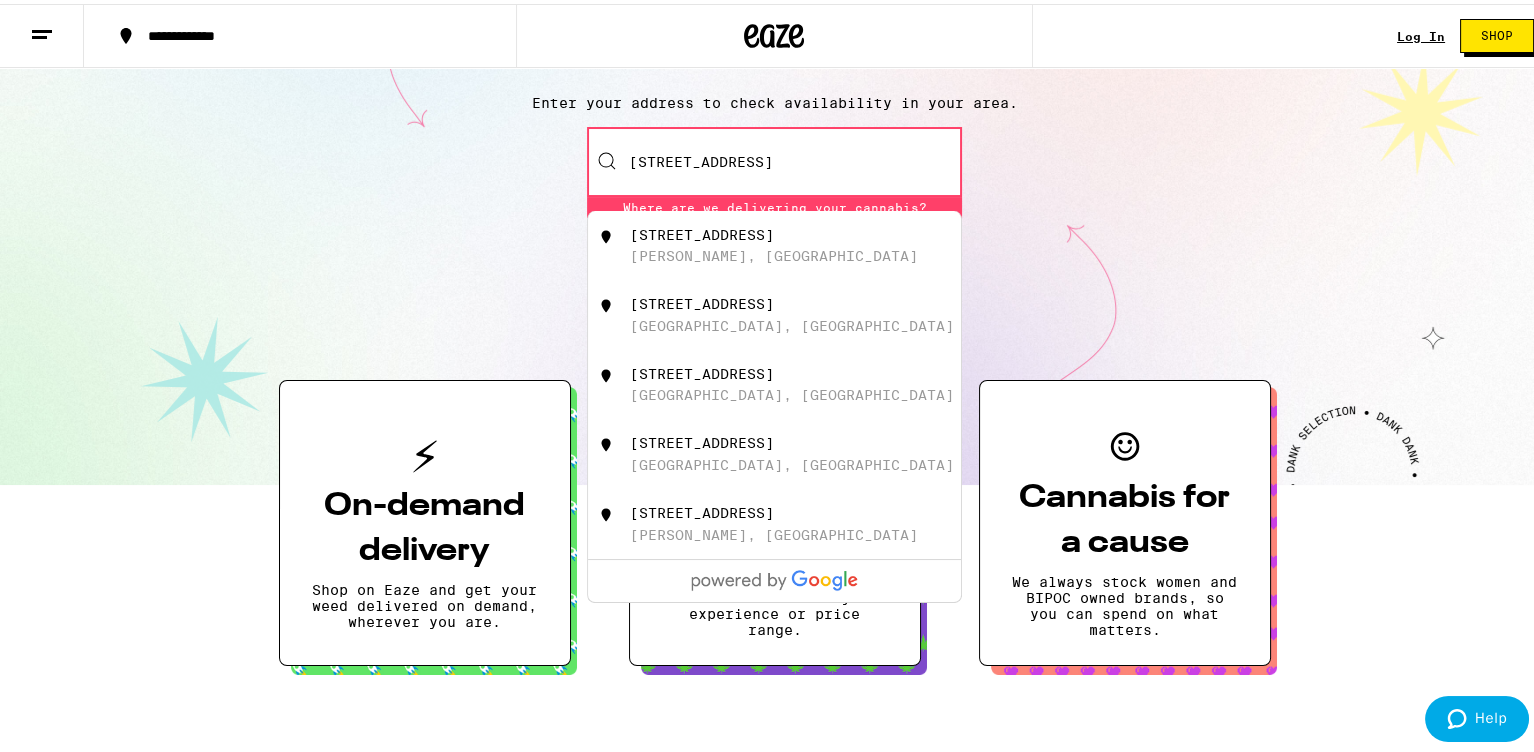 click on "Yorba Linda, CA" at bounding box center [774, 252] 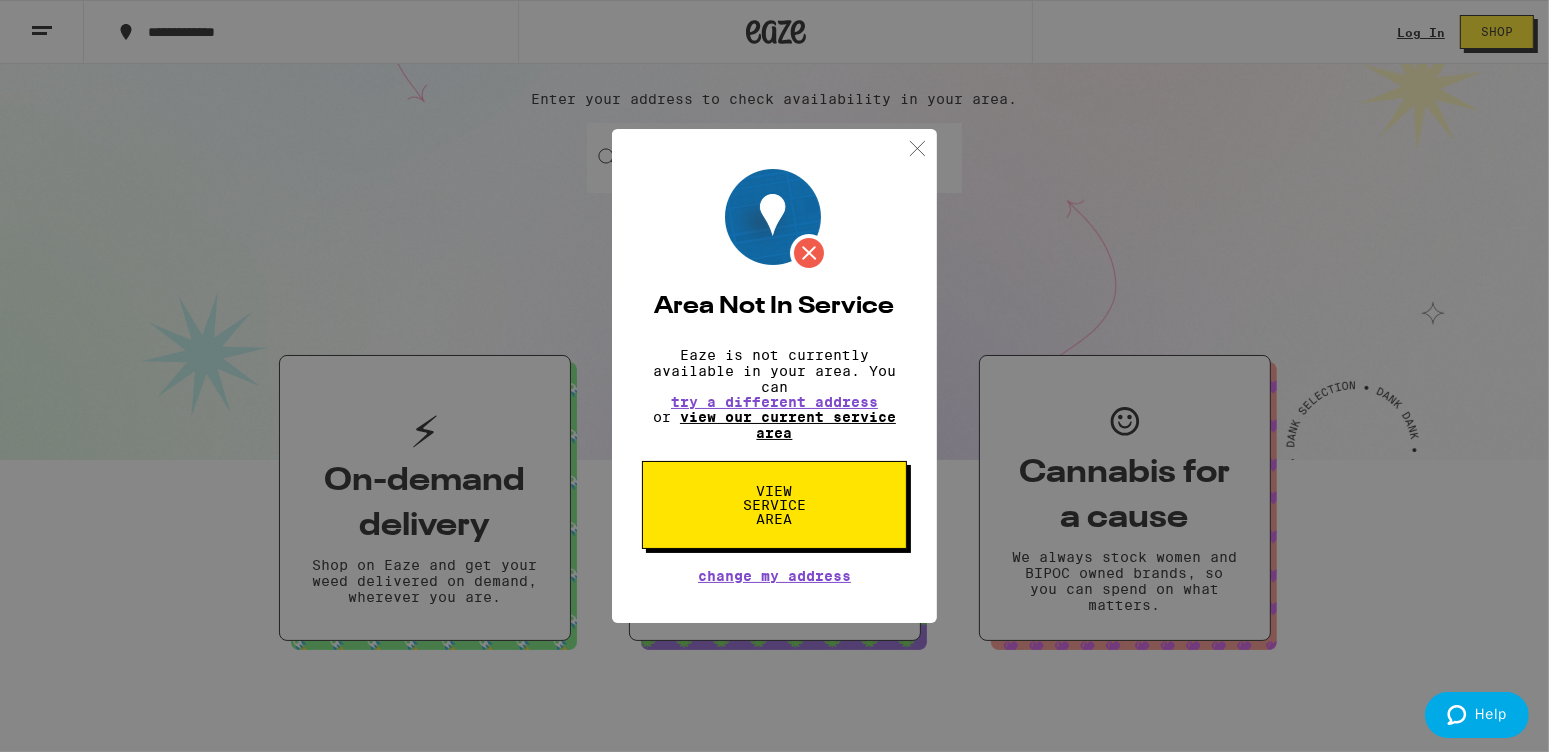 click on "view our current service area" at bounding box center [788, 425] 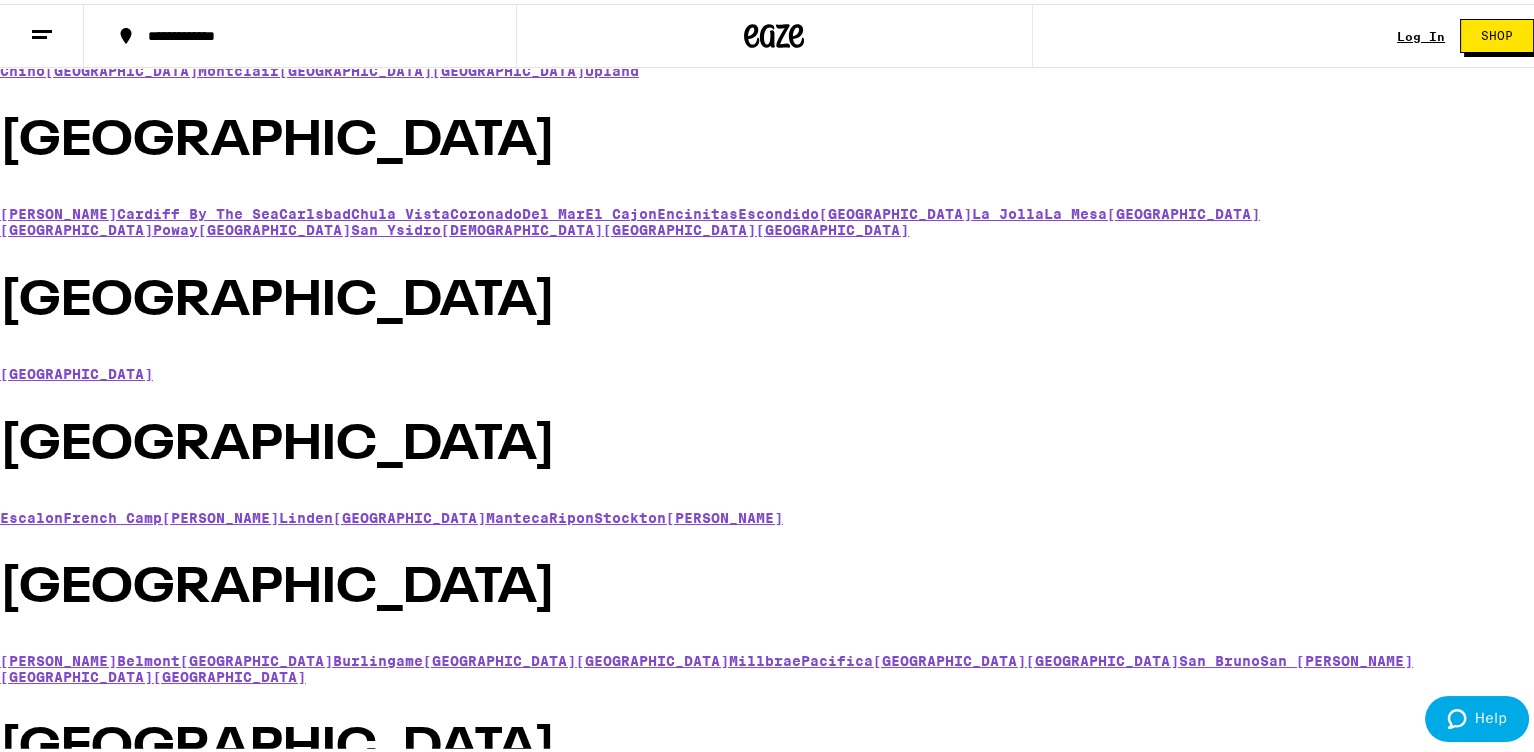 scroll, scrollTop: 2000, scrollLeft: 0, axis: vertical 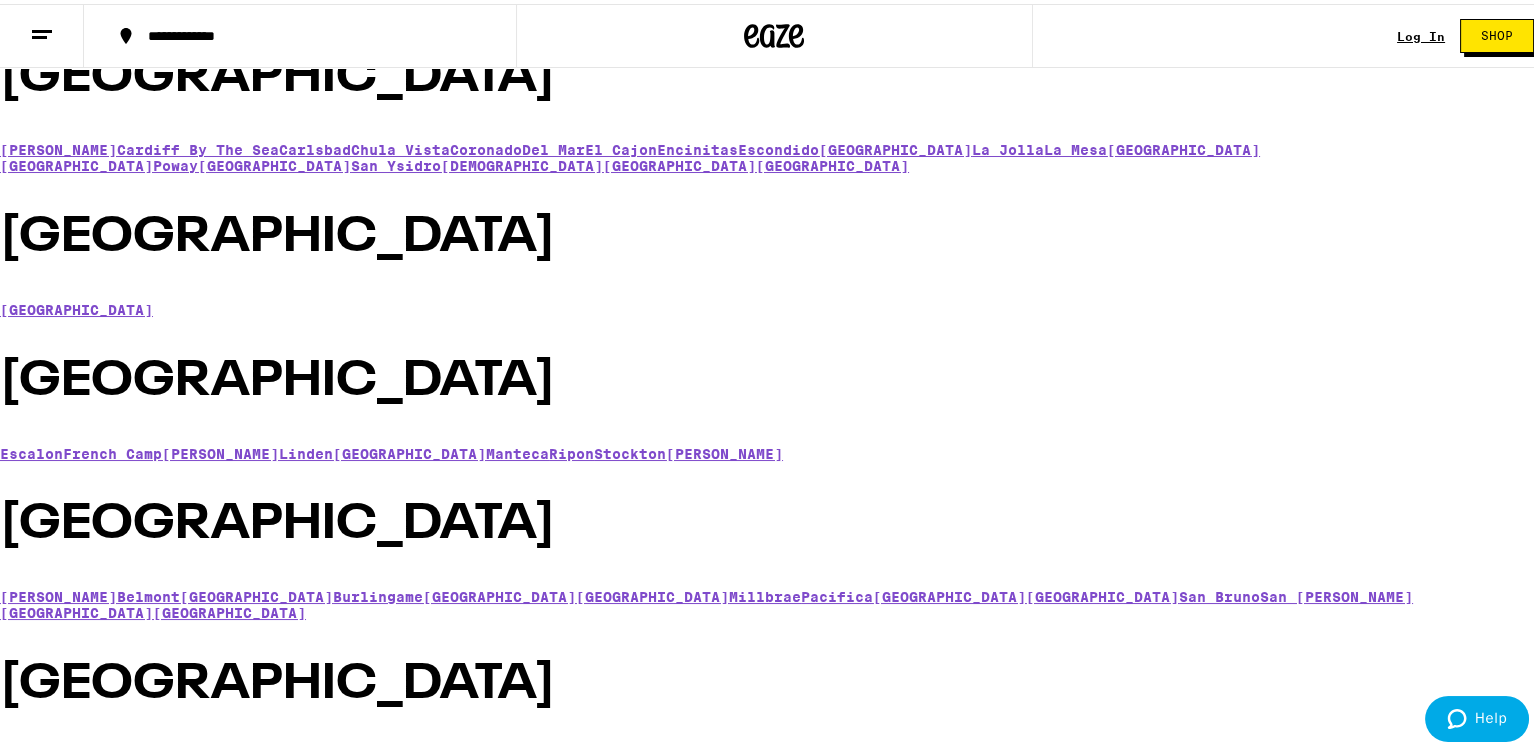 click on "Yorba Linda" at bounding box center [1138, -444] 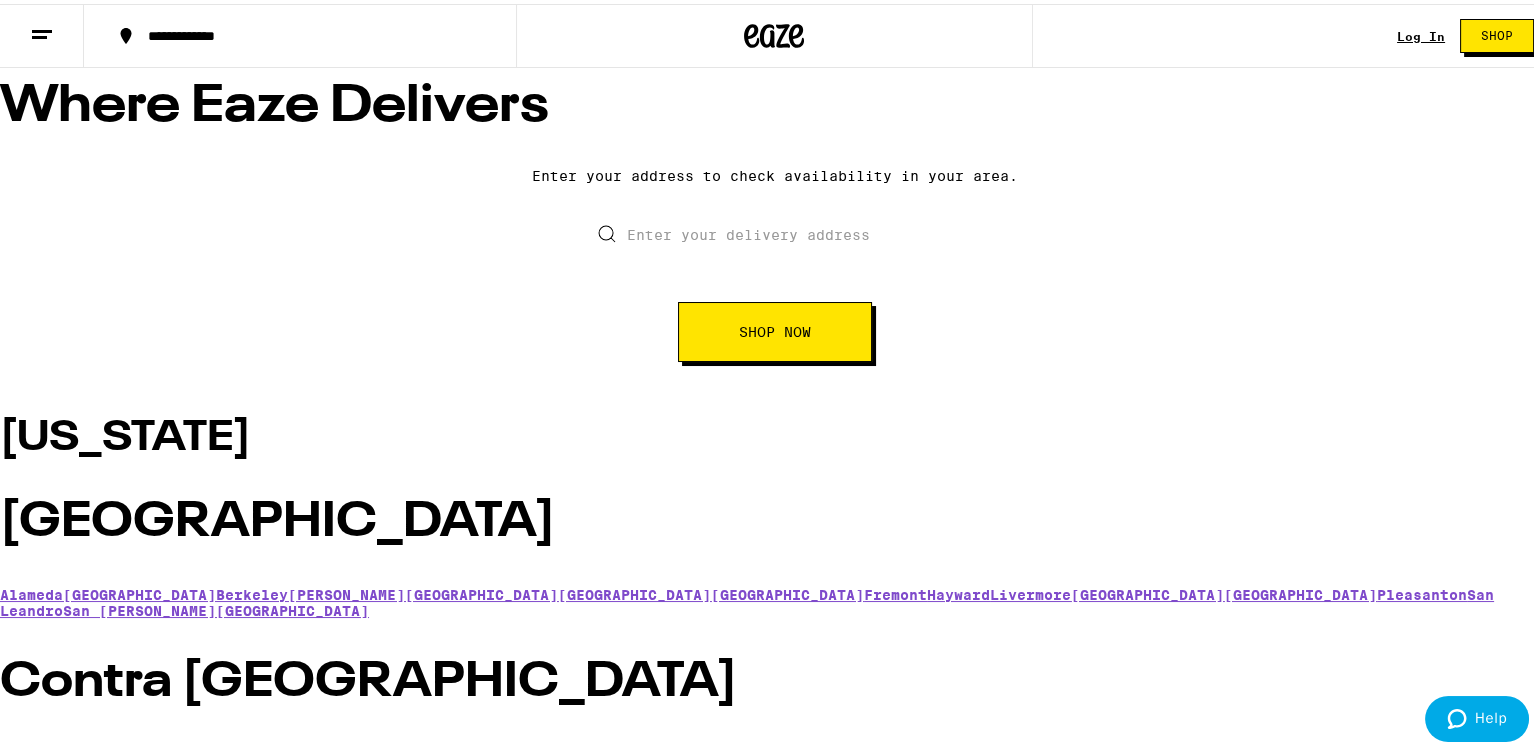scroll, scrollTop: 0, scrollLeft: 0, axis: both 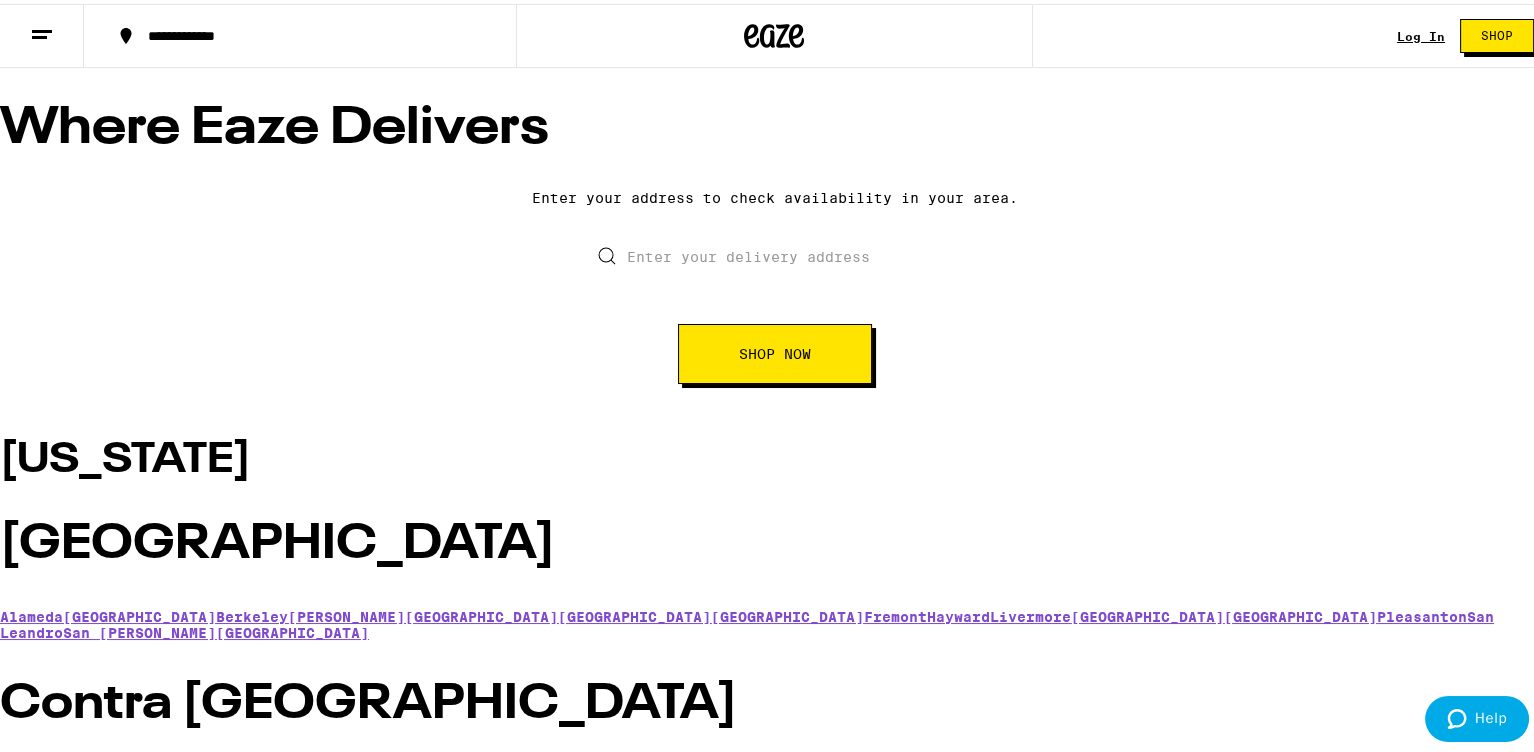 click at bounding box center (774, 253) 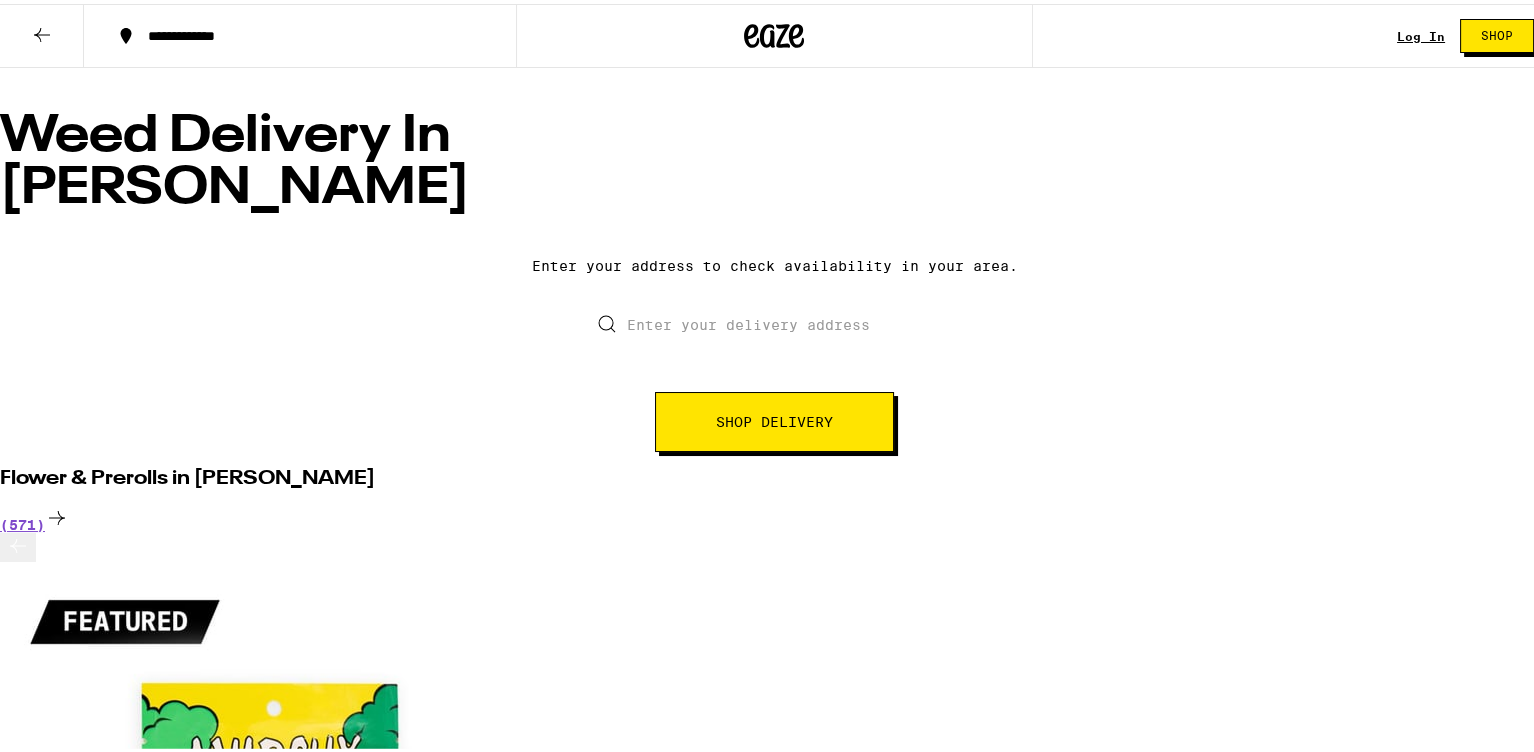 drag, startPoint x: 760, startPoint y: 386, endPoint x: 741, endPoint y: 386, distance: 19 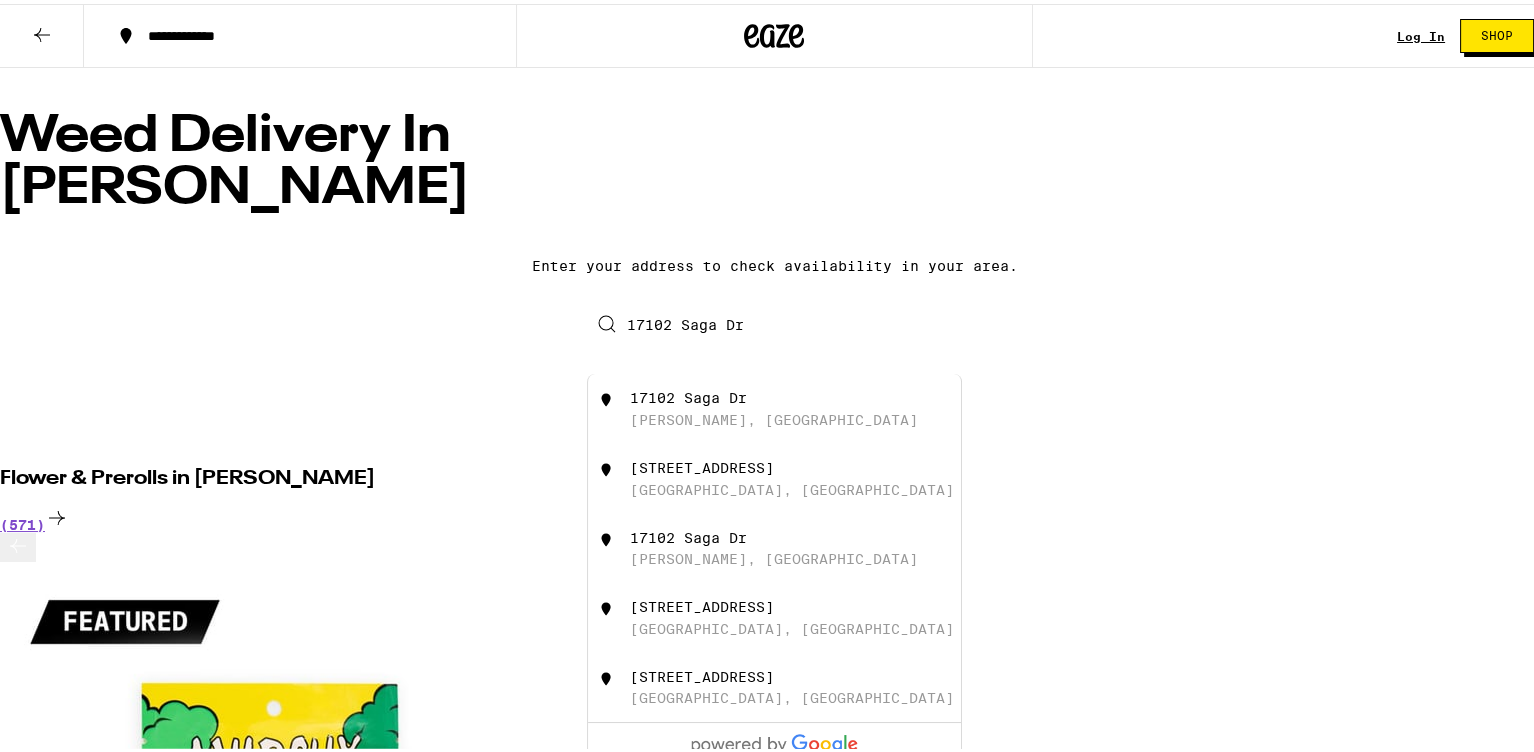 click on "17102 Saga Dr Yorba Linda, CA" at bounding box center [808, 405] 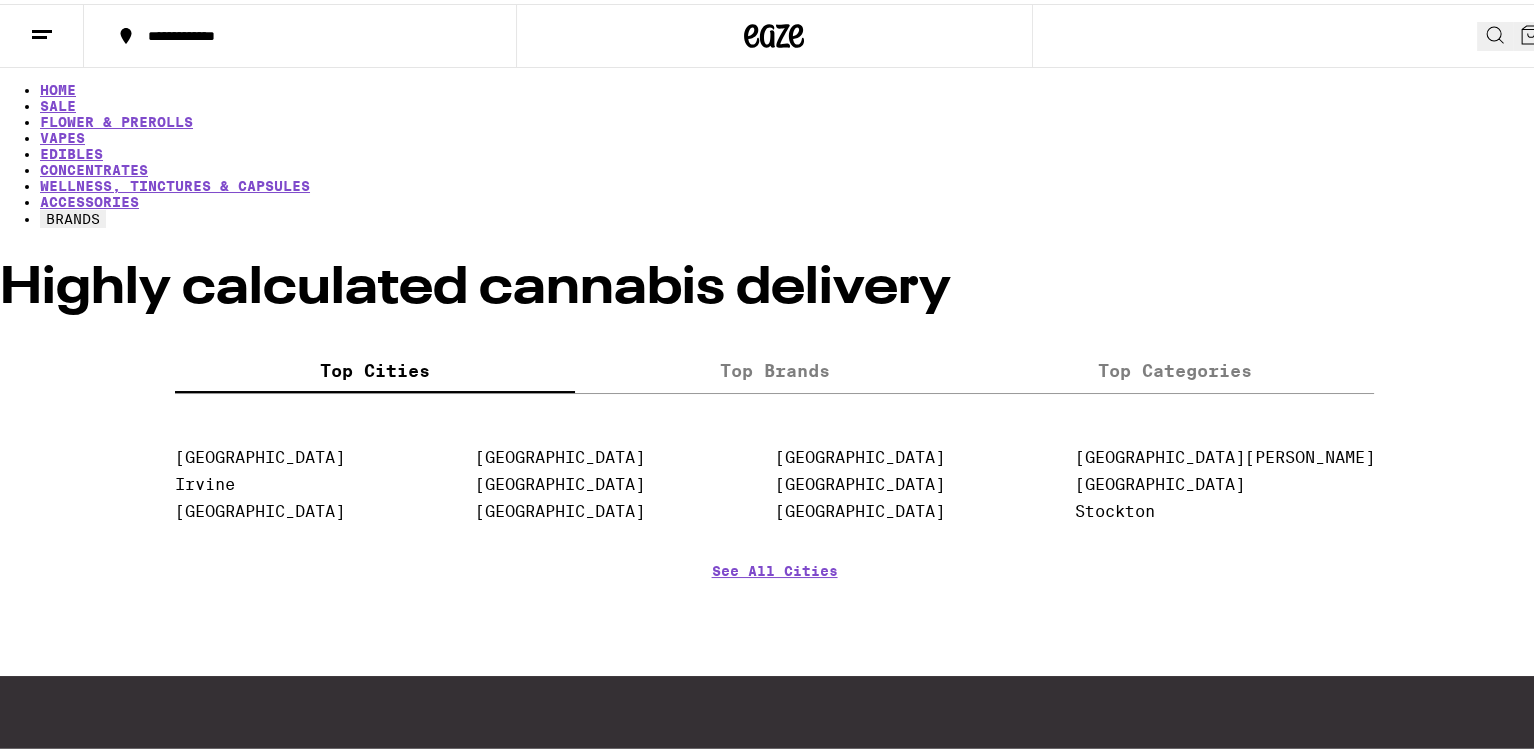 click at bounding box center [774, 346] 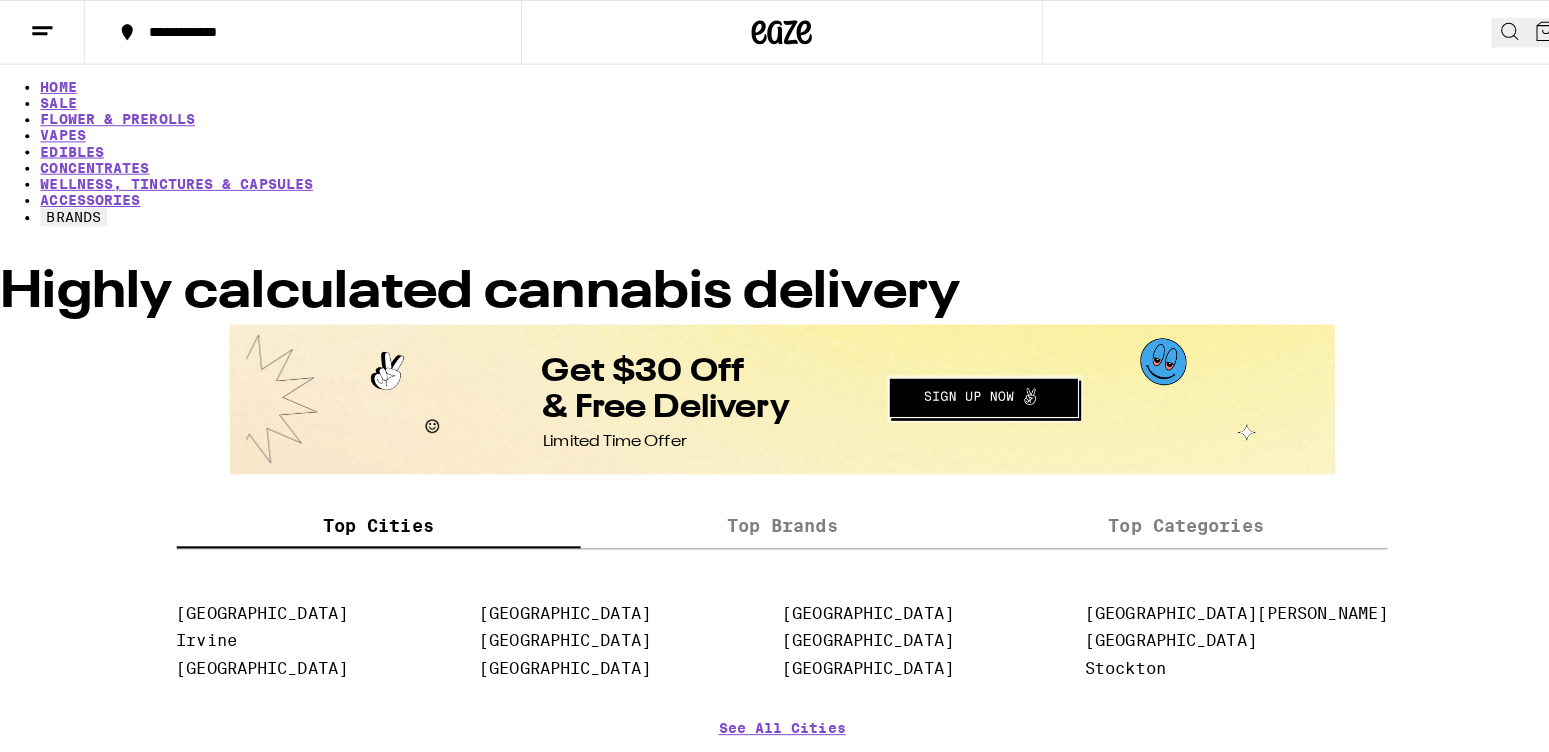 scroll, scrollTop: 0, scrollLeft: 0, axis: both 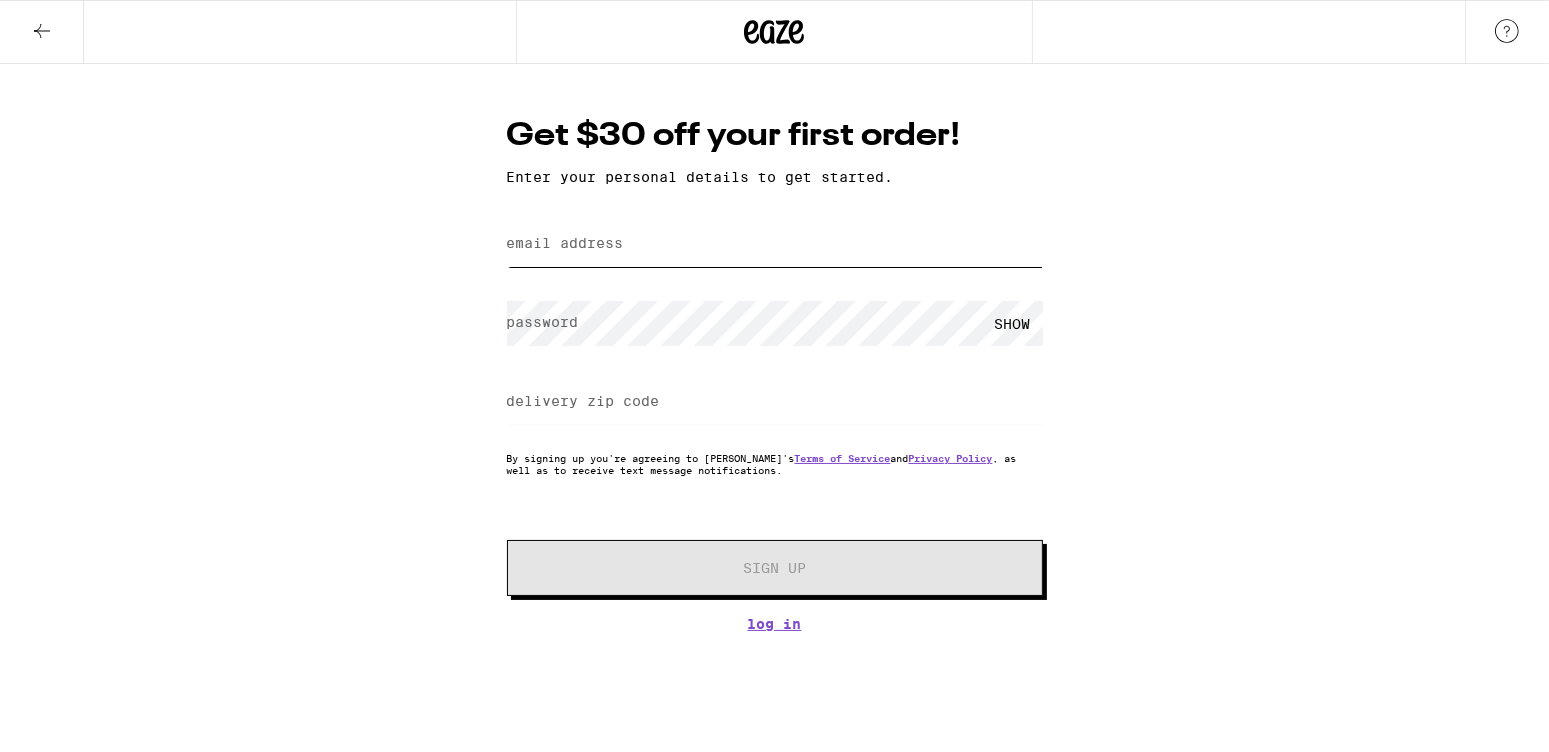 click on "email address" at bounding box center [775, 244] 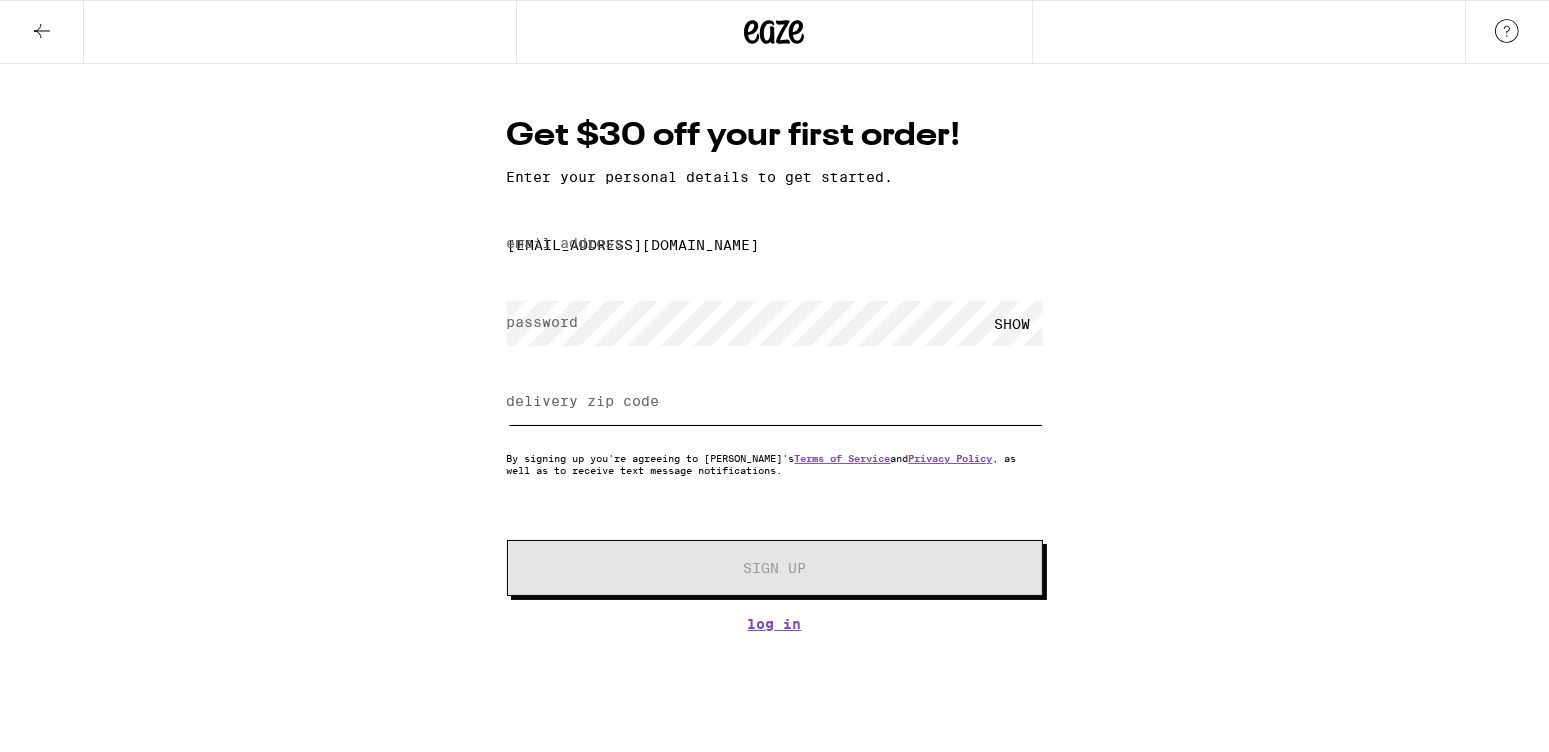 type on "92886" 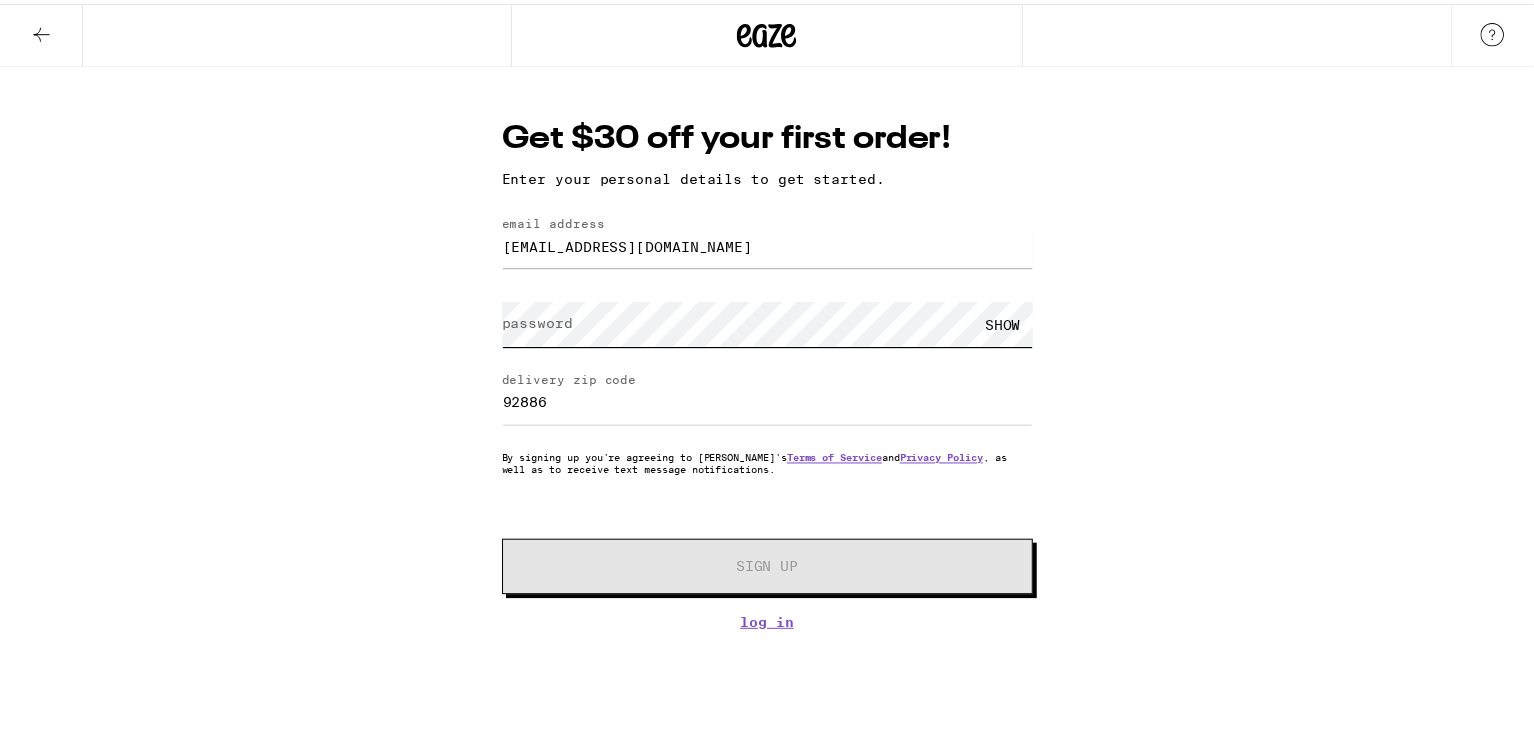 scroll, scrollTop: 0, scrollLeft: 0, axis: both 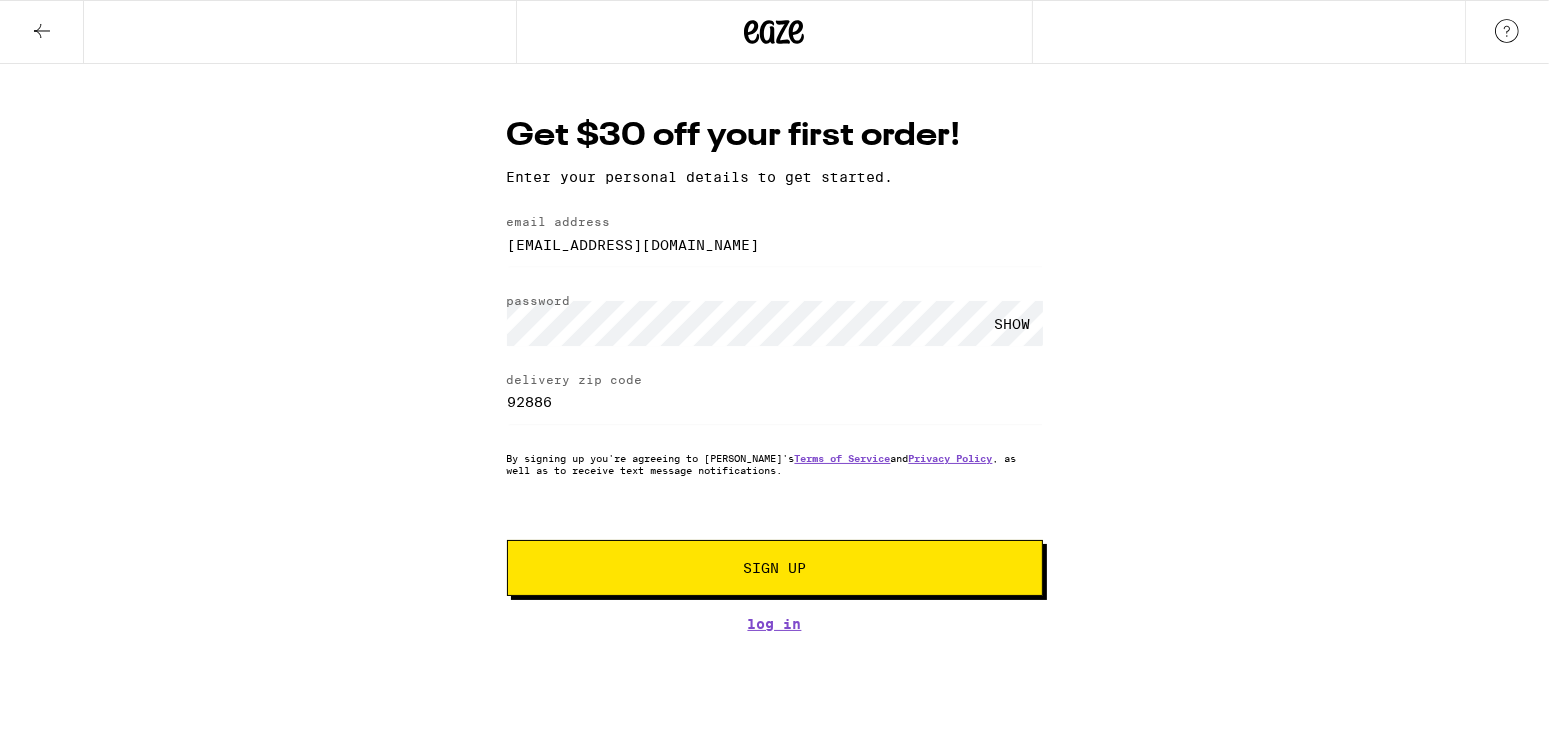 click on "Sign Up" at bounding box center (775, 568) 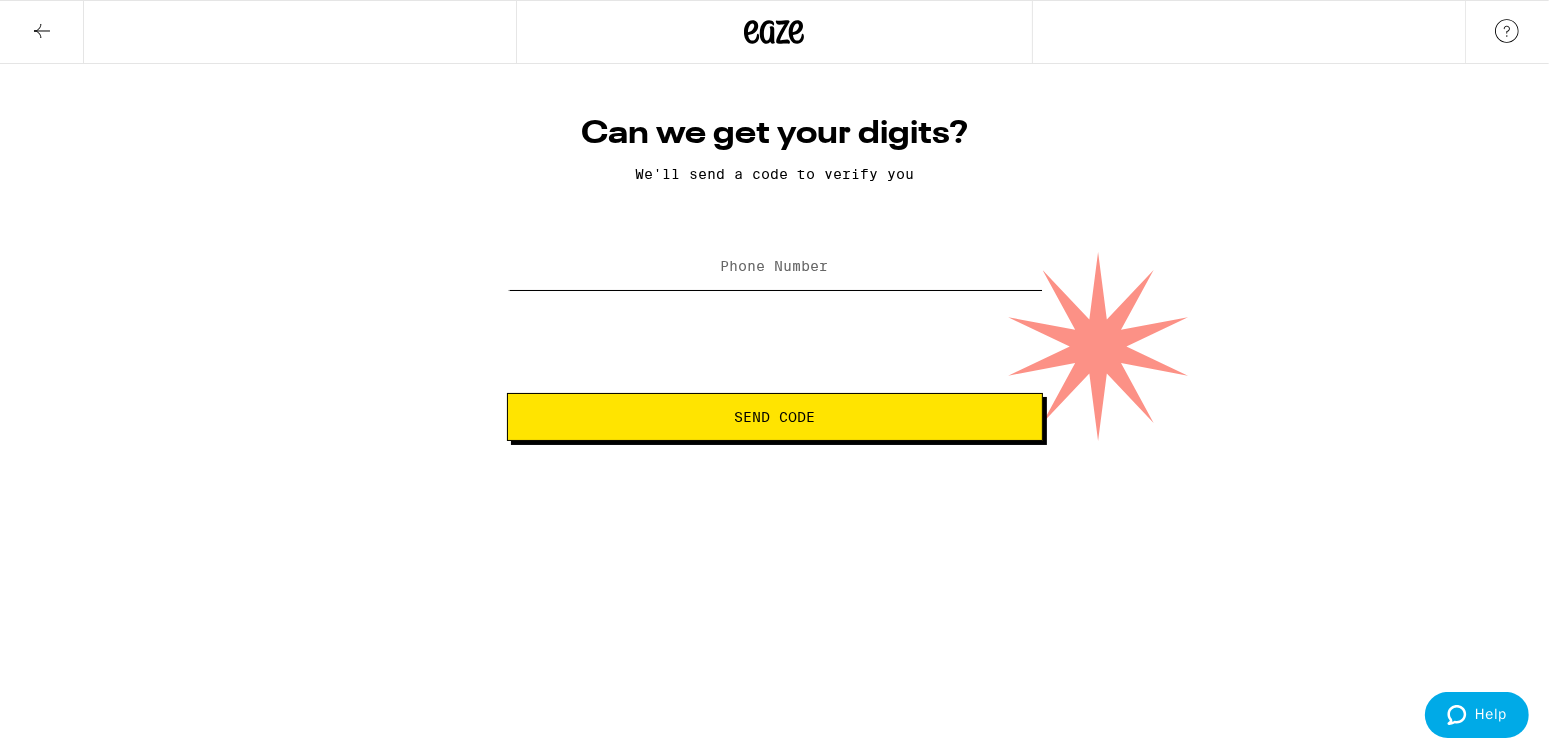 click on "Phone Number" at bounding box center [775, 267] 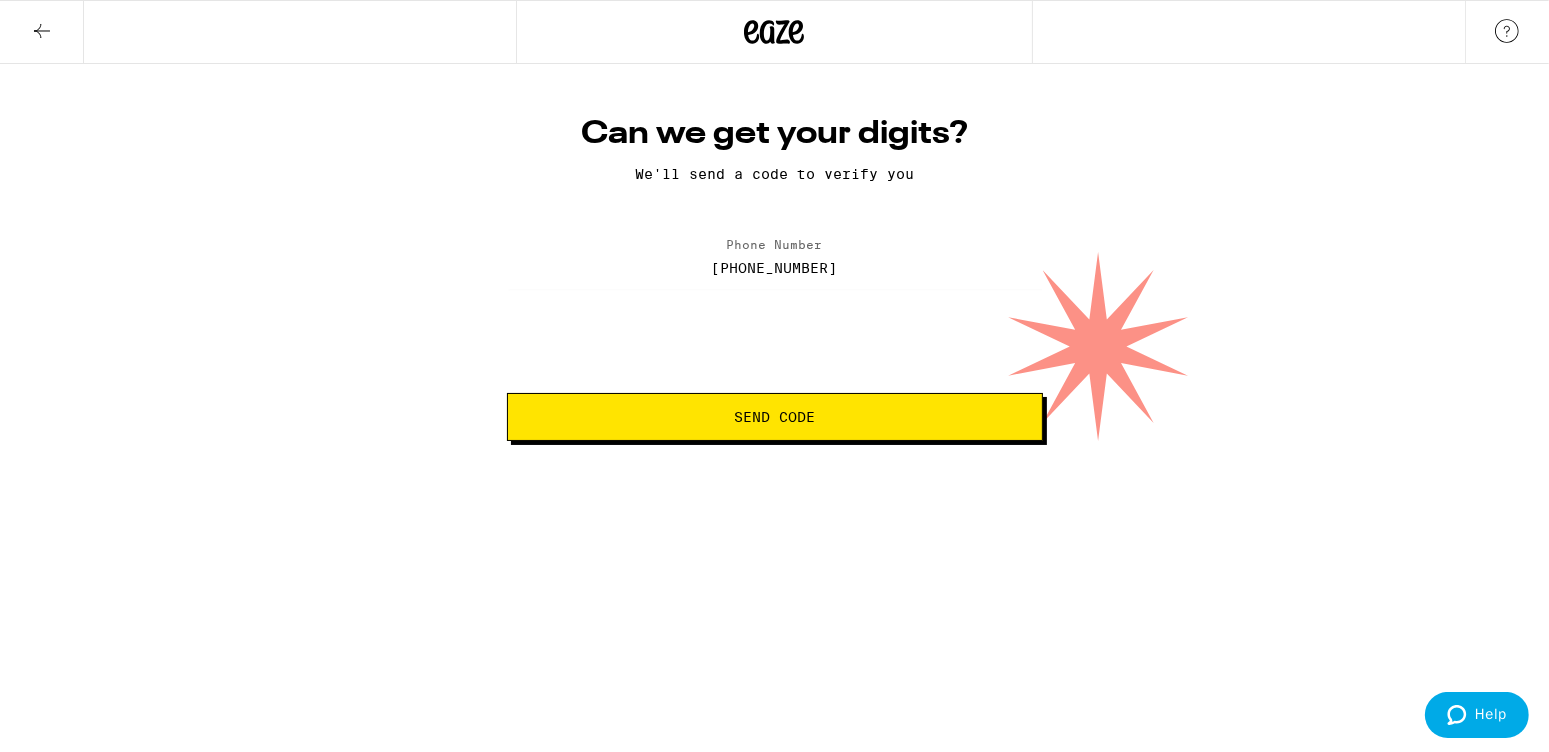 click on "Send Code" at bounding box center (775, 417) 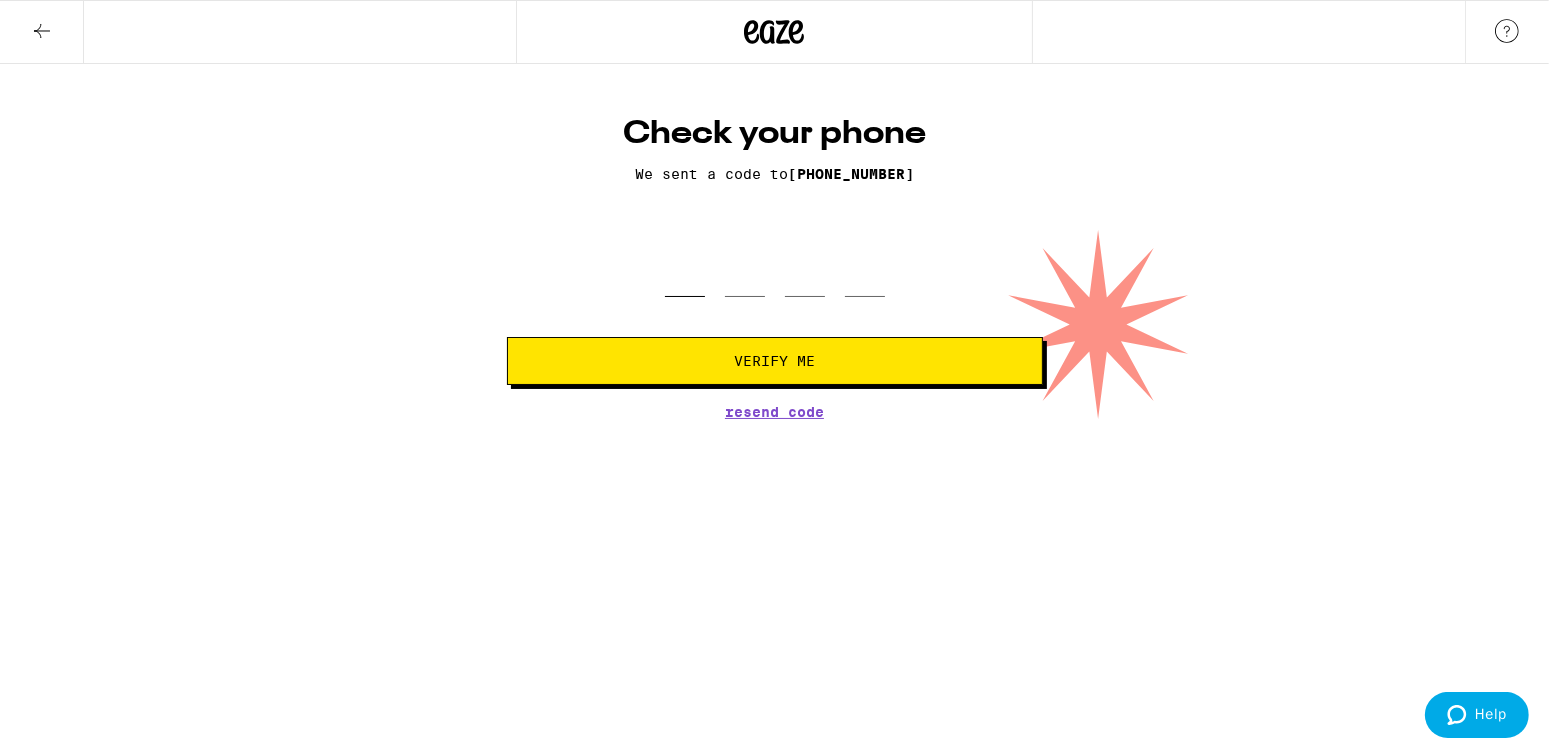 click at bounding box center (685, 267) 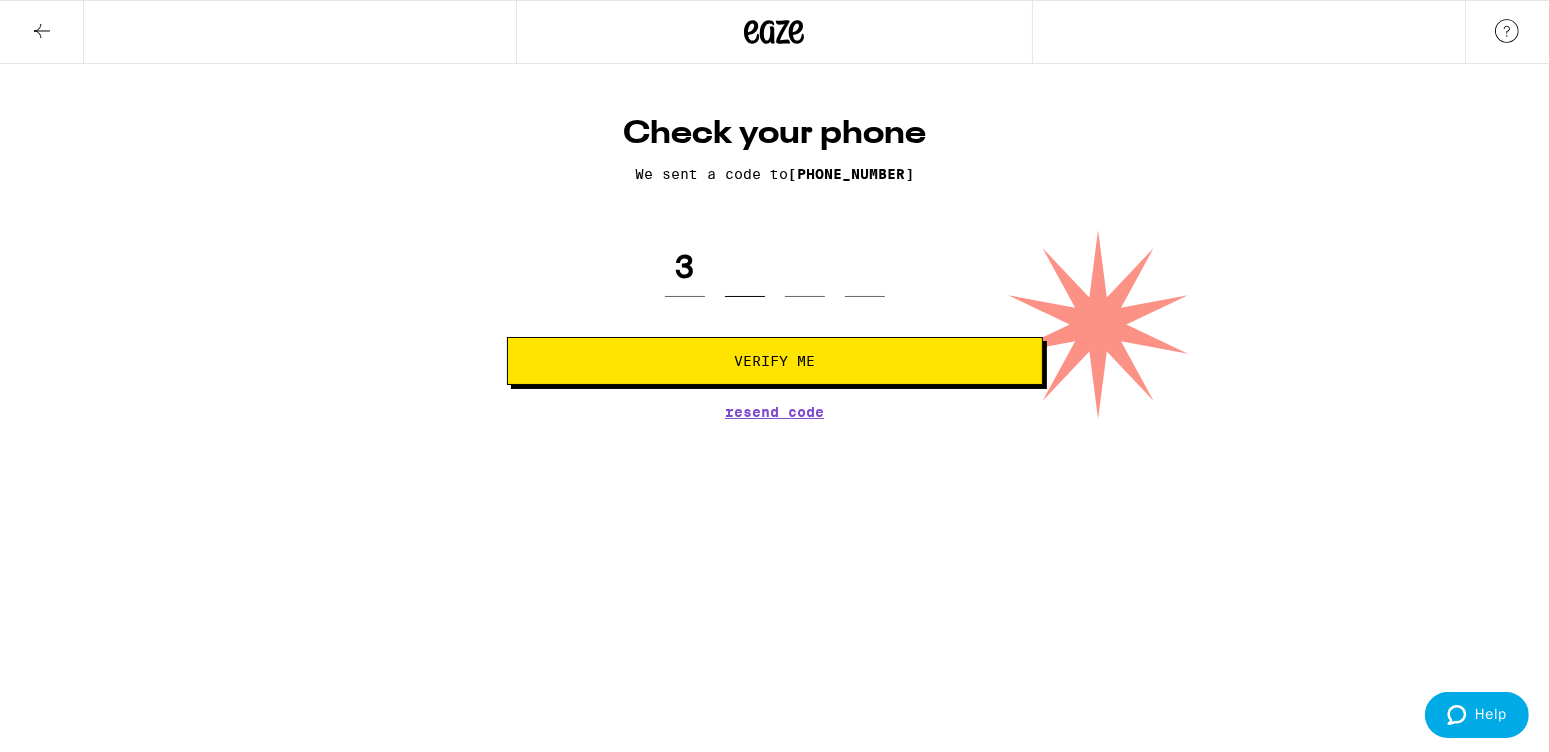 type on "0" 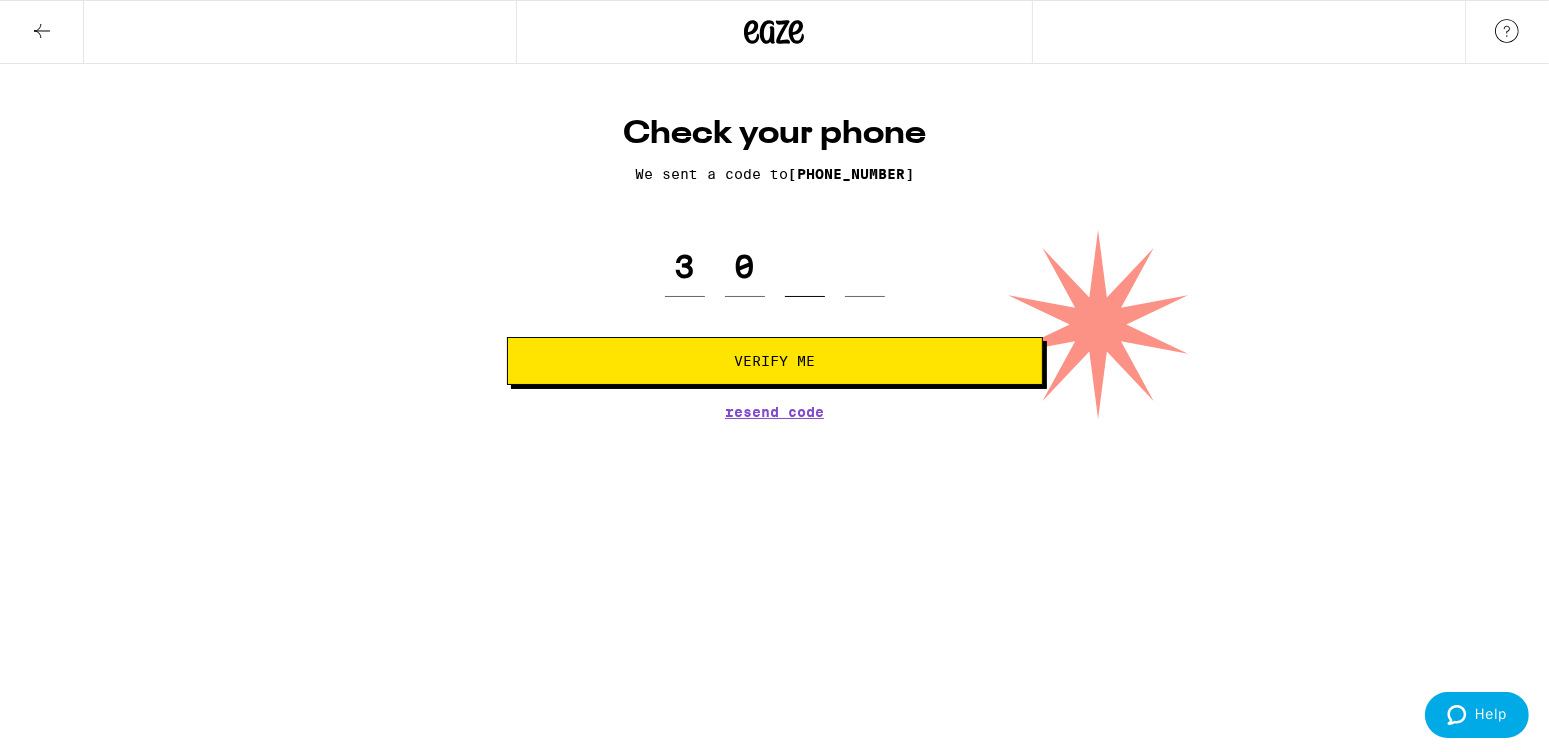 type on "0" 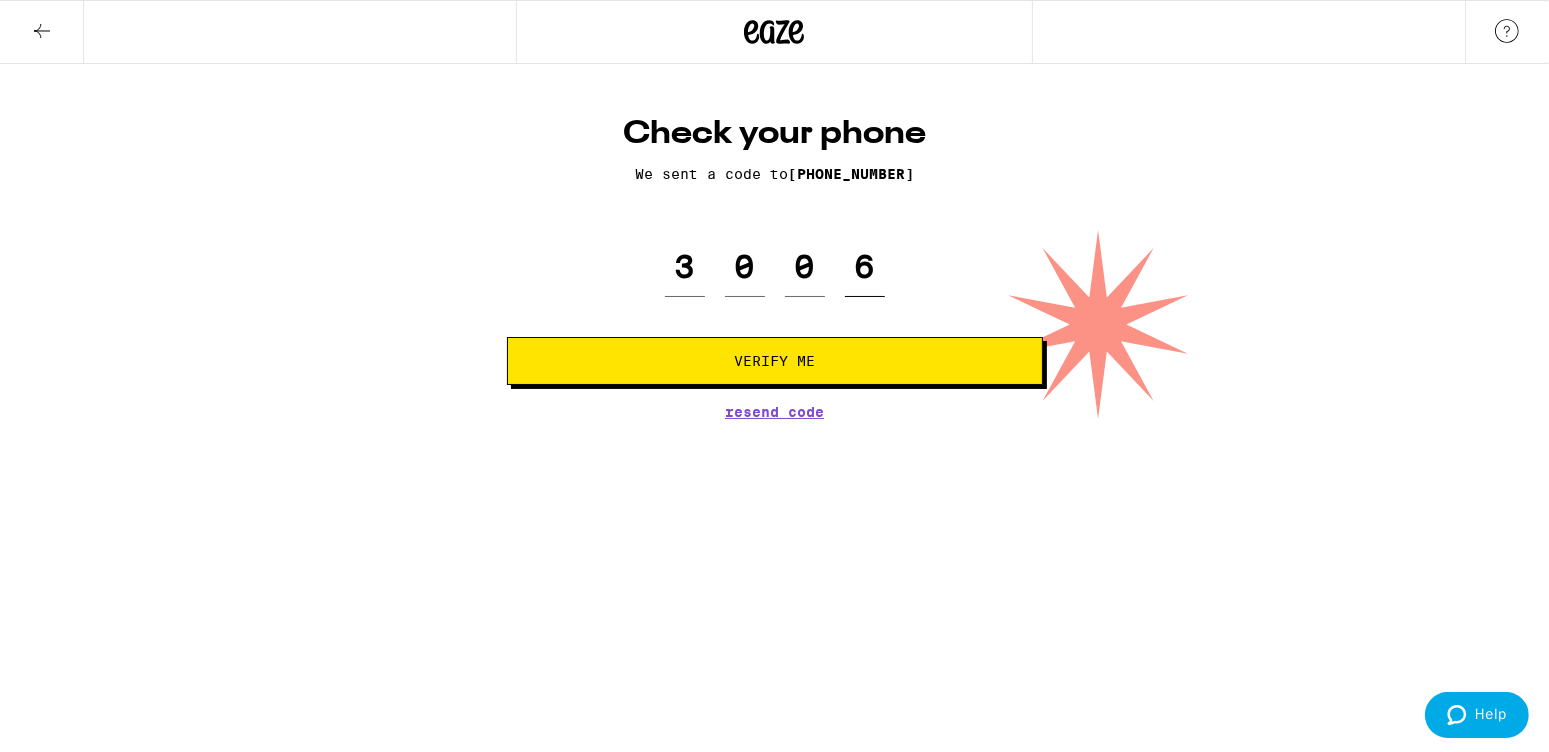 type on "6" 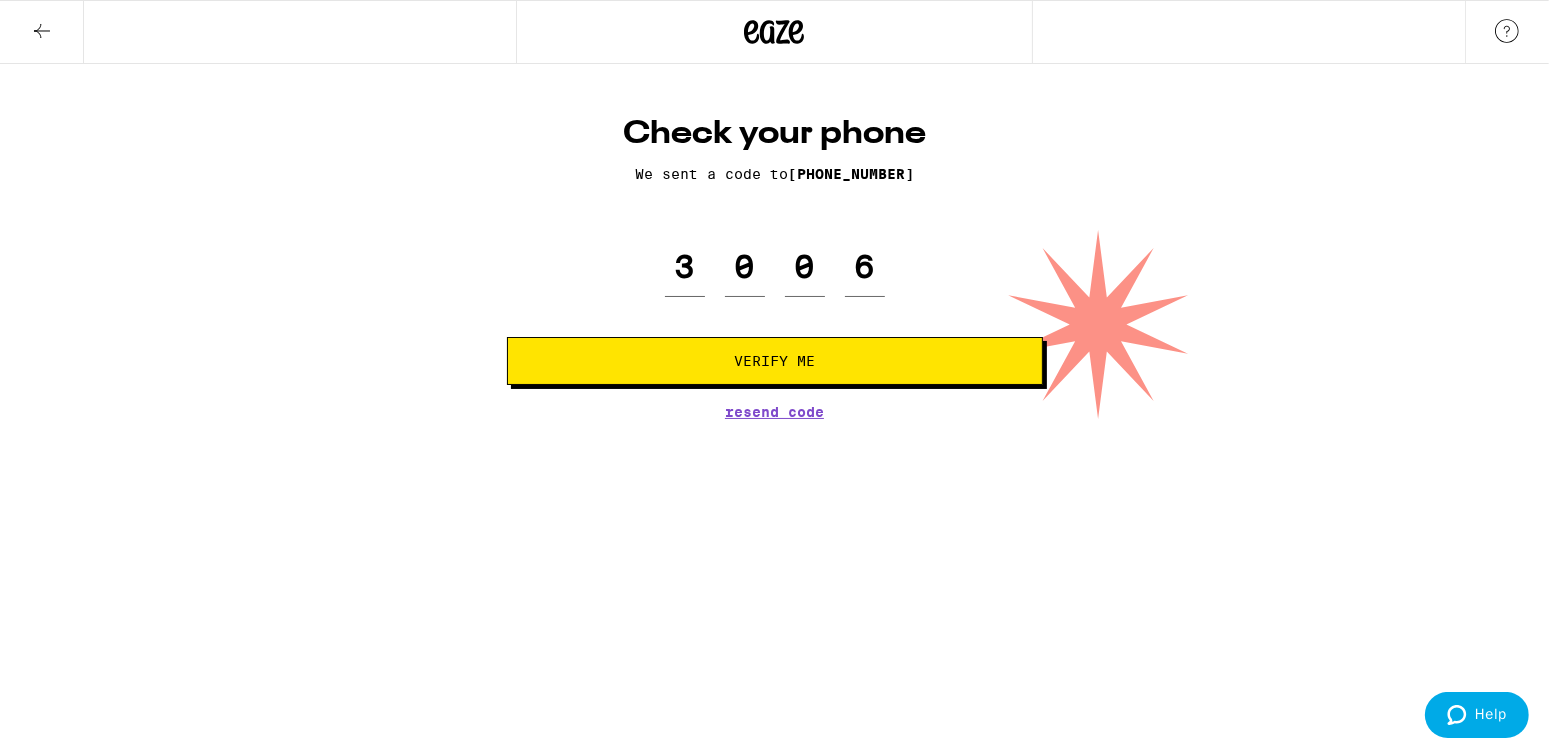 click on "Verify Me" at bounding box center (775, 361) 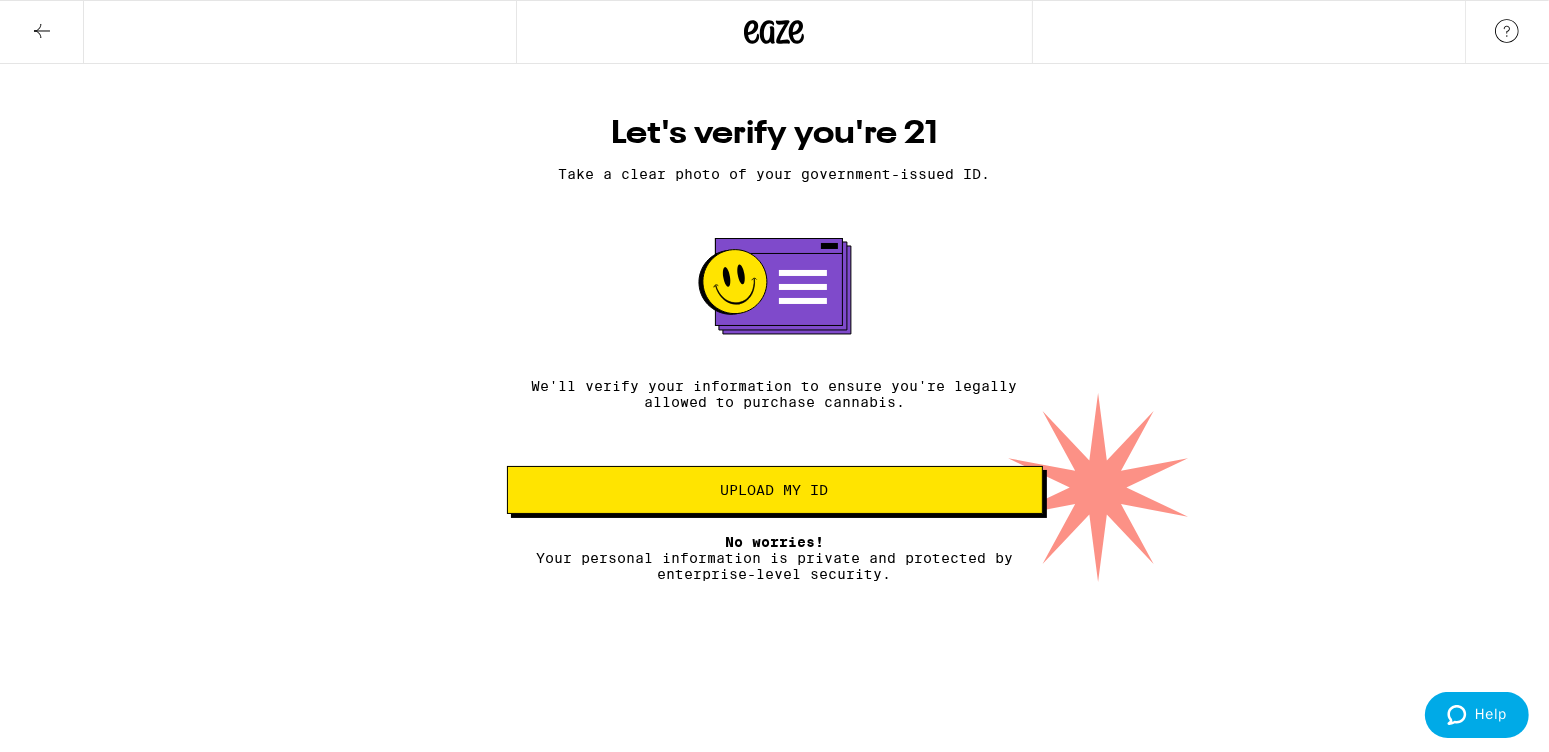 click on "Upload my ID" at bounding box center (775, 490) 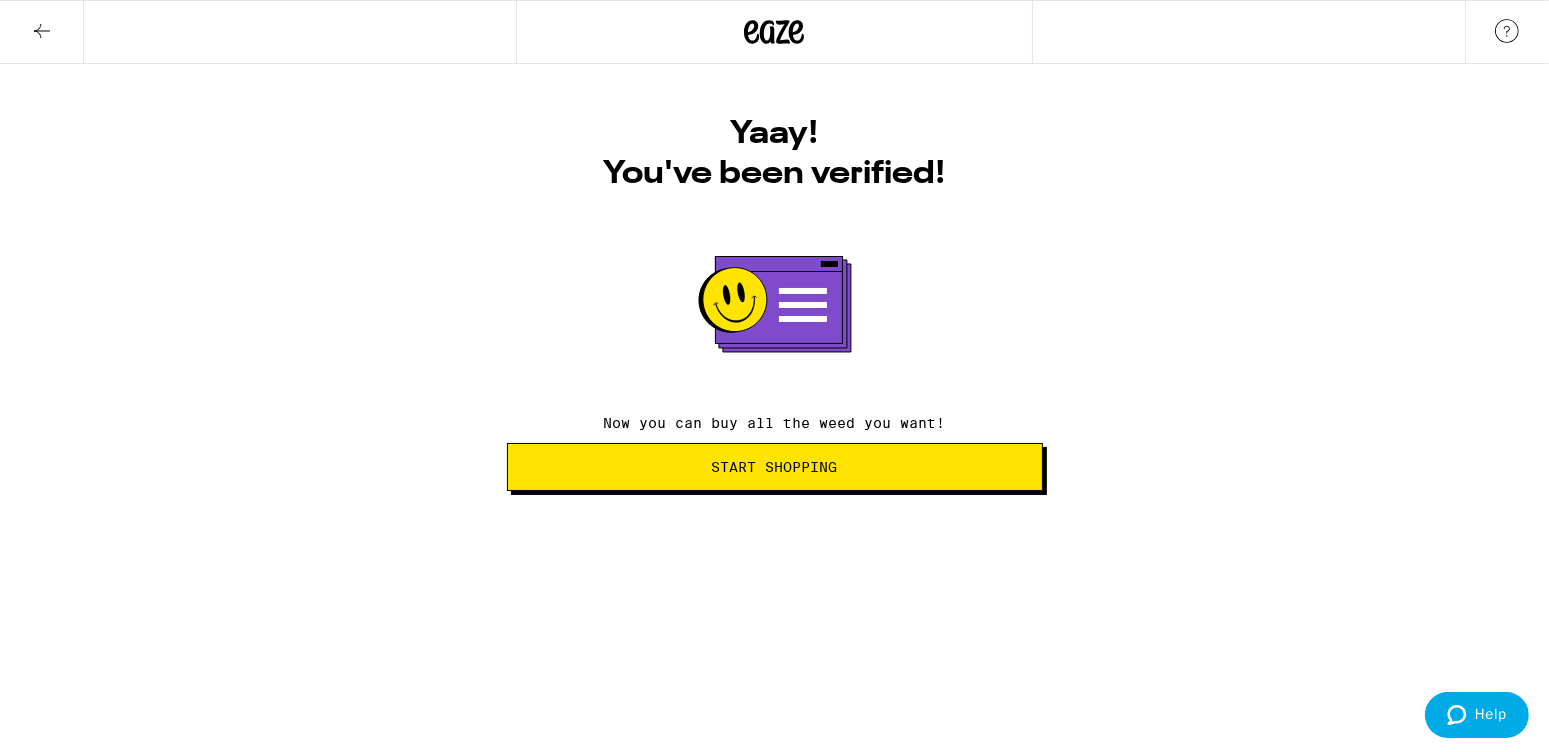 click on "Start Shopping" at bounding box center (775, 467) 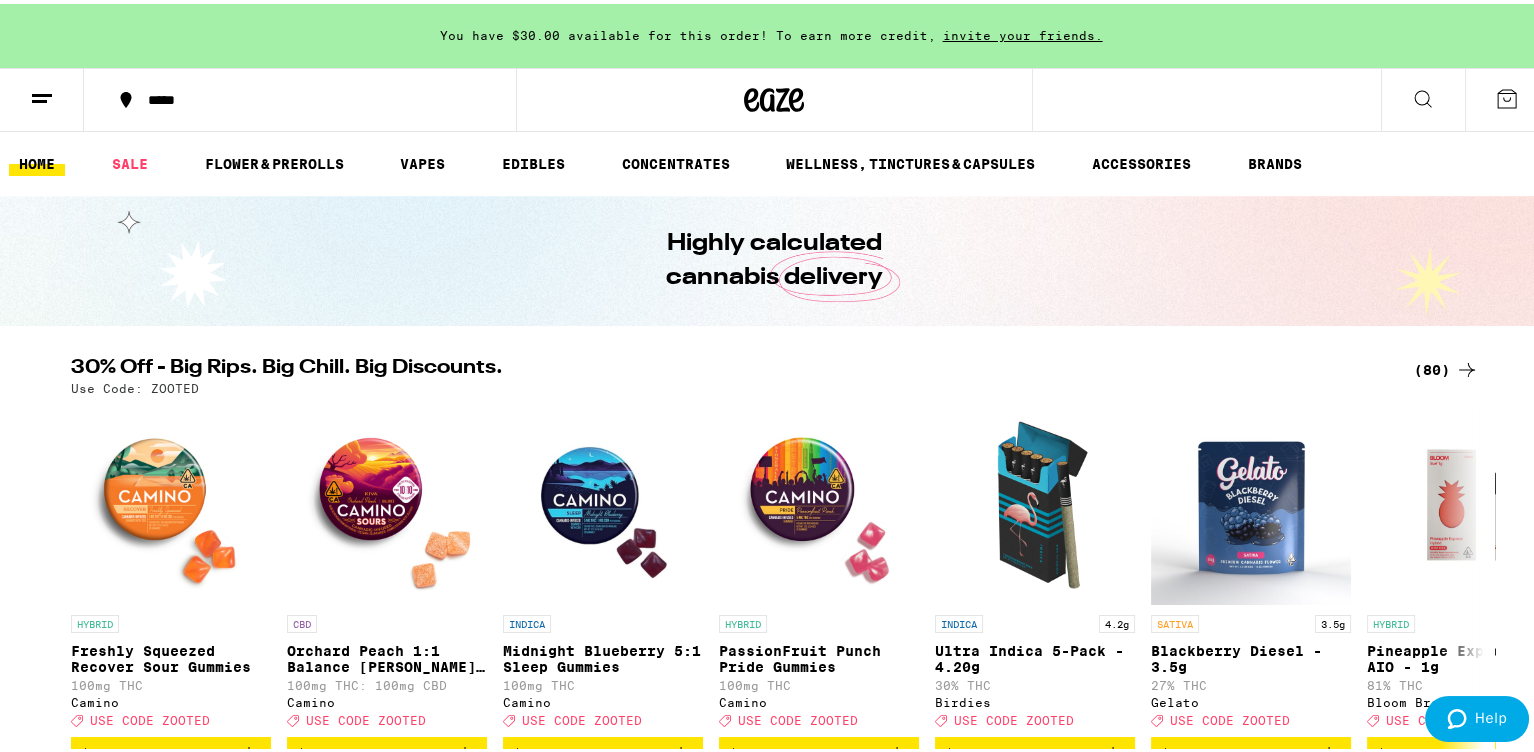 scroll, scrollTop: 0, scrollLeft: 0, axis: both 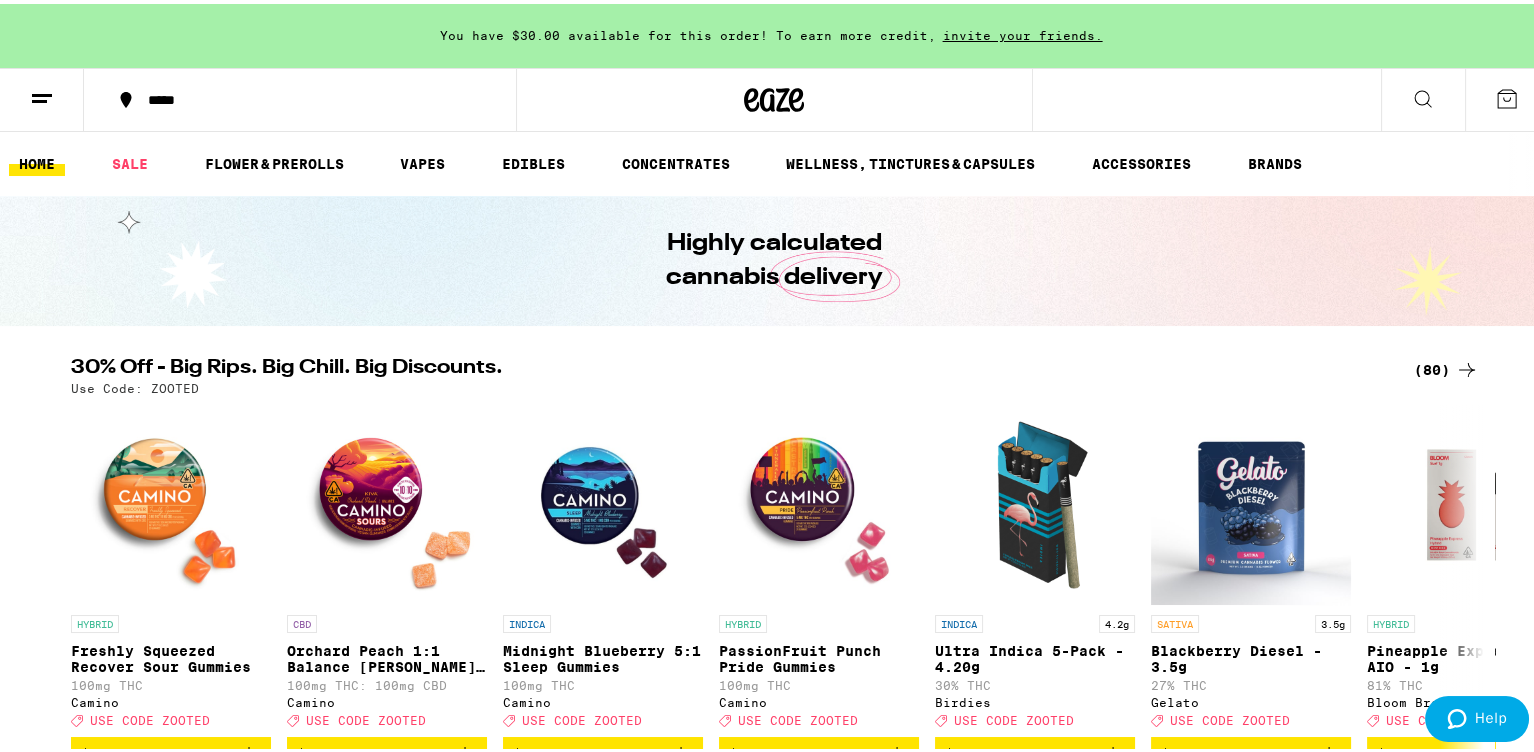 click 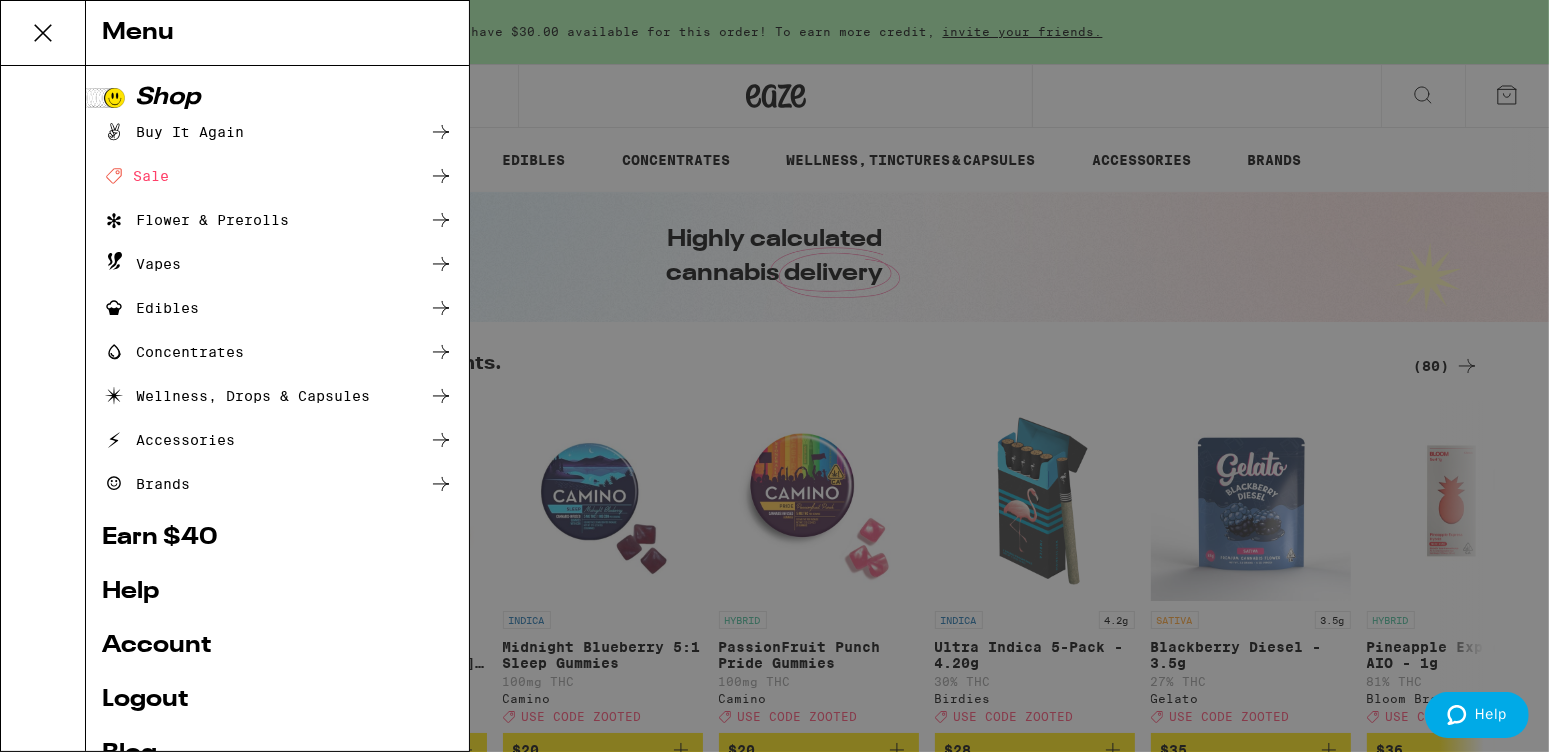 click on "Buy It Again" at bounding box center (173, 132) 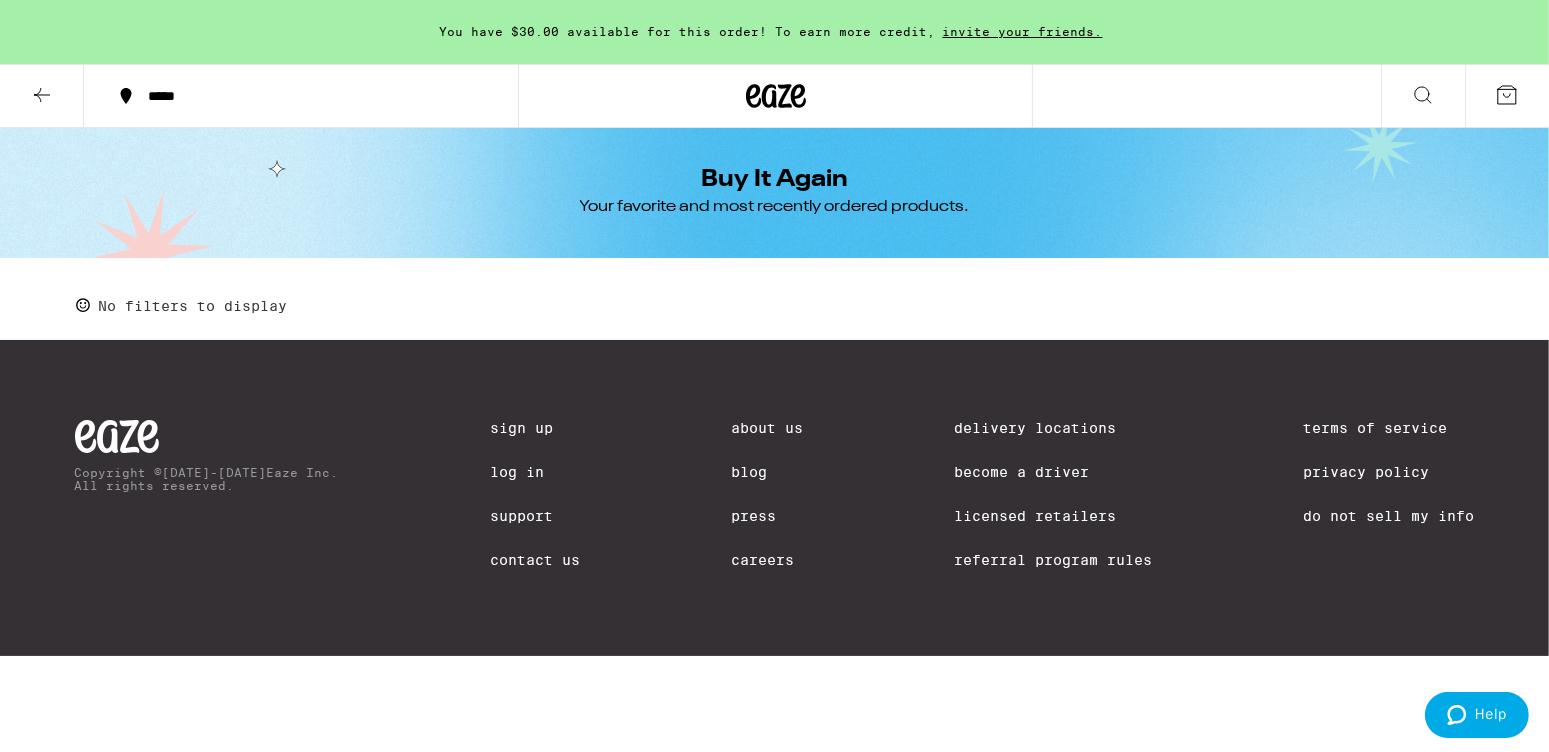 click at bounding box center (42, 96) 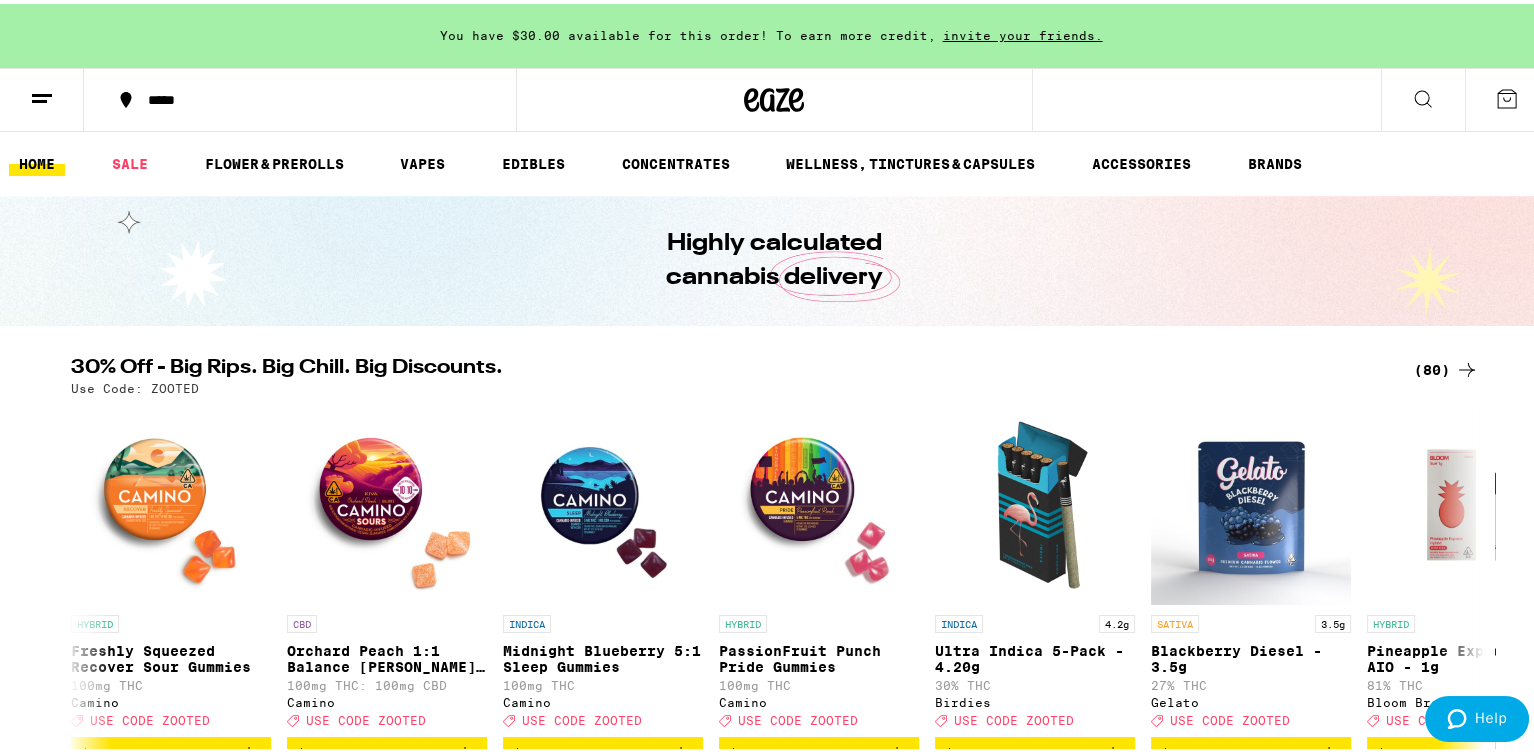 click on "VAPES" at bounding box center (422, 160) 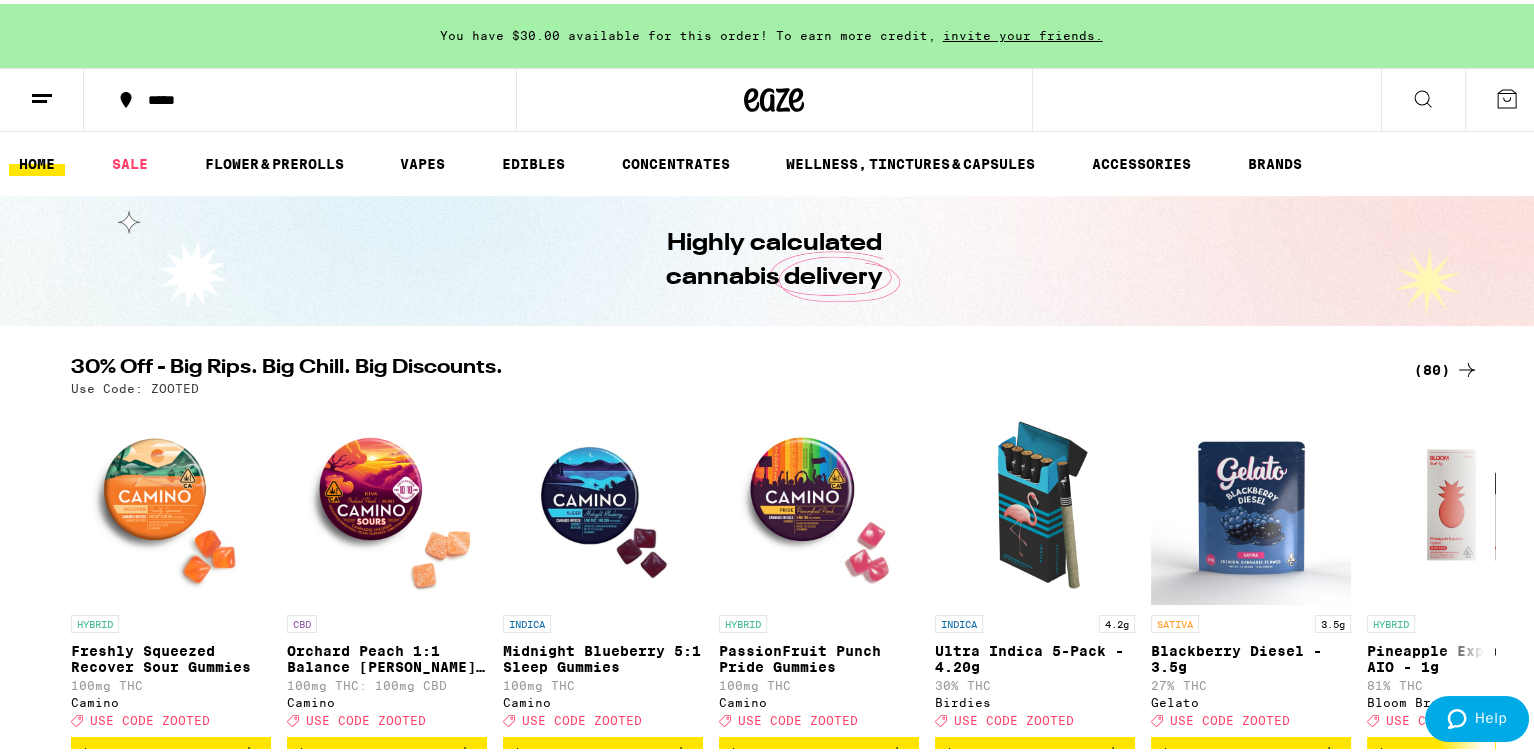 scroll, scrollTop: 200, scrollLeft: 0, axis: vertical 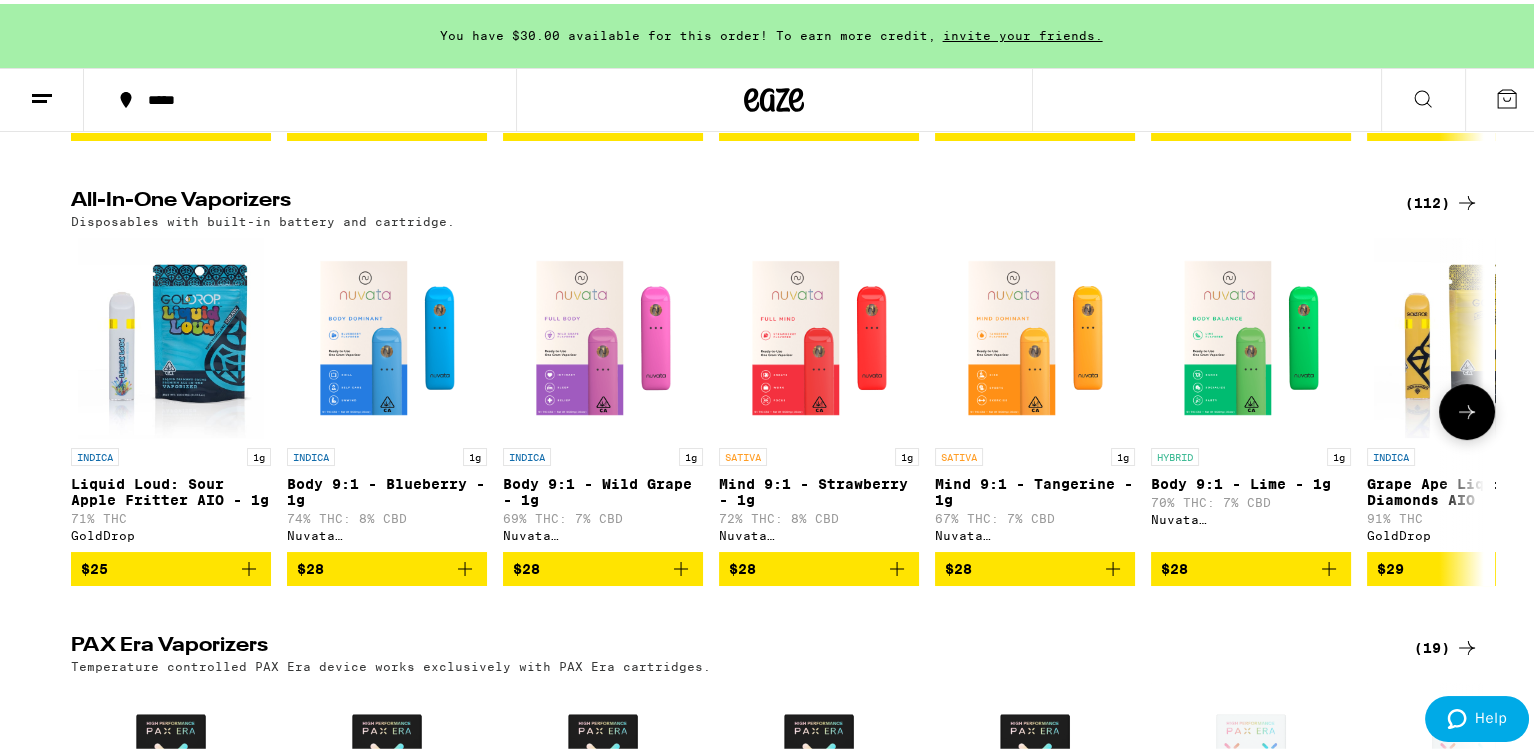 click at bounding box center (1467, 408) 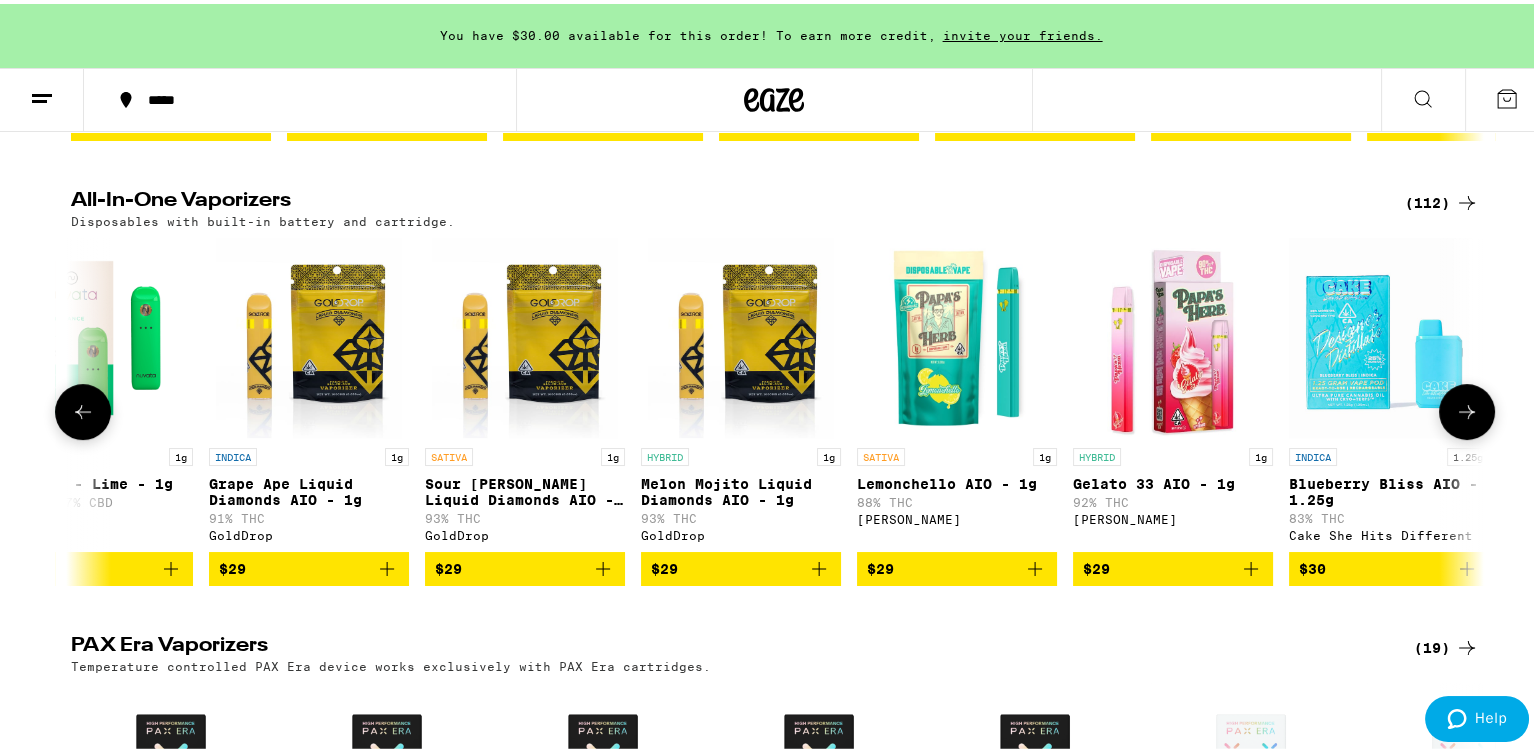scroll, scrollTop: 0, scrollLeft: 1190, axis: horizontal 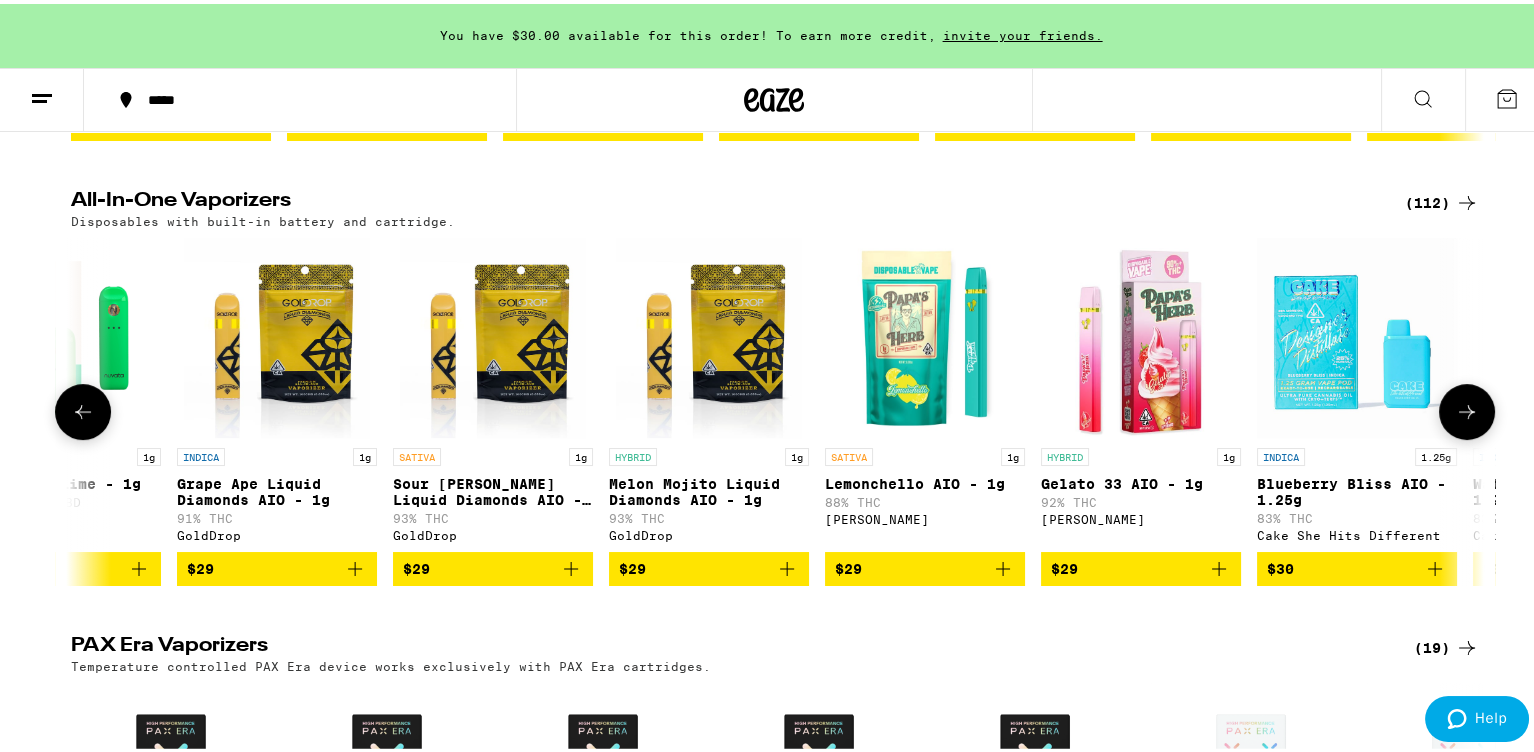 click 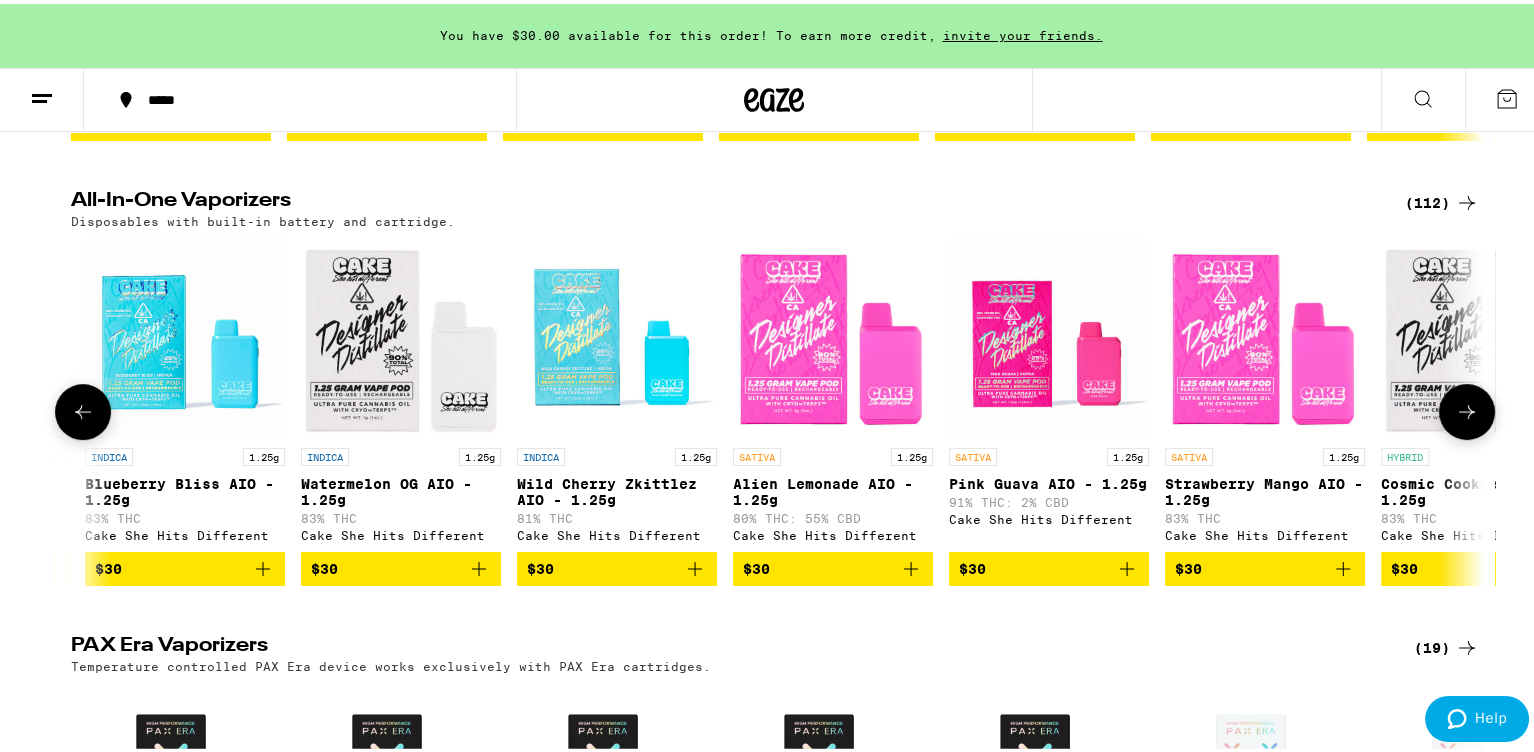 scroll, scrollTop: 0, scrollLeft: 2380, axis: horizontal 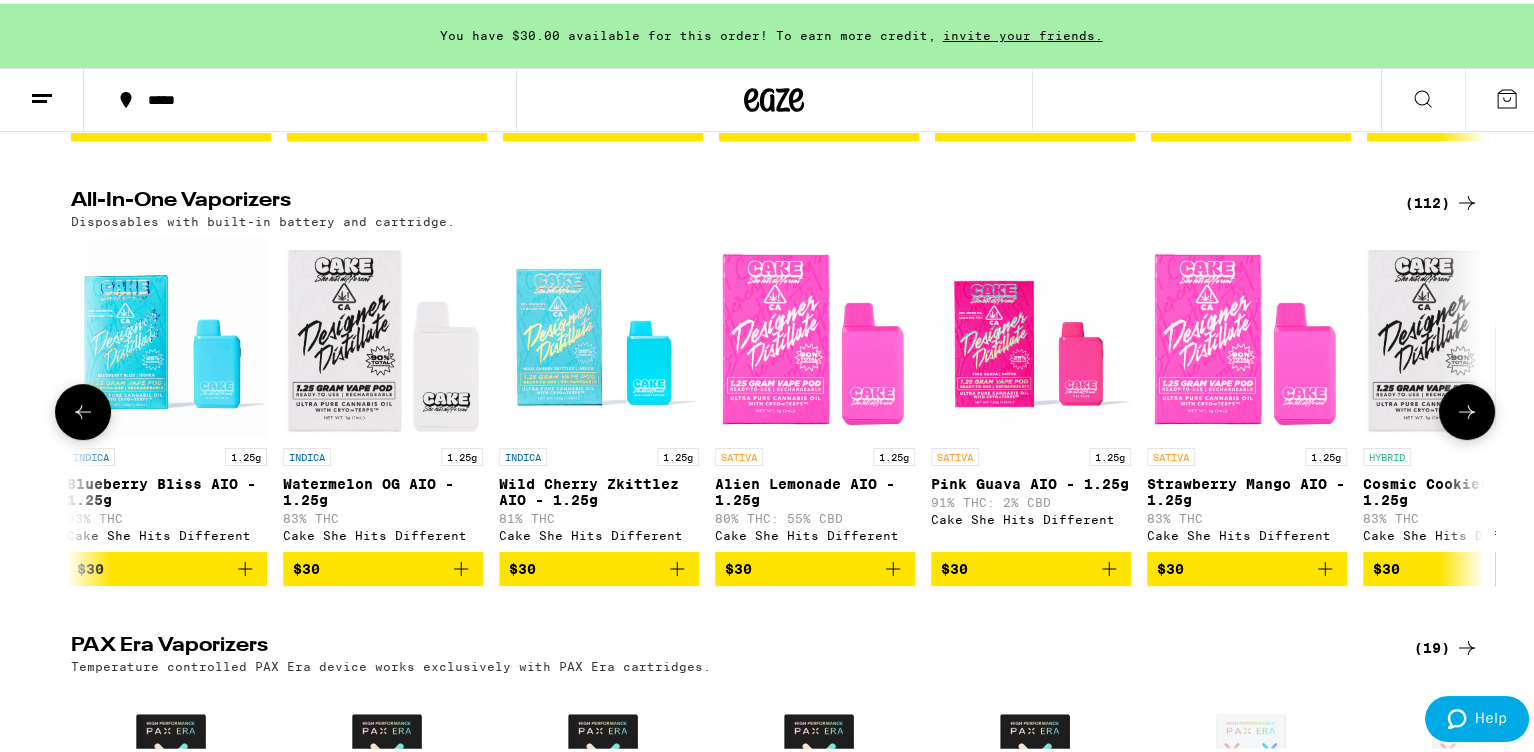 click at bounding box center (1467, 408) 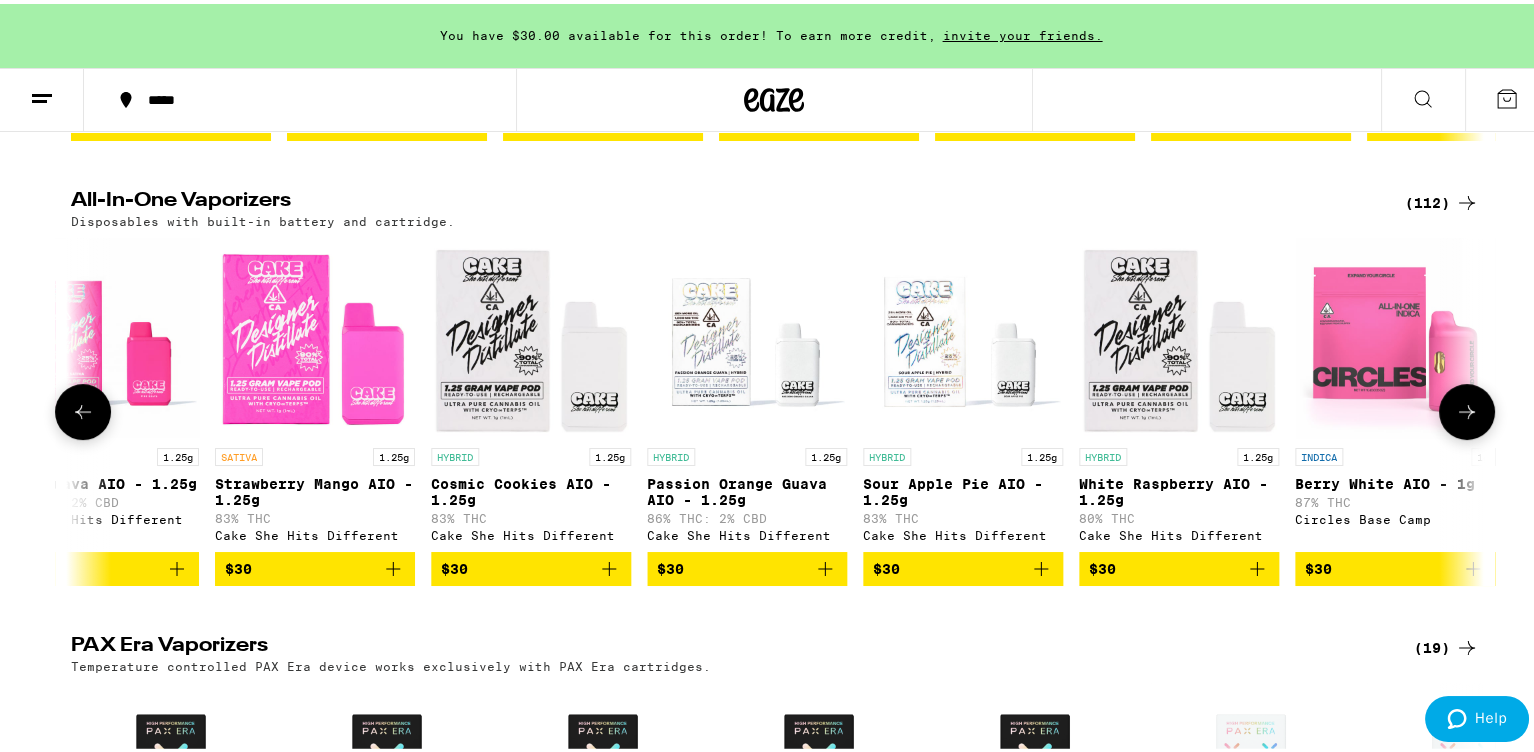 scroll, scrollTop: 0, scrollLeft: 3570, axis: horizontal 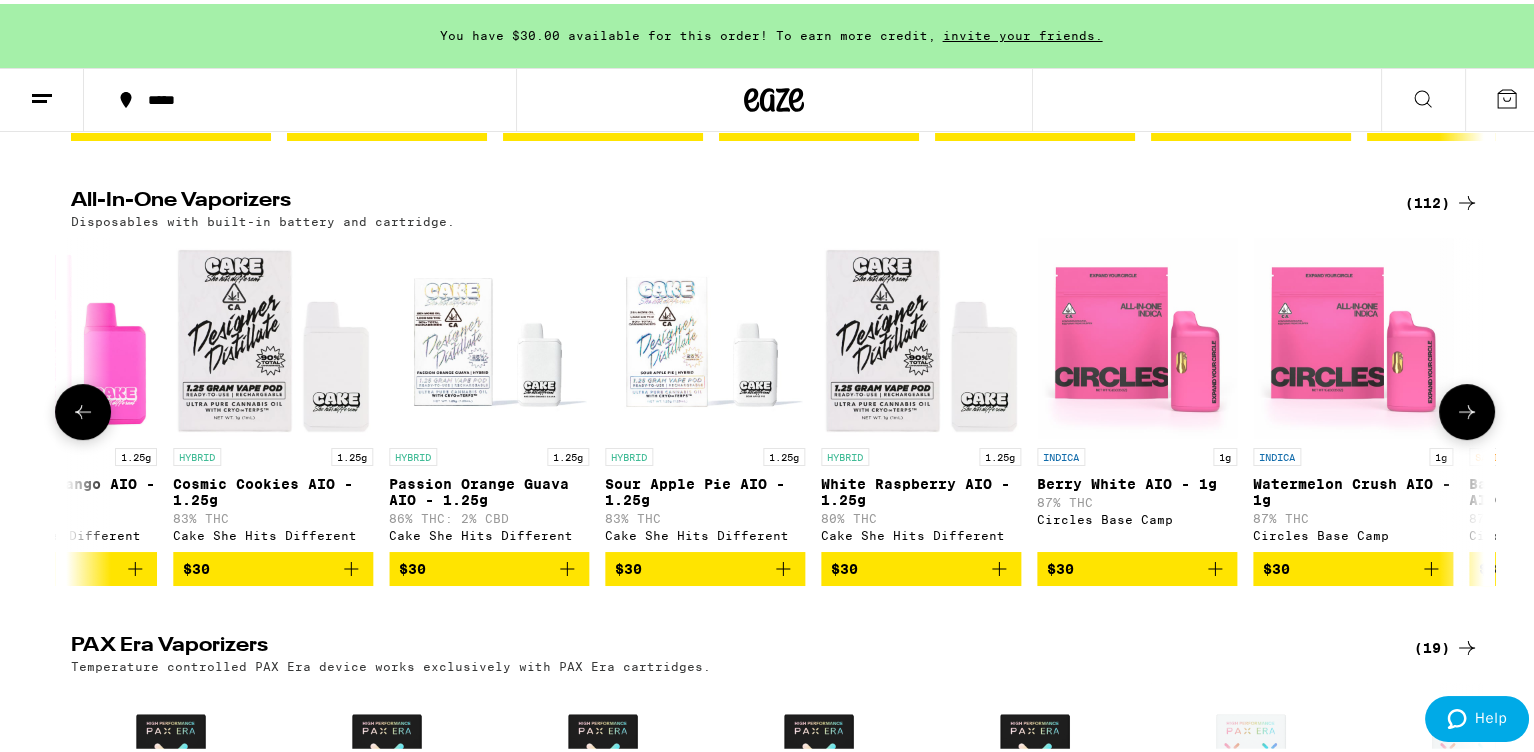 click 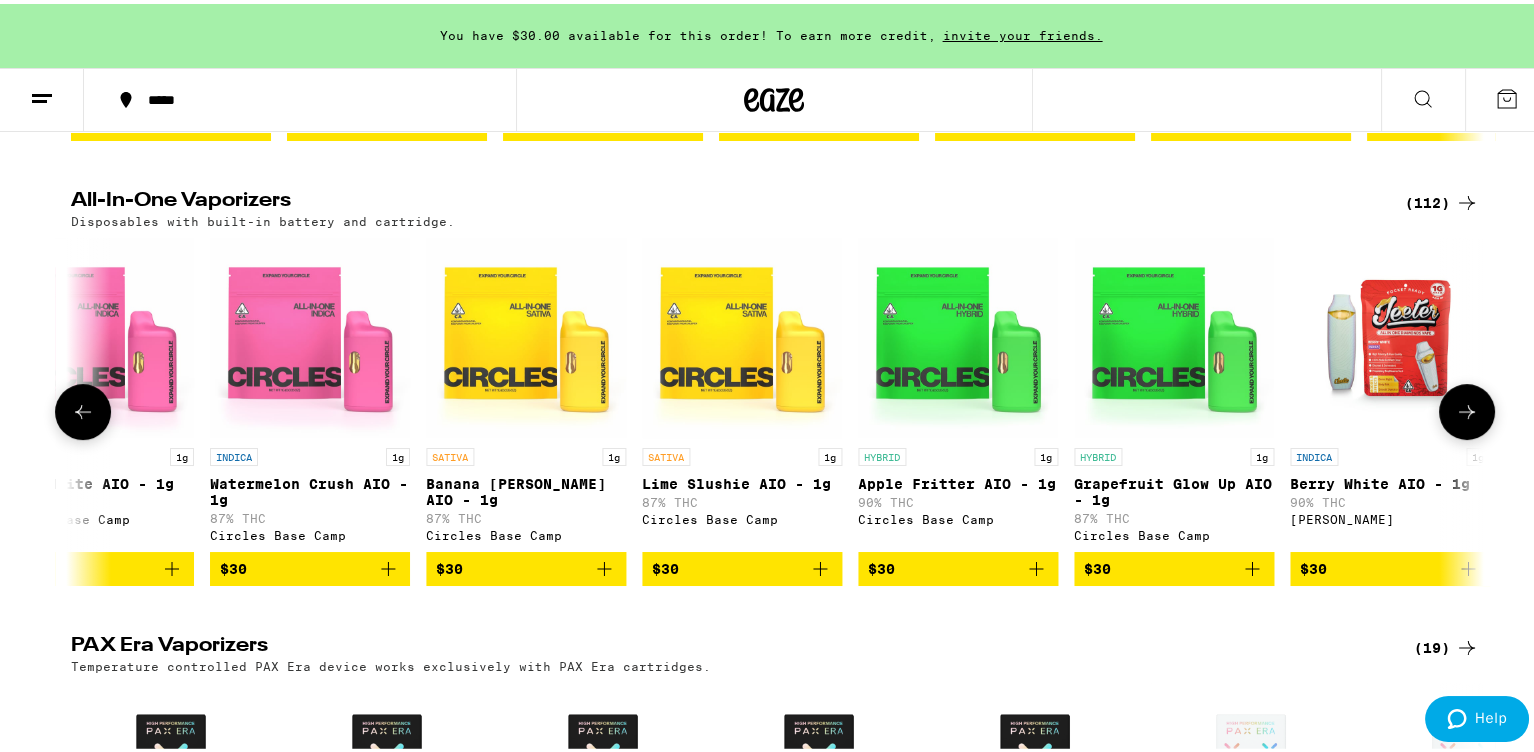 scroll, scrollTop: 0, scrollLeft: 4761, axis: horizontal 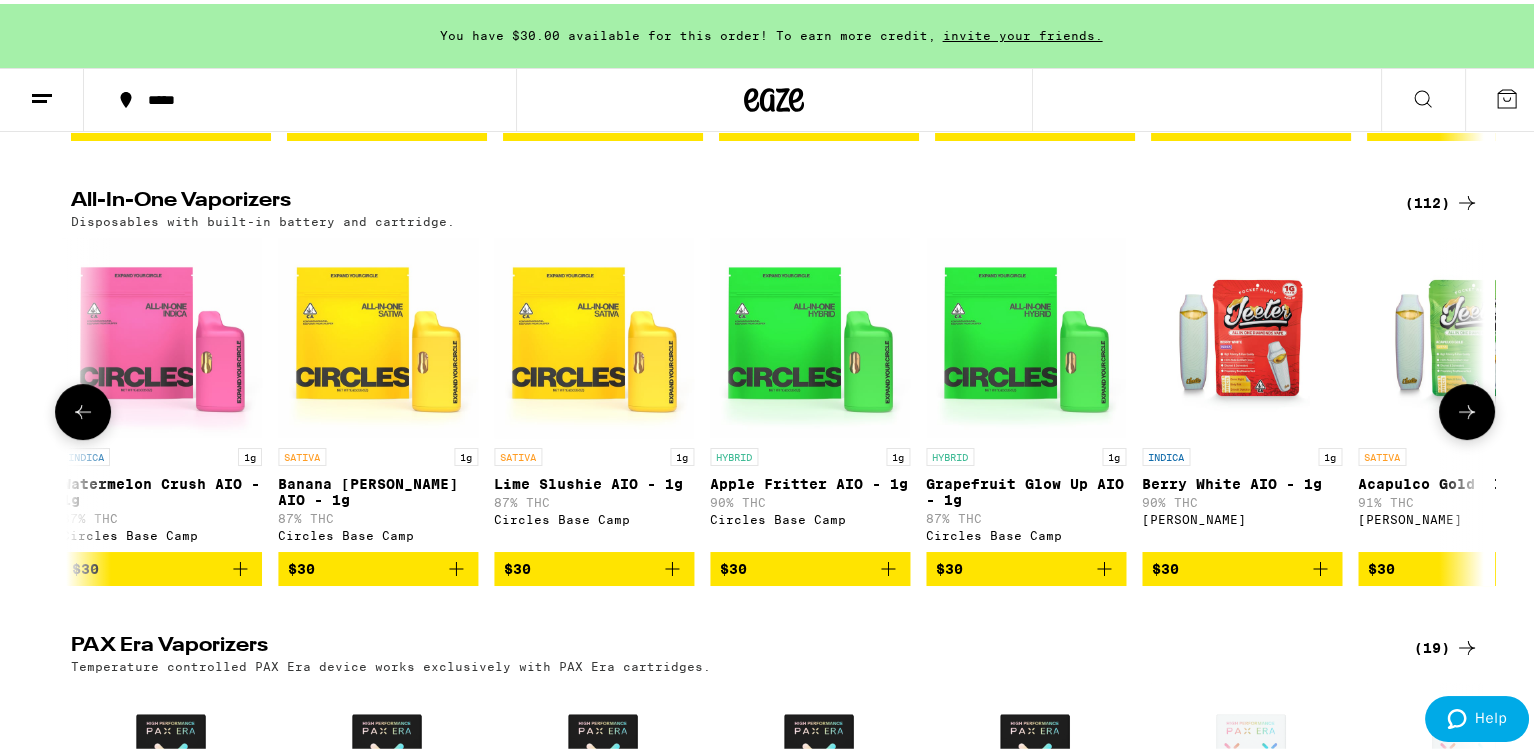 click 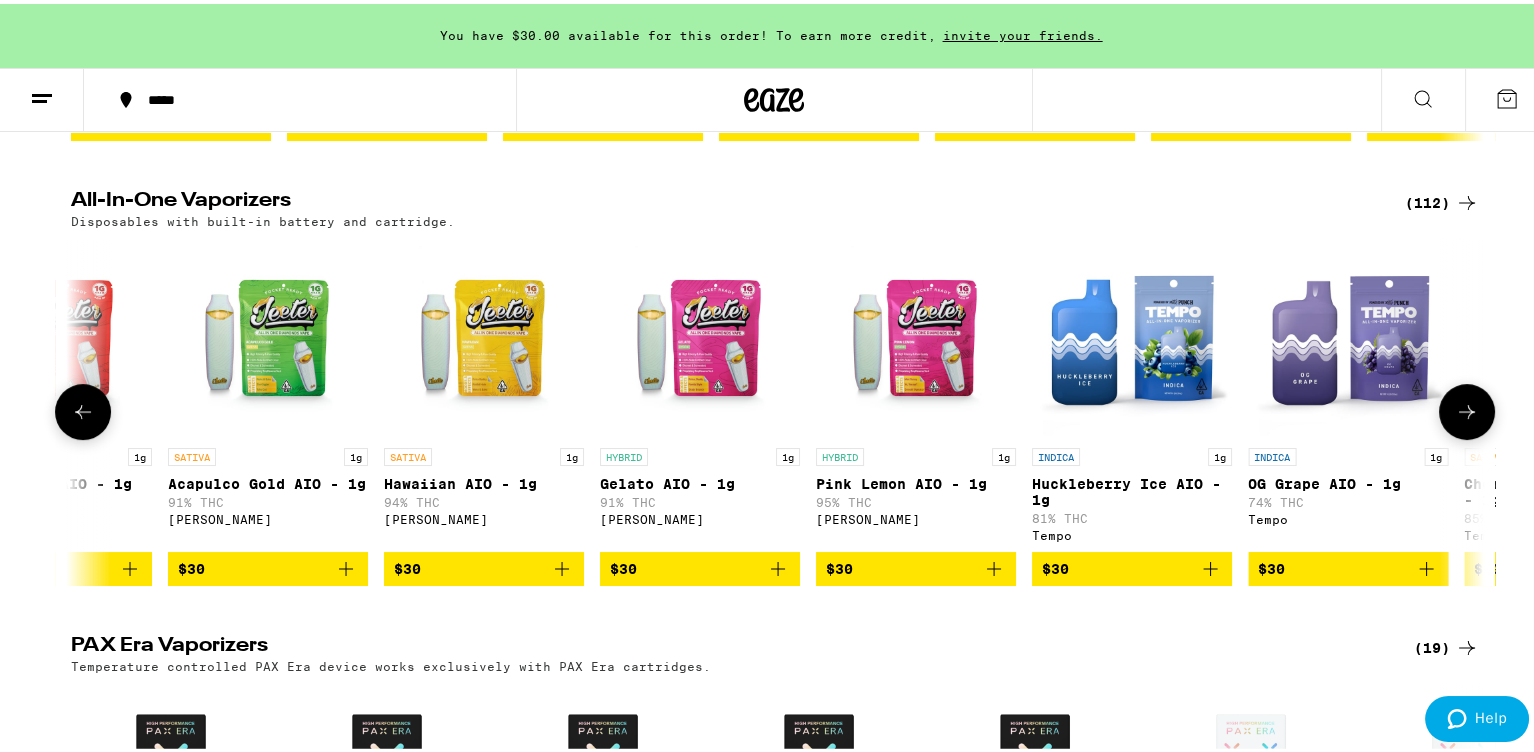 click 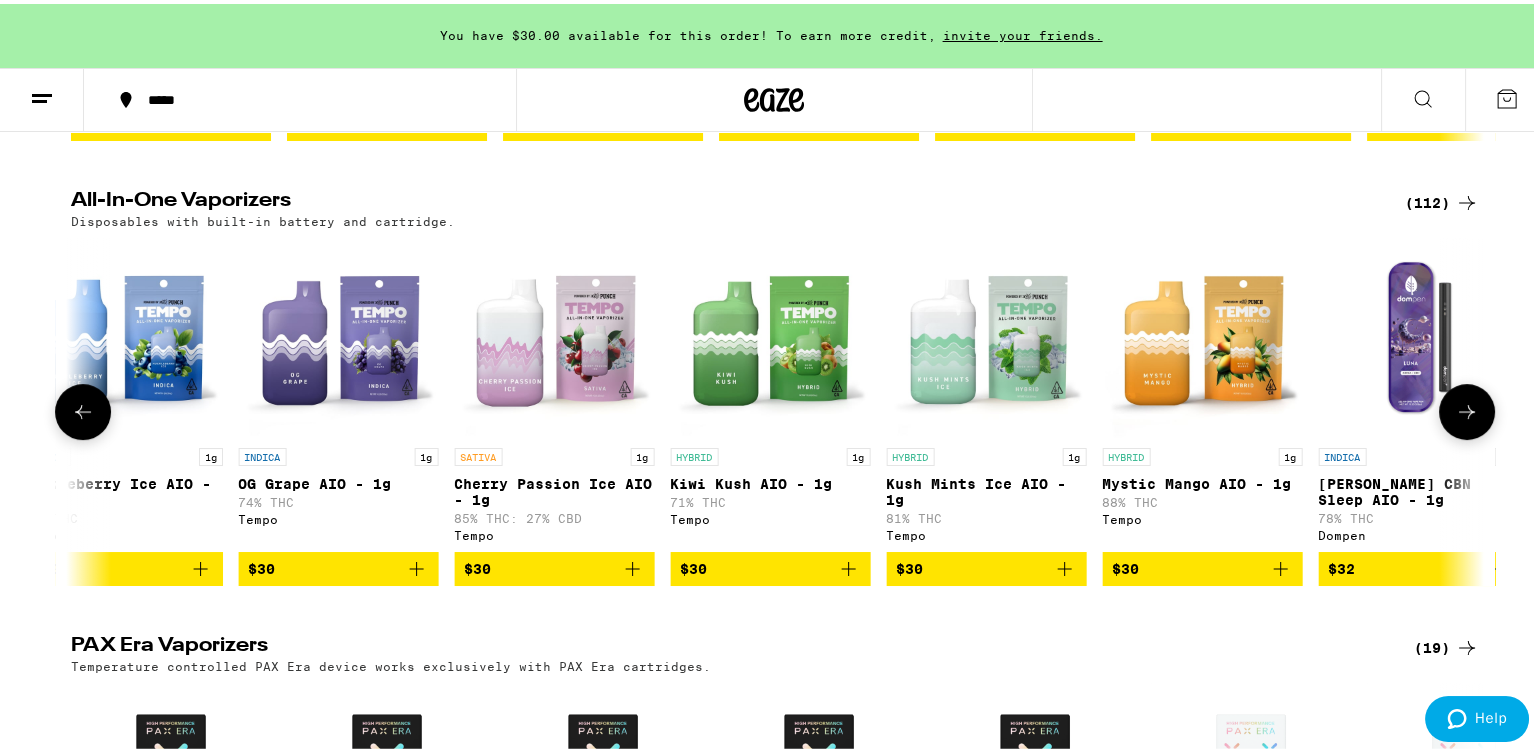 scroll, scrollTop: 0, scrollLeft: 7141, axis: horizontal 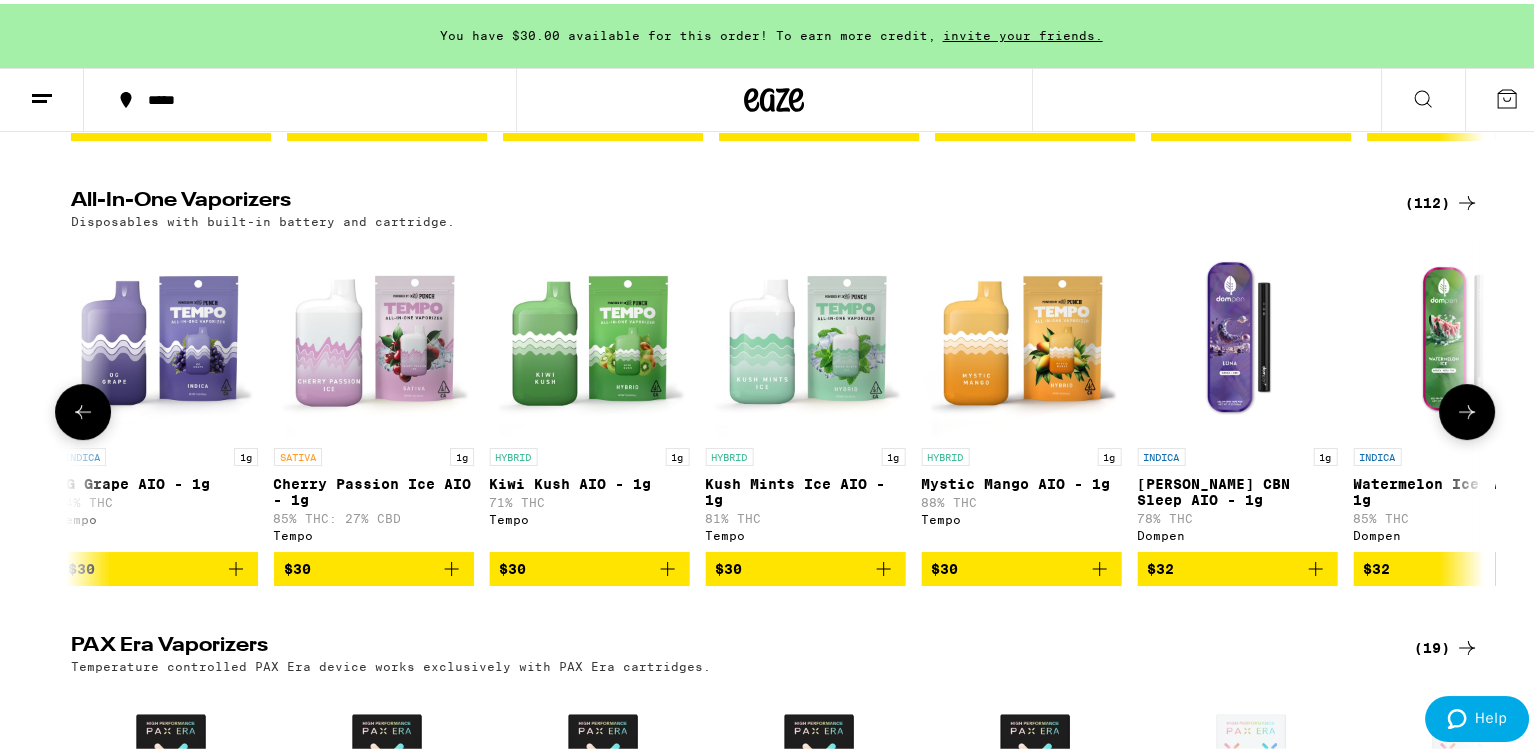 click 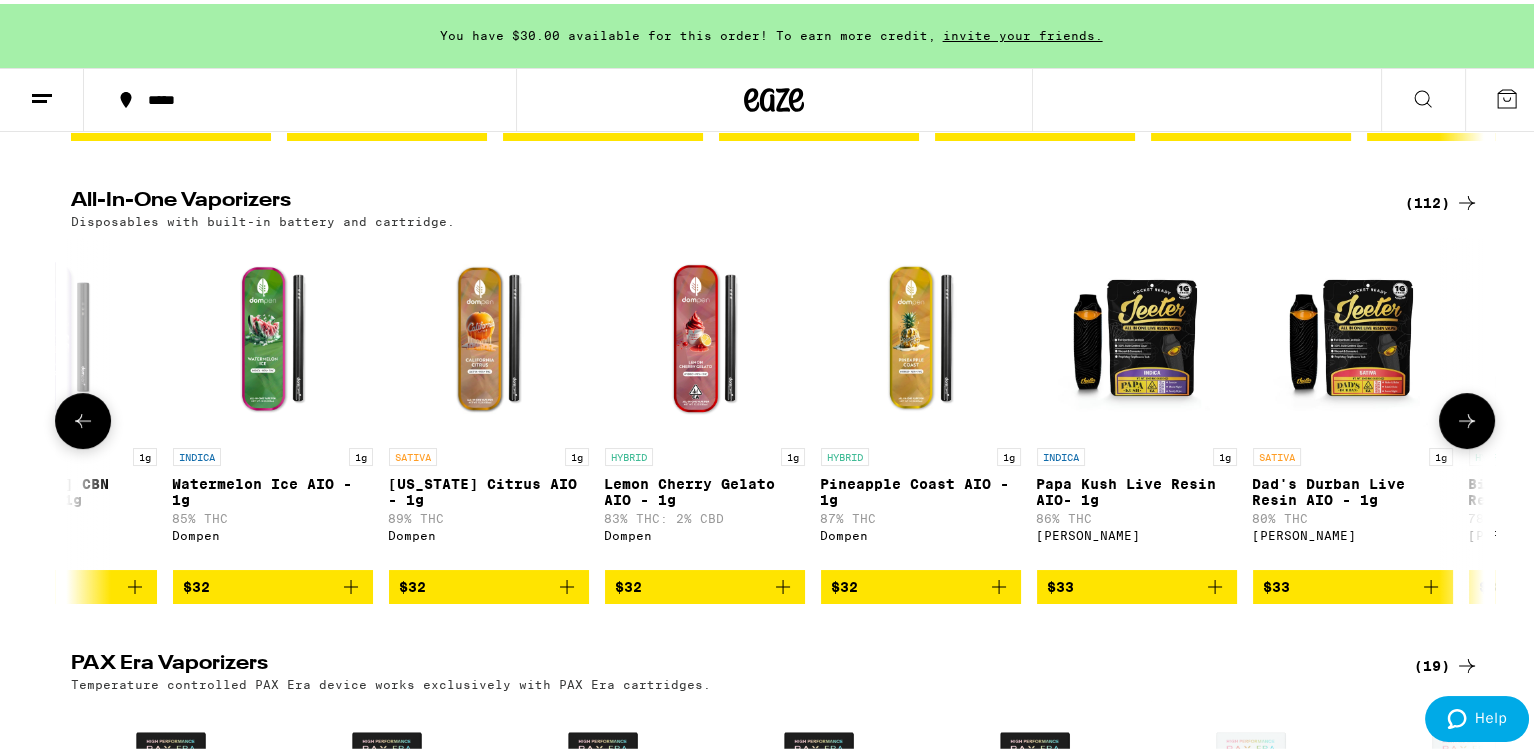 scroll, scrollTop: 0, scrollLeft: 8332, axis: horizontal 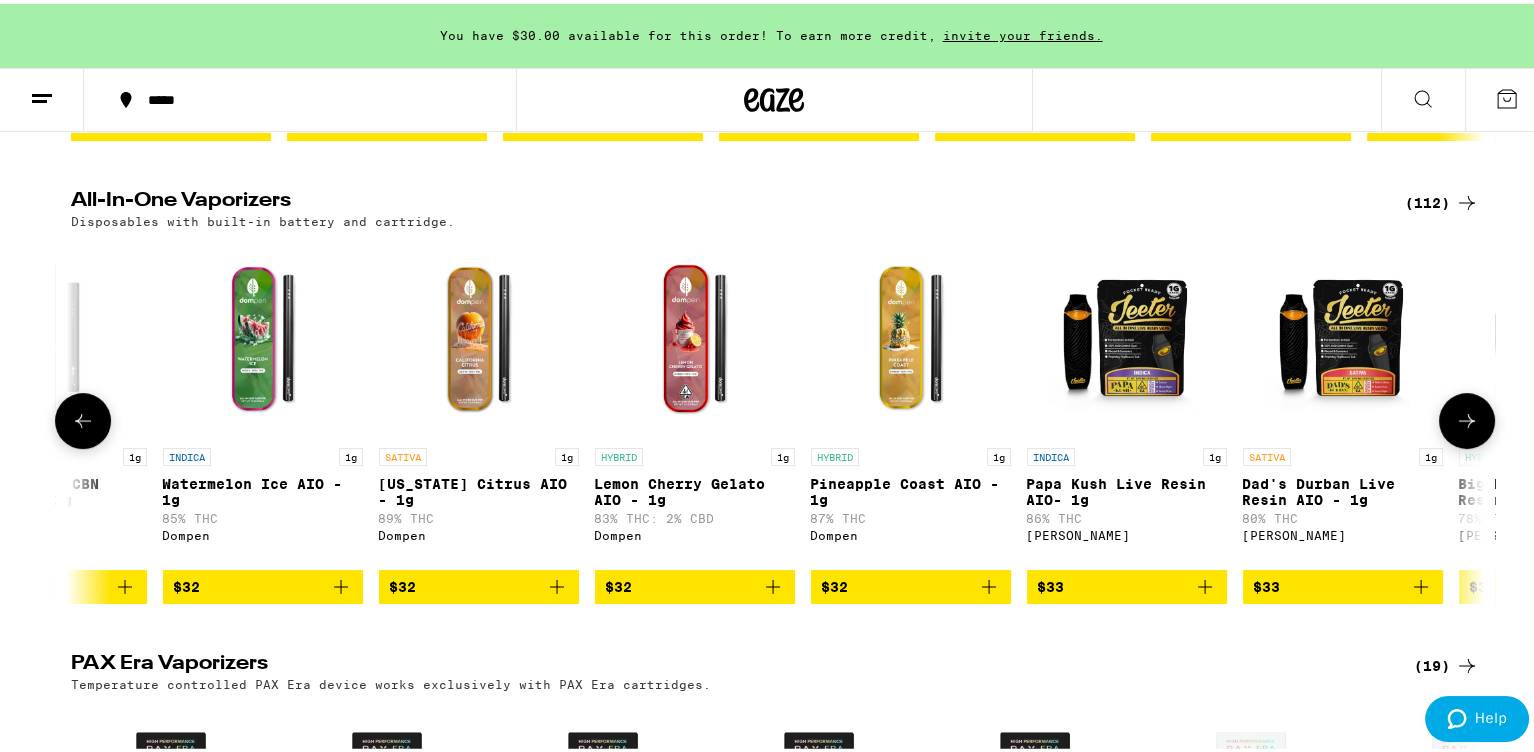 click 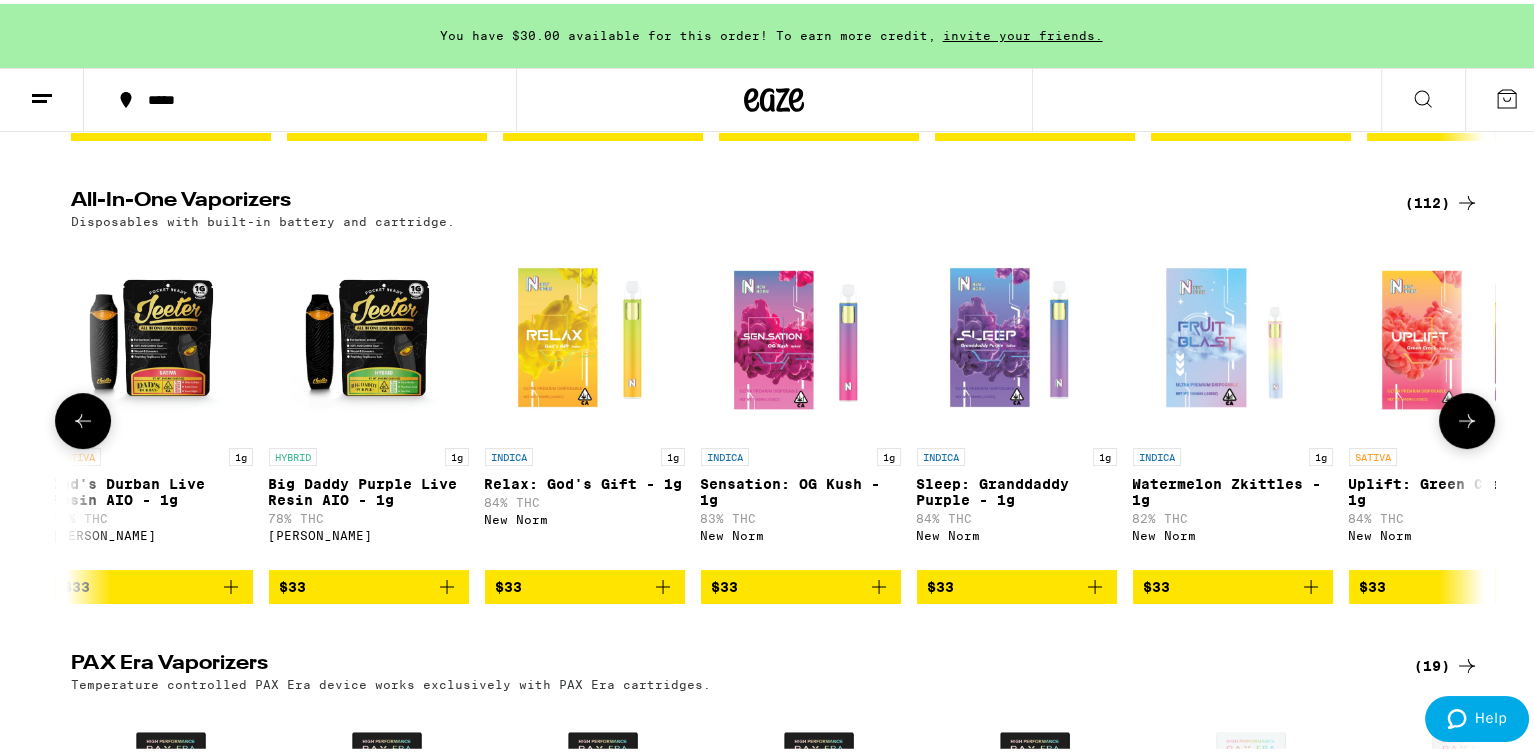click 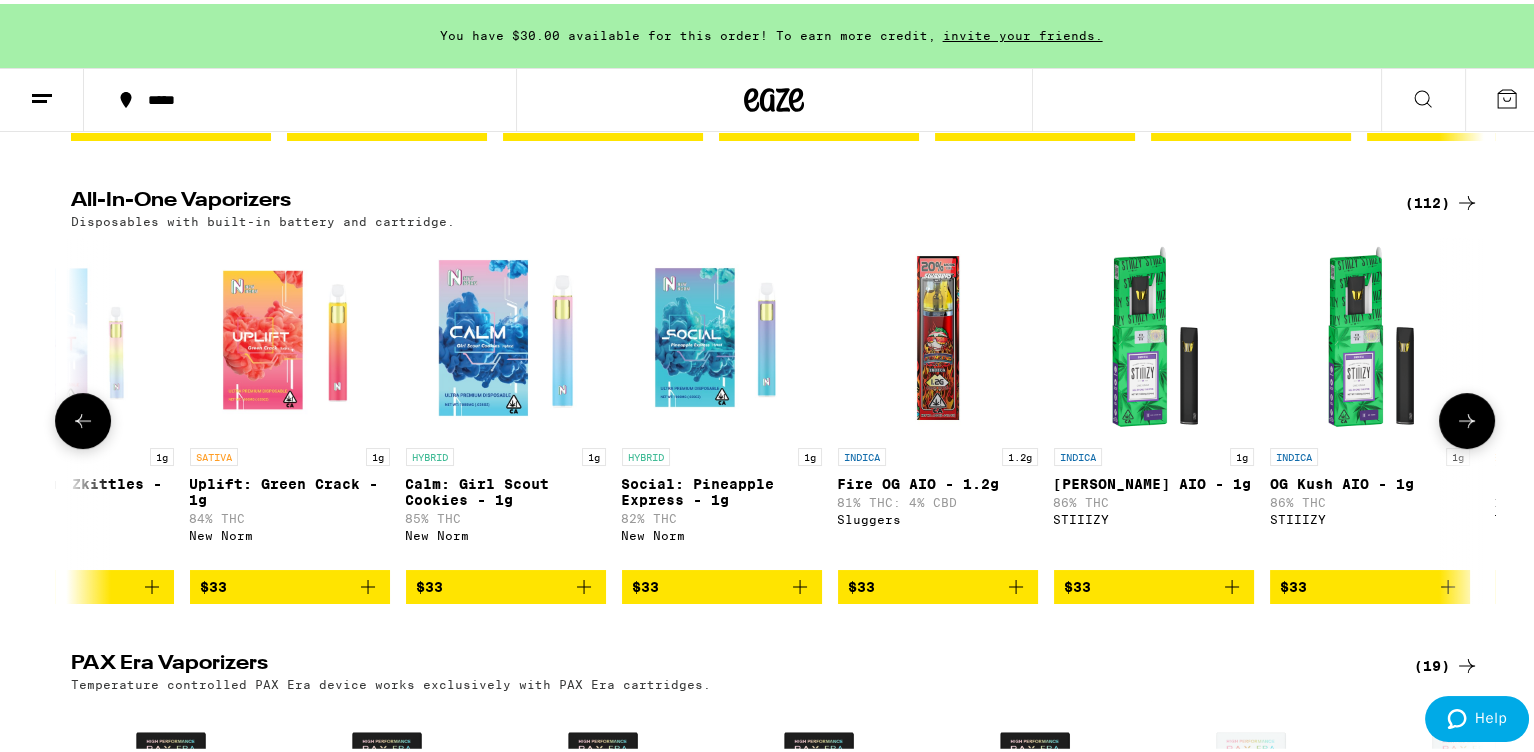 scroll, scrollTop: 0, scrollLeft: 10712, axis: horizontal 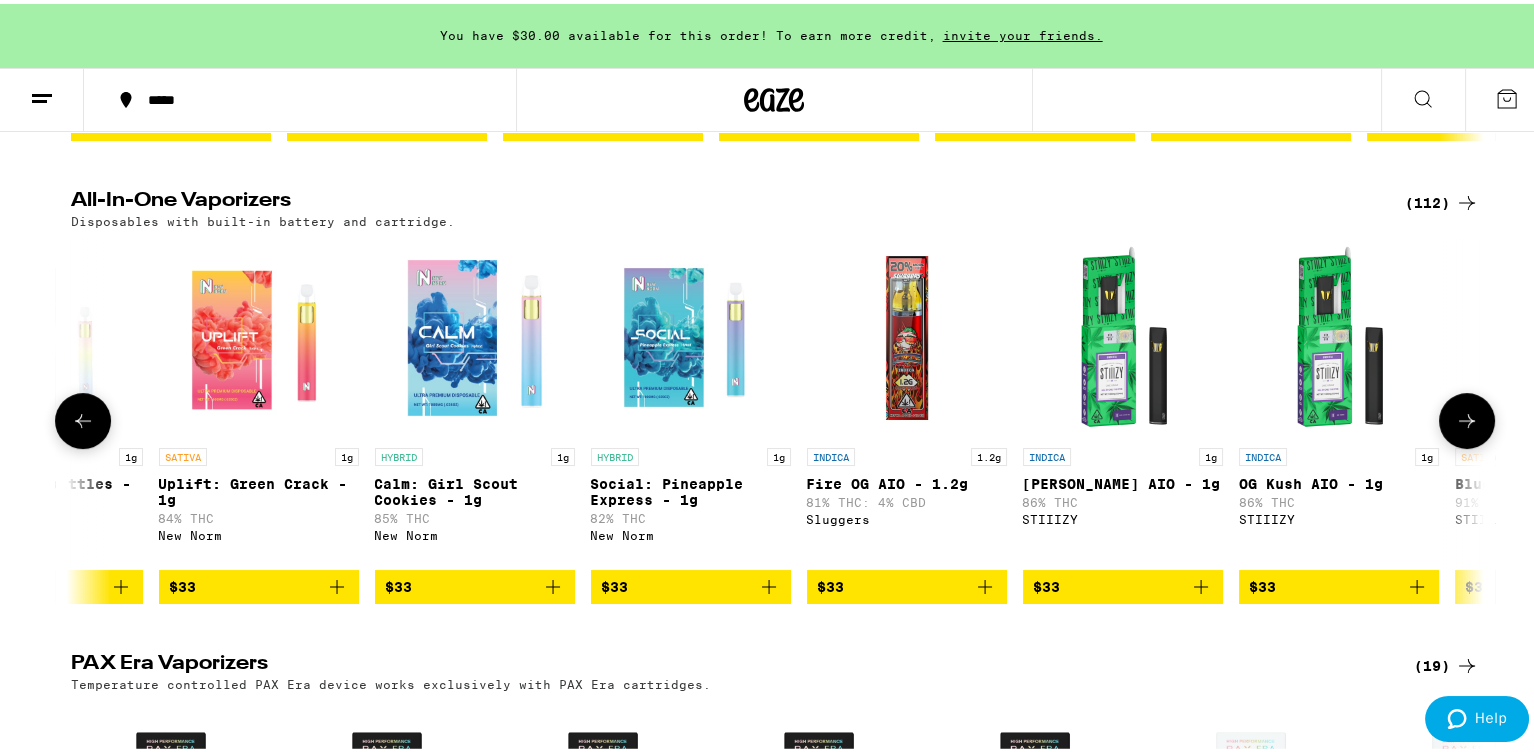 click 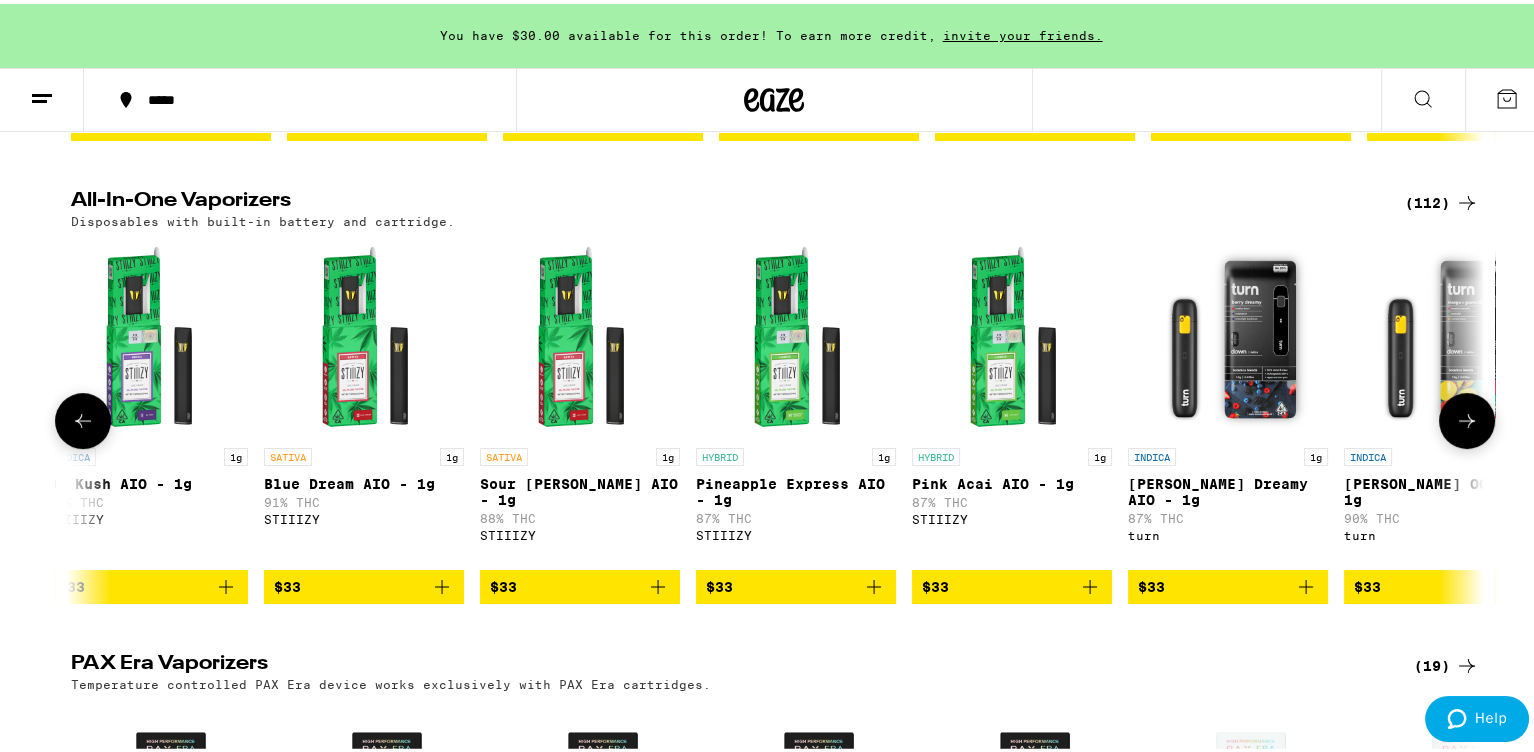 click 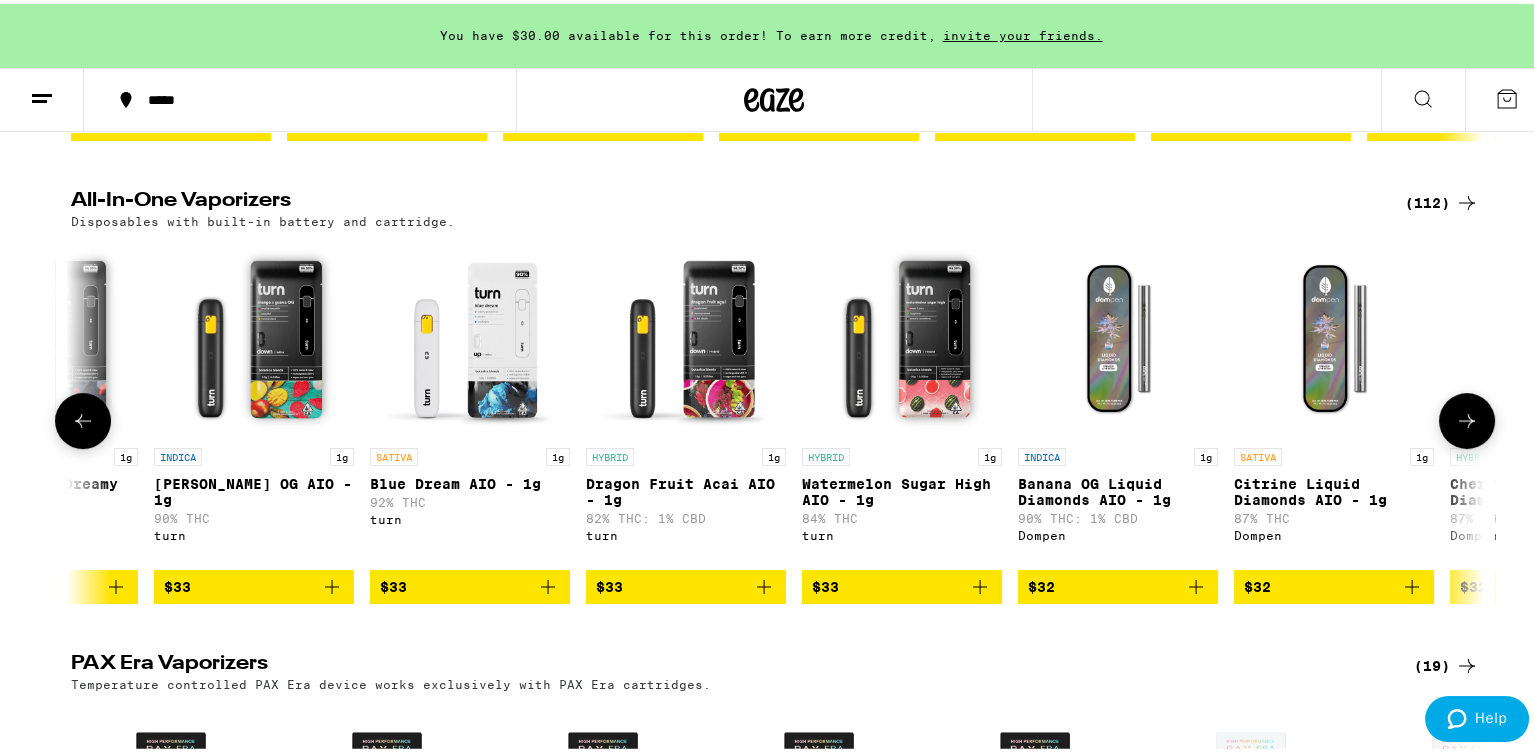 click 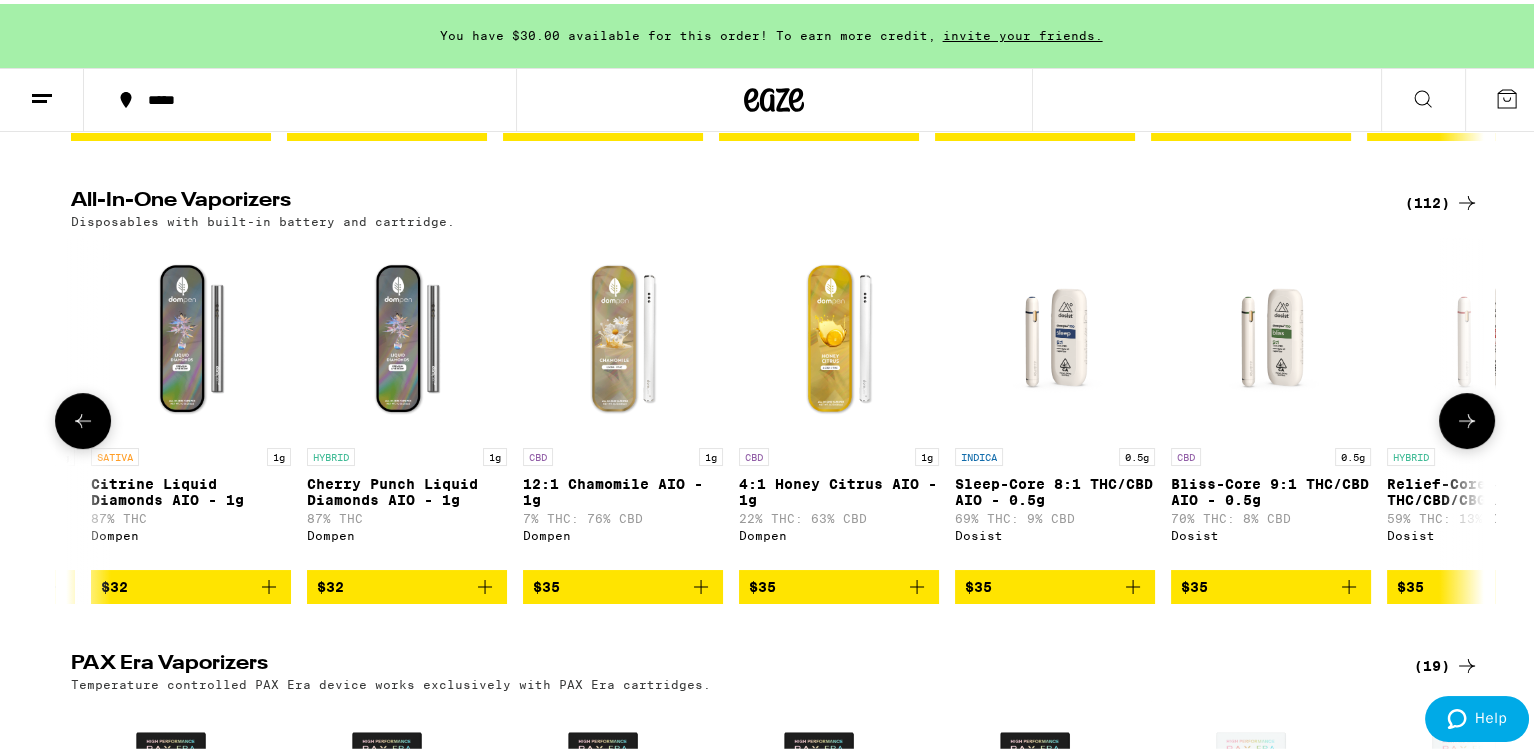 scroll, scrollTop: 0, scrollLeft: 14283, axis: horizontal 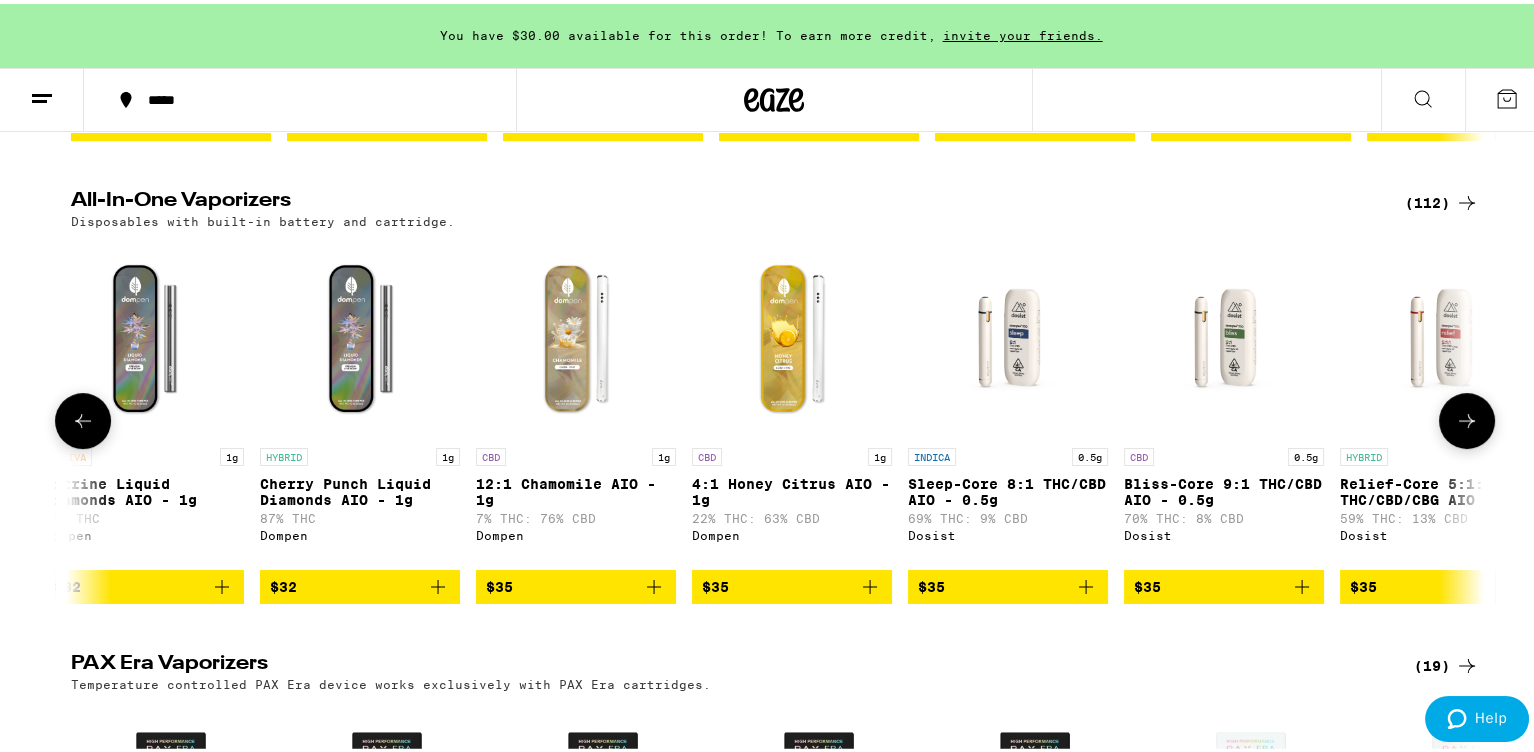 click 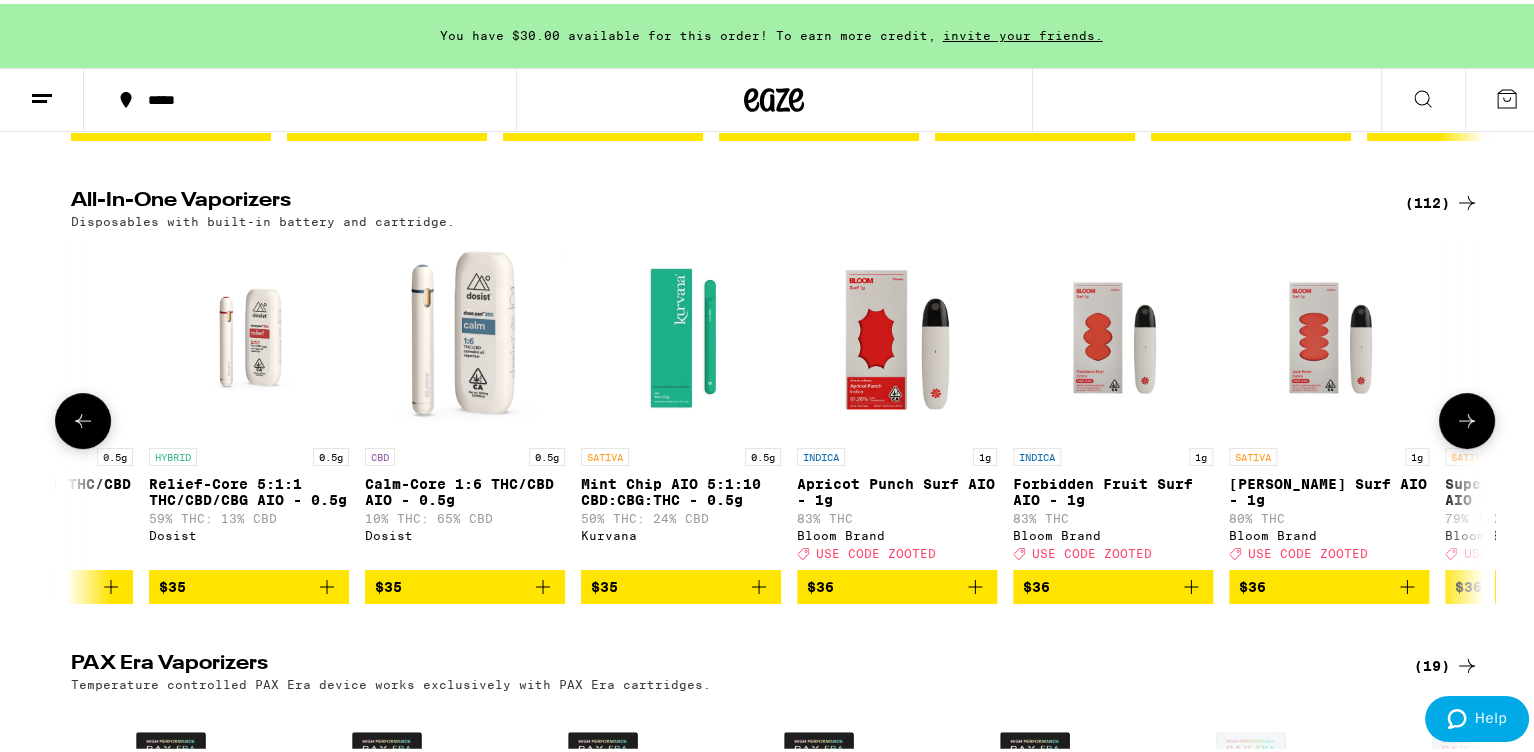 click 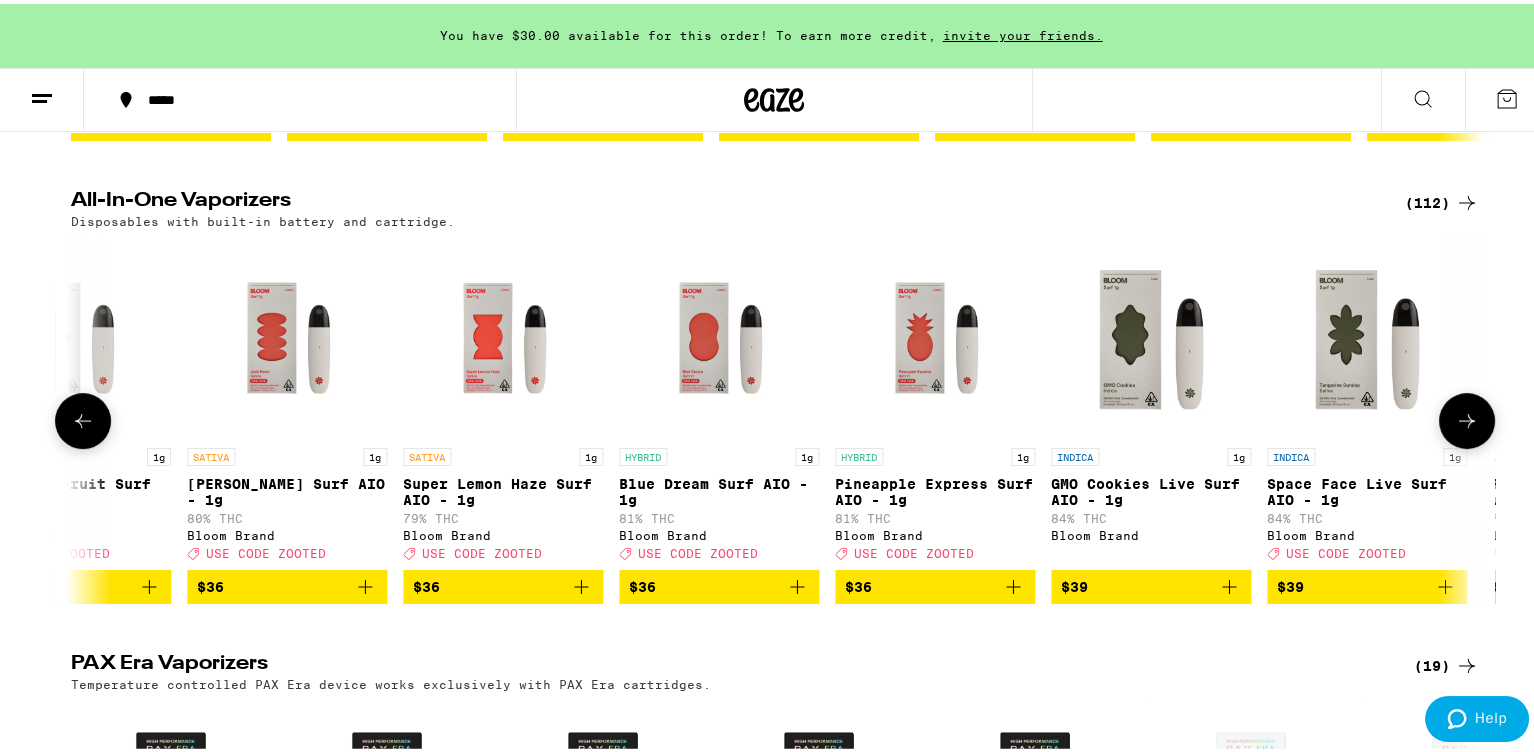 scroll, scrollTop: 0, scrollLeft: 16664, axis: horizontal 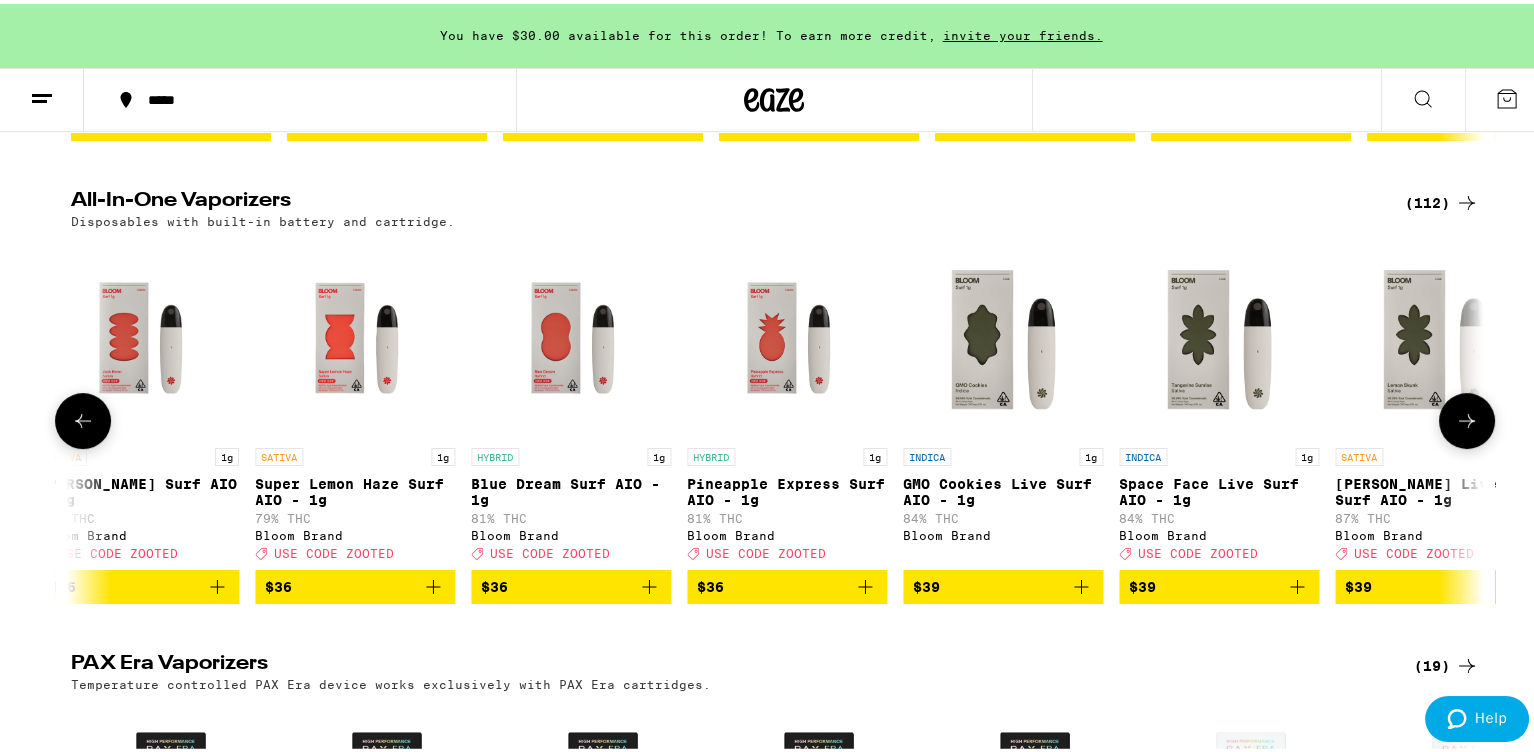 click 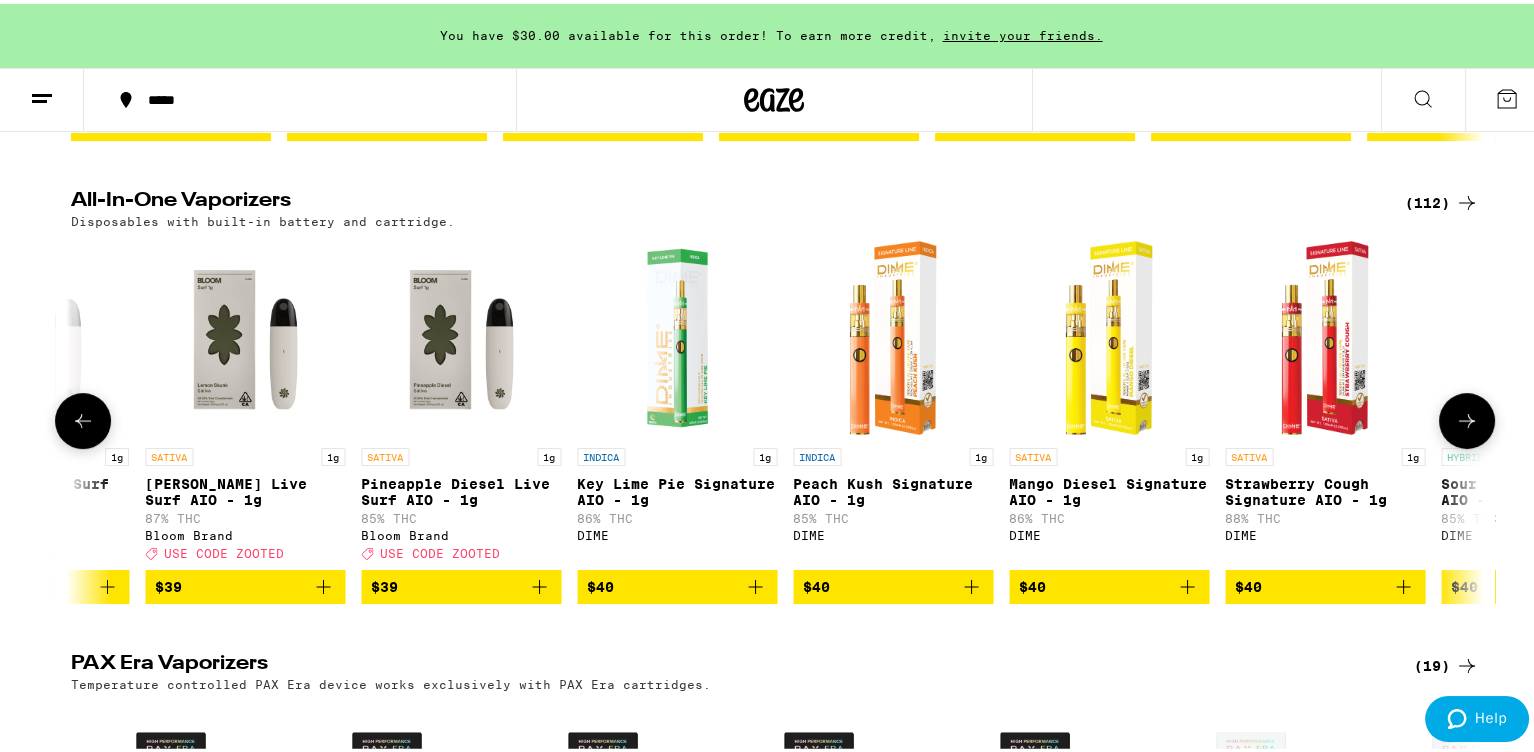 click 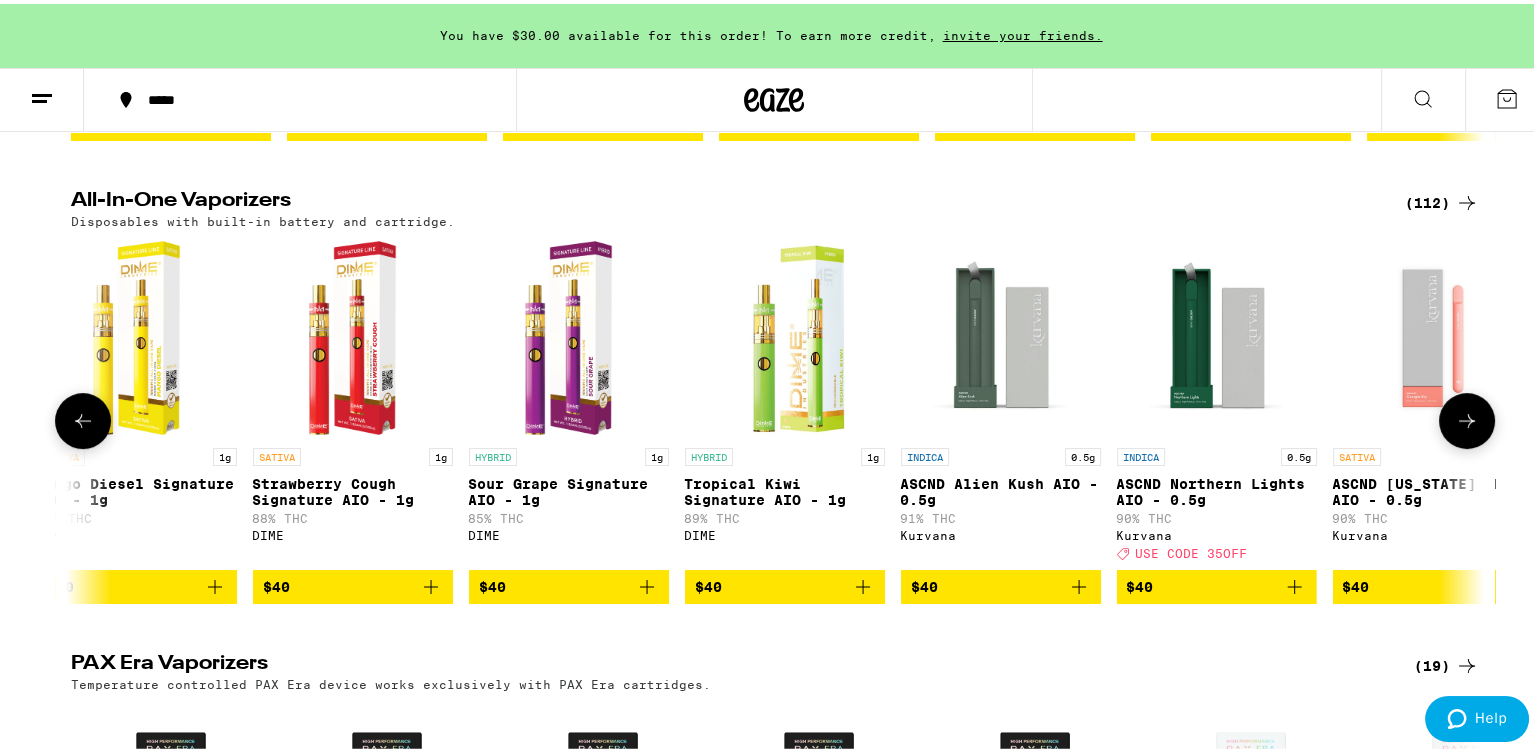 scroll, scrollTop: 0, scrollLeft: 19045, axis: horizontal 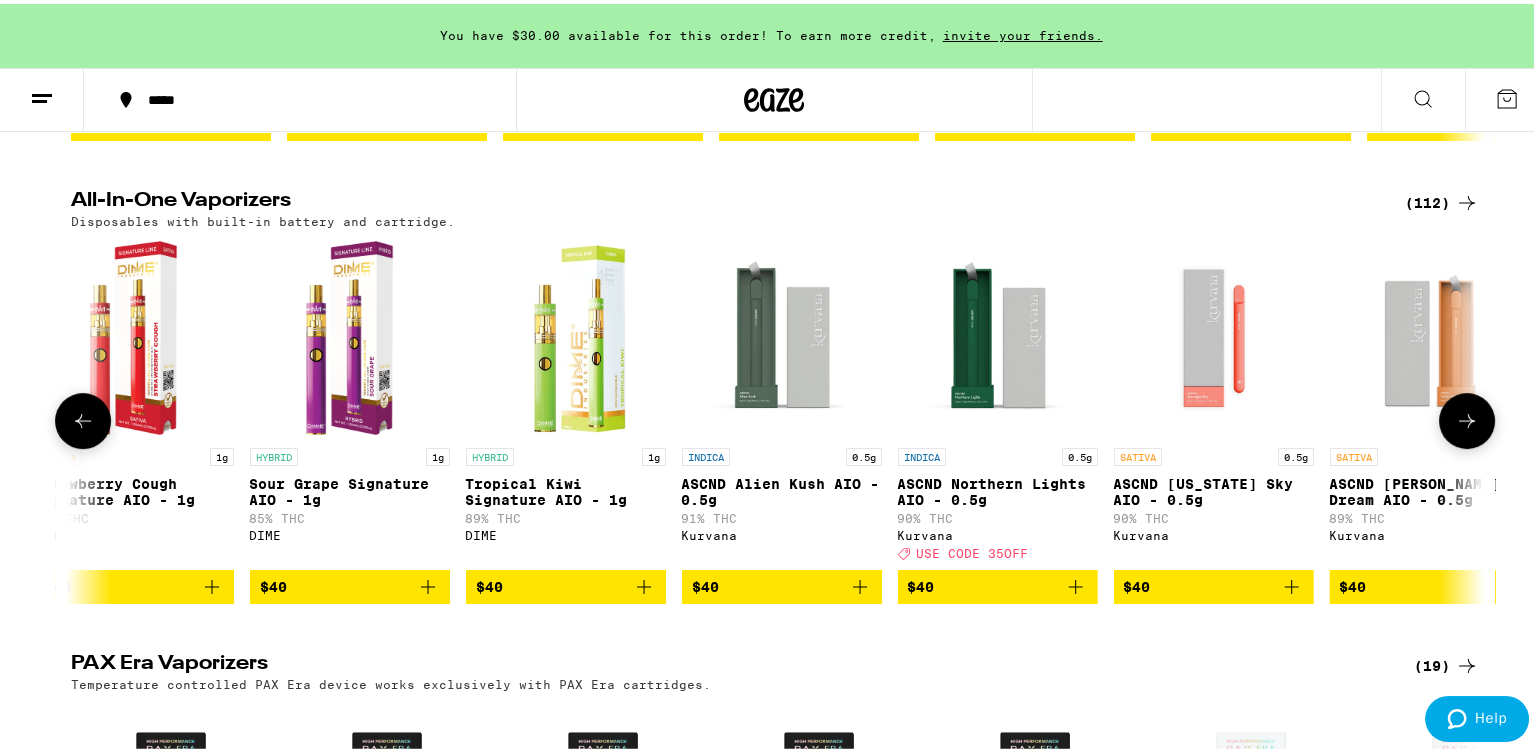 click at bounding box center [1430, 334] 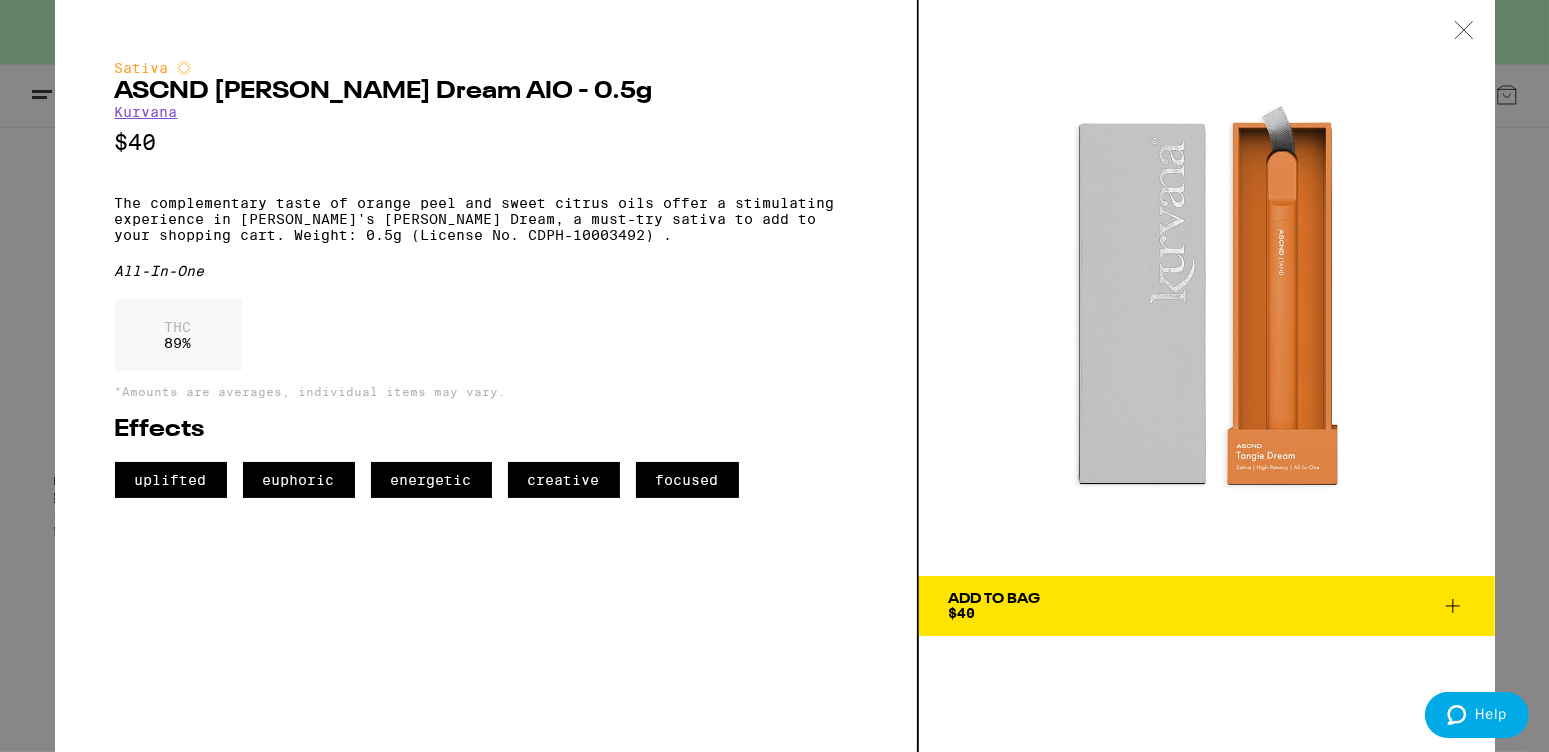 click on "Sativa   ASCND [PERSON_NAME] Dream AIO - 0.5g Kurvana $40 The complementary taste of orange peel and sweet citrus oils offer a stimulating experience in Kurvana's [PERSON_NAME] Dream, a must-try sativa to add to your shopping cart. Weight: 0.5g (License No. CDPH-10003492) .  All-In-One THC 89 % *Amounts are averages, individual items may vary. Effects uplifted euphoric energetic creative focused Add To Bag $40" at bounding box center [774, 376] 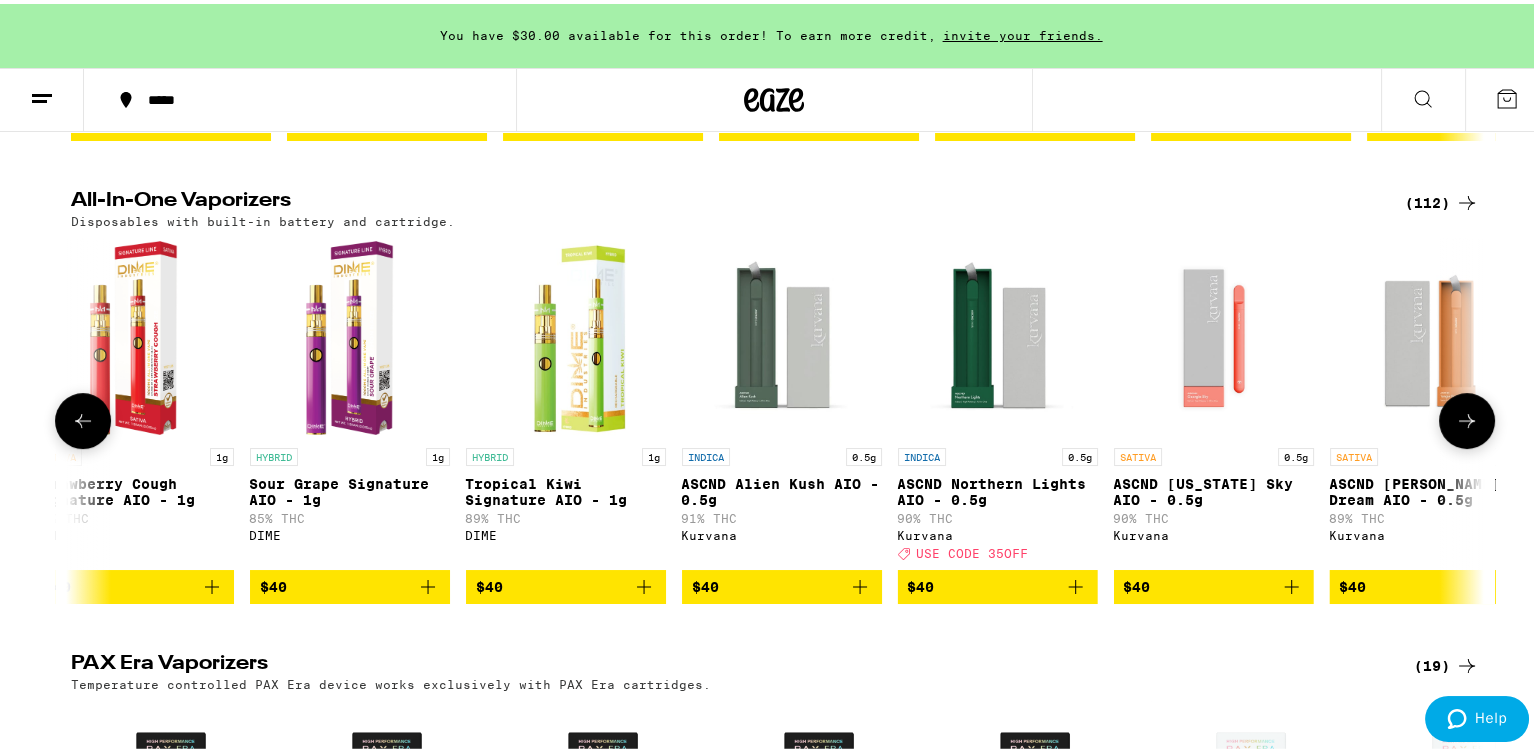 click at bounding box center [1467, 417] 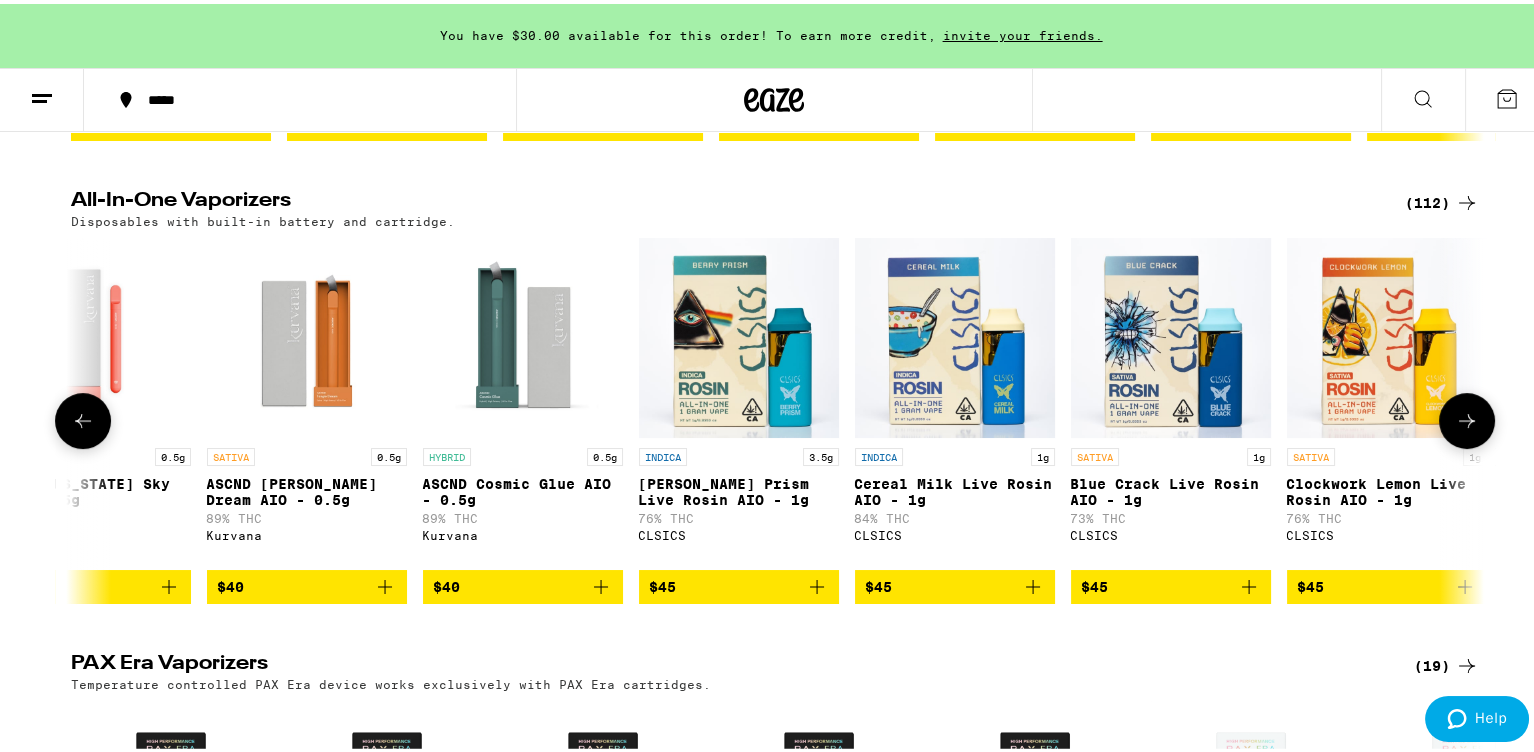 scroll, scrollTop: 0, scrollLeft: 20235, axis: horizontal 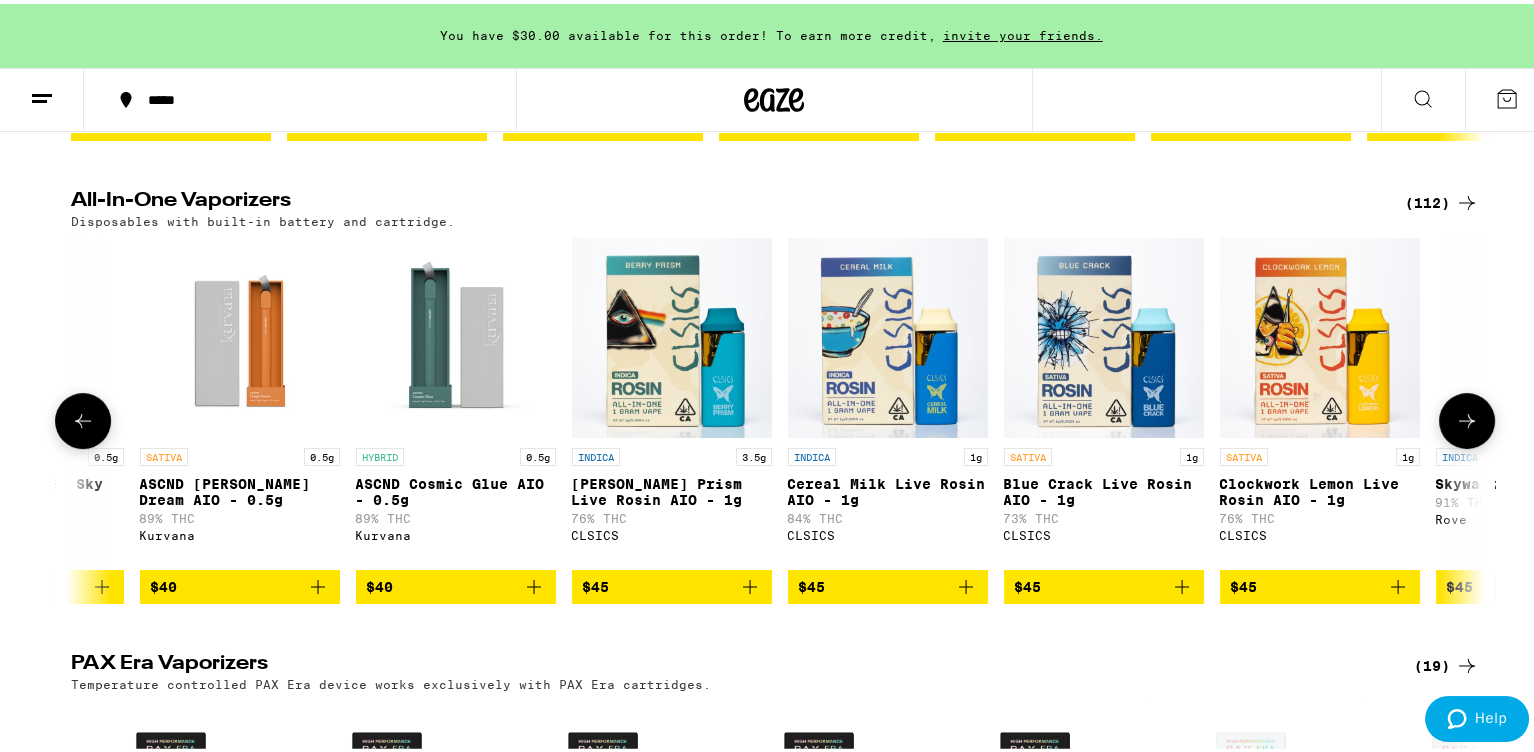 click at bounding box center [1467, 417] 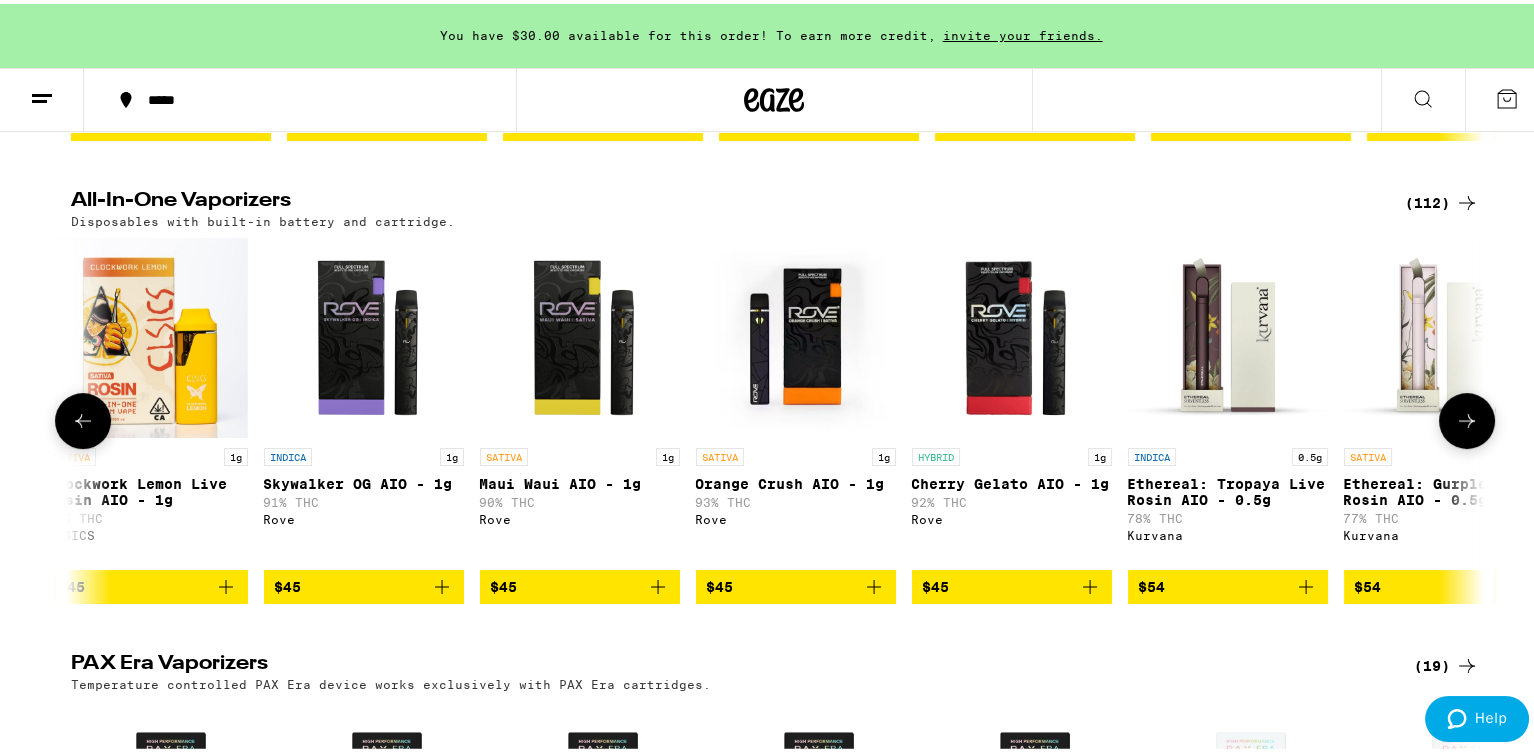 scroll, scrollTop: 0, scrollLeft: 21425, axis: horizontal 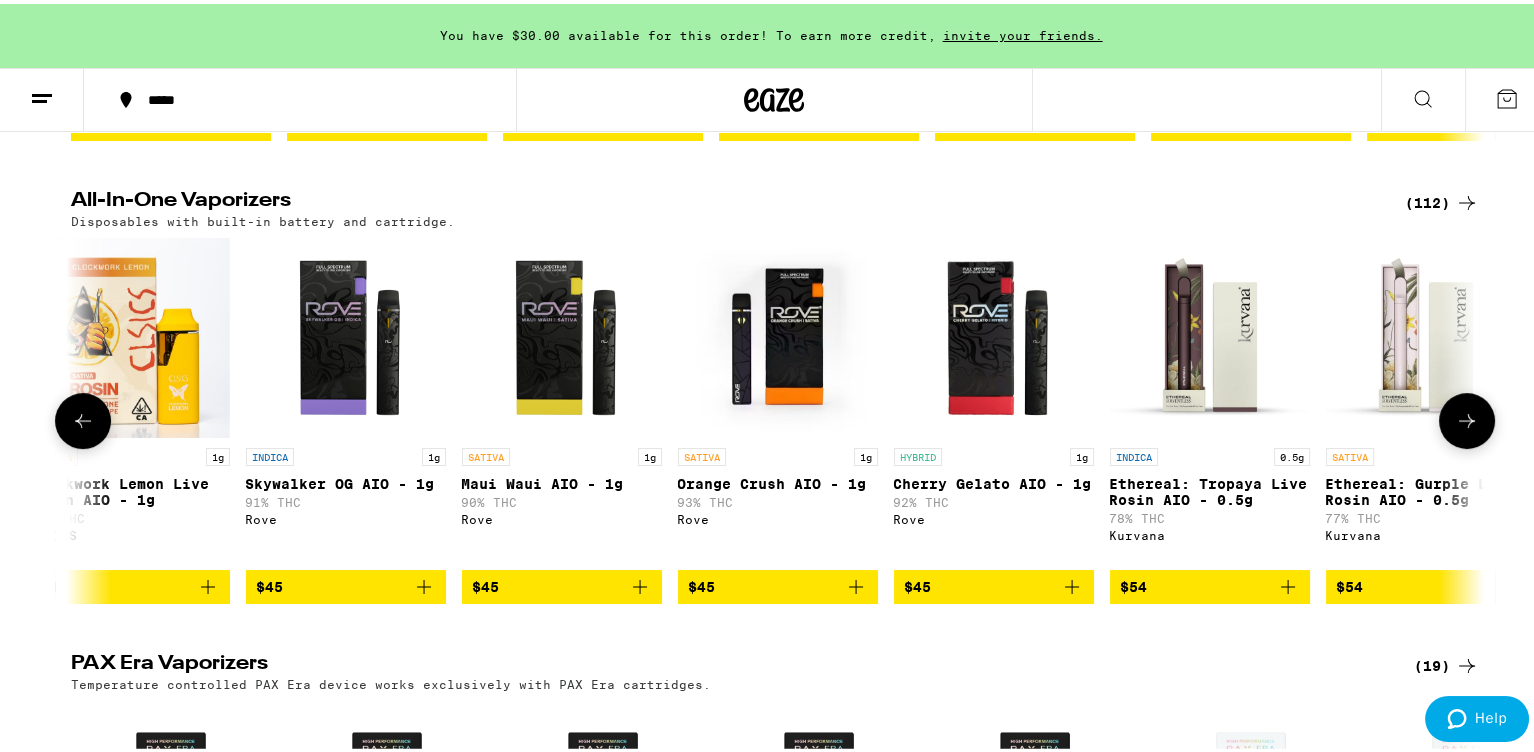 click 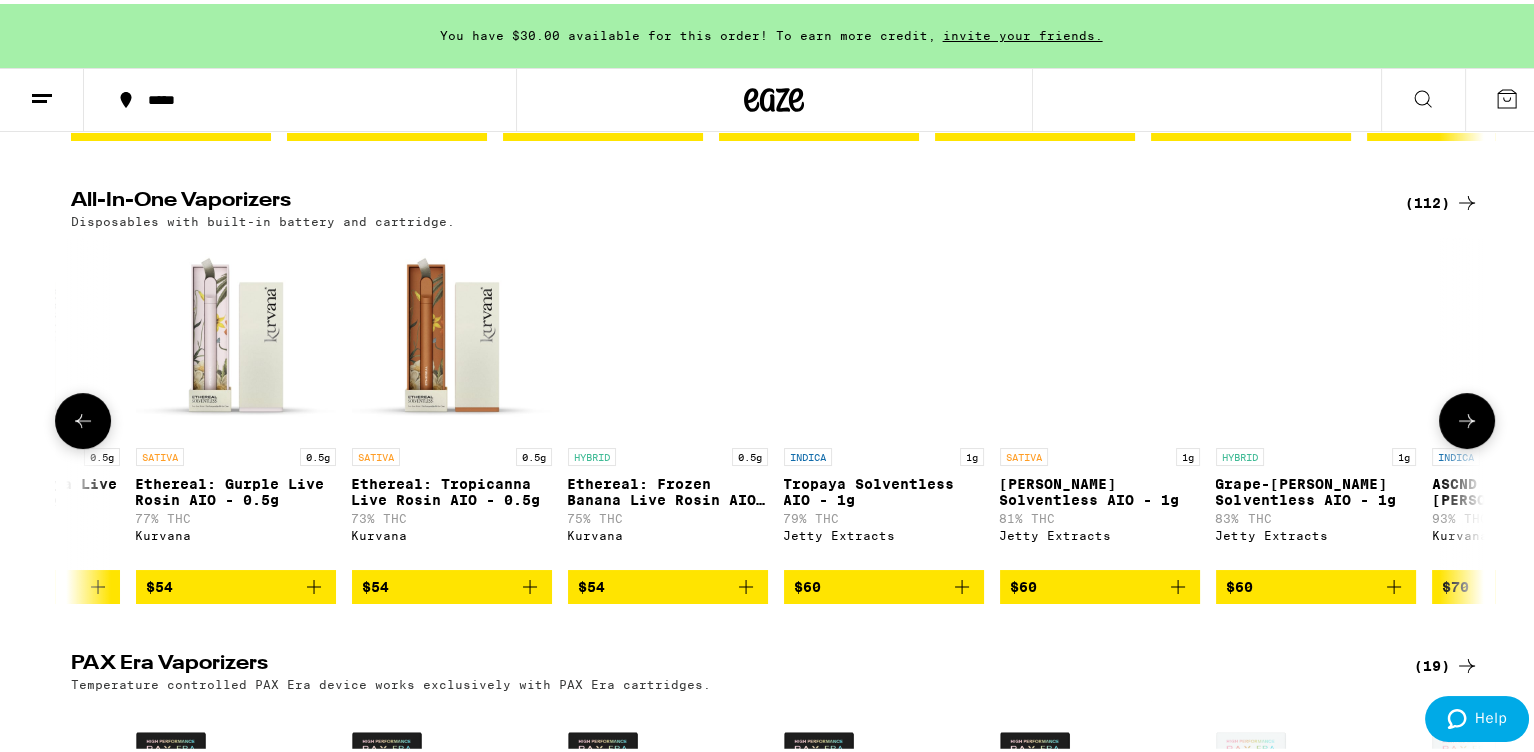 scroll, scrollTop: 0, scrollLeft: 22616, axis: horizontal 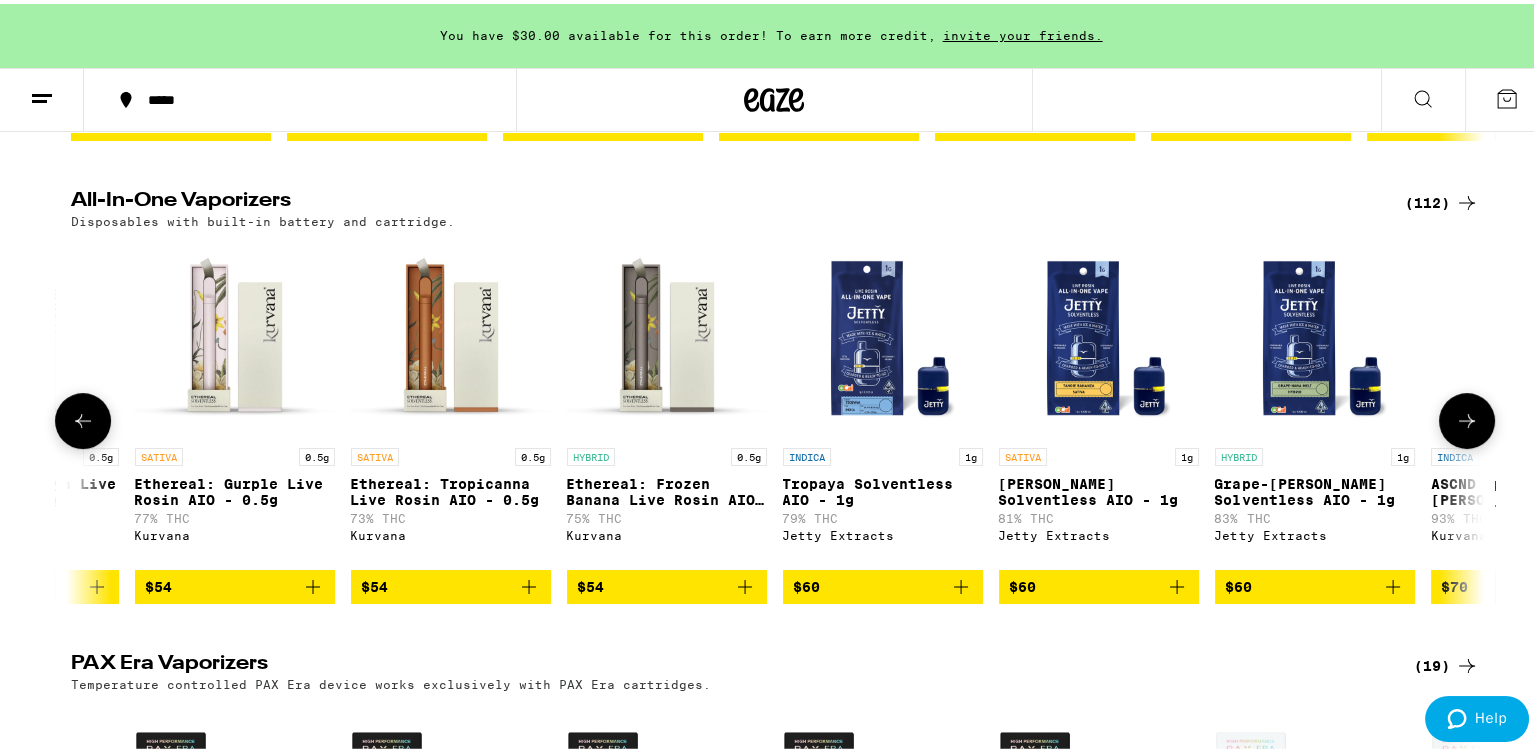 click 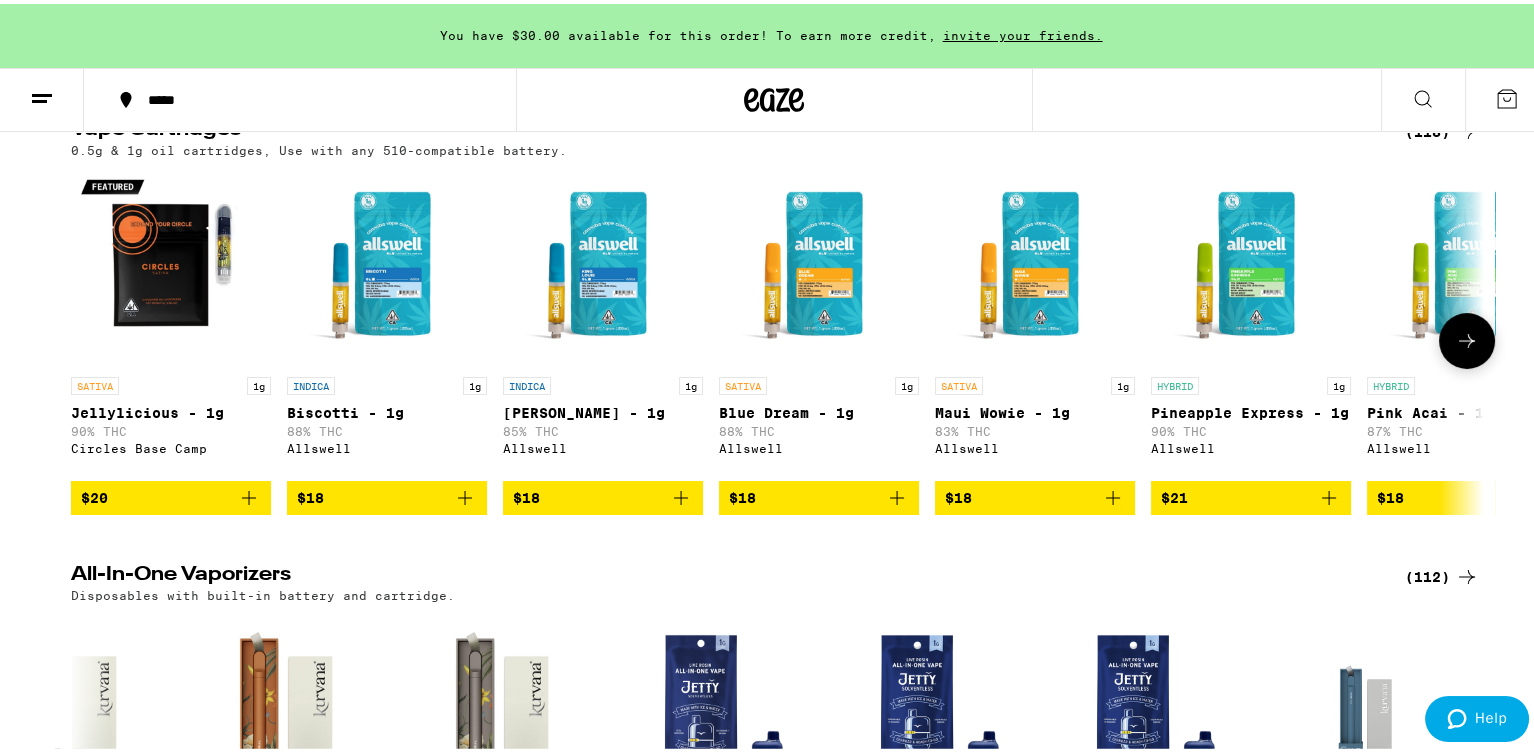 scroll, scrollTop: 0, scrollLeft: 0, axis: both 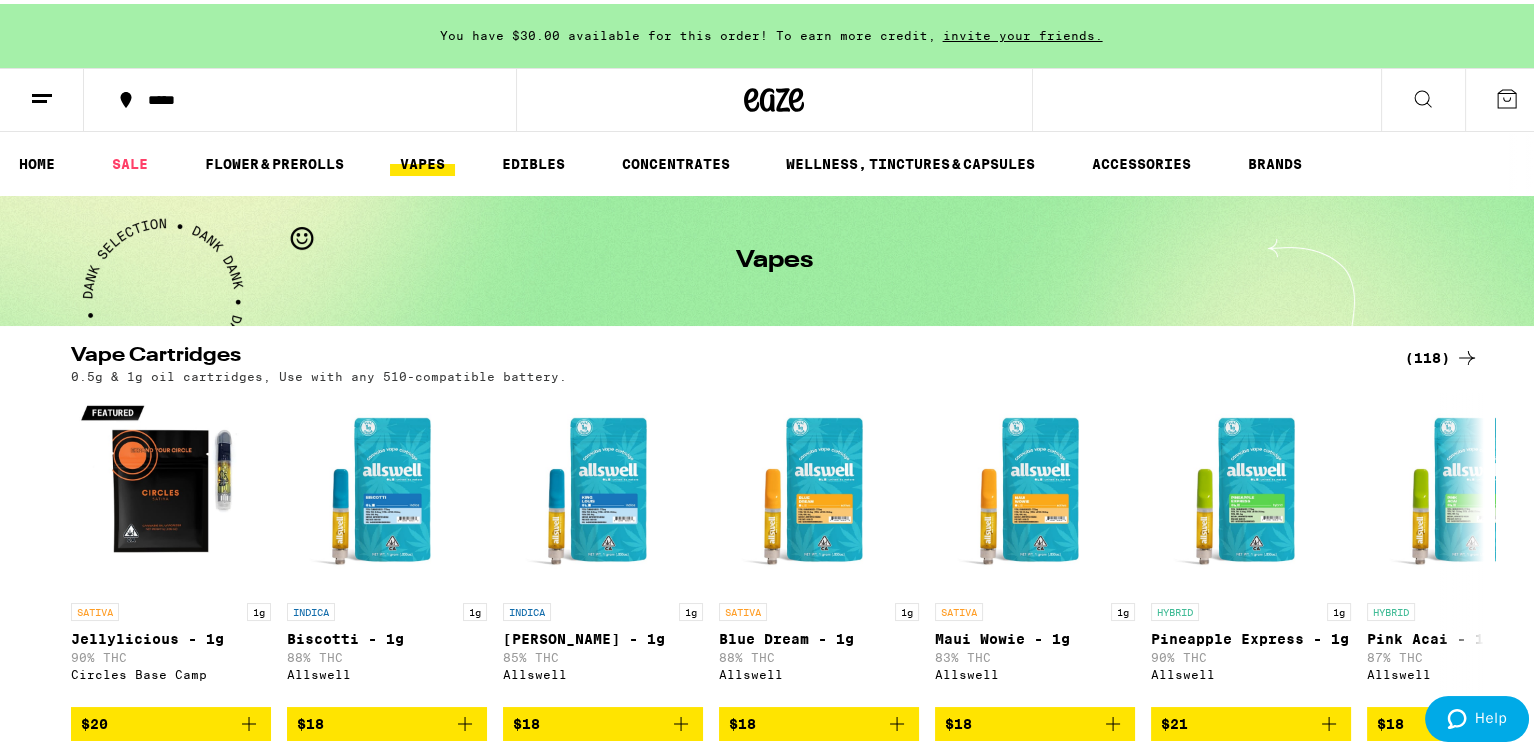 click on "(118)" at bounding box center (1442, 354) 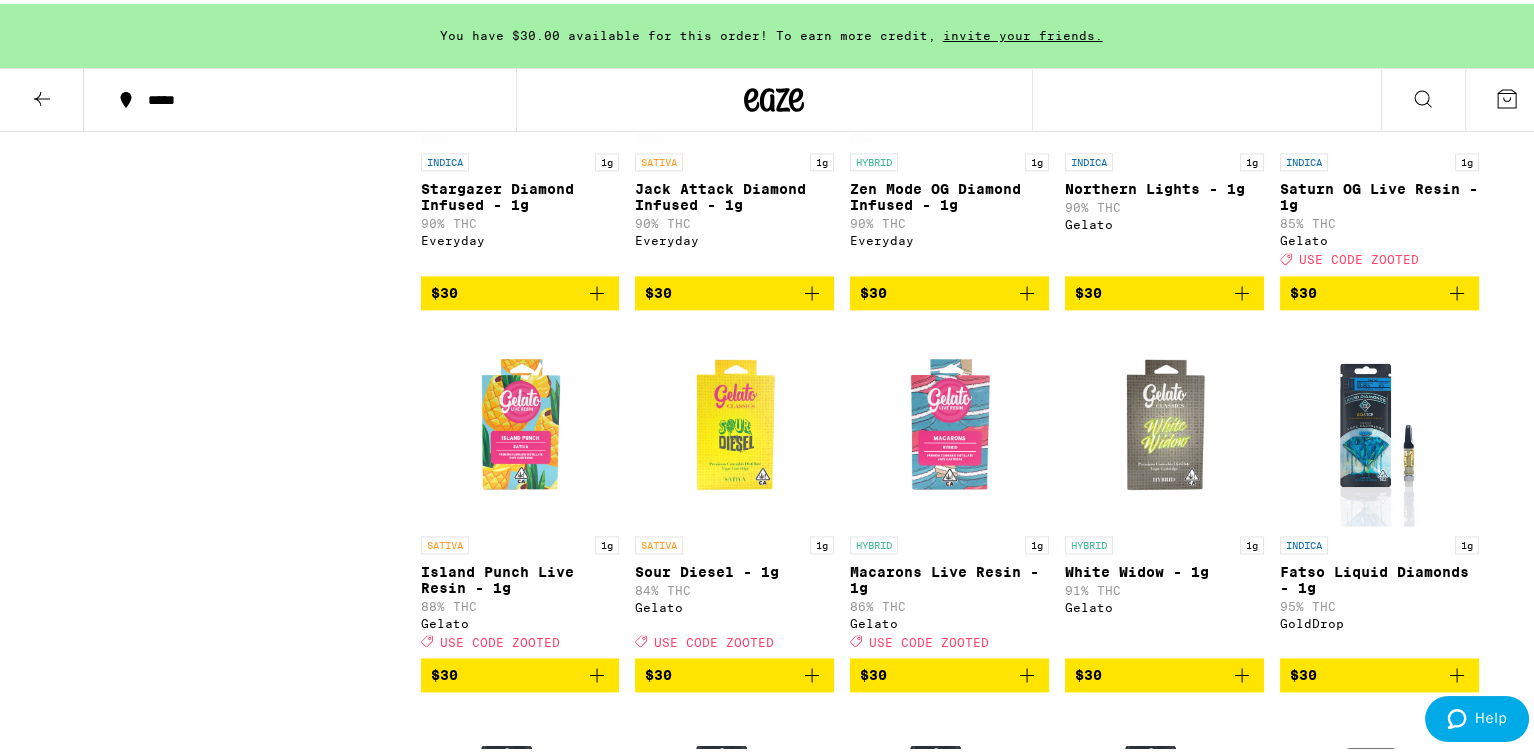 scroll, scrollTop: 4400, scrollLeft: 0, axis: vertical 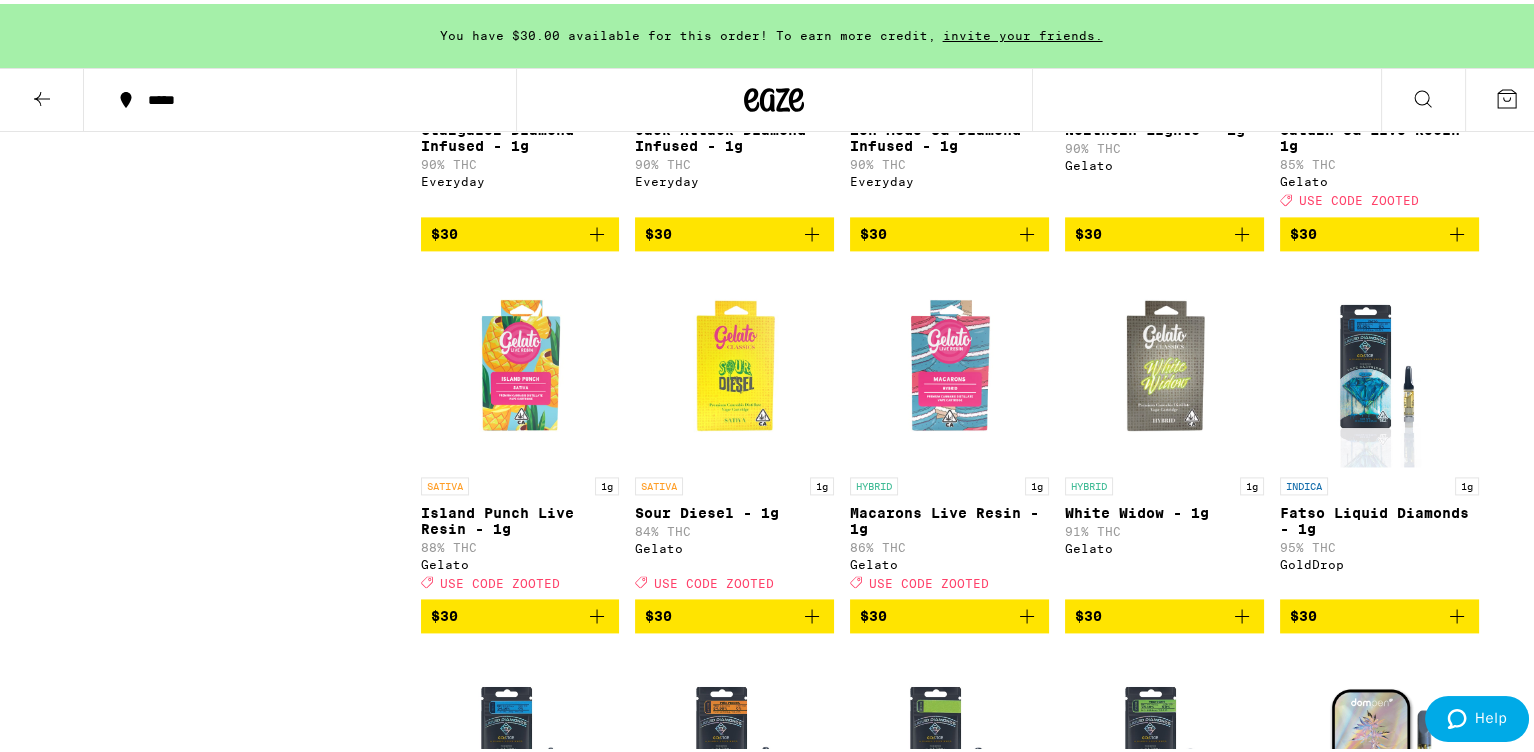 click on "You have $30.00 available for this order! To earn more credit, invite your friends. ***** ***** Vape Cartridges 0.5g & 1g oil cartridges, Use with any 510-compatible battery. FILTER Clearfalse filter Strain Type CBD CBD Dominant Hybrid Indica Sativa Subcategory Universal Cartridge - .5g Universal Cartridge - 1g Brand Alien Labs Allswell Animal Cannabiotix Circles Base Camp Cloud CLSICS Connected Cannabis Co Cookies Dompen Everyday Gelato GoldDrop Heavy Hitters [PERSON_NAME] Jetty Extracts Kurvana [PERSON_NAME] Punch Edibles Rove Surplus Timeless Showing 118 results SATIVA 1g Jellylicious - 1g 90% THC Circles Base Camp $20 INDICA 1g Biscotti - 1g 88% THC Allswell $18 INDICA 1g [PERSON_NAME] XIII - 1g 85% THC Allswell $18 SATIVA 1g Blue Dream - 1g 88% THC Allswell $18 SATIVA 1g Maui Wowie - 1g 83% THC Allswell $18 HYBRID 1g Pineapple Express - 1g 90% THC Allswell $21 HYBRID 1g Pink Acai - 1g 87% THC Allswell $18 INDICA 1g [PERSON_NAME] Beast - 1g 90% THC Circles Base Camp $20 INDICA 1g Kush [PERSON_NAME] [PERSON_NAME] - 1g 90% THC $20 SATIVA 1g" at bounding box center (774, 289) 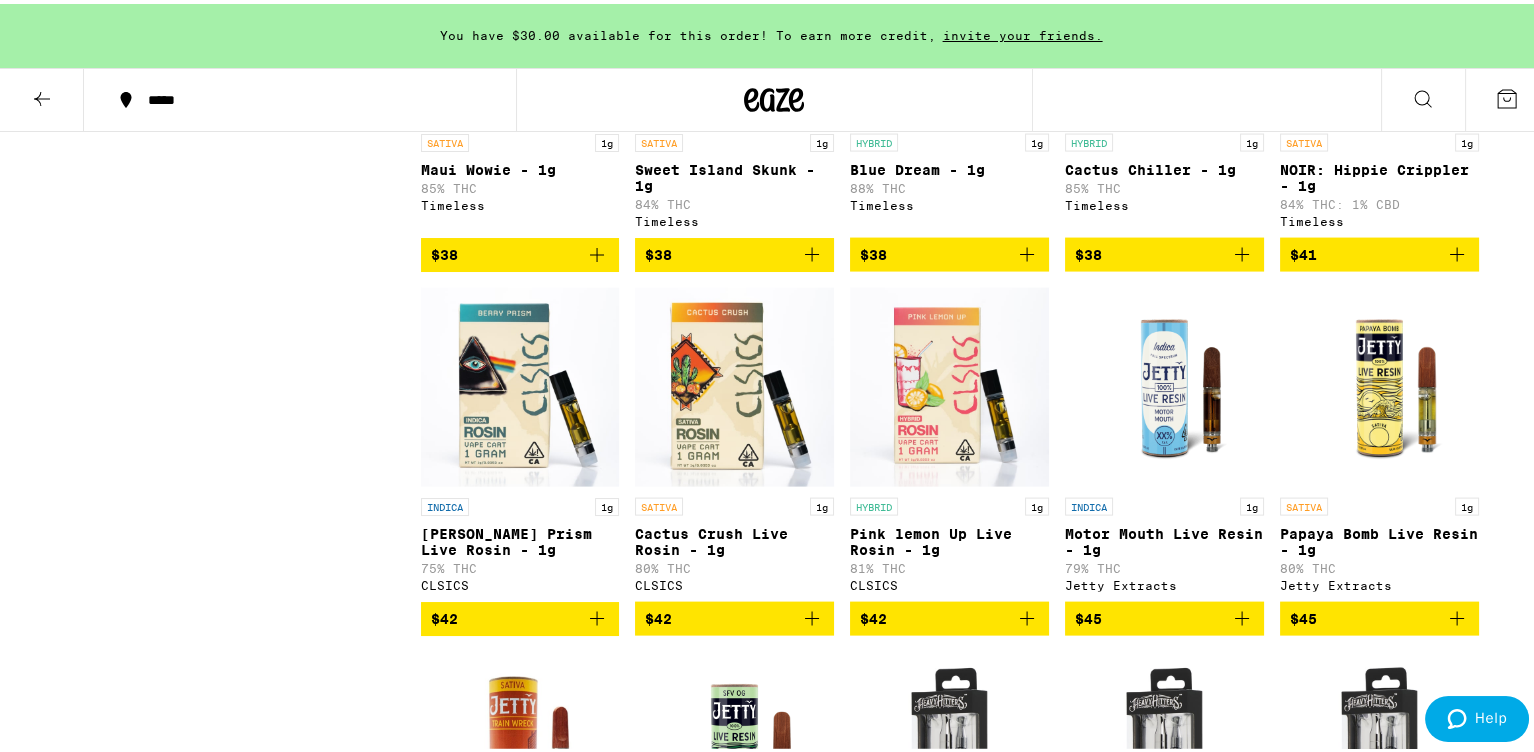 scroll, scrollTop: 6600, scrollLeft: 0, axis: vertical 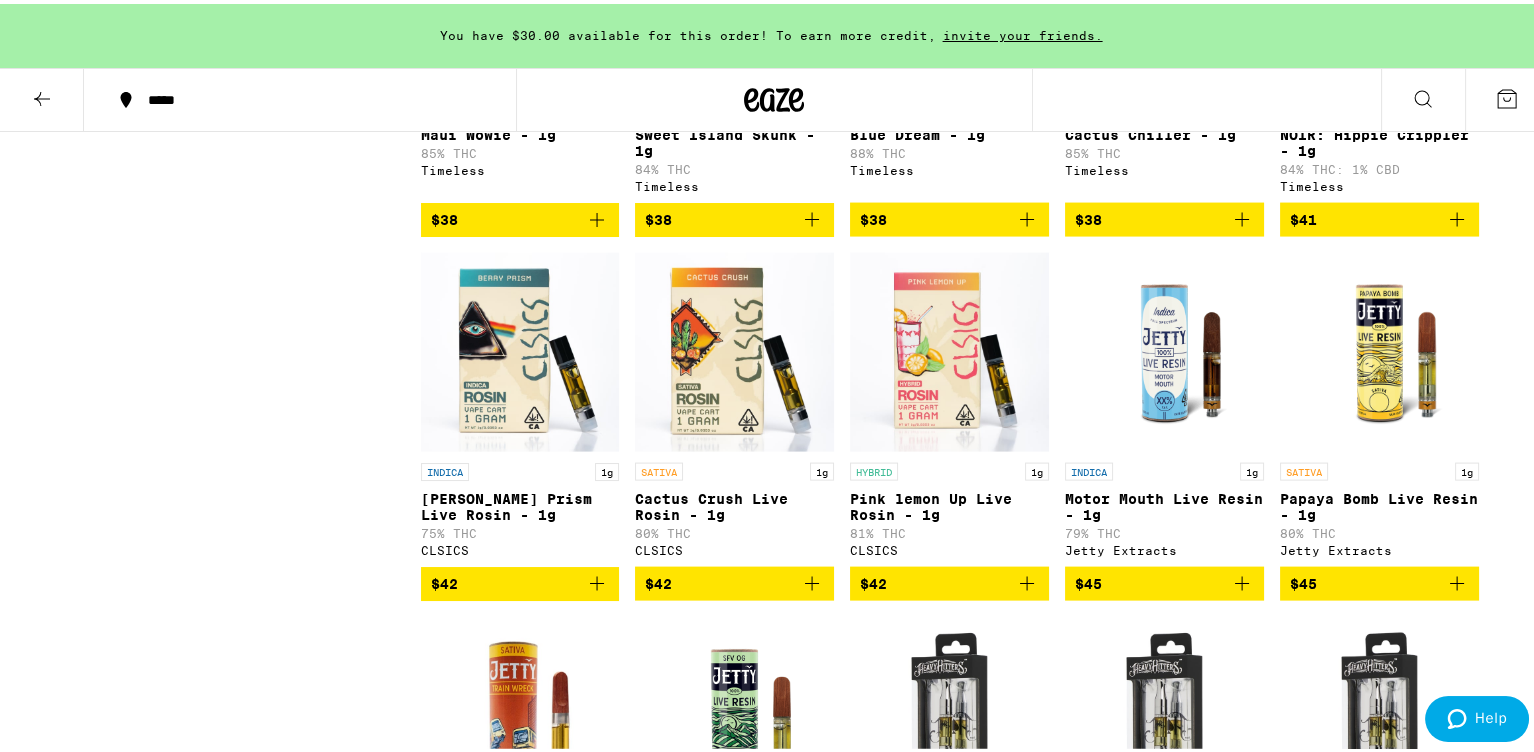click at bounding box center [42, 96] 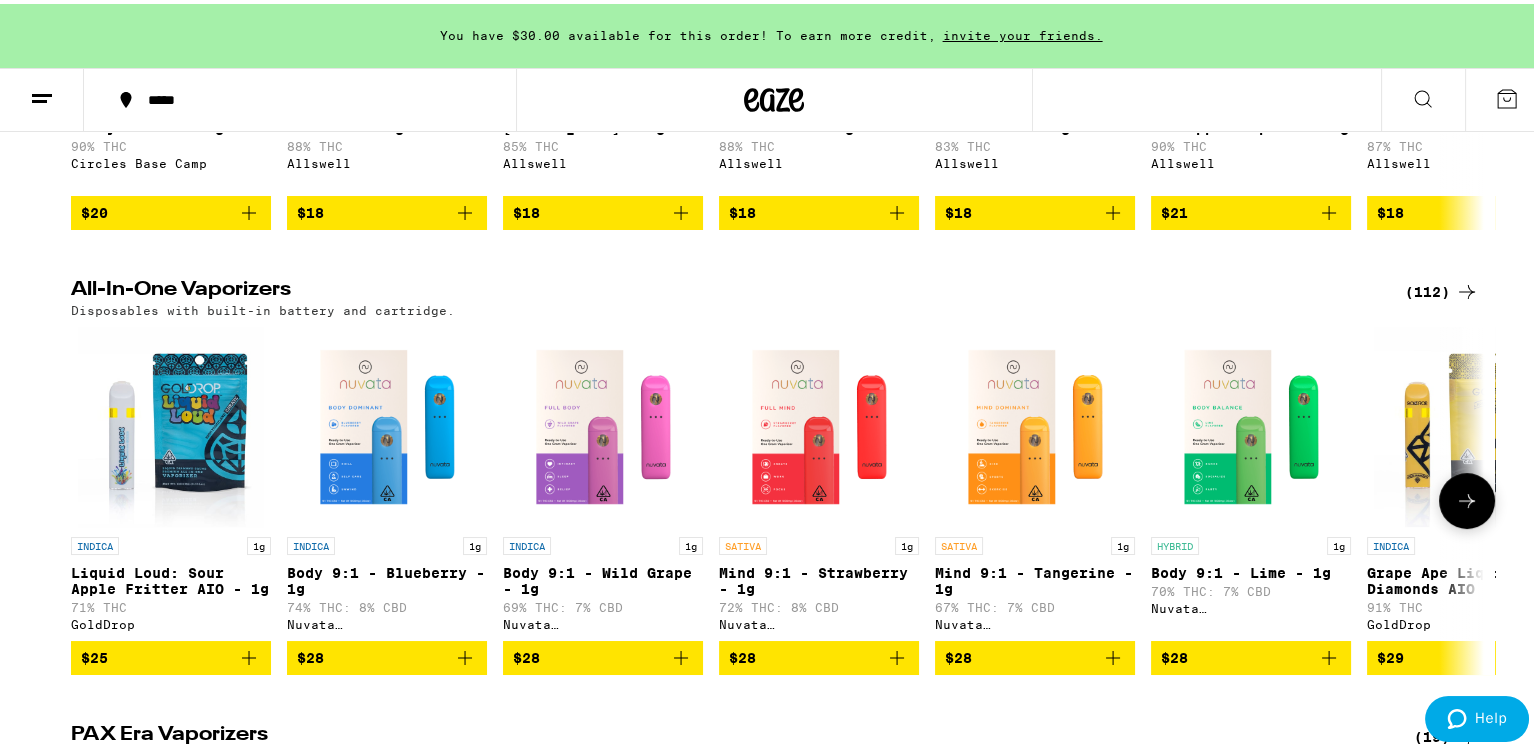 scroll, scrollTop: 600, scrollLeft: 0, axis: vertical 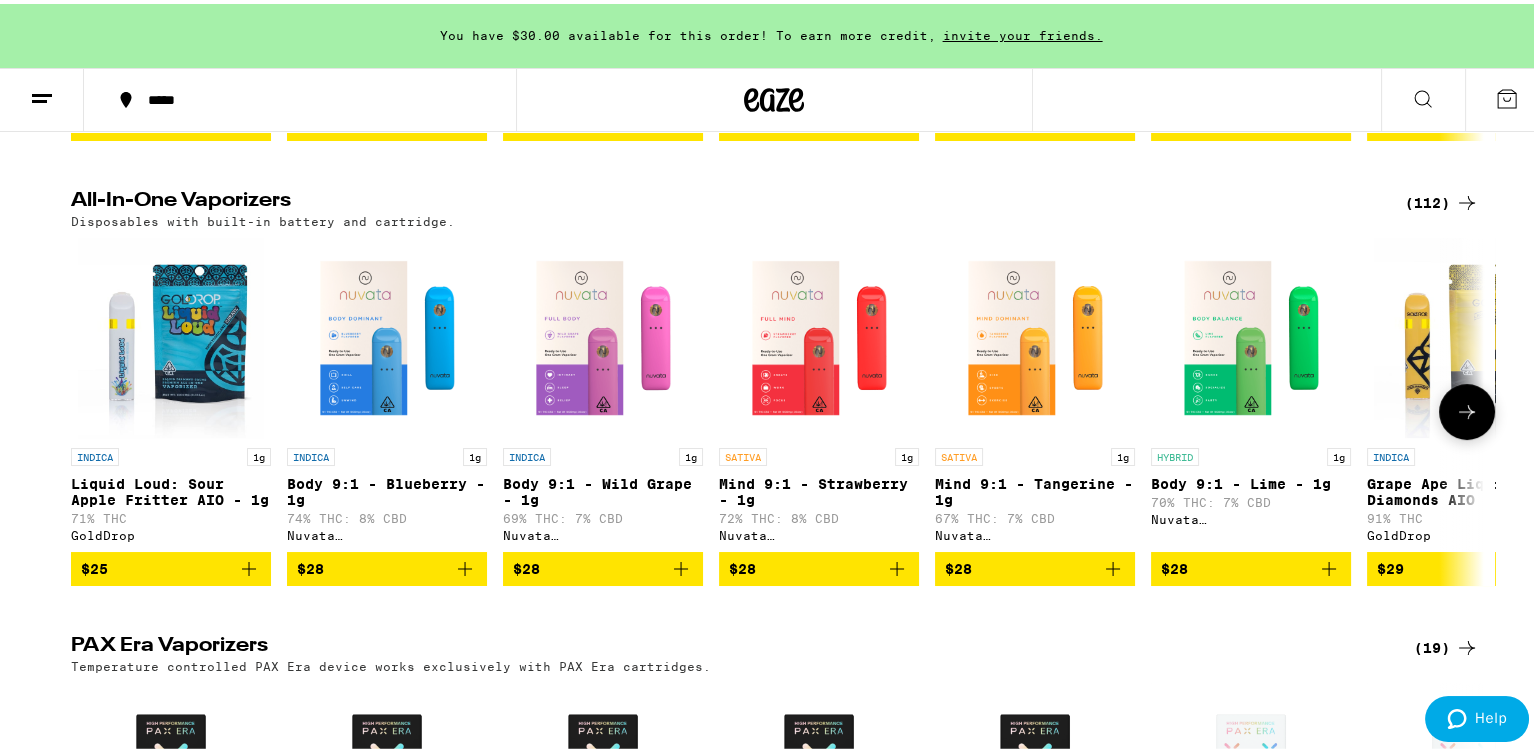 click at bounding box center [1467, 408] 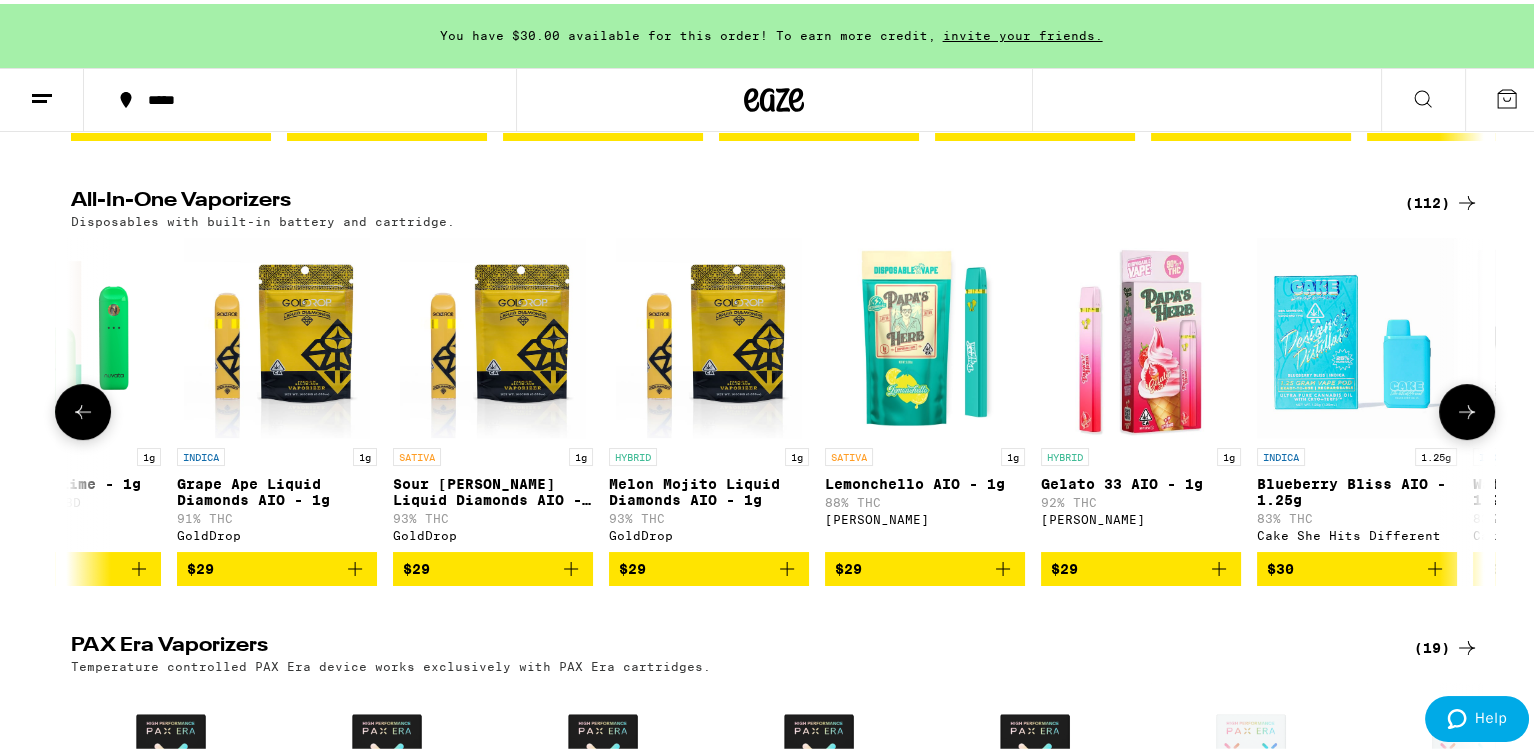 click at bounding box center (1467, 408) 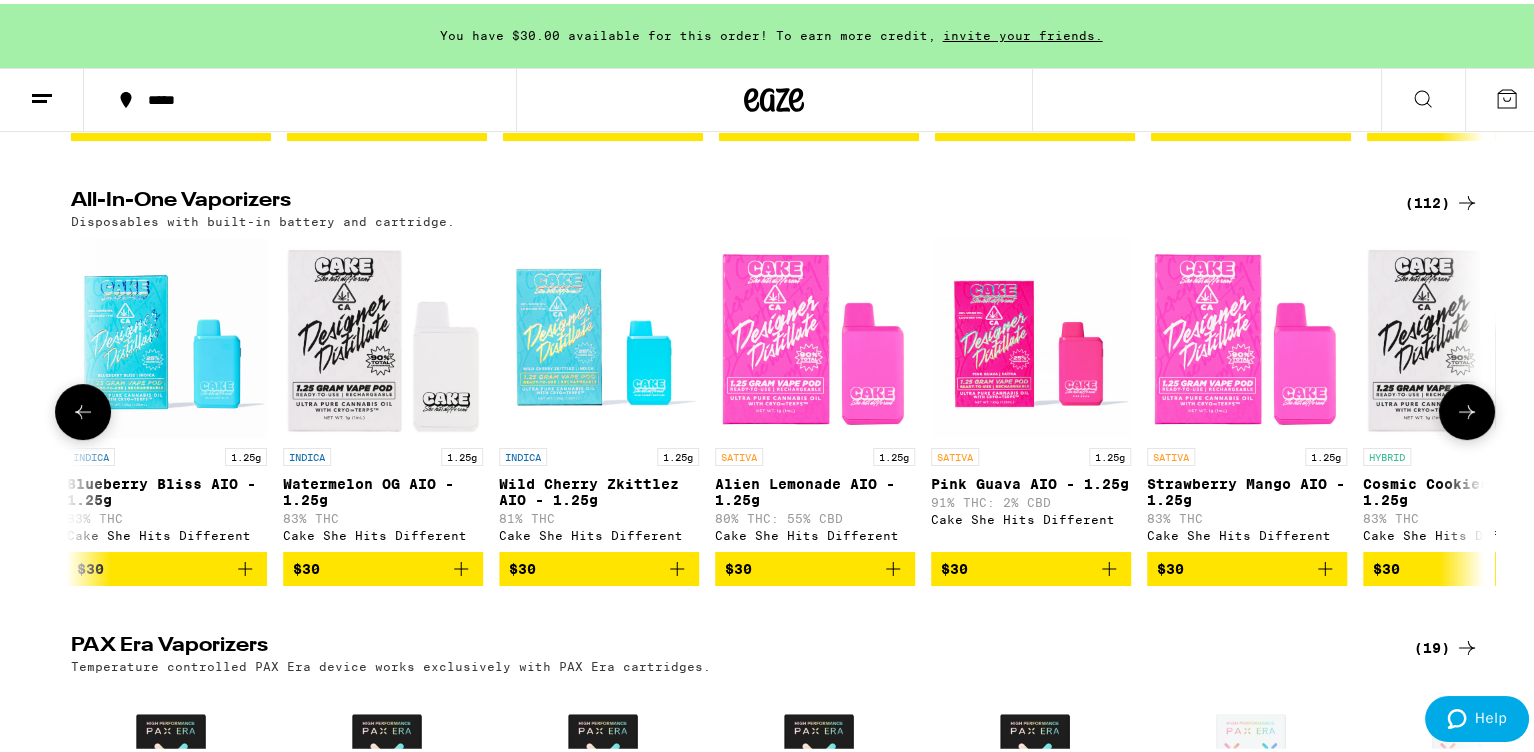 click at bounding box center [1467, 408] 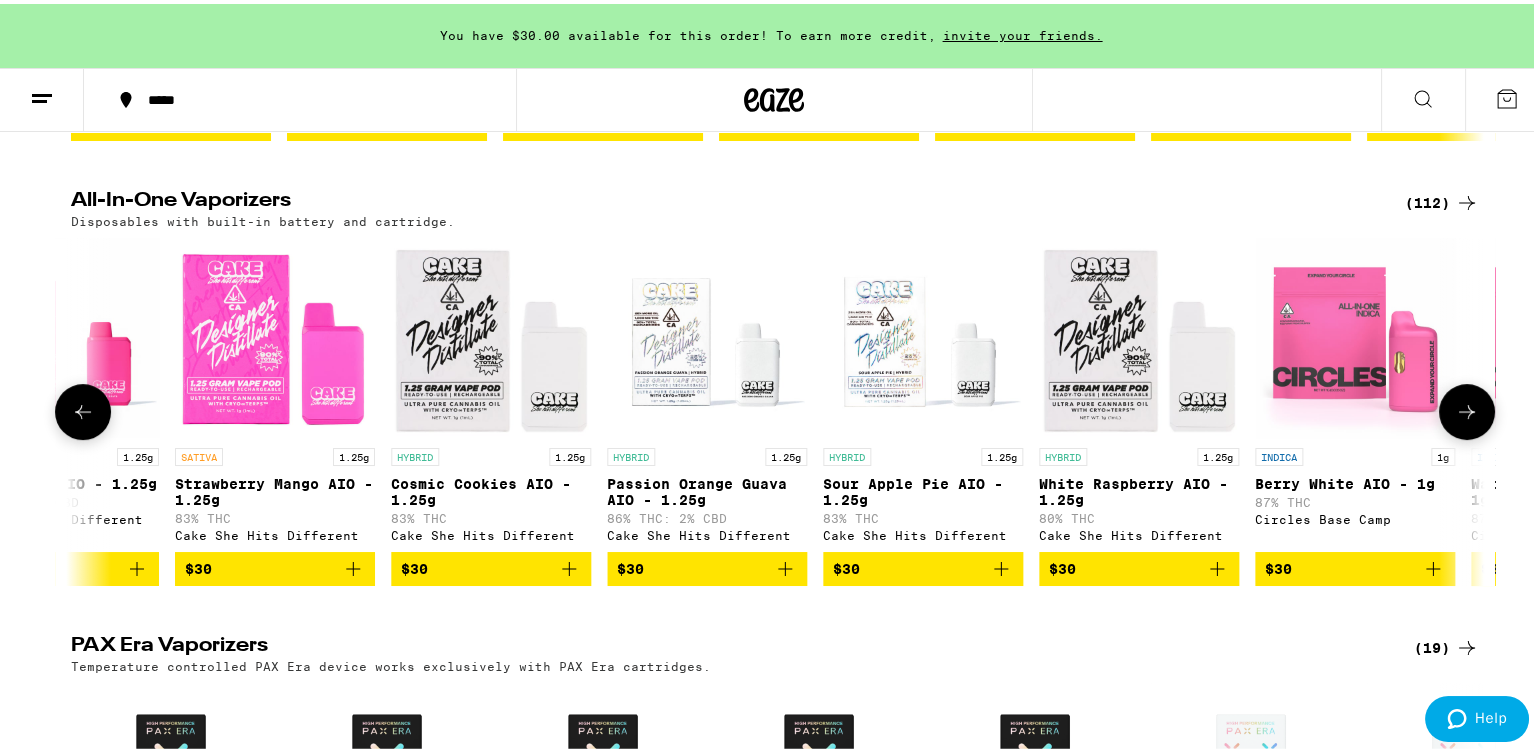click at bounding box center (1467, 408) 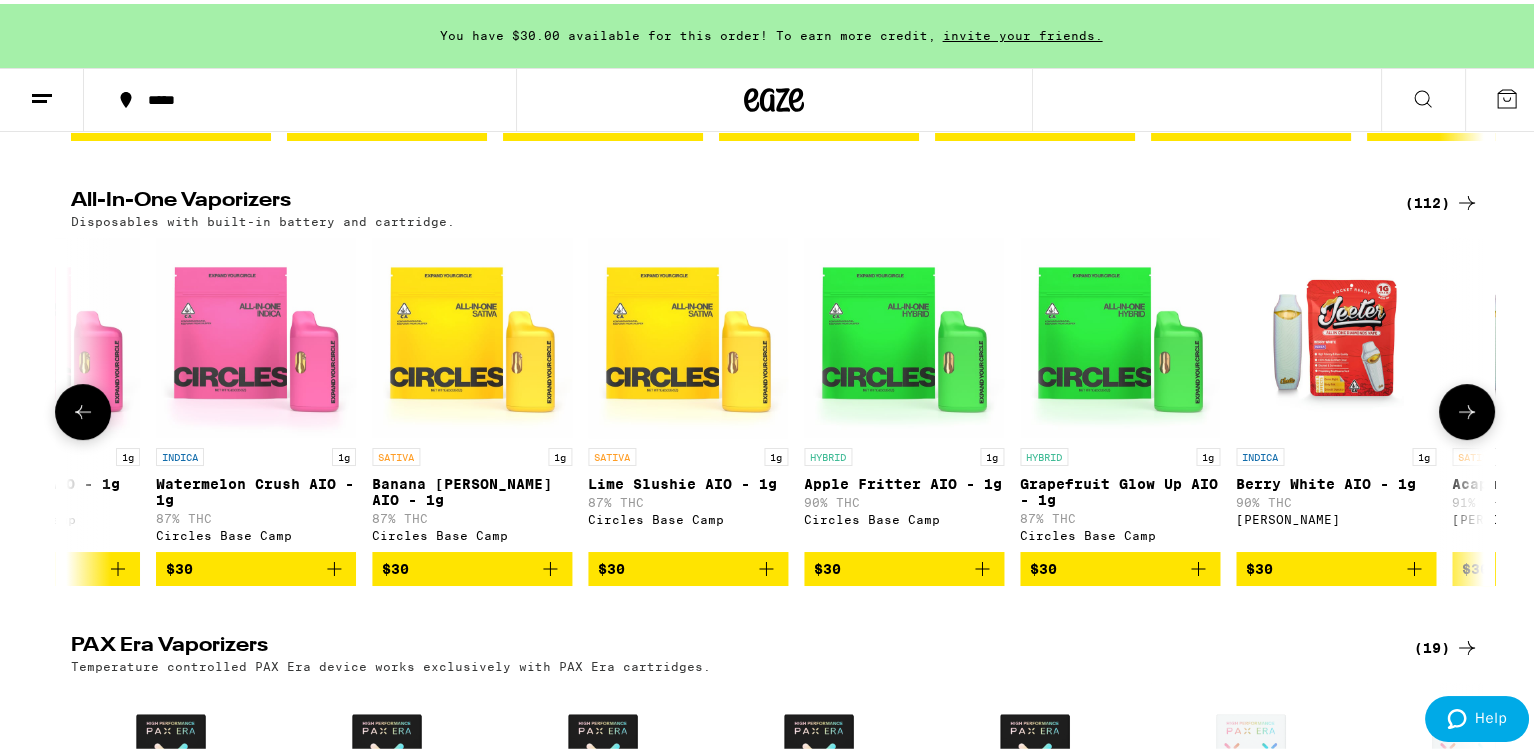 scroll, scrollTop: 0, scrollLeft: 4694, axis: horizontal 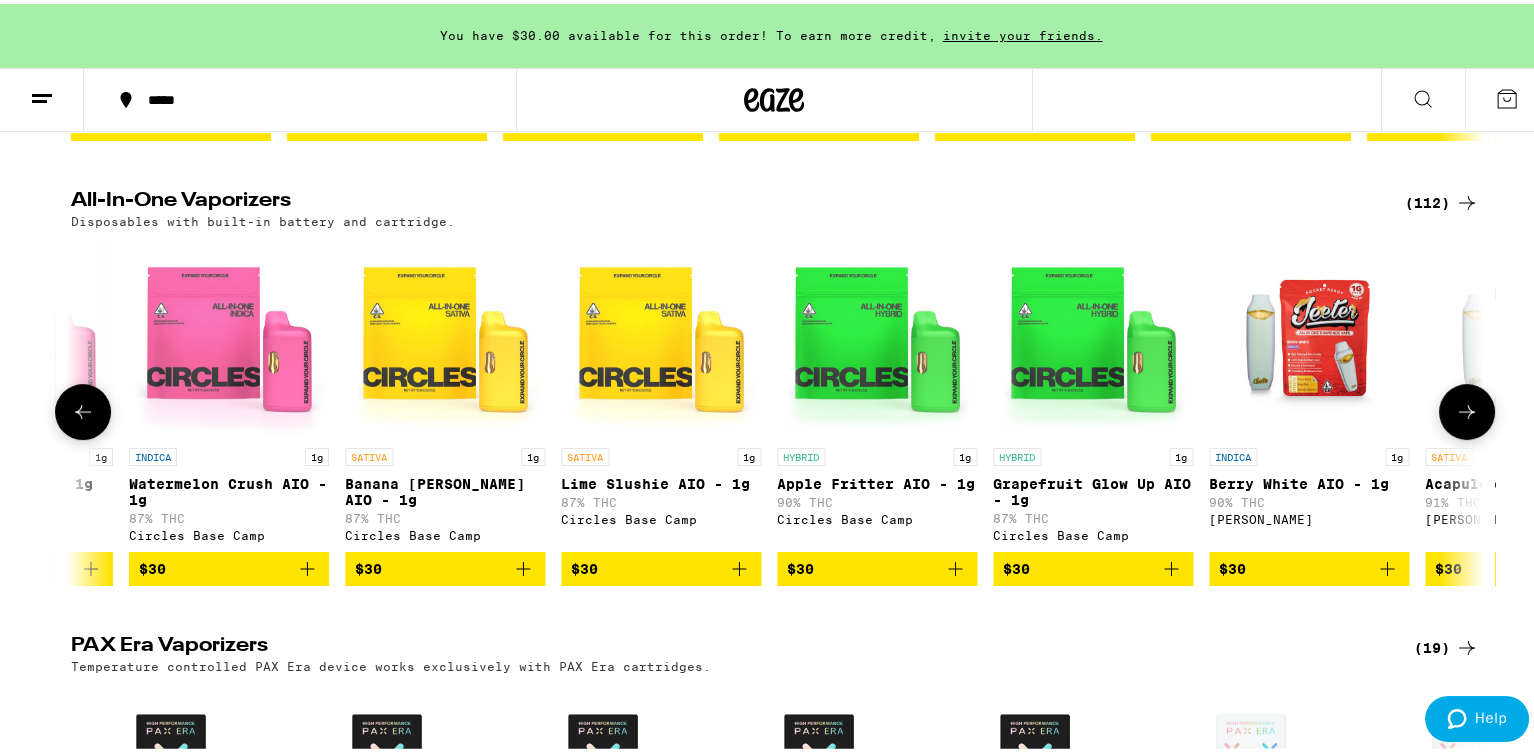 click at bounding box center (83, 408) 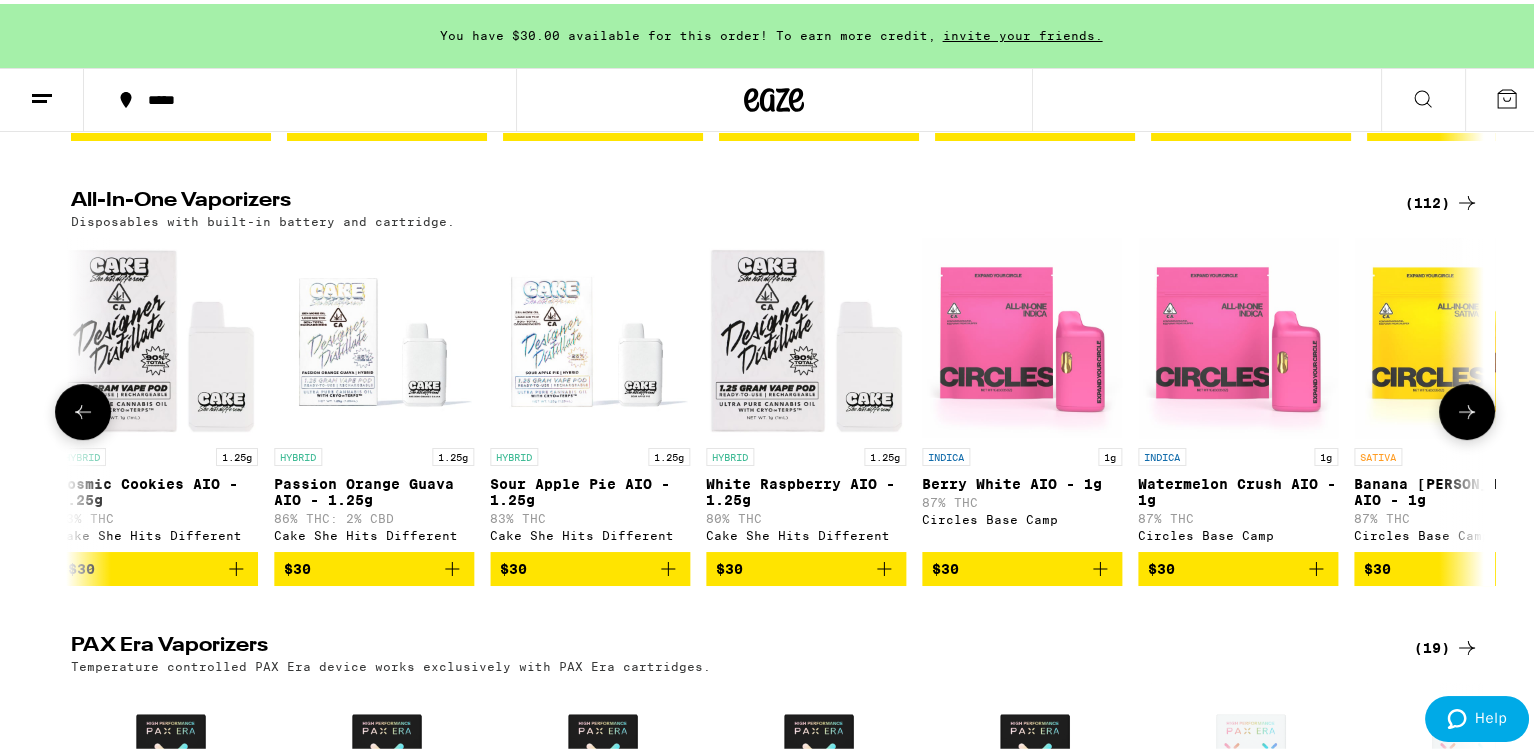 scroll, scrollTop: 0, scrollLeft: 3504, axis: horizontal 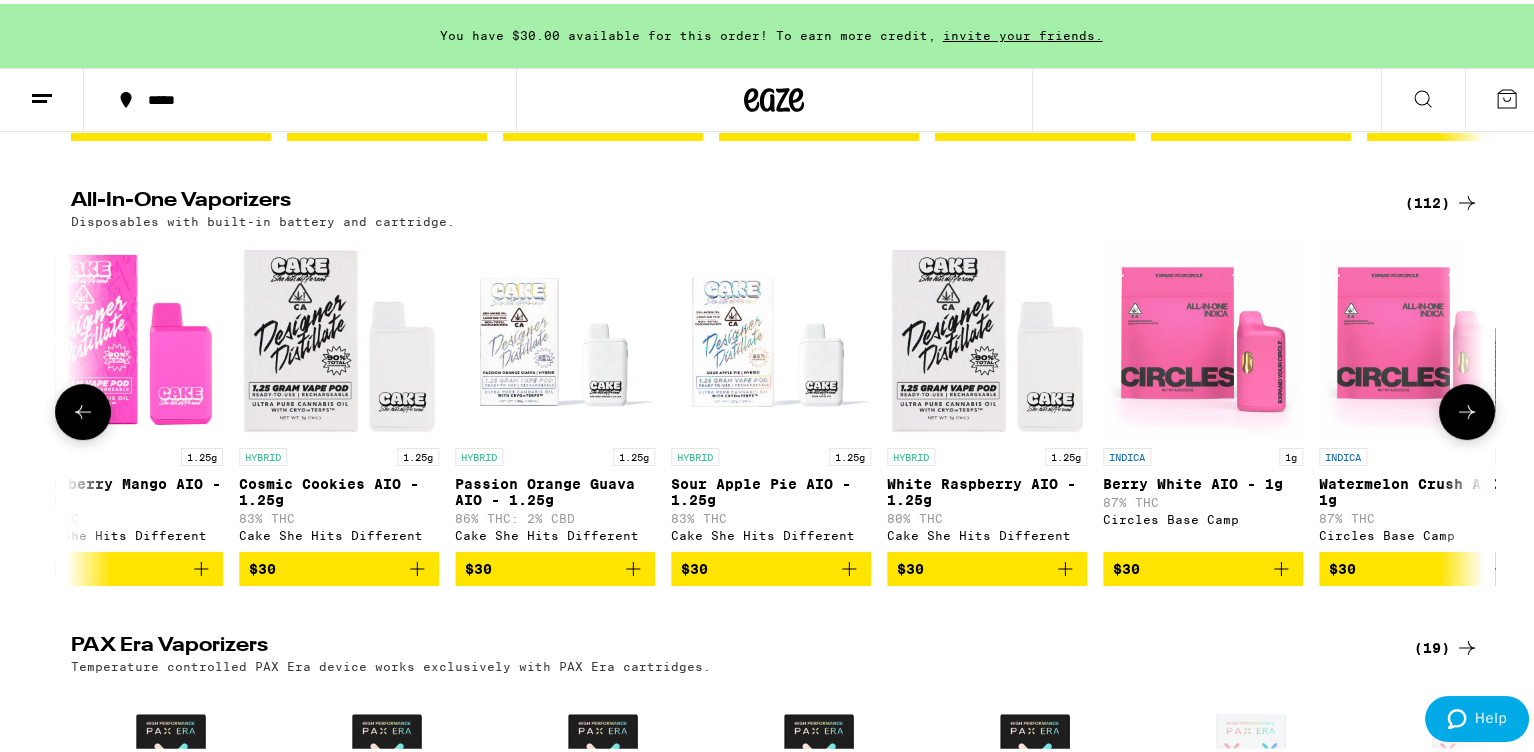 click 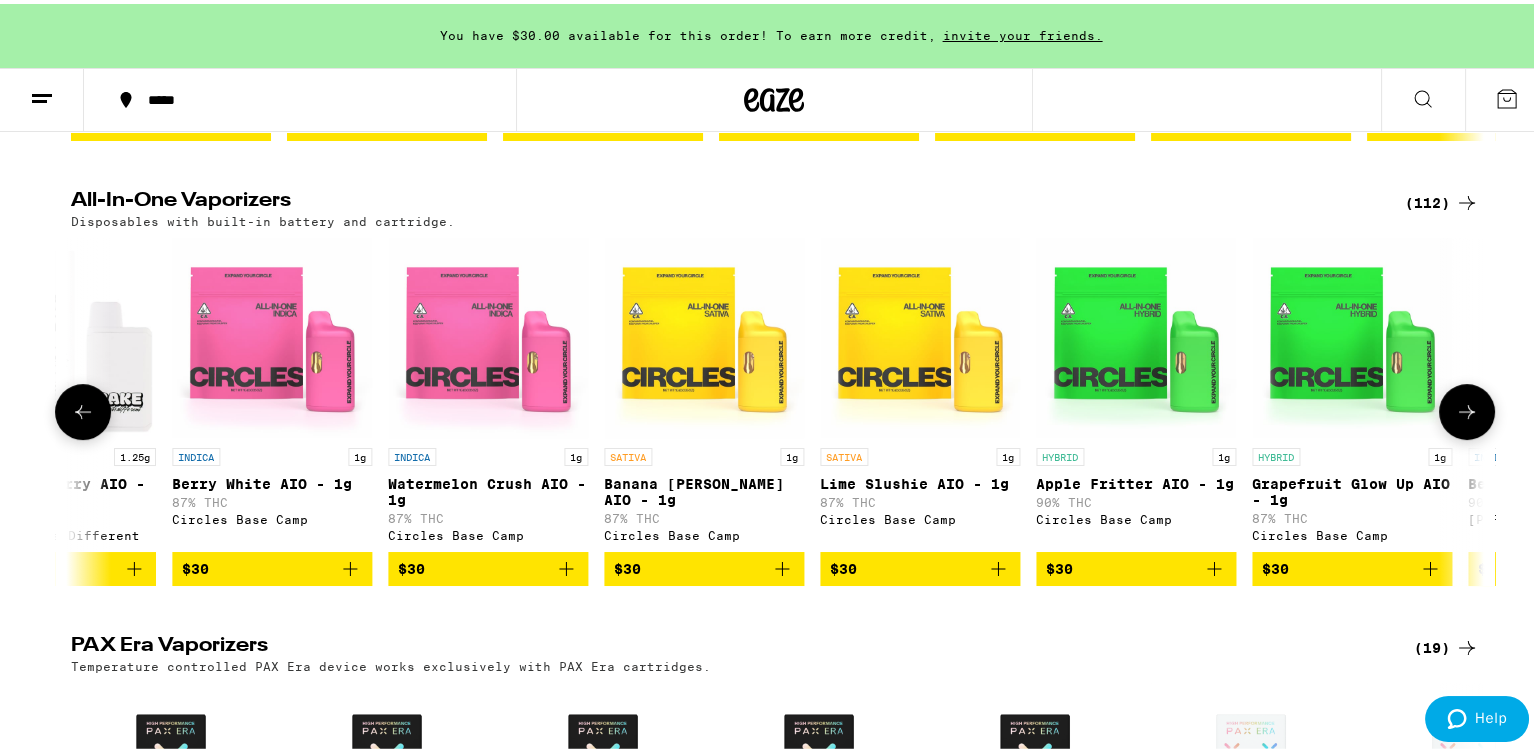 scroll, scrollTop: 0, scrollLeft: 4694, axis: horizontal 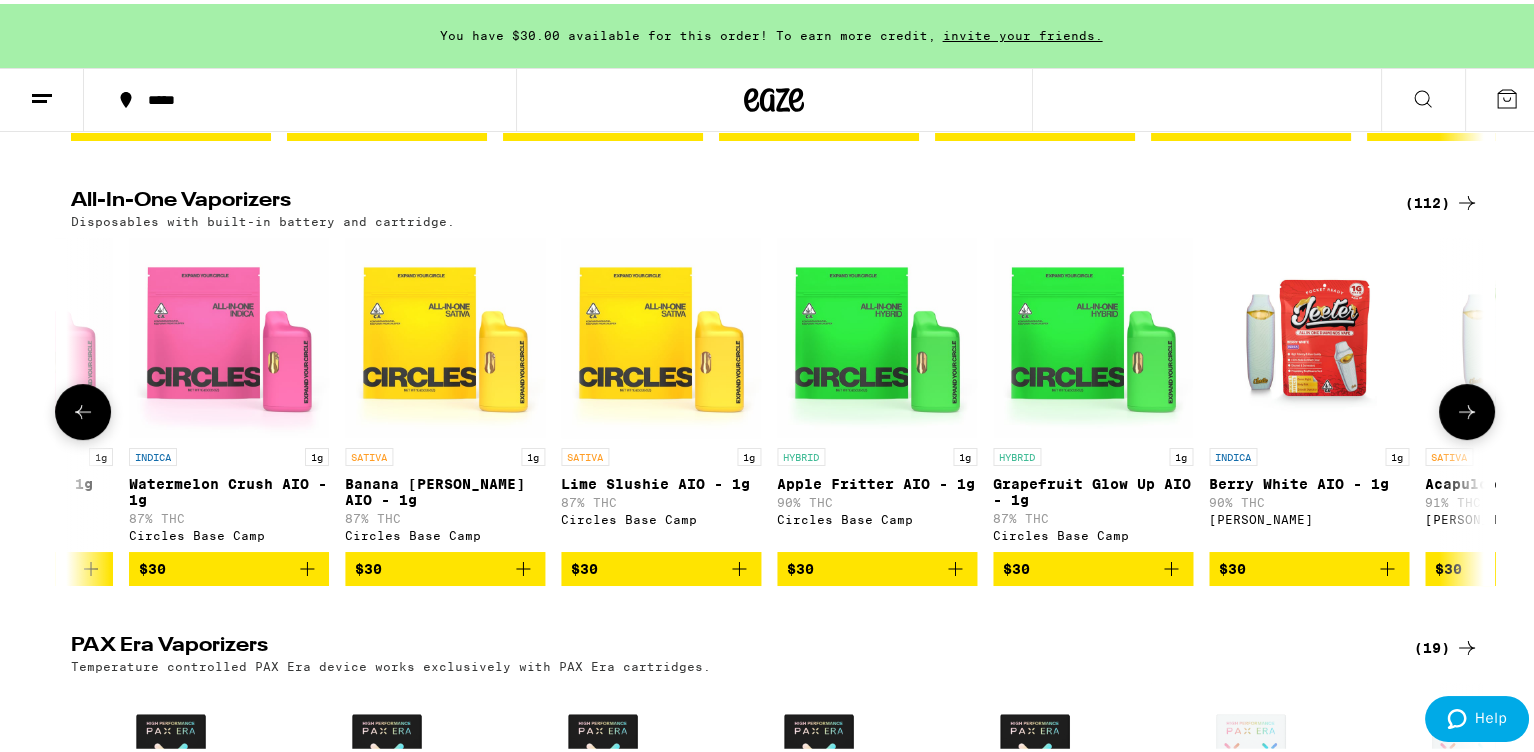 click 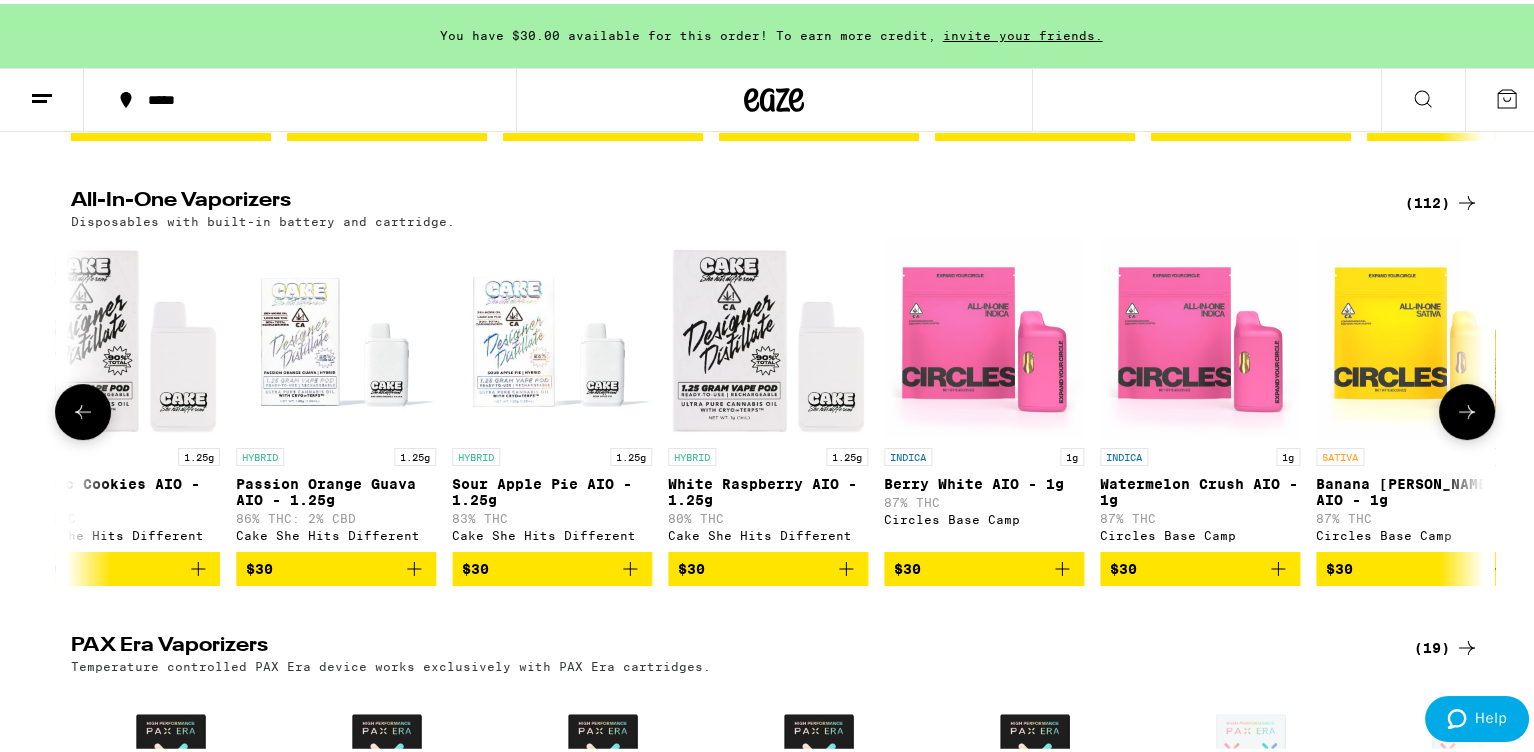 scroll, scrollTop: 0, scrollLeft: 3504, axis: horizontal 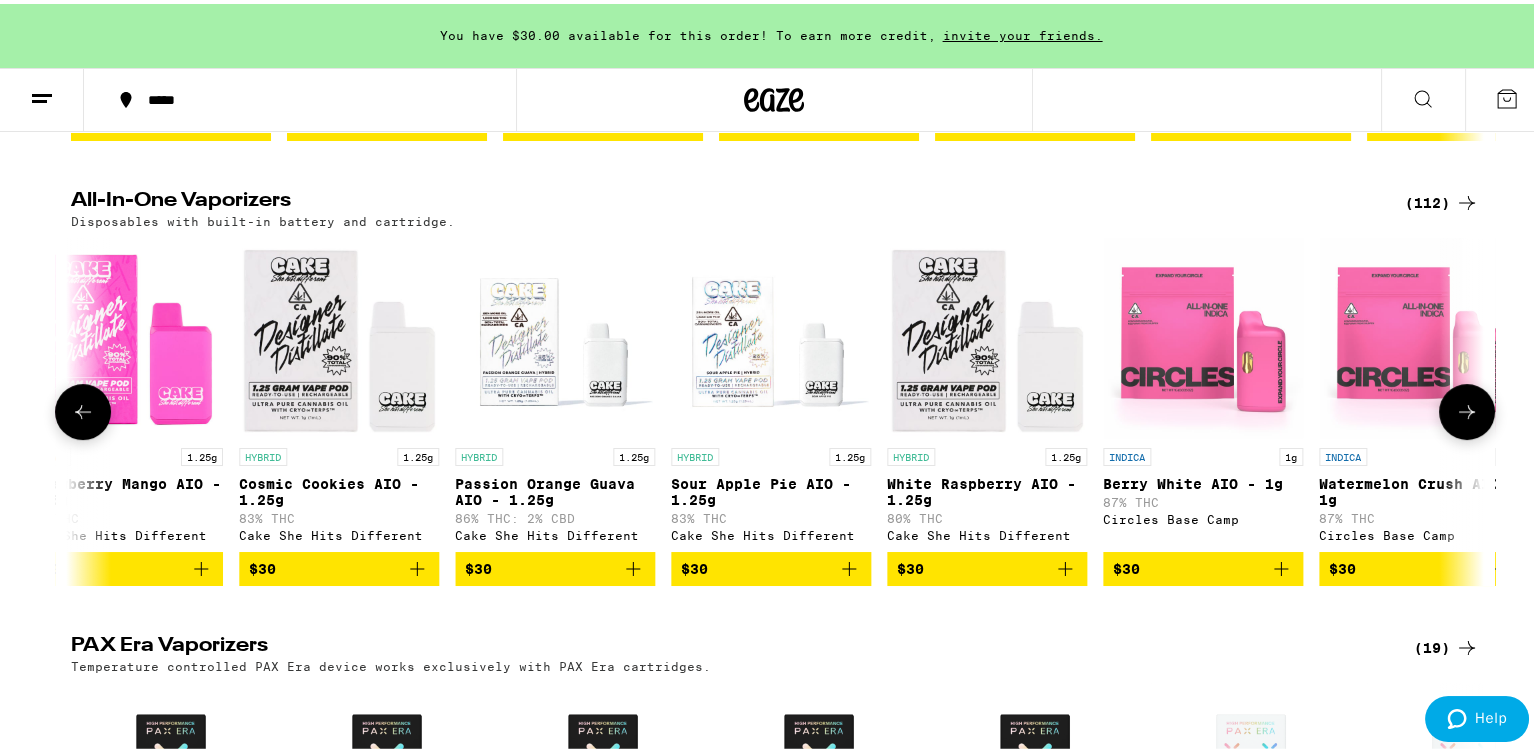 click at bounding box center (1203, 334) 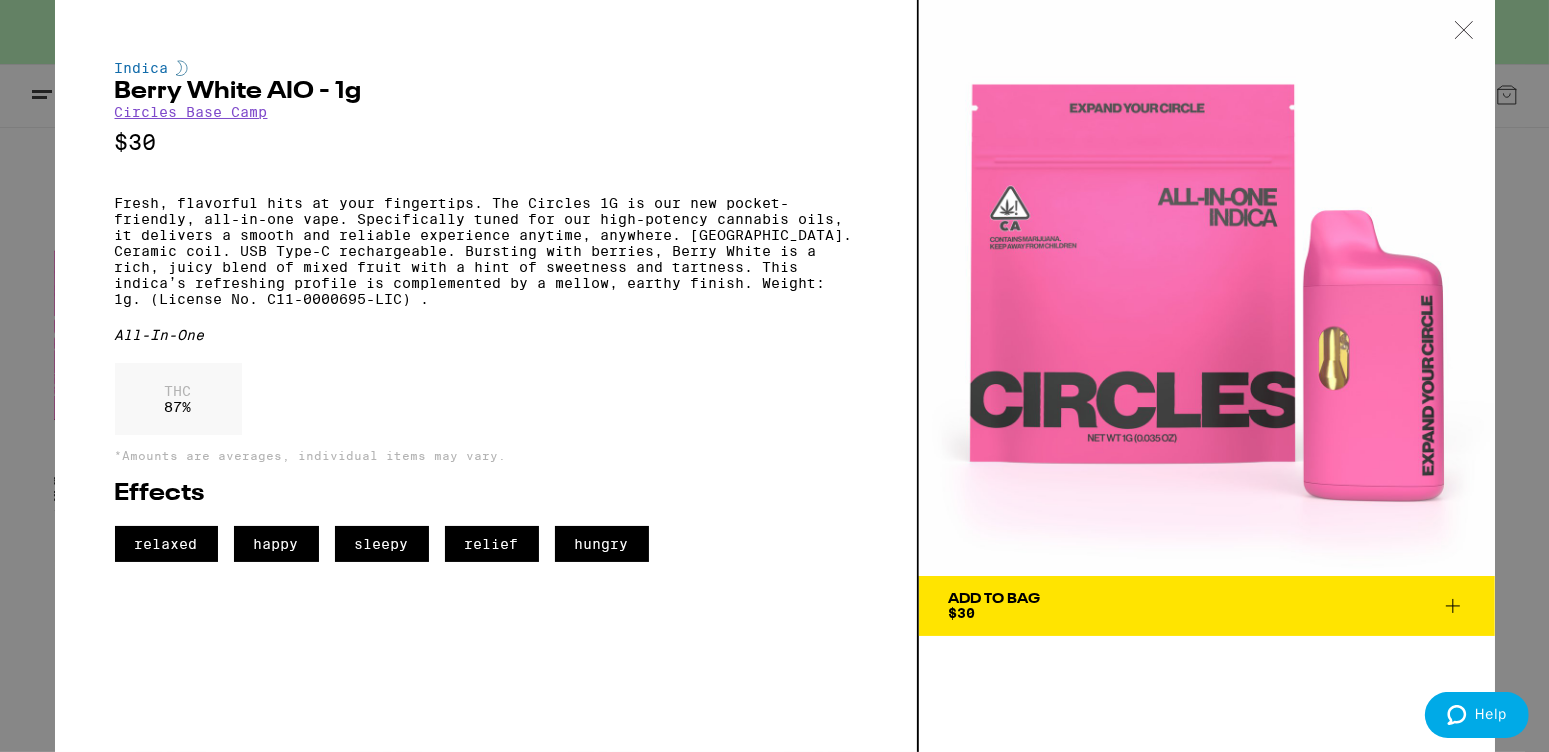 click on "$30" at bounding box center [962, 613] 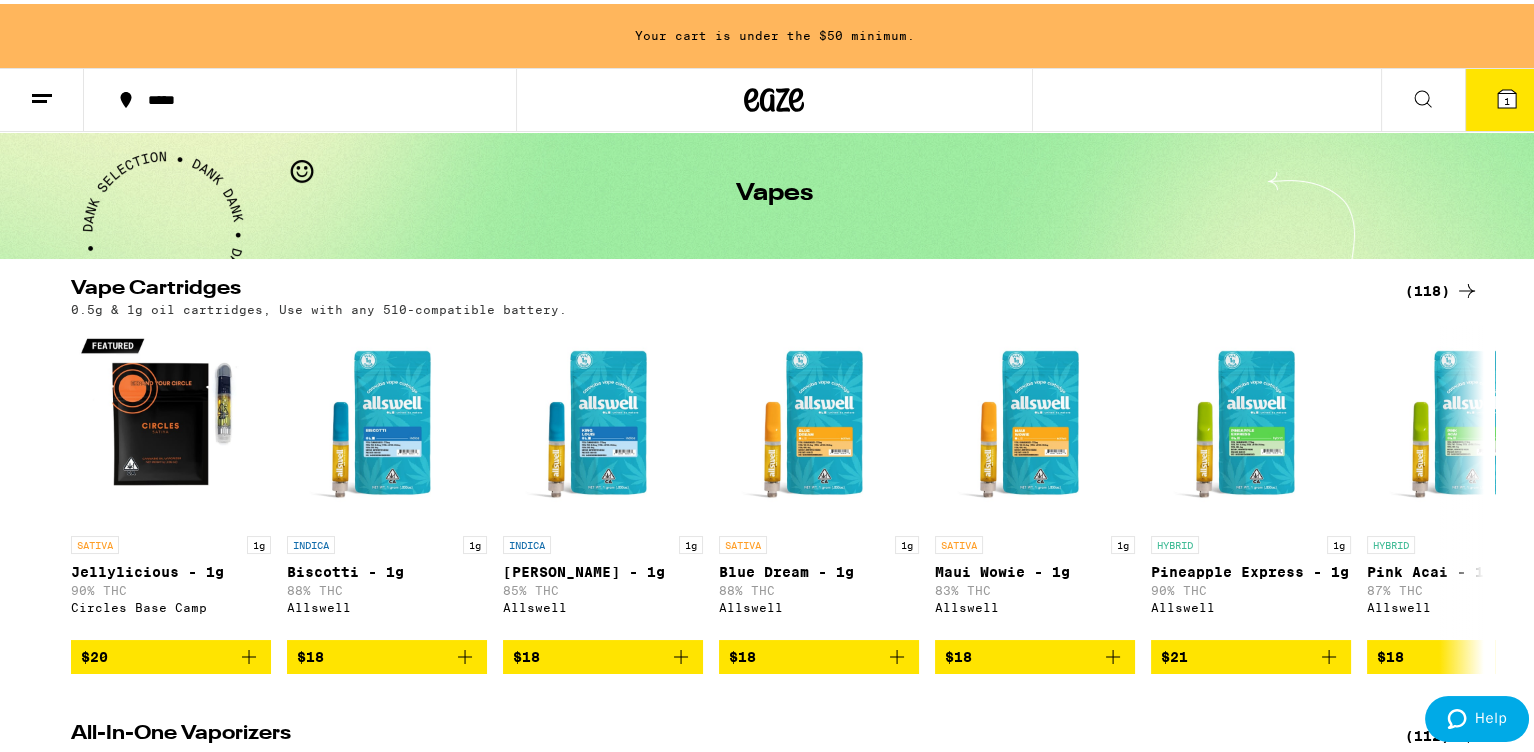 scroll, scrollTop: 0, scrollLeft: 0, axis: both 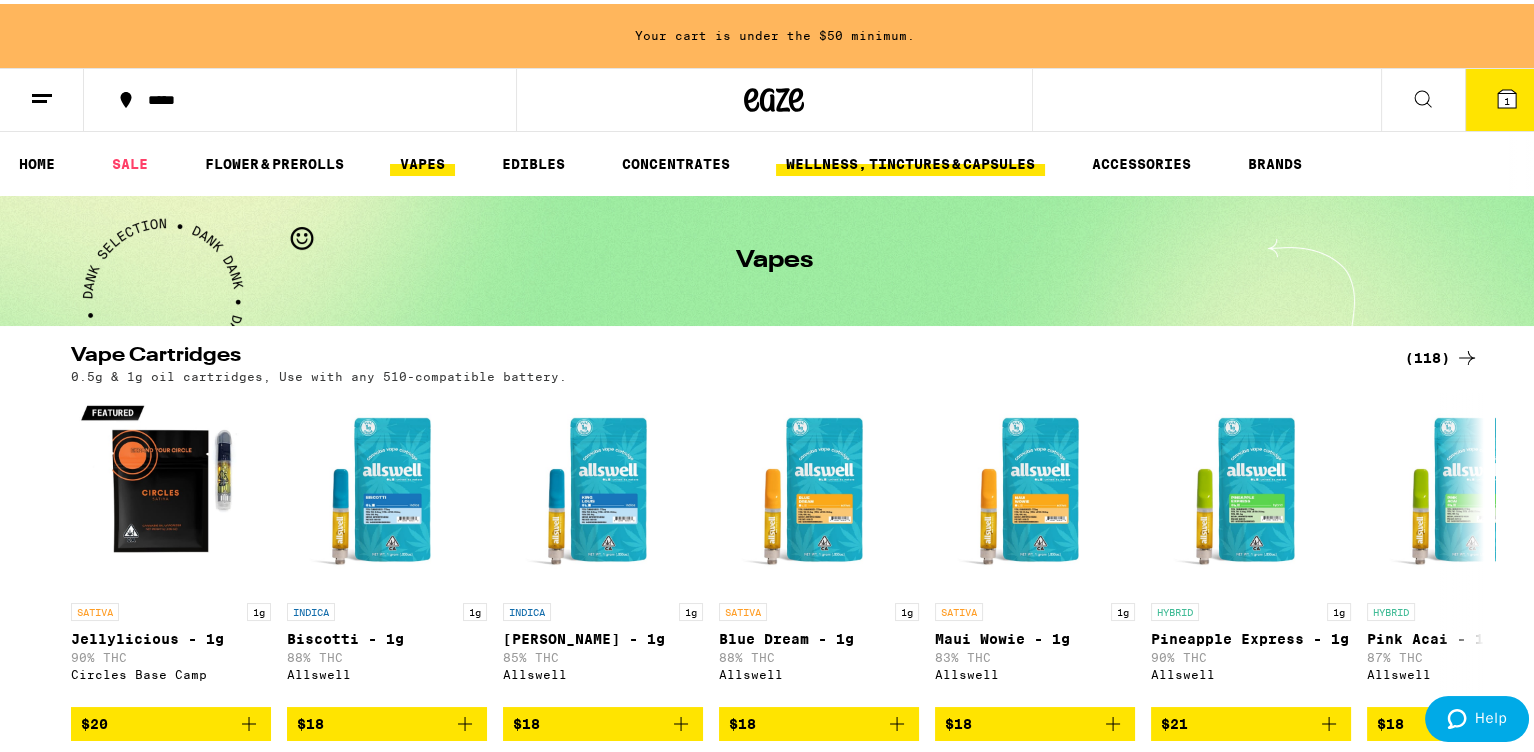 drag, startPoint x: 1087, startPoint y: 183, endPoint x: 979, endPoint y: 157, distance: 111.085556 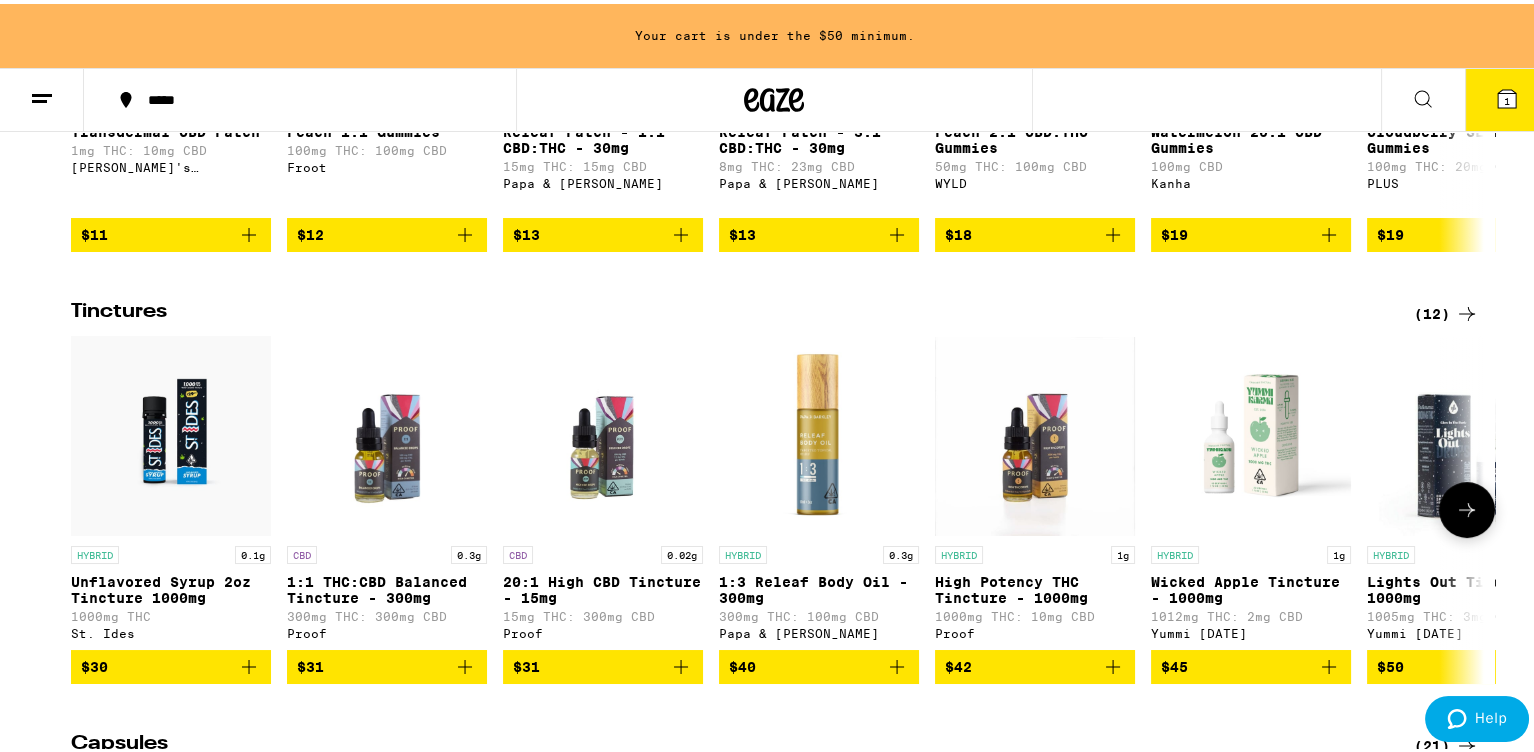 scroll, scrollTop: 600, scrollLeft: 0, axis: vertical 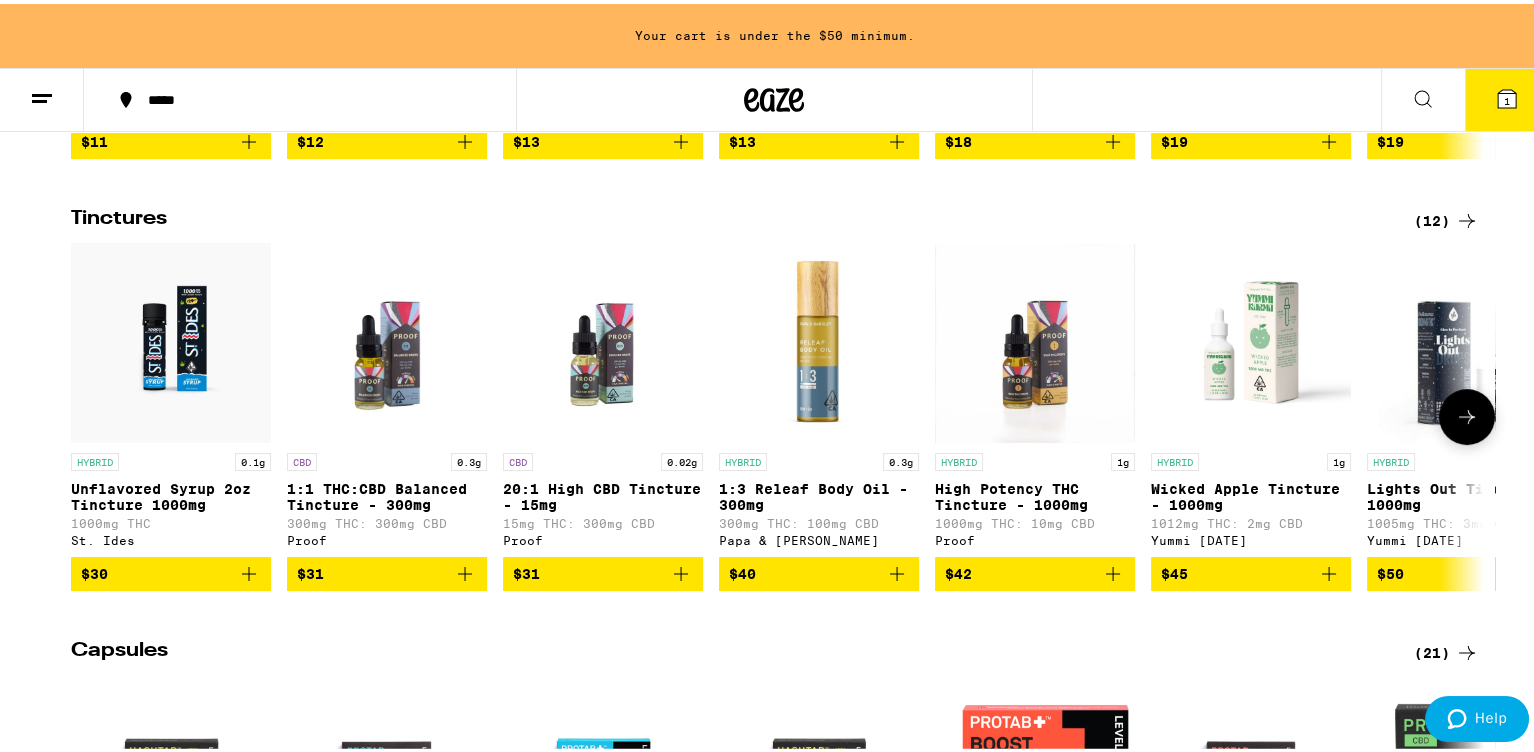 click at bounding box center [1467, 413] 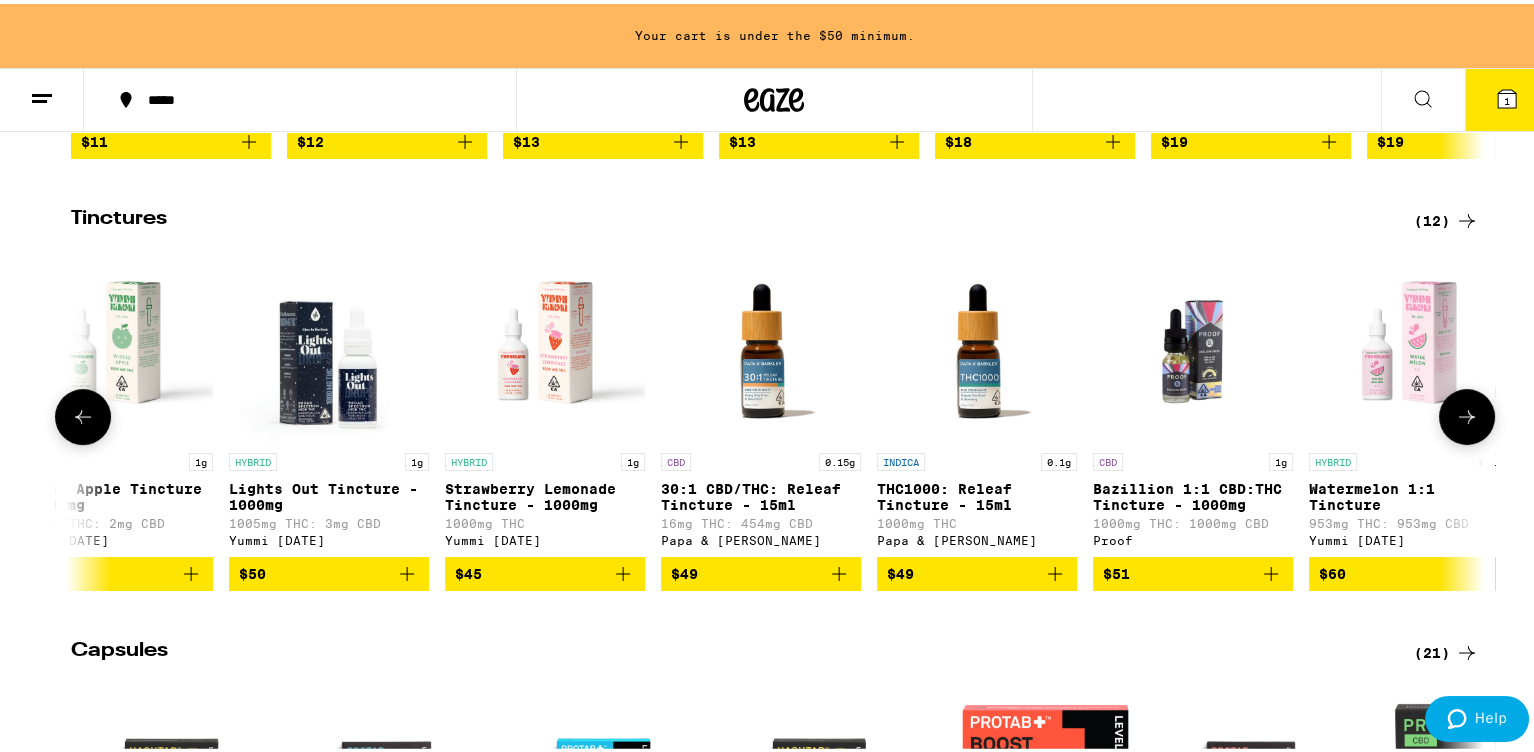 scroll, scrollTop: 0, scrollLeft: 1183, axis: horizontal 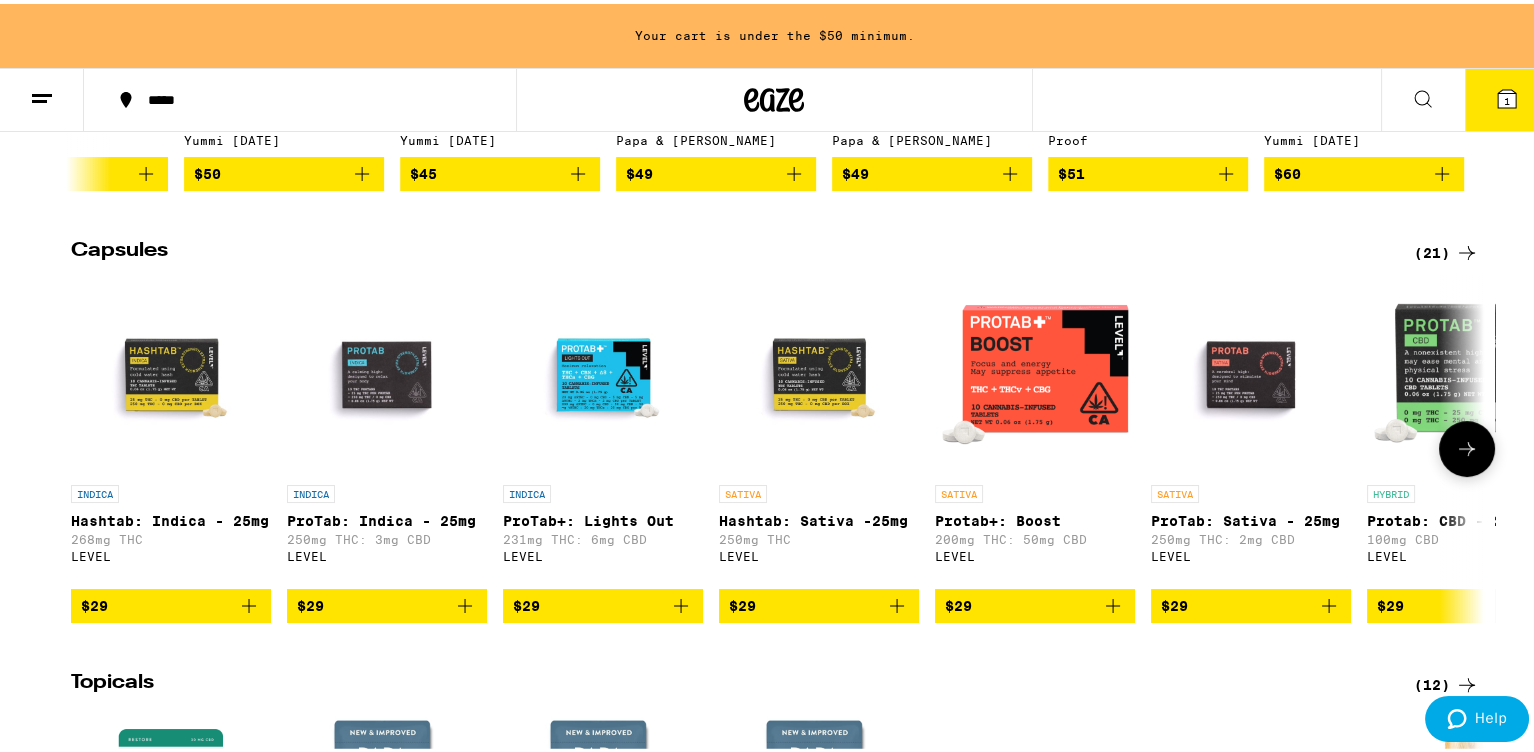 click 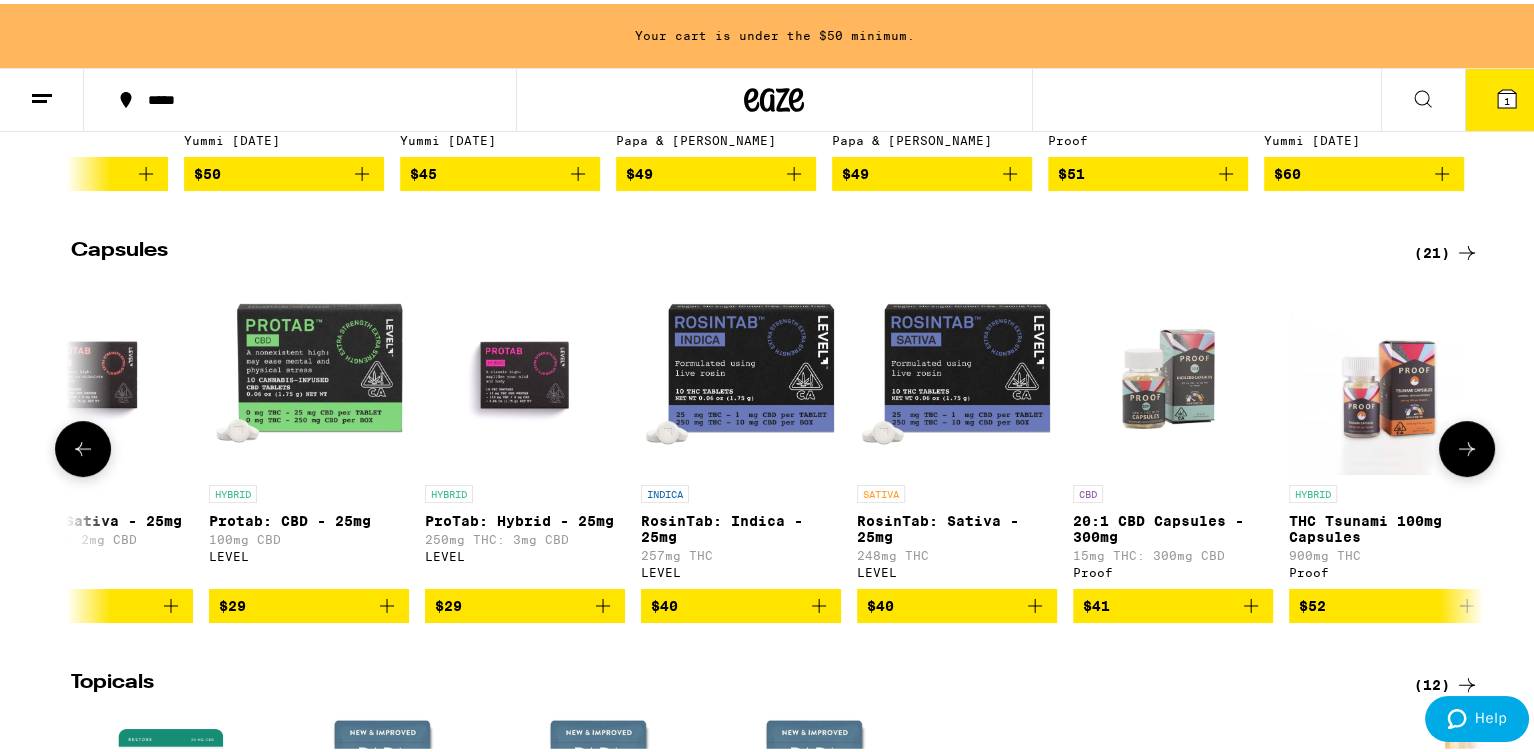 scroll, scrollTop: 0, scrollLeft: 1190, axis: horizontal 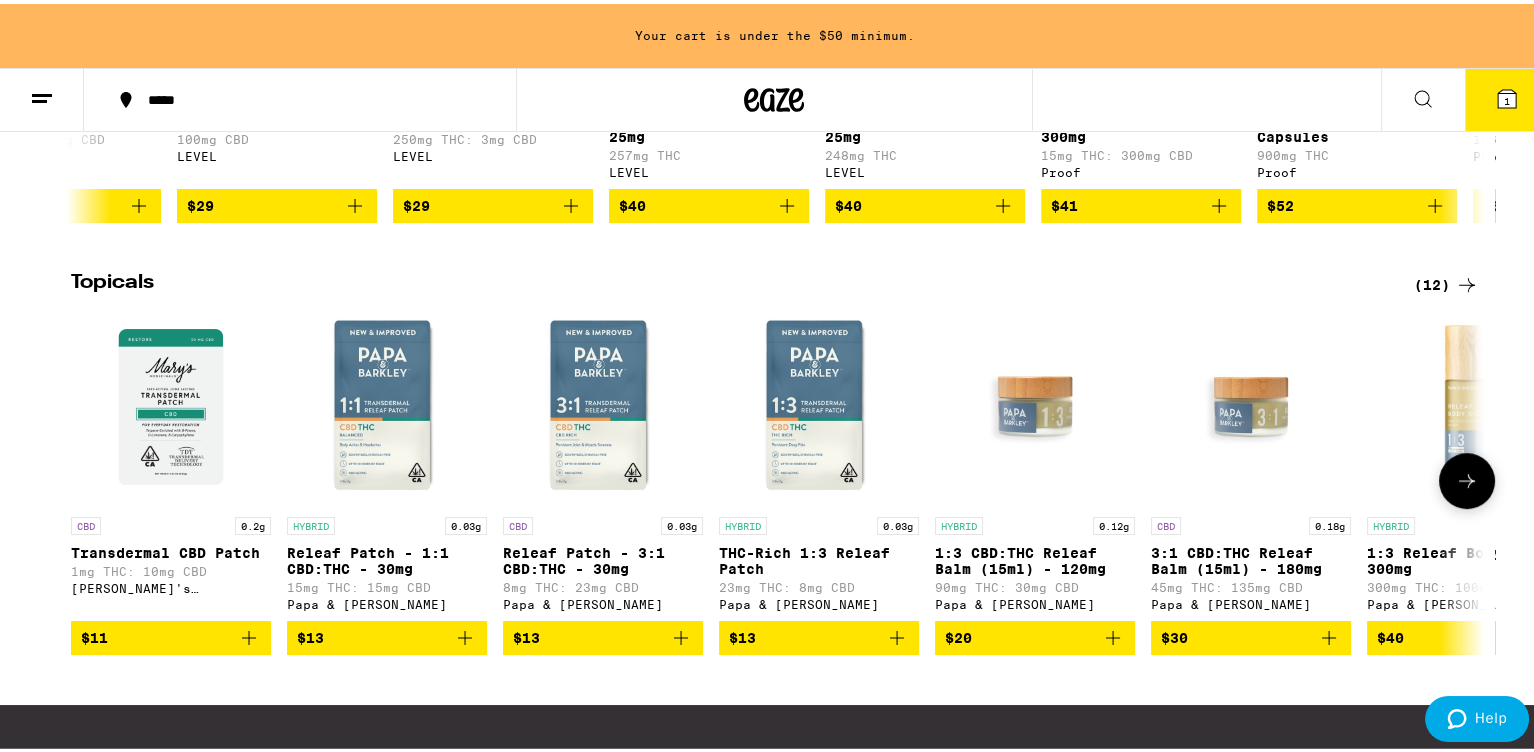 click 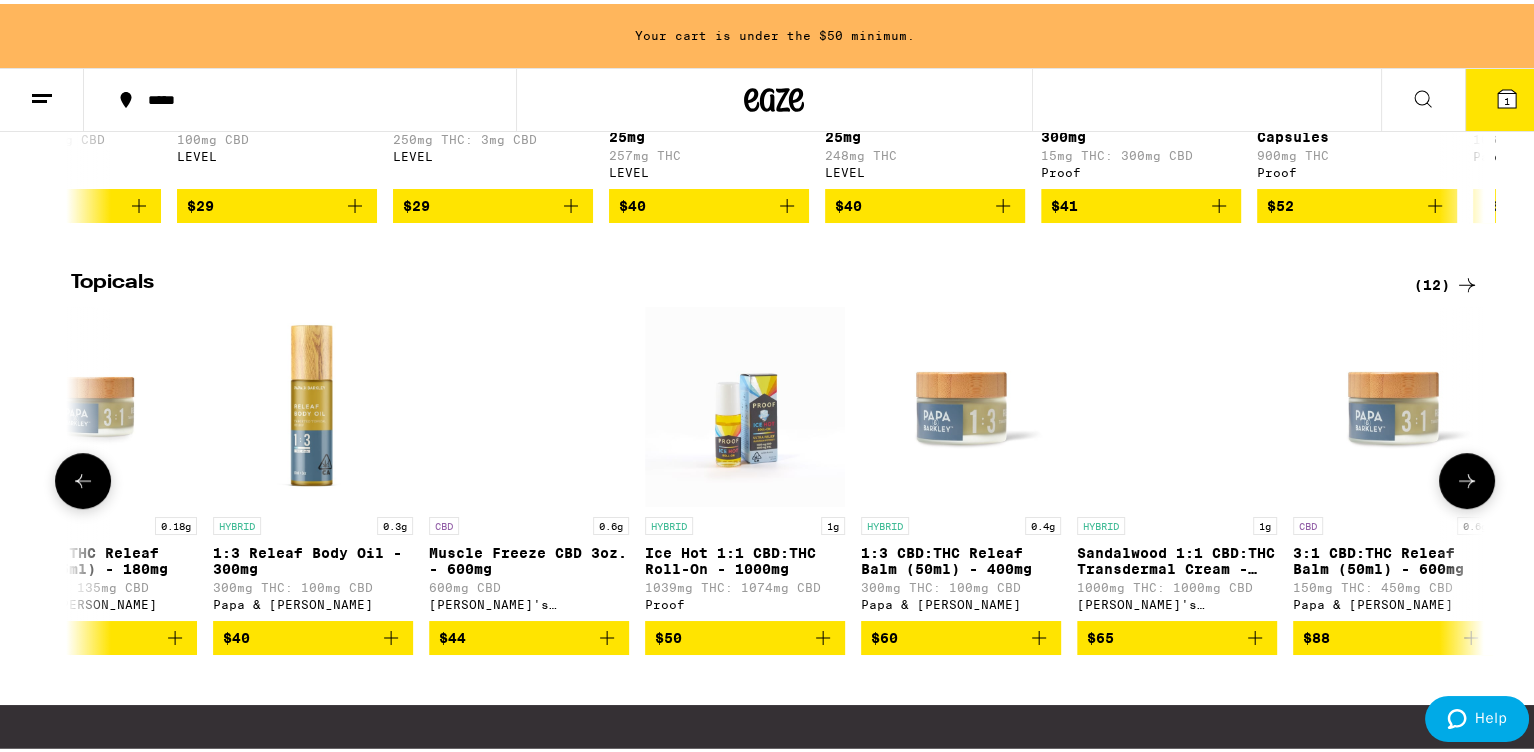 scroll, scrollTop: 0, scrollLeft: 1183, axis: horizontal 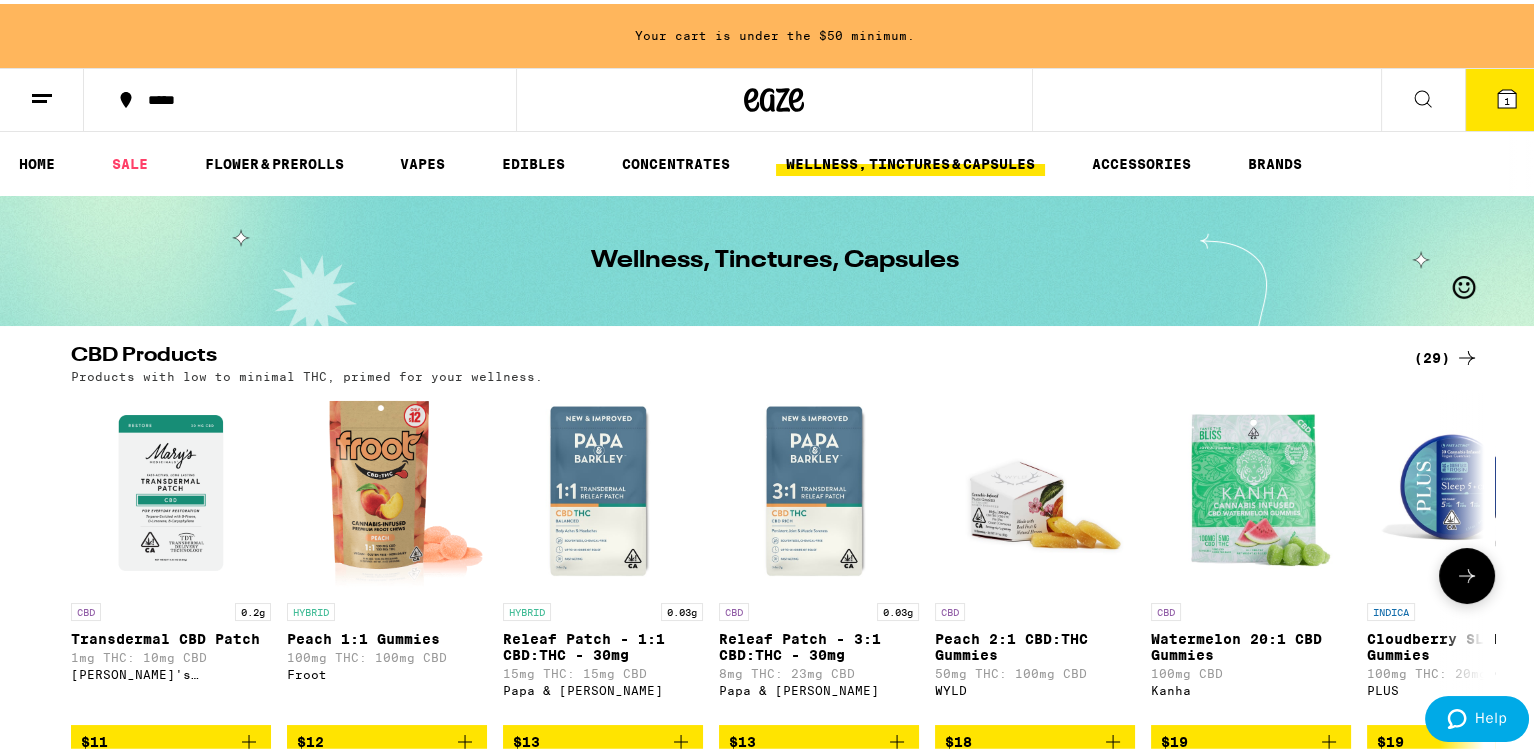 click 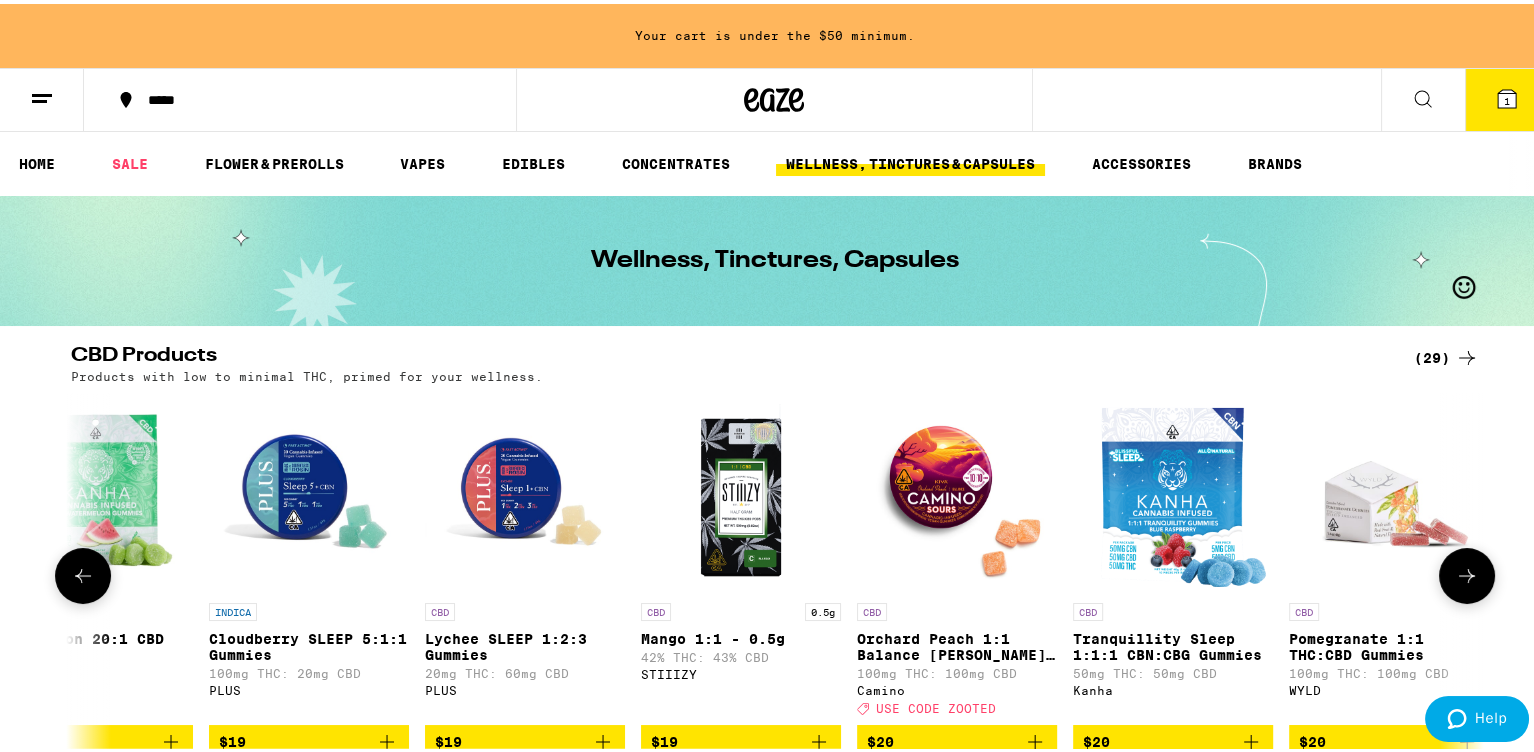 scroll, scrollTop: 0, scrollLeft: 1190, axis: horizontal 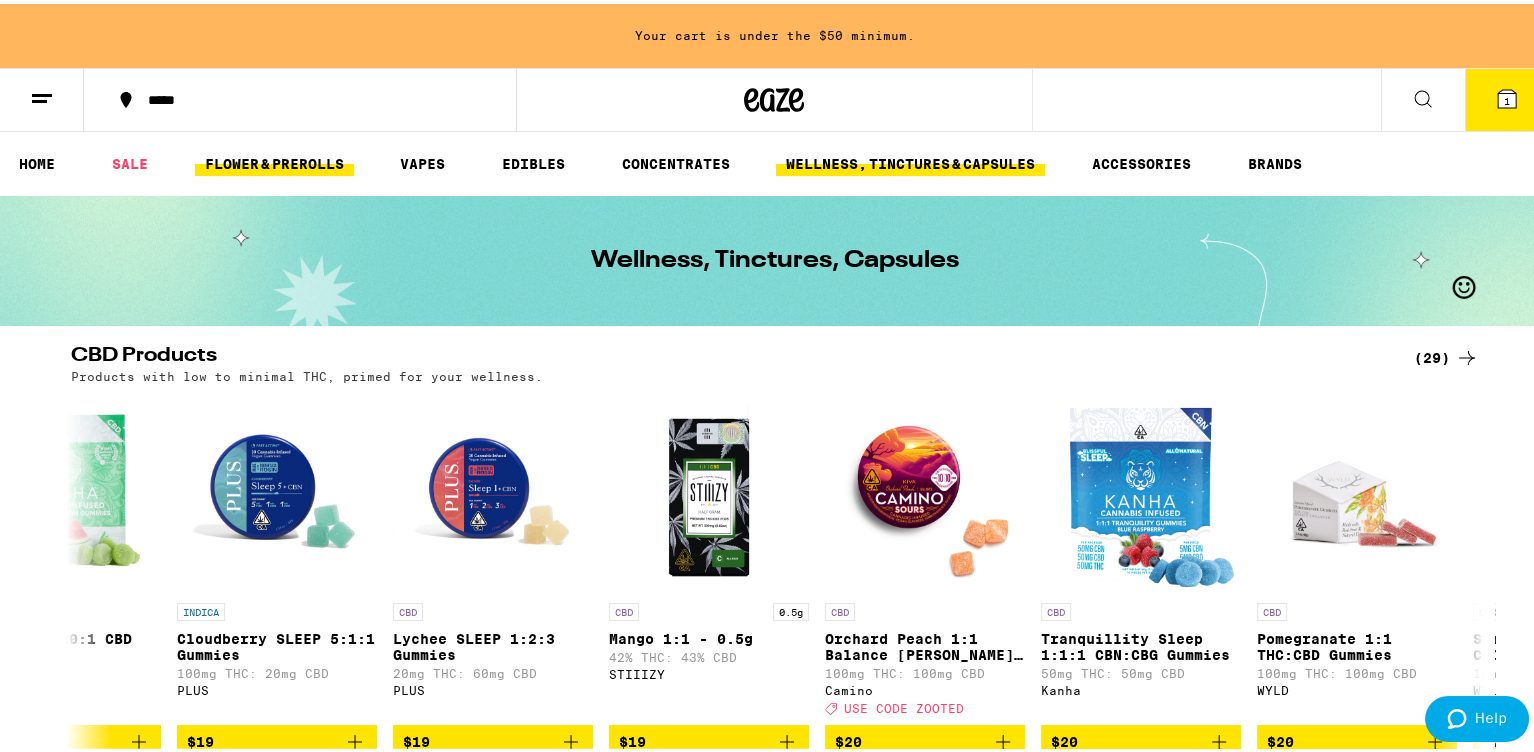 click on "FLOWER & PREROLLS" at bounding box center [274, 160] 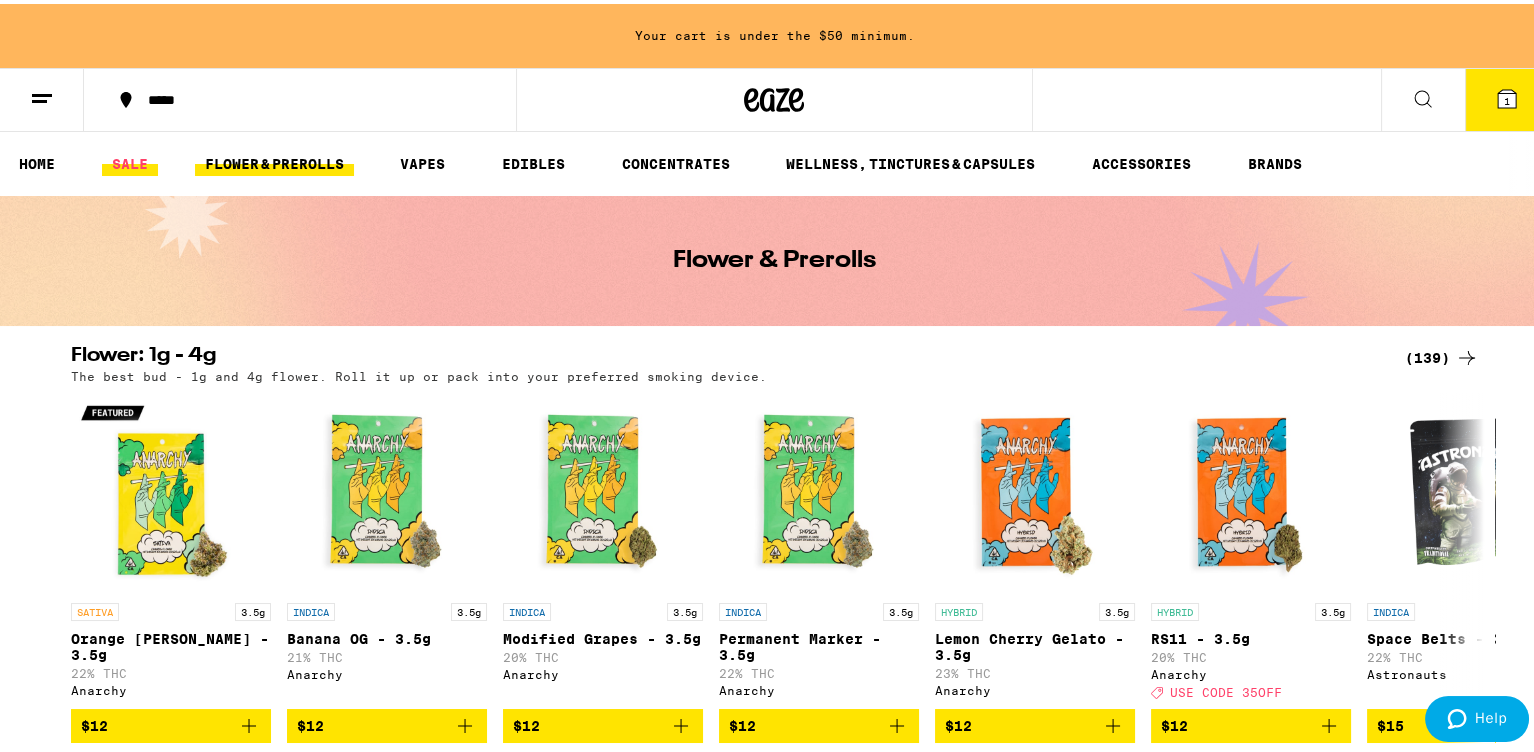click on "SALE" at bounding box center [130, 160] 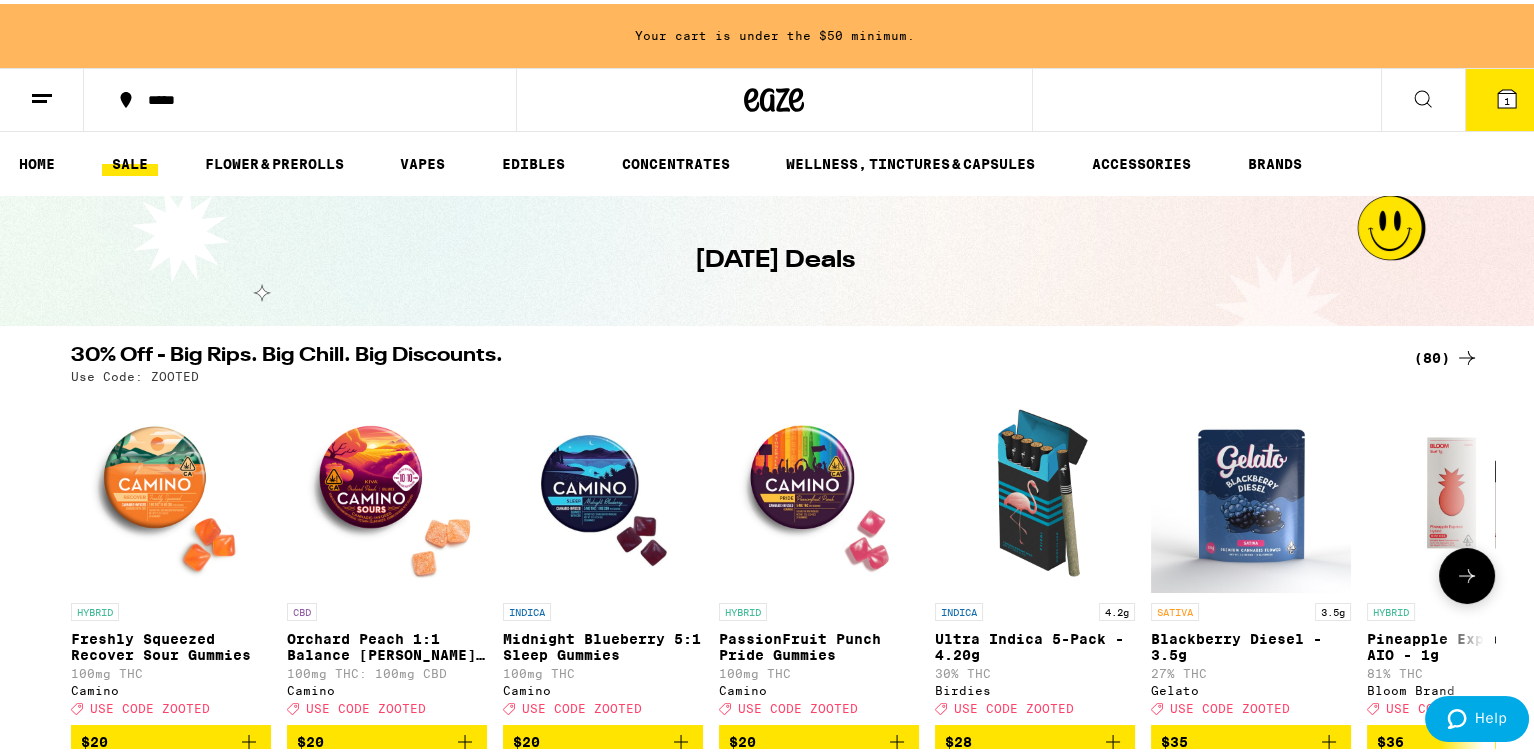 click at bounding box center (819, 489) 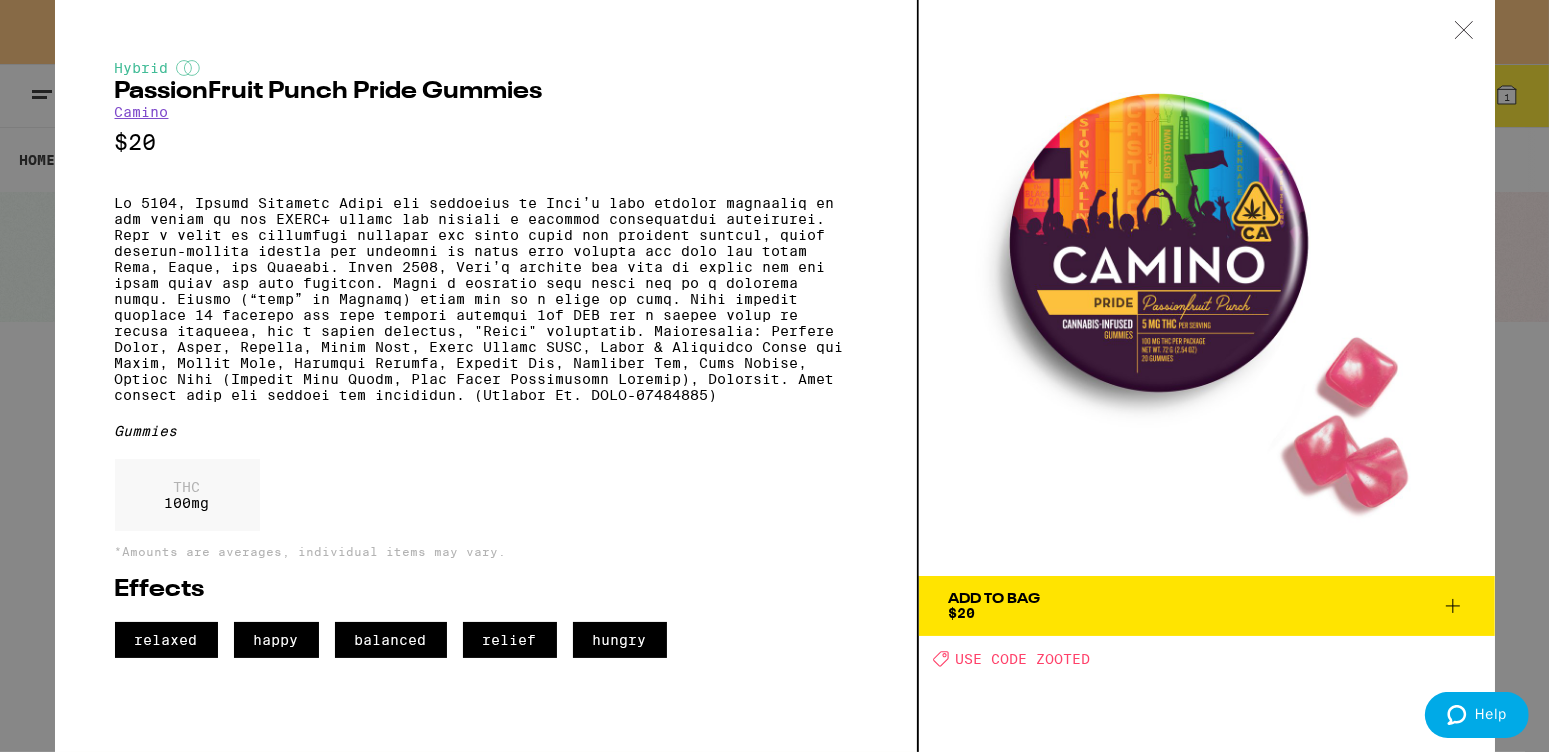 click on "Hybrid   PassionFruit Punch Pride Gummies Camino $20 Gummies THC 100 mg *Amounts are averages, individual items may vary. Effects relaxed happy balanced relief hungry Add To Bag $20 Deal Created with Sketch. USE CODE ZOOTED" at bounding box center (774, 376) 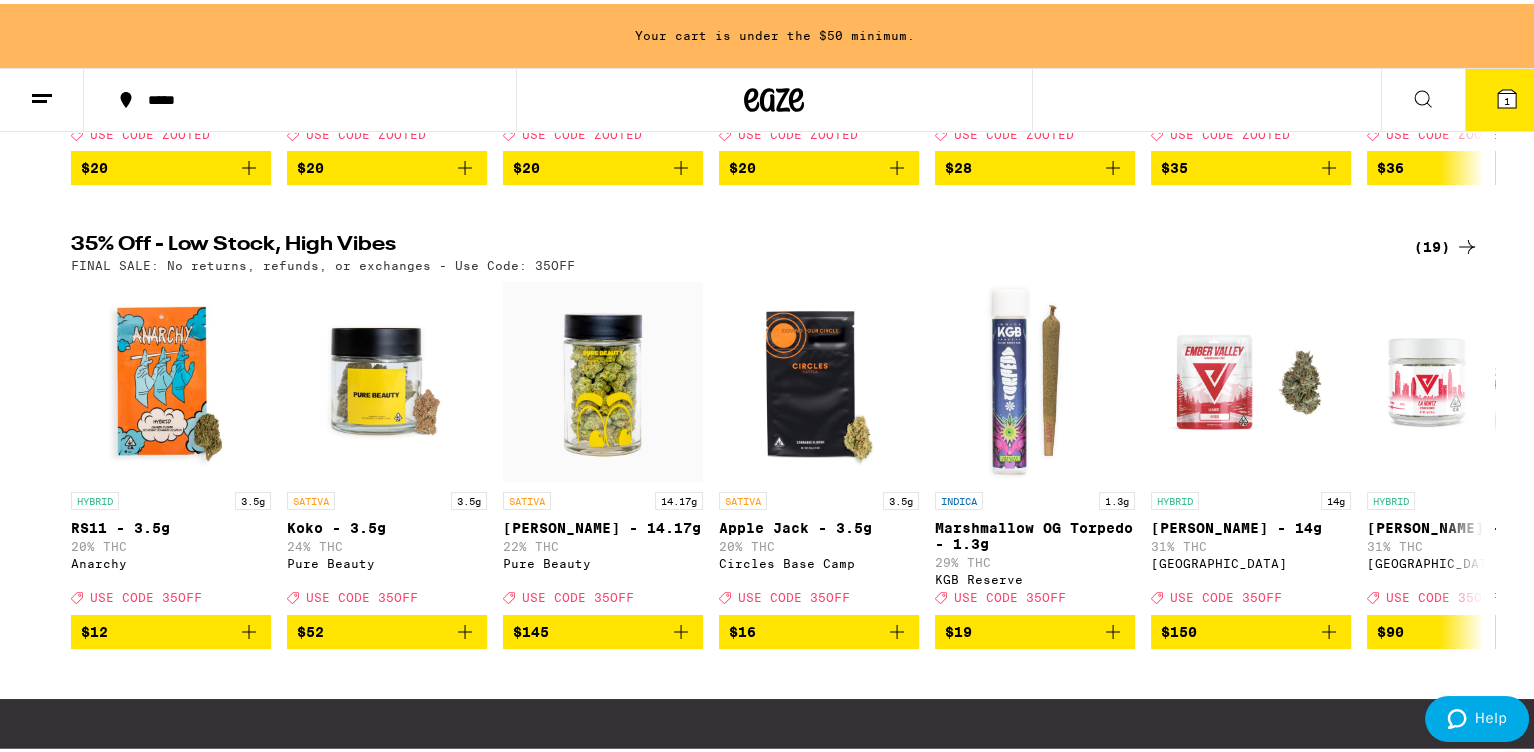 scroll, scrollTop: 600, scrollLeft: 0, axis: vertical 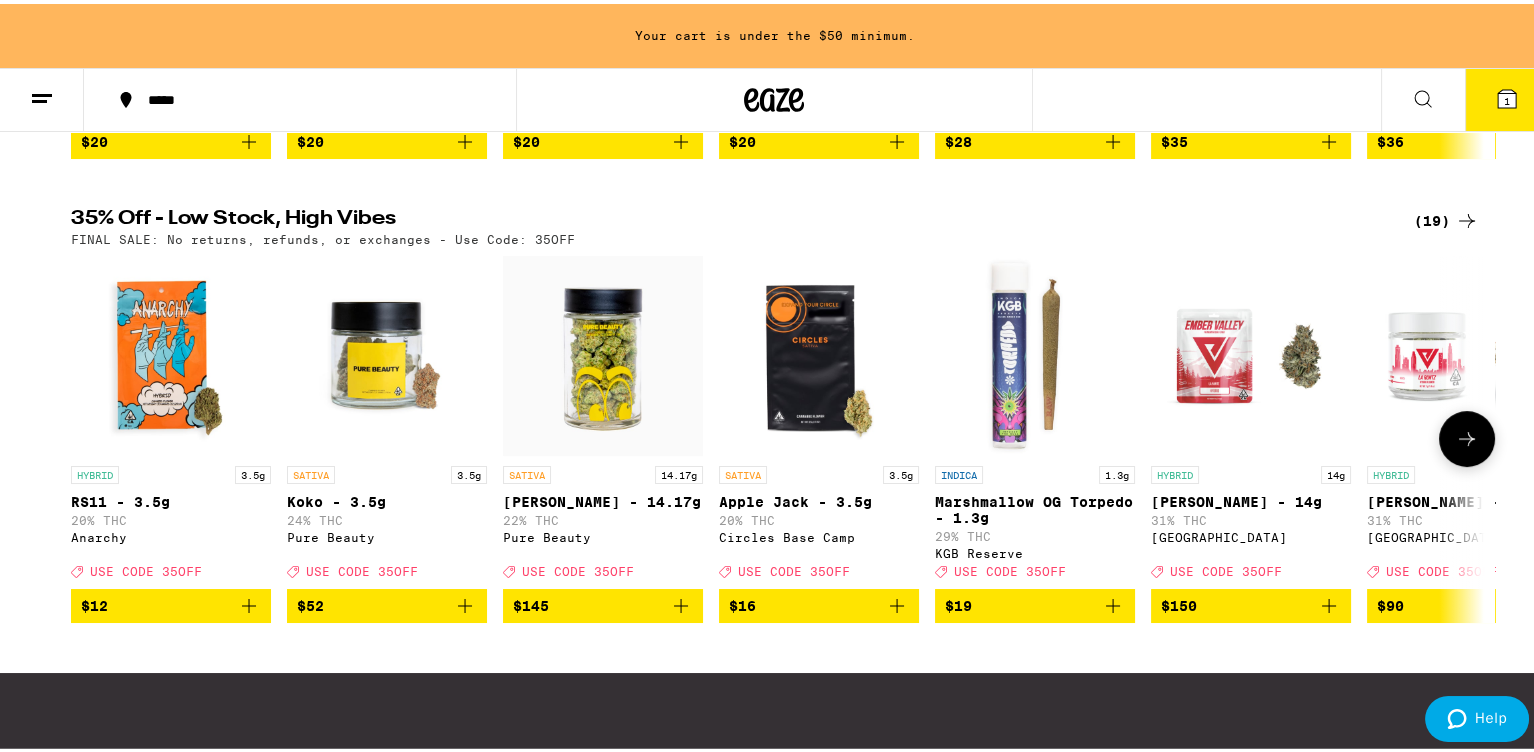 click at bounding box center (1467, 435) 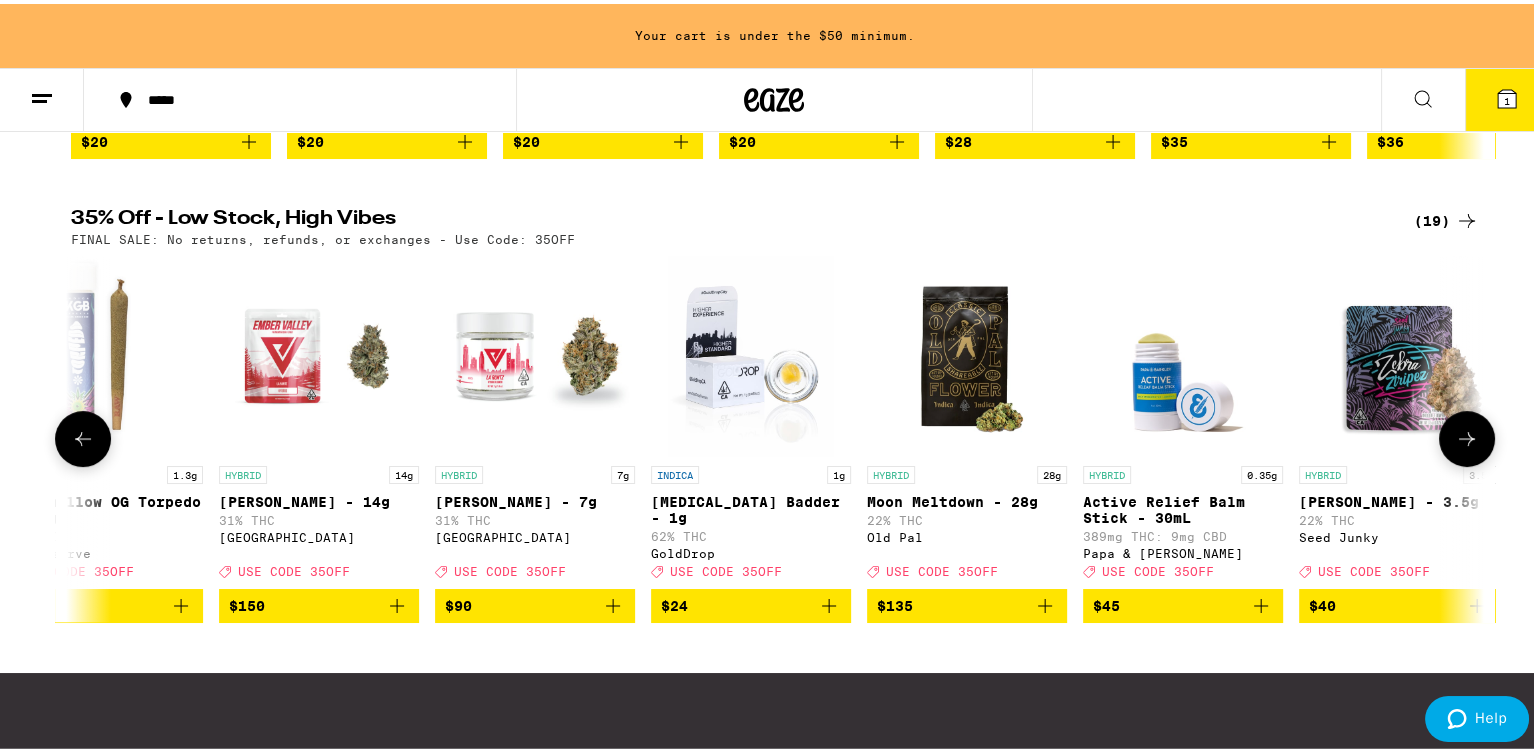 scroll, scrollTop: 0, scrollLeft: 1190, axis: horizontal 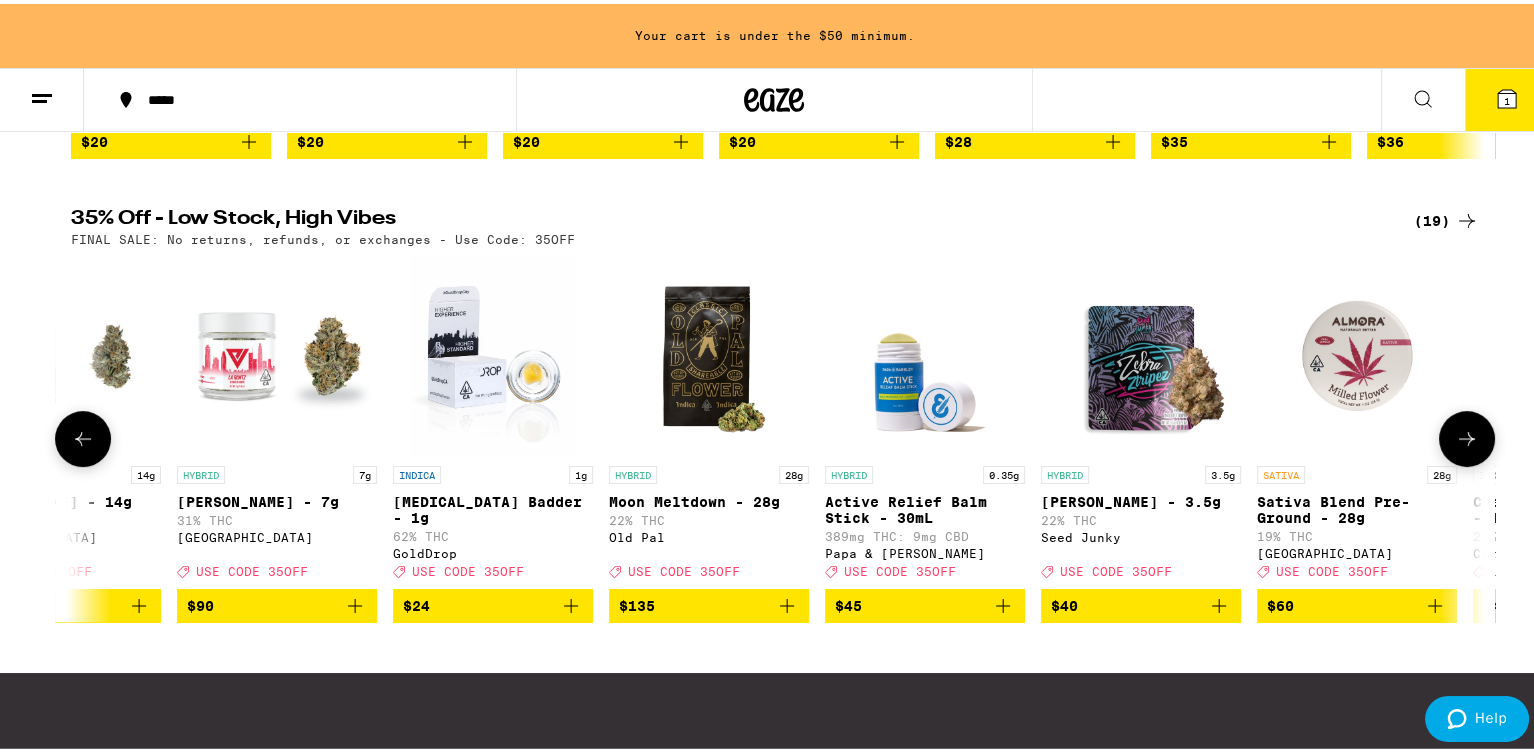 click at bounding box center (1467, 435) 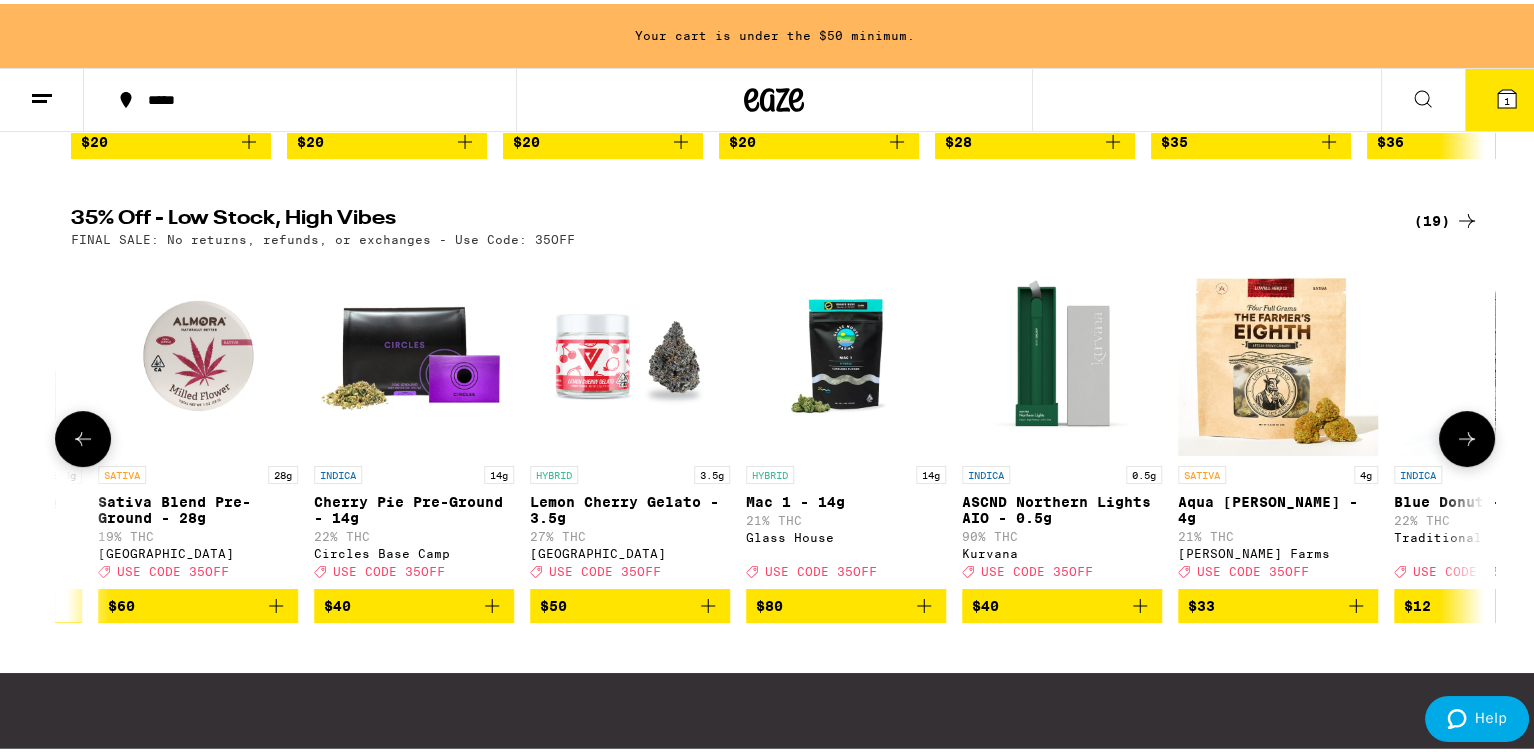 scroll, scrollTop: 0, scrollLeft: 2380, axis: horizontal 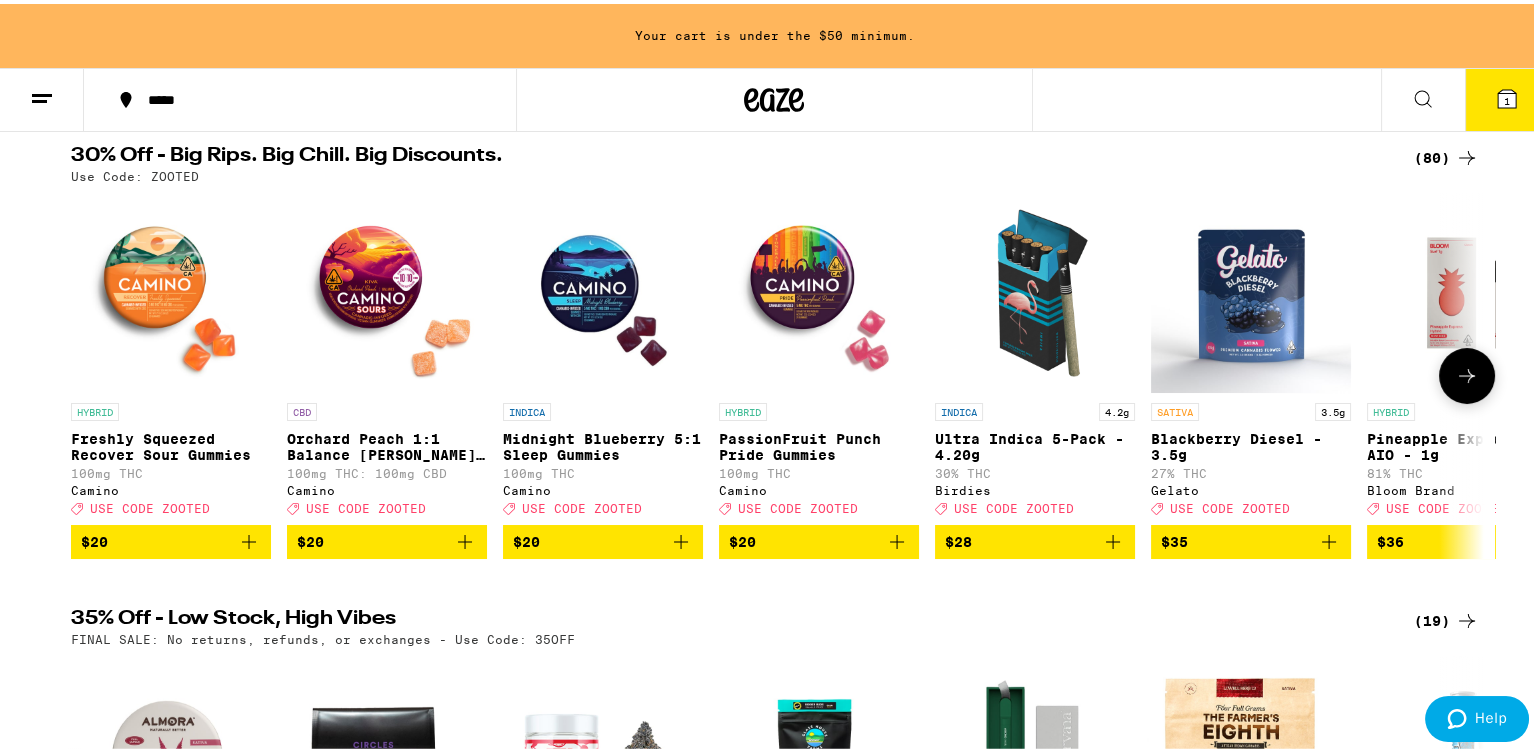 click at bounding box center (1467, 372) 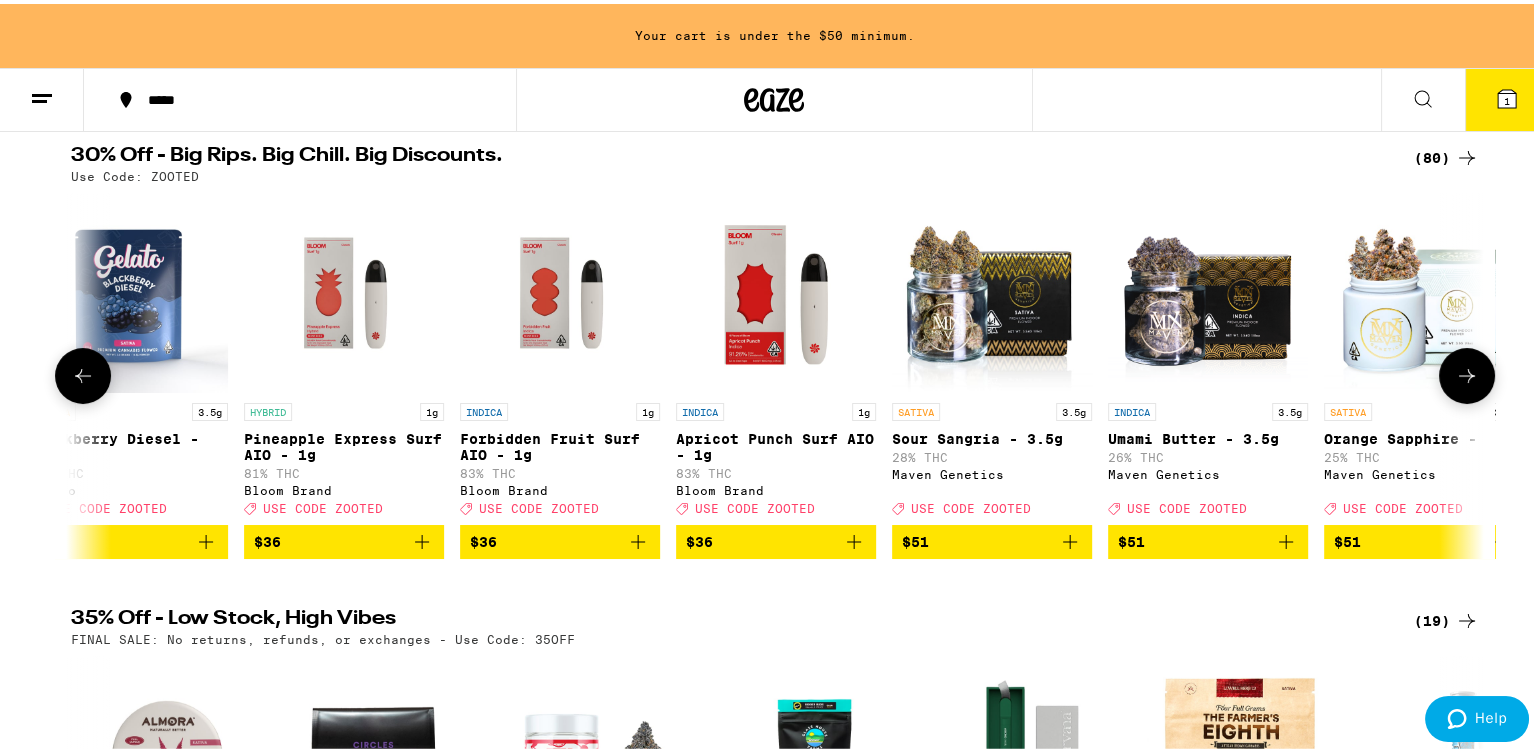 scroll, scrollTop: 0, scrollLeft: 1190, axis: horizontal 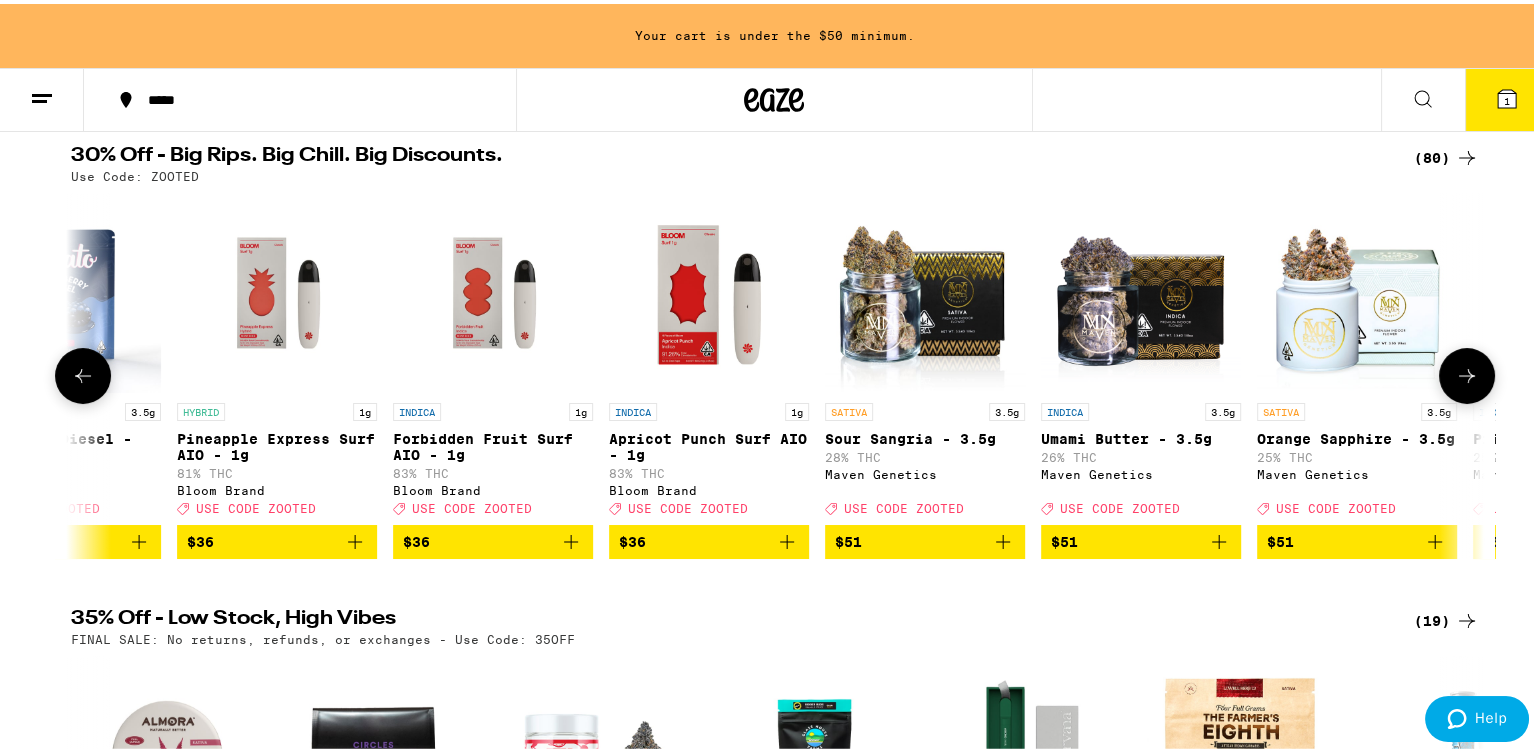 click at bounding box center (1467, 372) 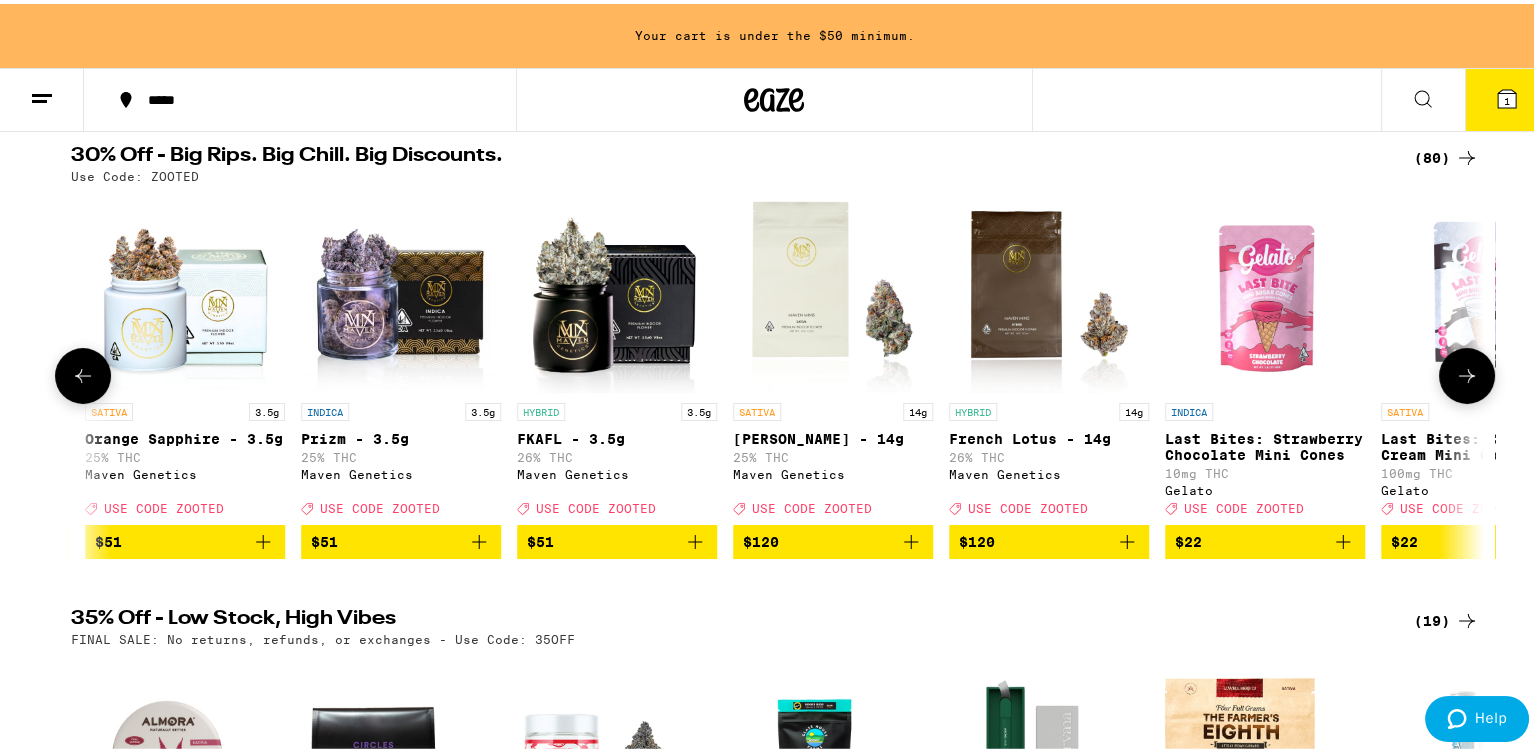 scroll, scrollTop: 0, scrollLeft: 2380, axis: horizontal 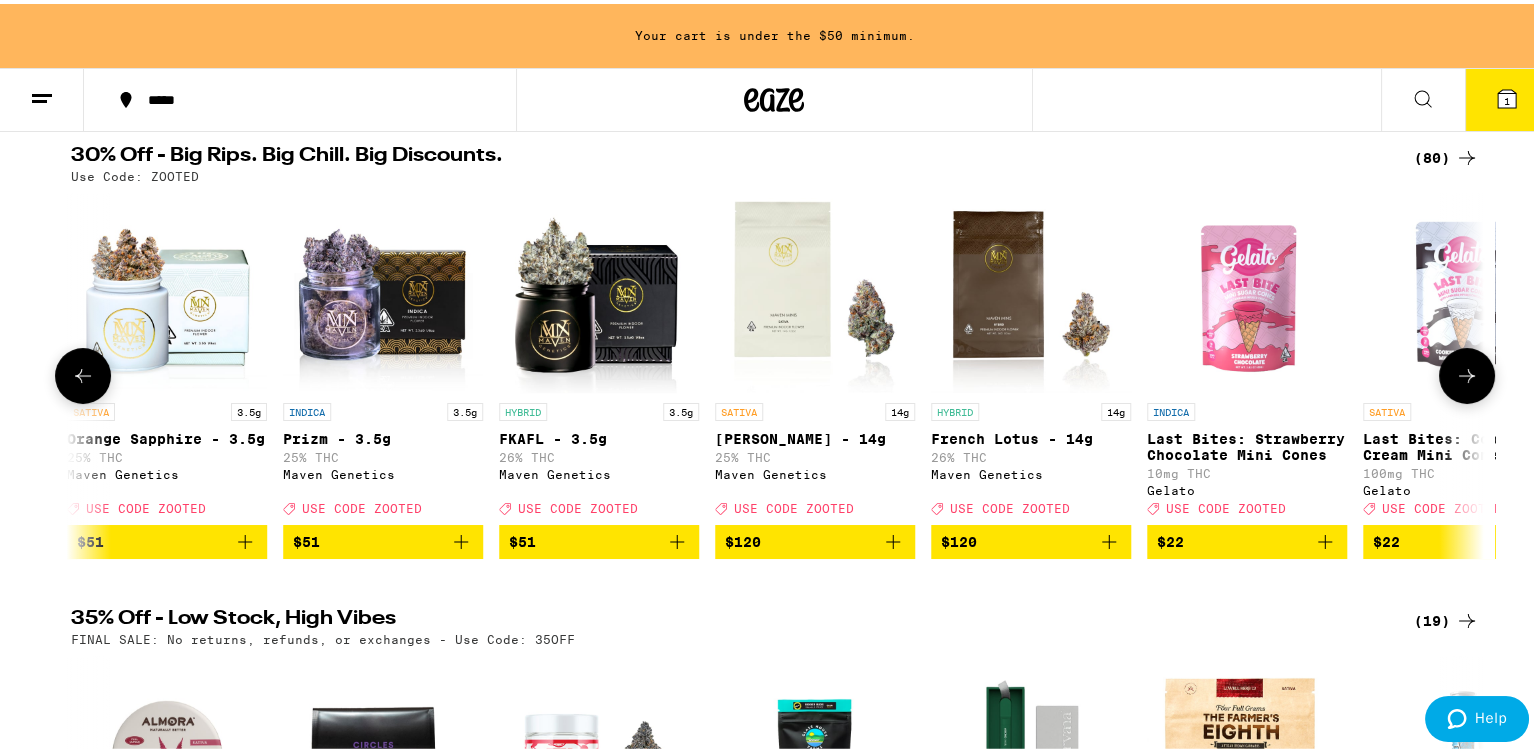 click 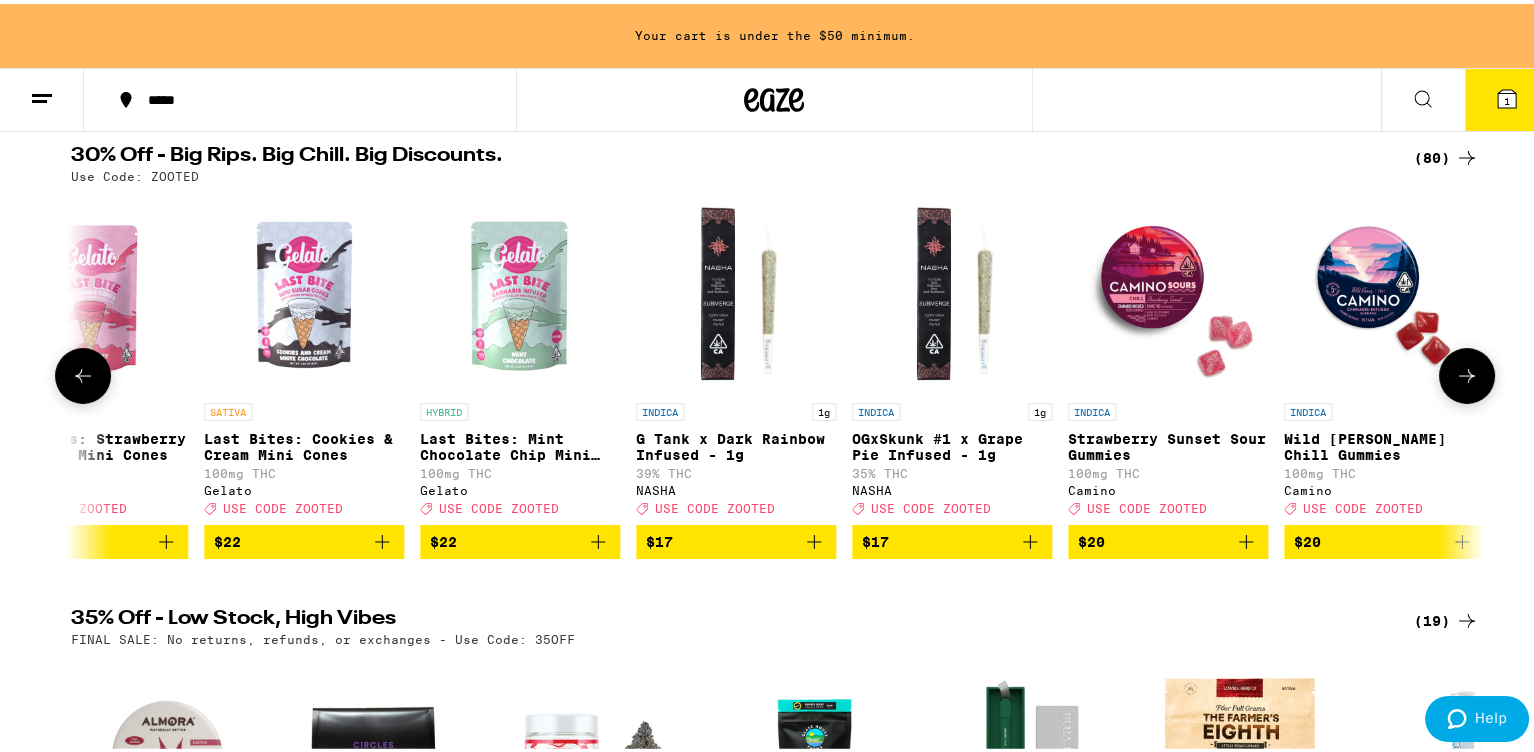scroll, scrollTop: 0, scrollLeft: 3570, axis: horizontal 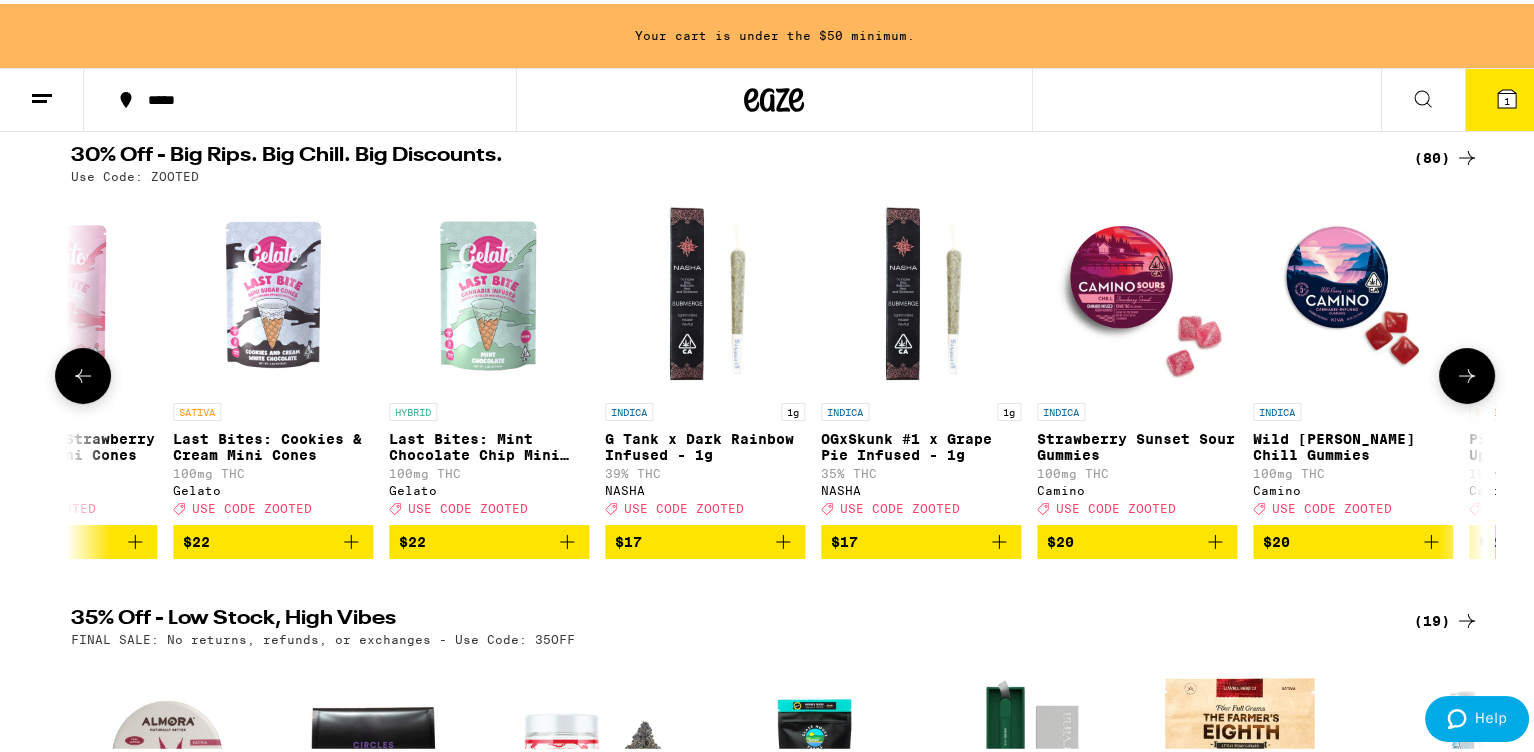 click at bounding box center [1467, 372] 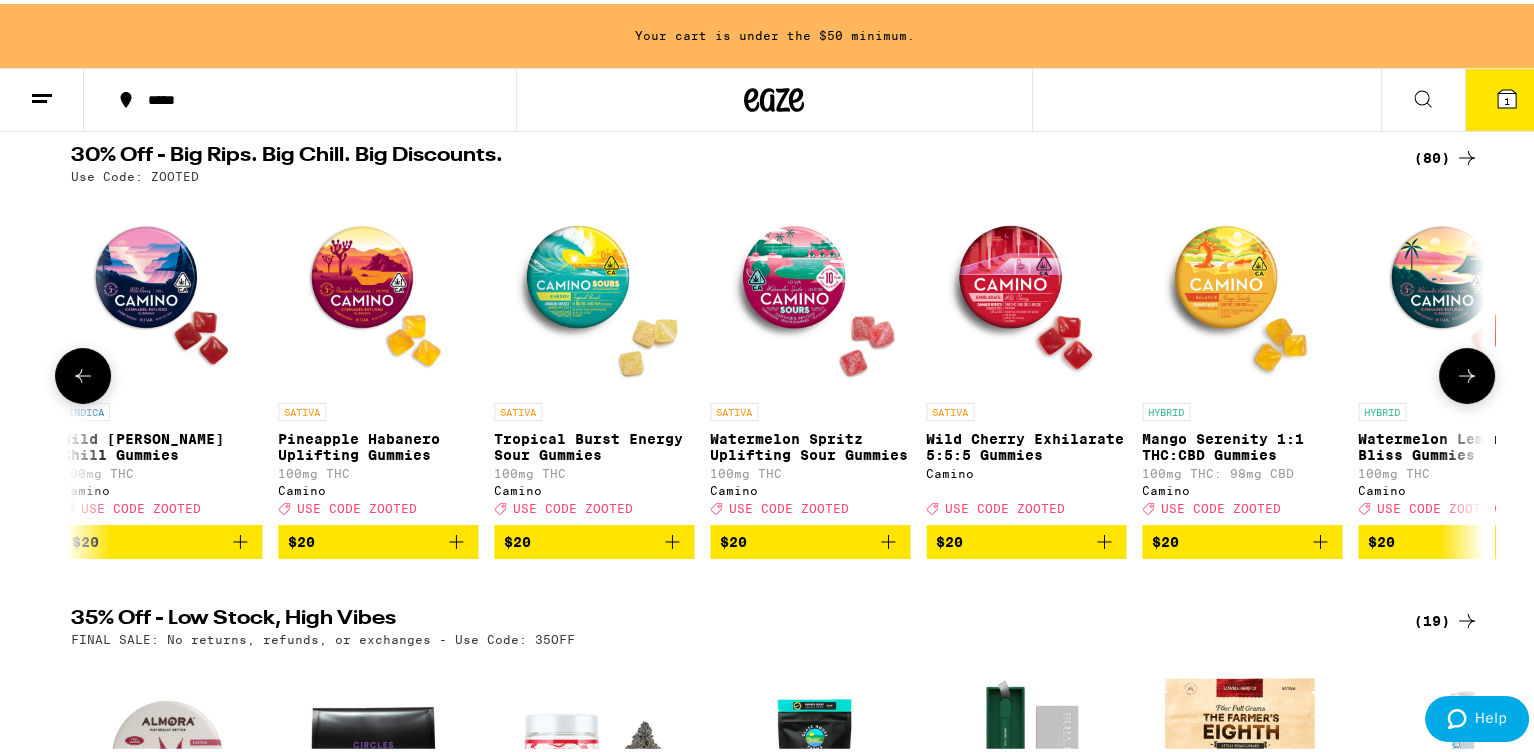 click at bounding box center (1467, 372) 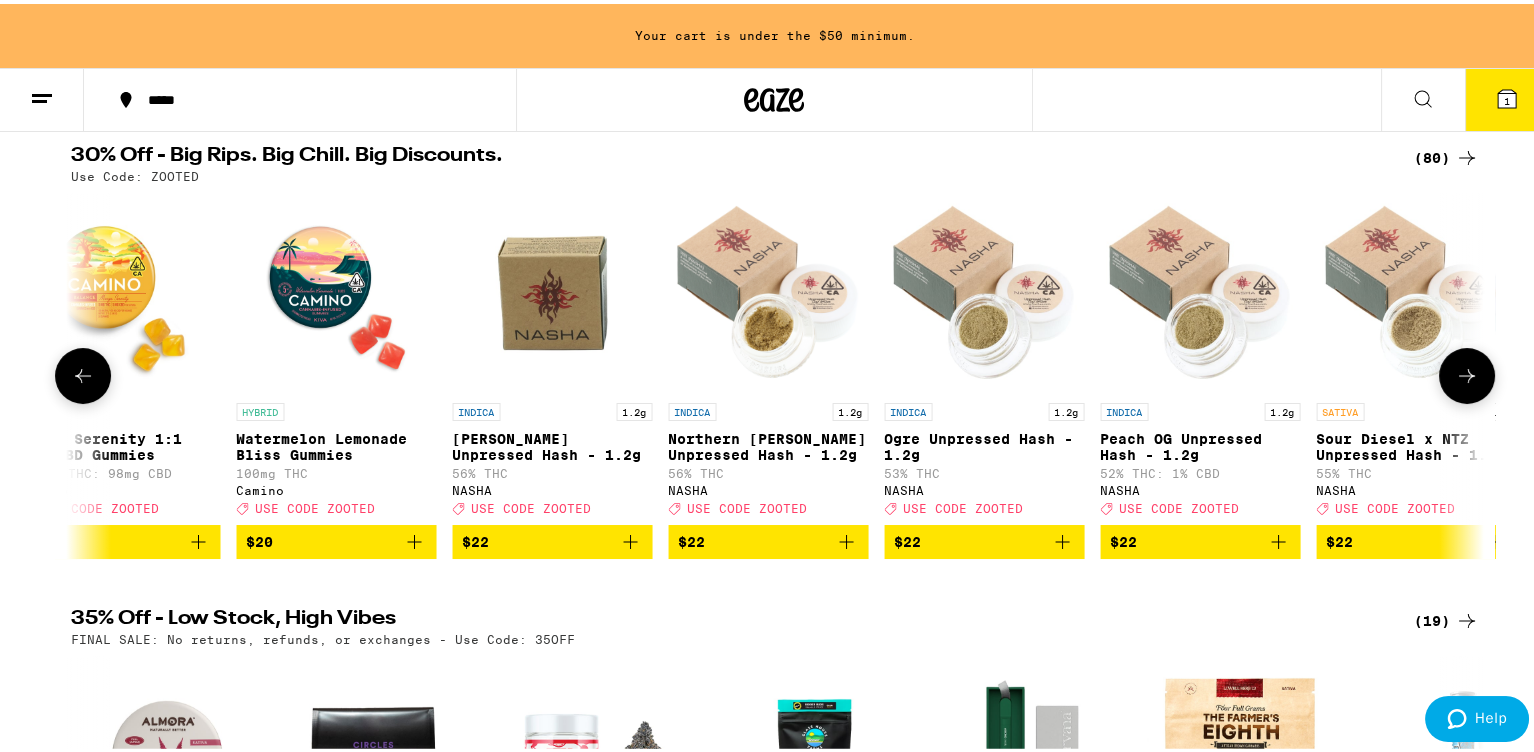 scroll, scrollTop: 0, scrollLeft: 5951, axis: horizontal 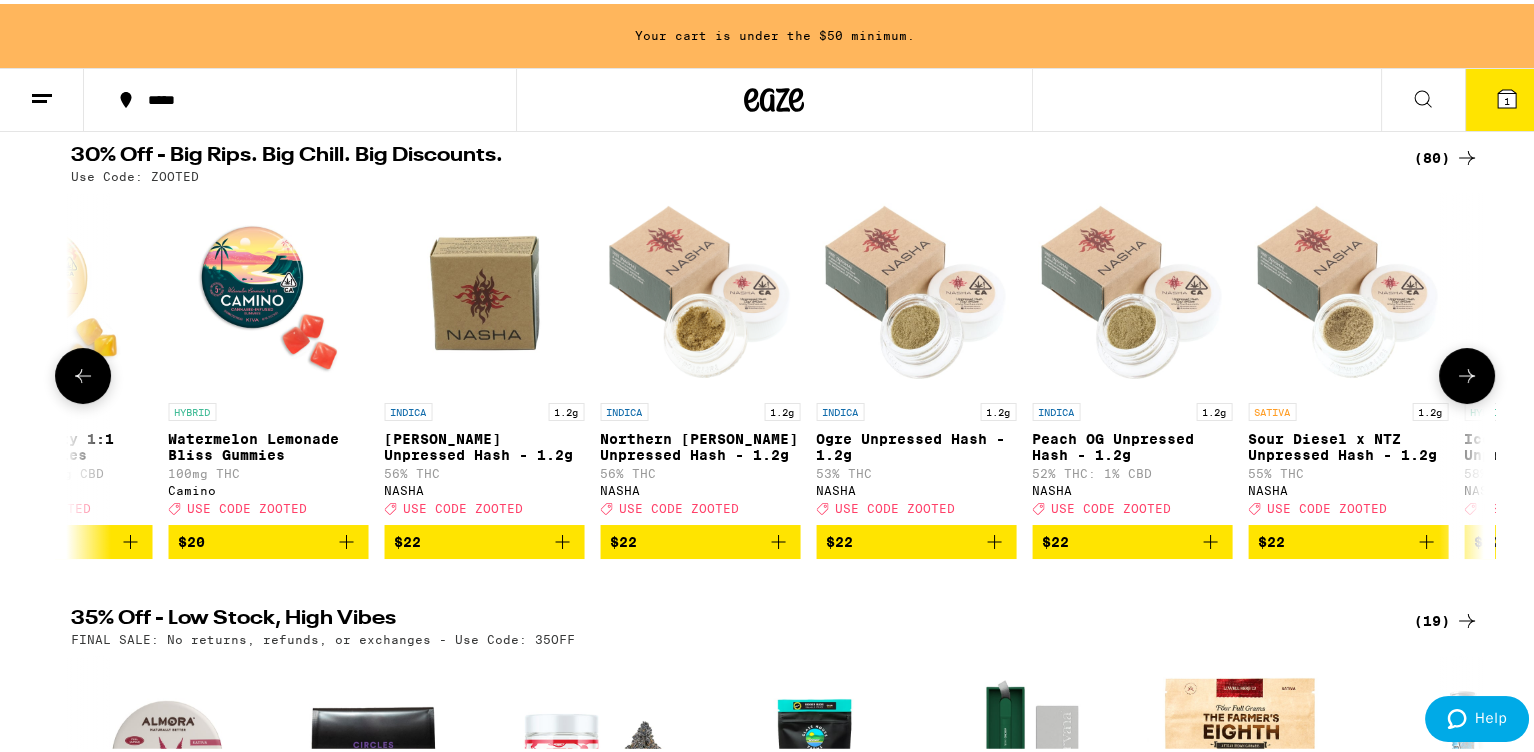 click at bounding box center [1467, 372] 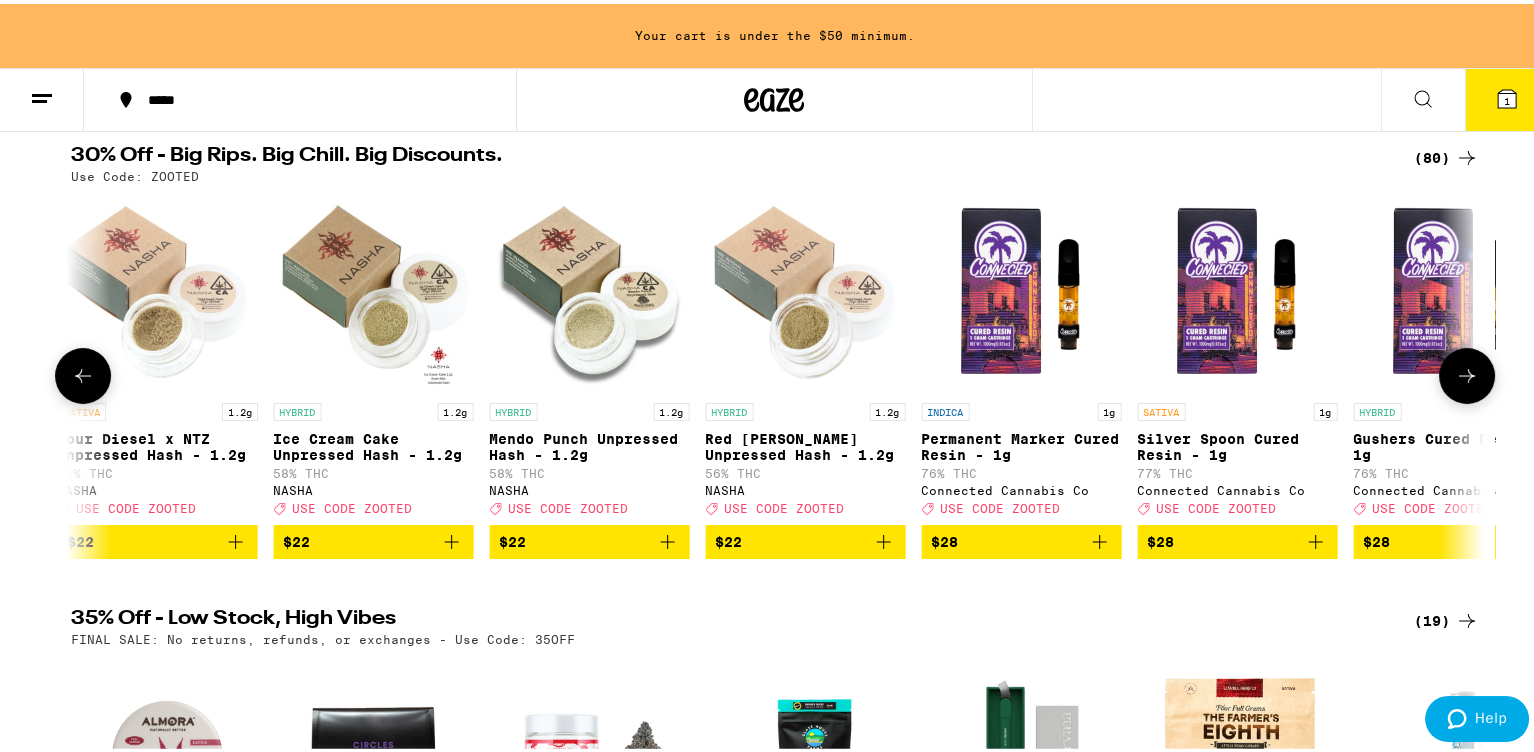 click at bounding box center (1467, 372) 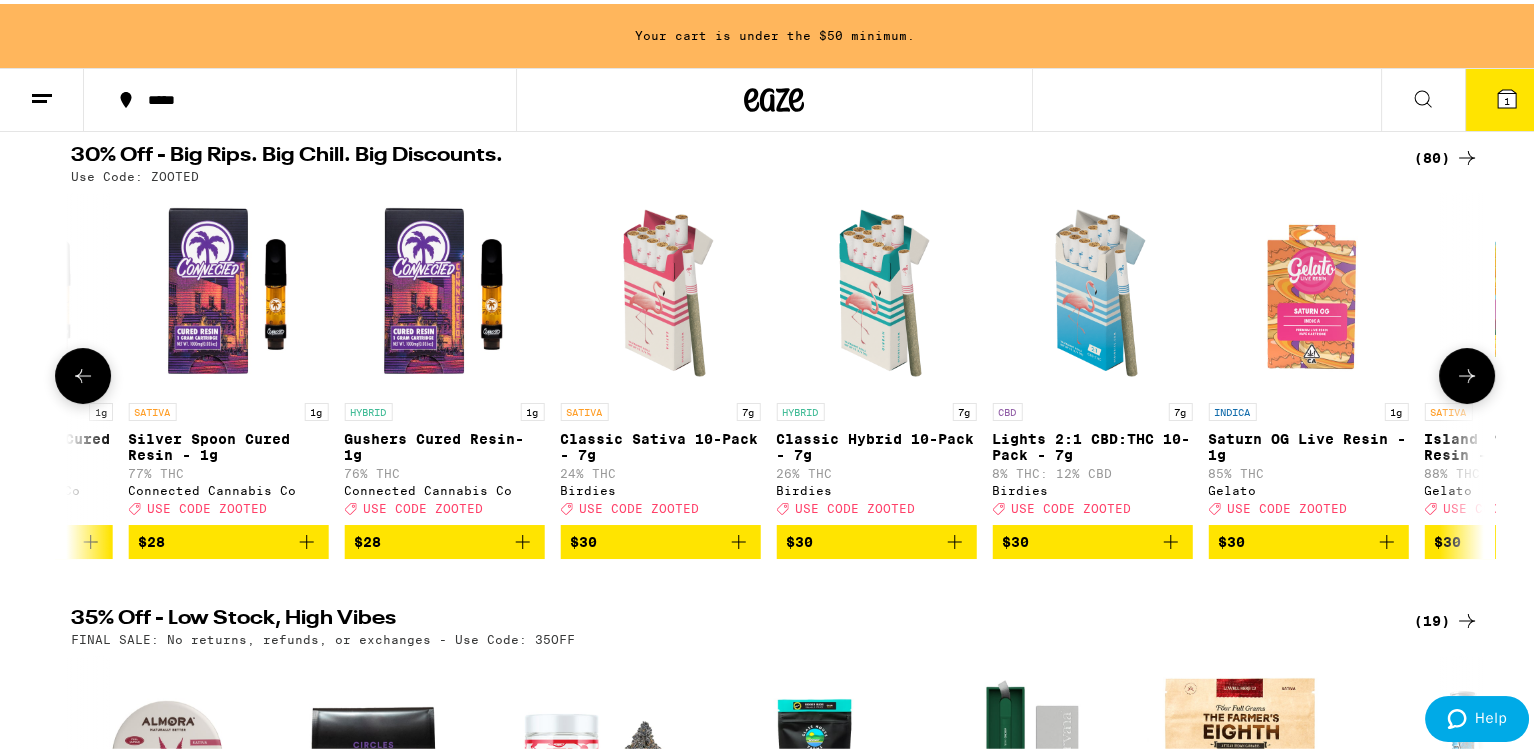 scroll, scrollTop: 0, scrollLeft: 8332, axis: horizontal 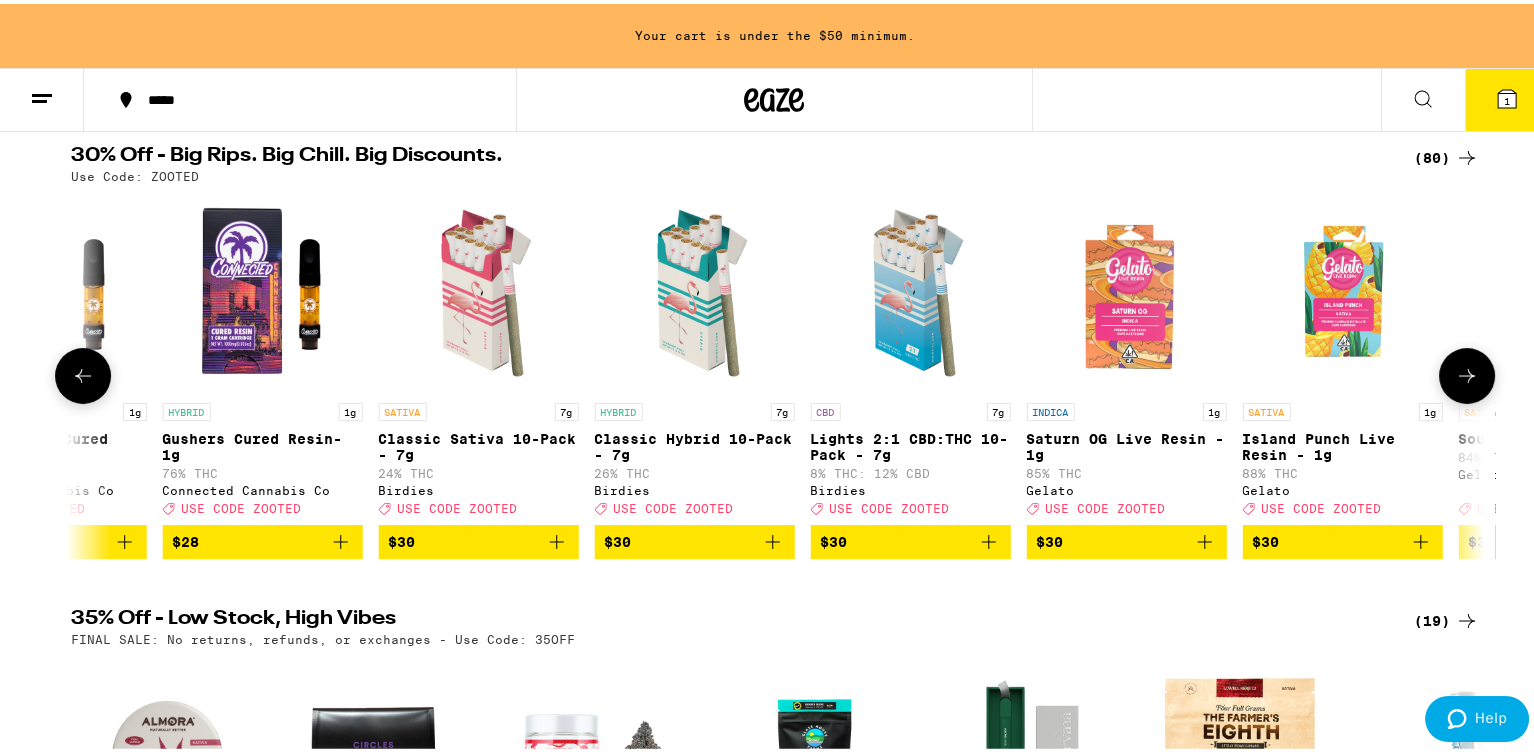 click at bounding box center [1467, 372] 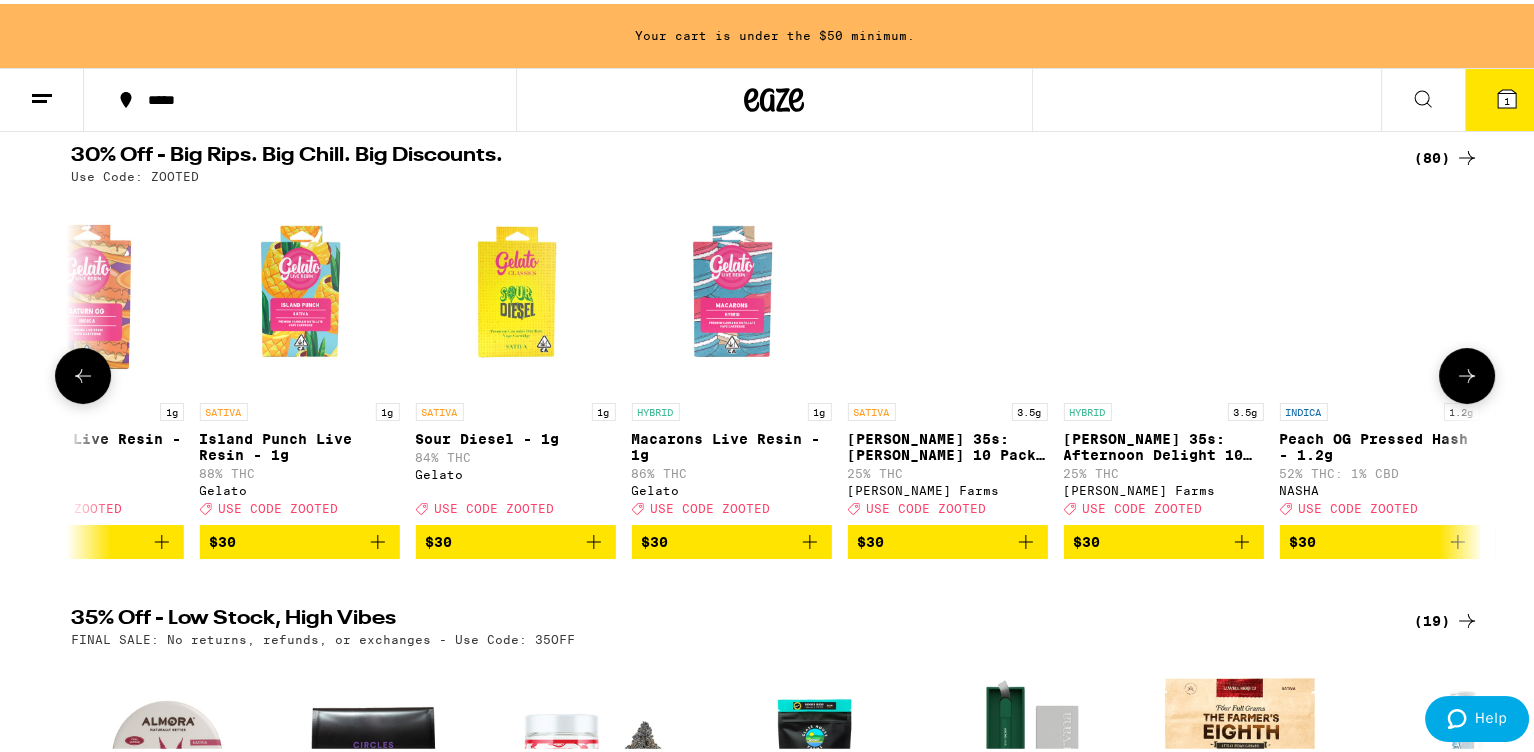 scroll, scrollTop: 0, scrollLeft: 9522, axis: horizontal 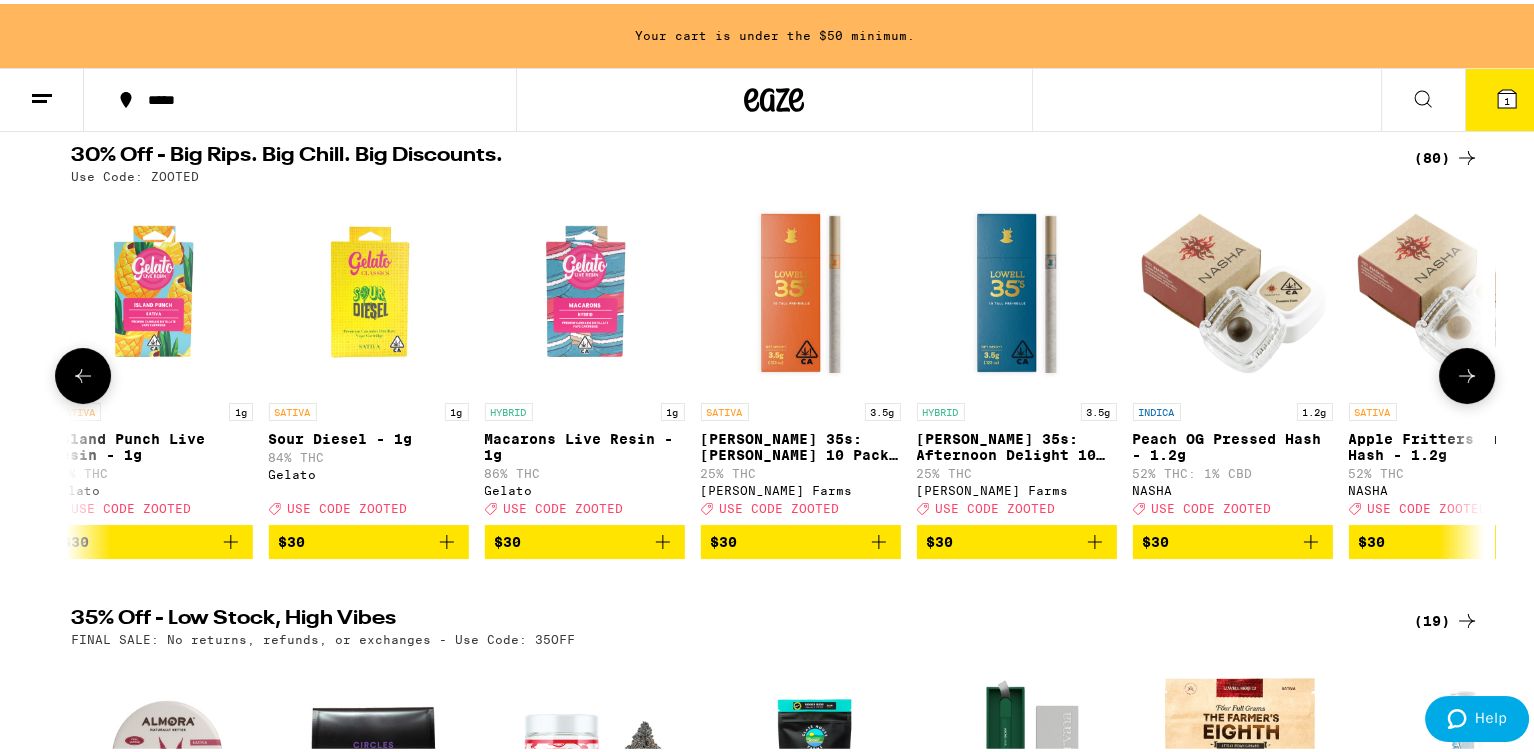 click at bounding box center [1467, 372] 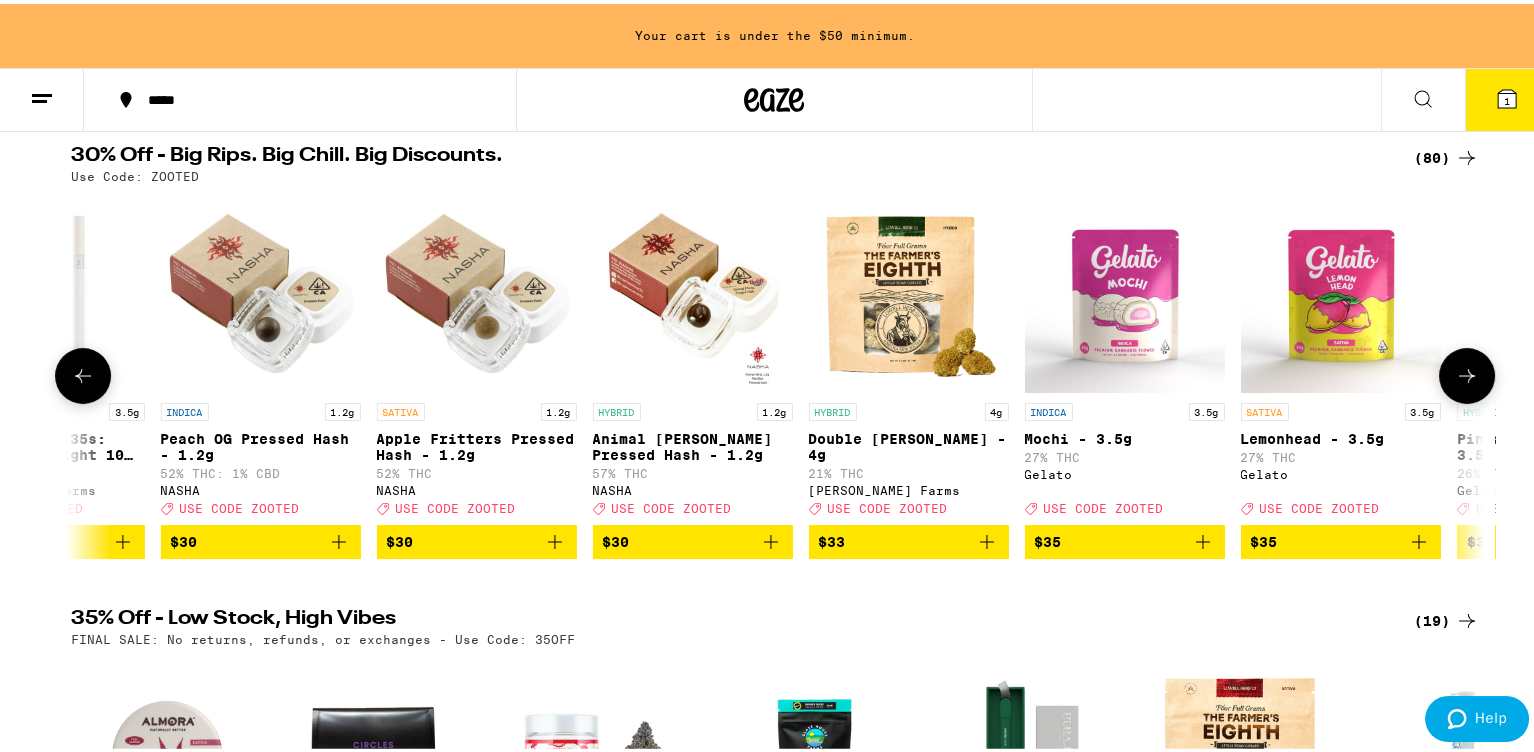scroll, scrollTop: 0, scrollLeft: 10712, axis: horizontal 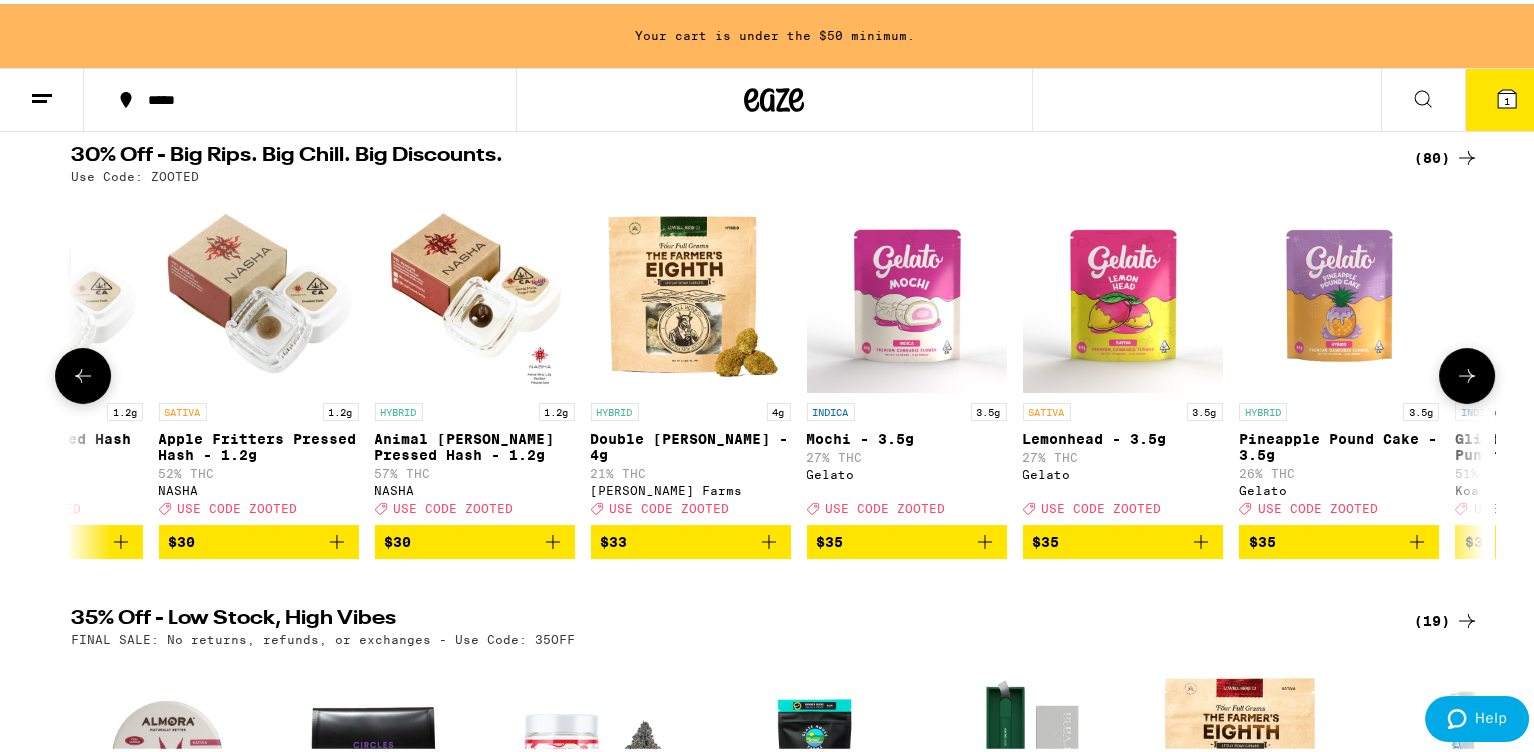 click at bounding box center [1467, 372] 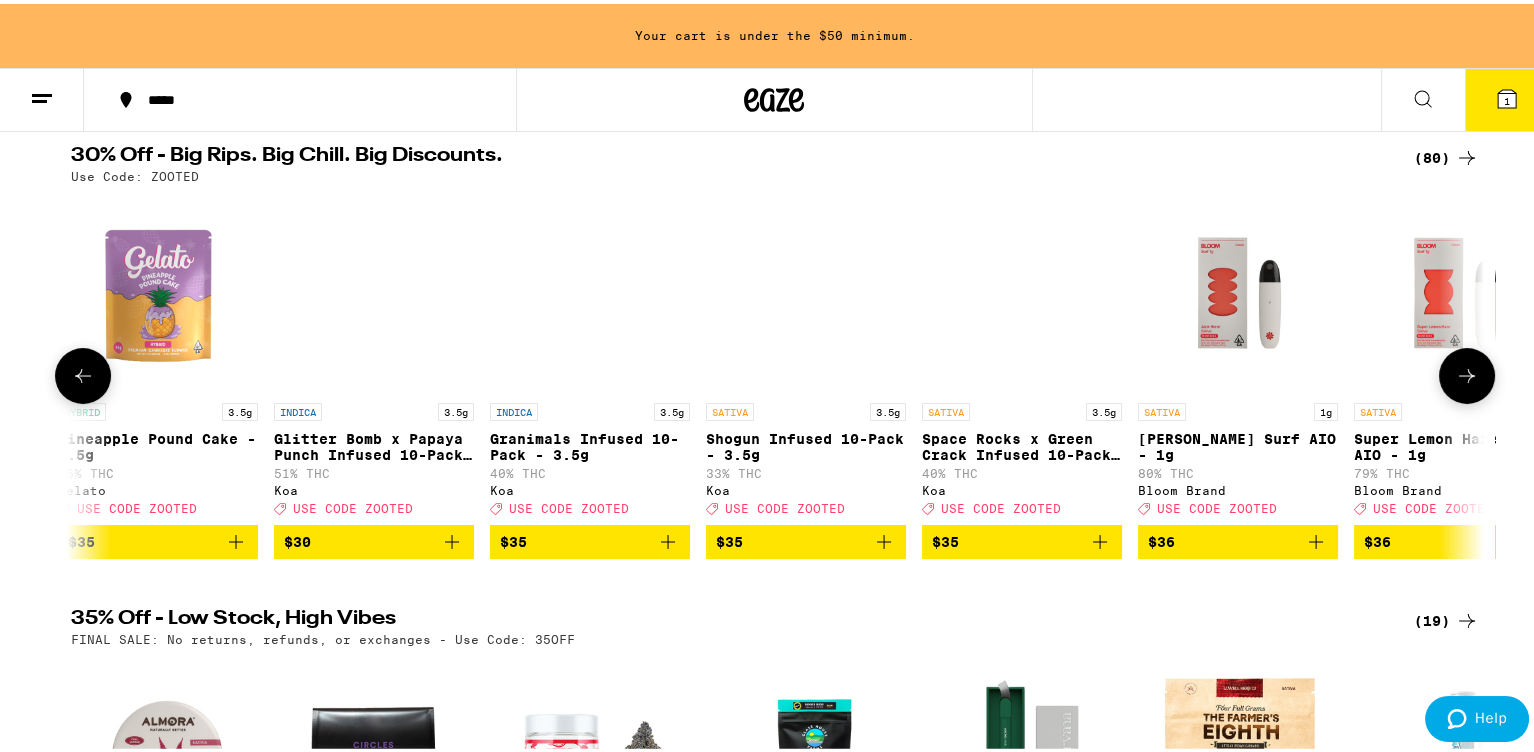scroll, scrollTop: 0, scrollLeft: 11903, axis: horizontal 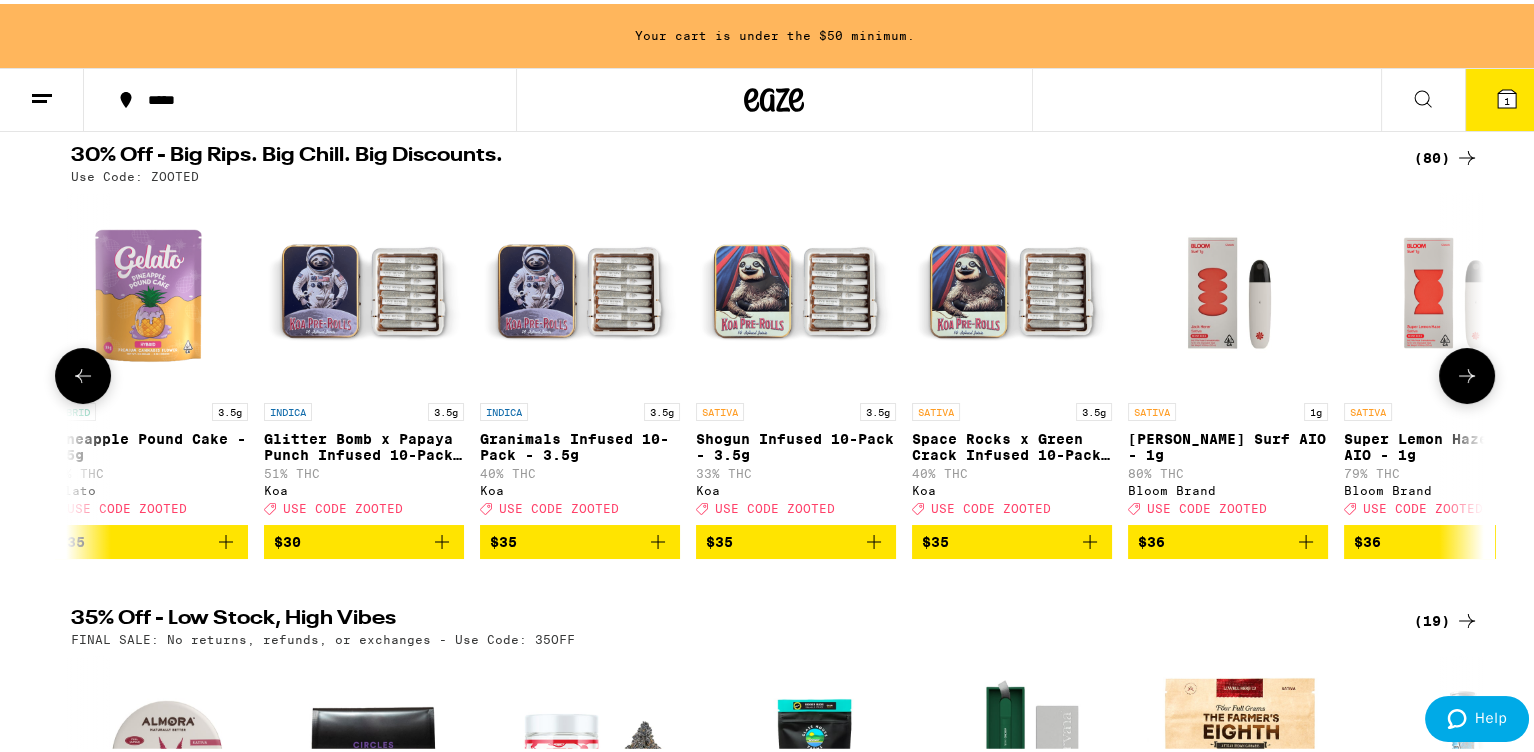 click 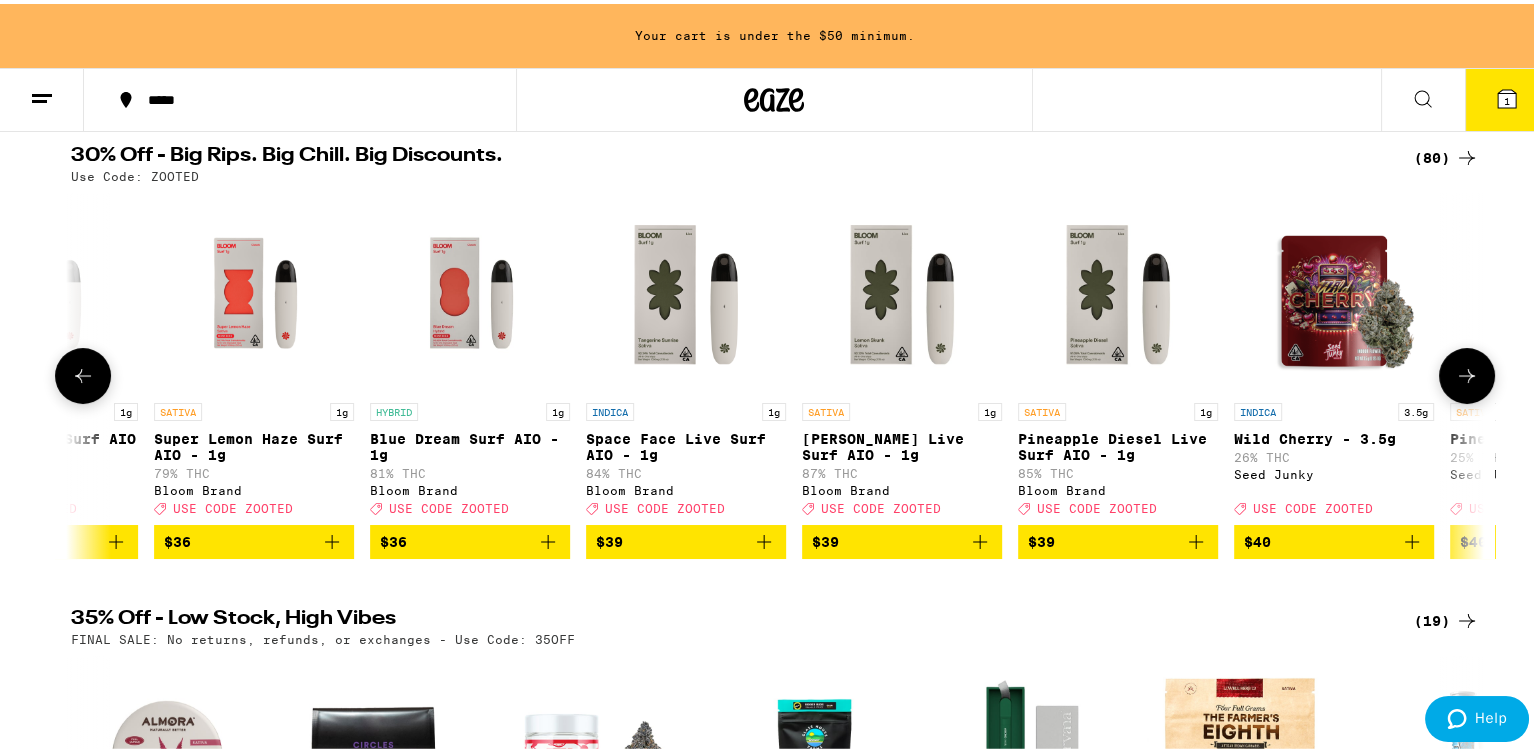click 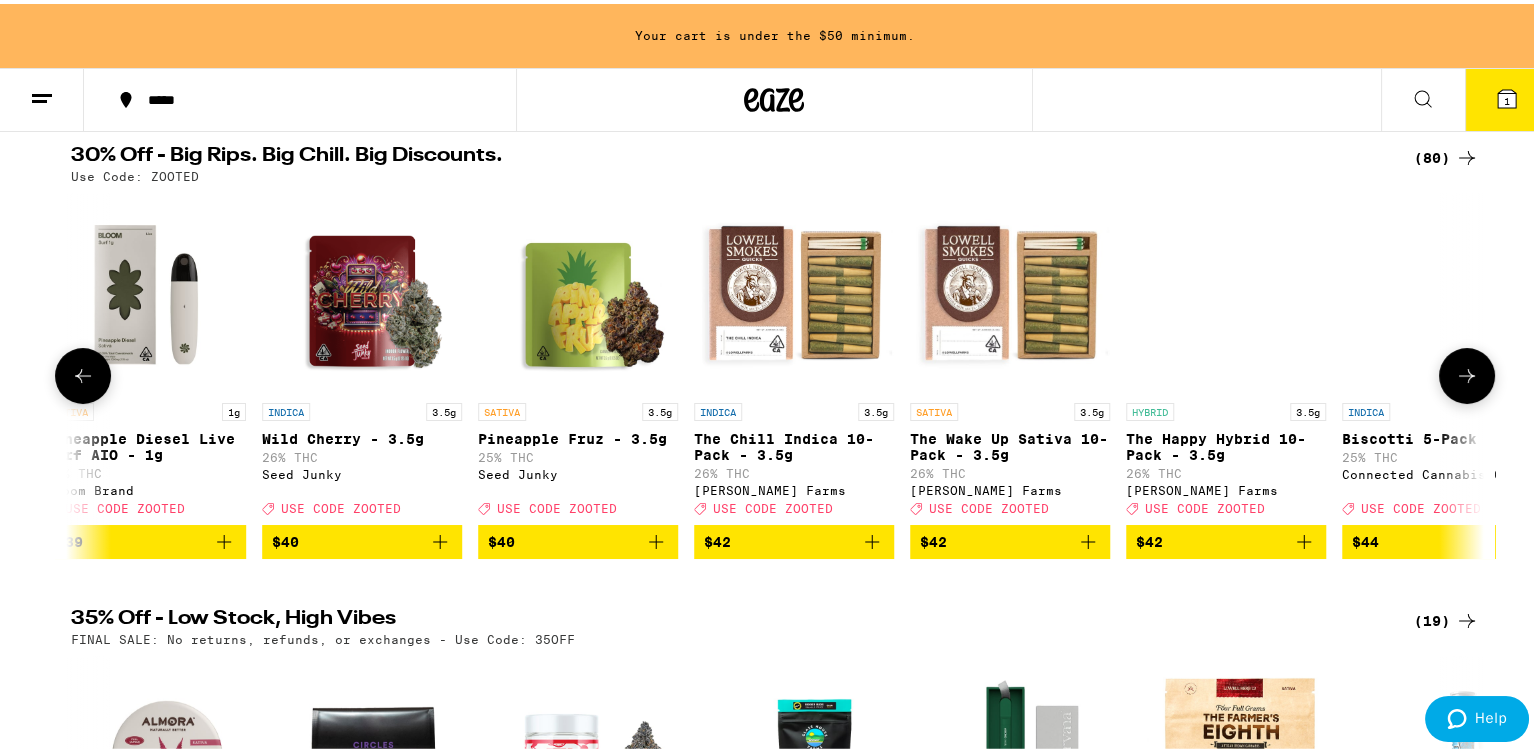 scroll, scrollTop: 0, scrollLeft: 14283, axis: horizontal 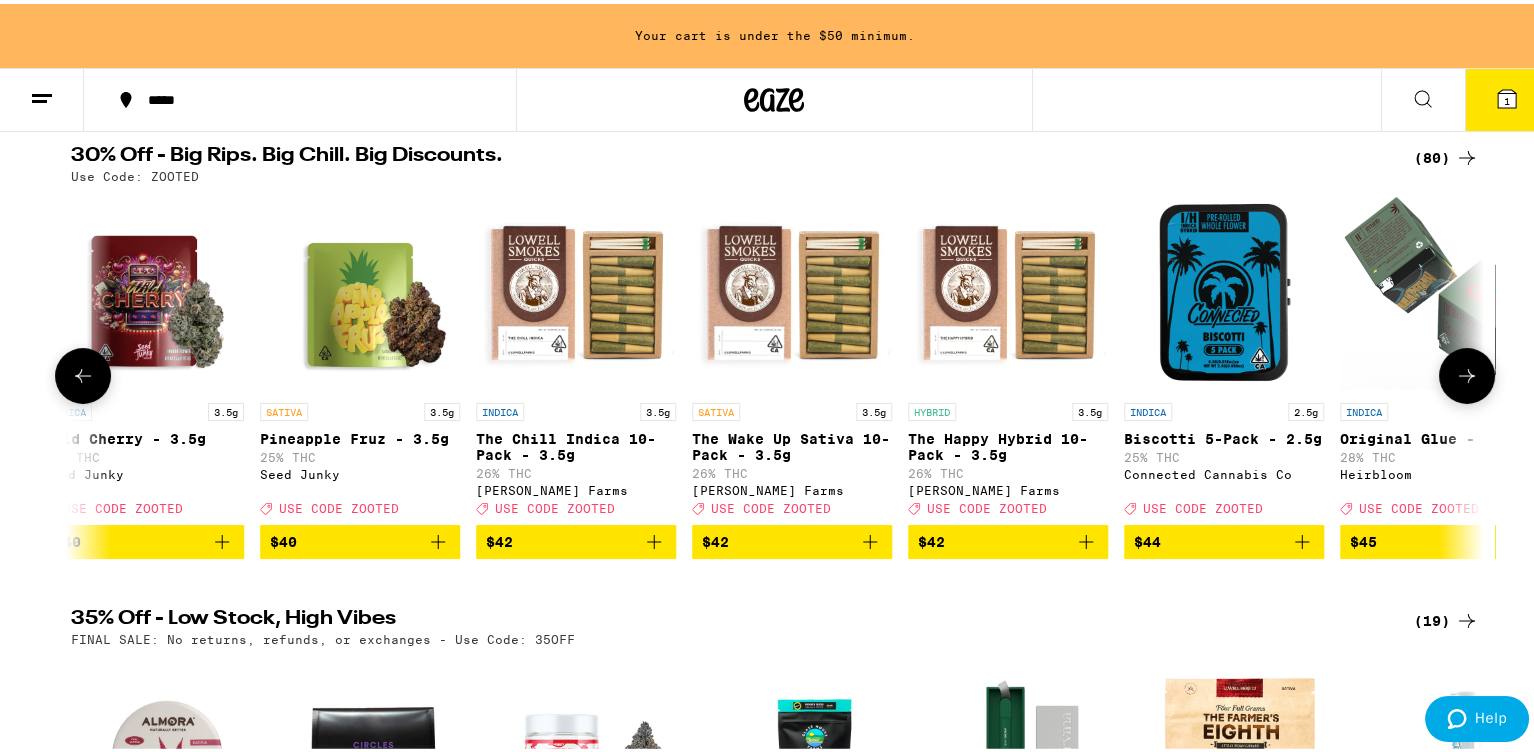 click 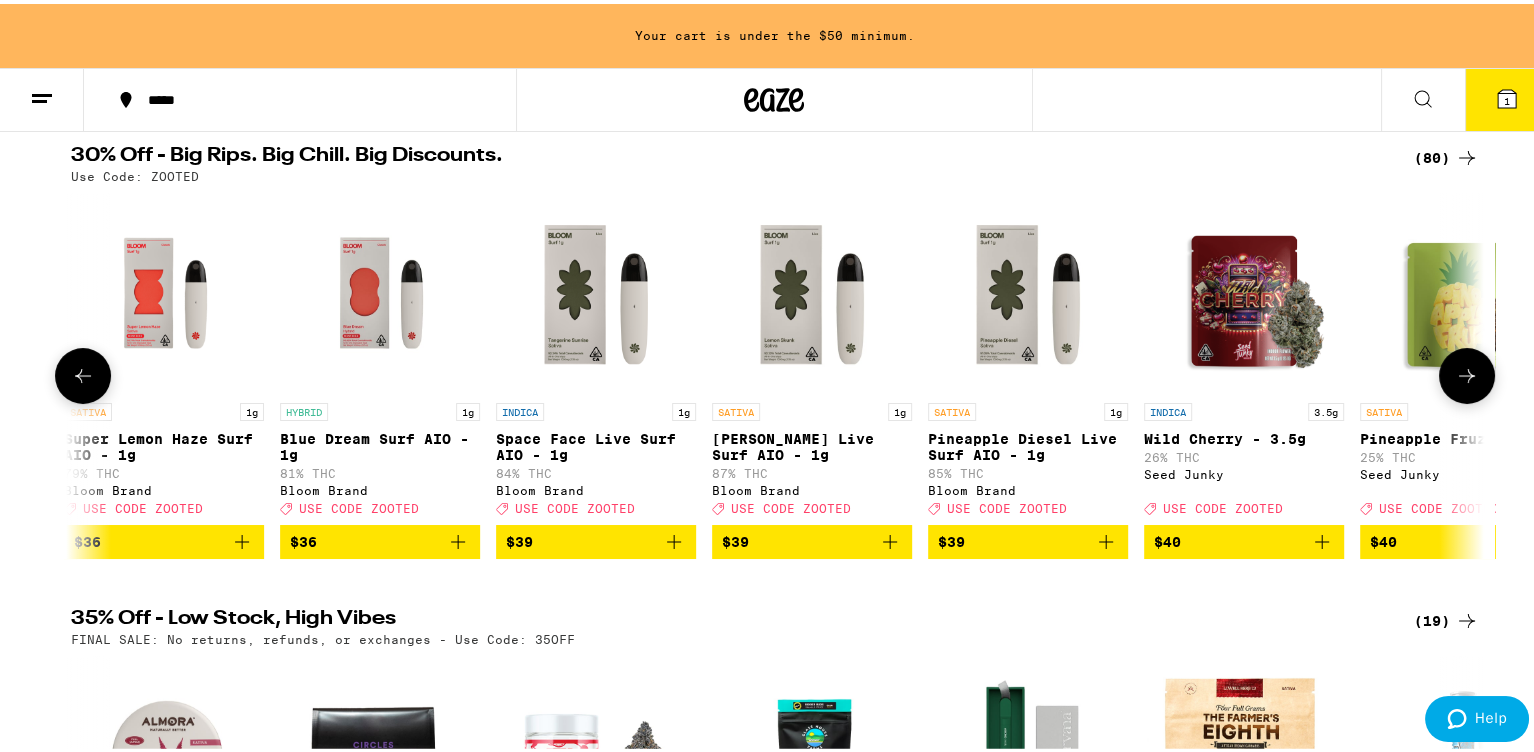 scroll, scrollTop: 0, scrollLeft: 13093, axis: horizontal 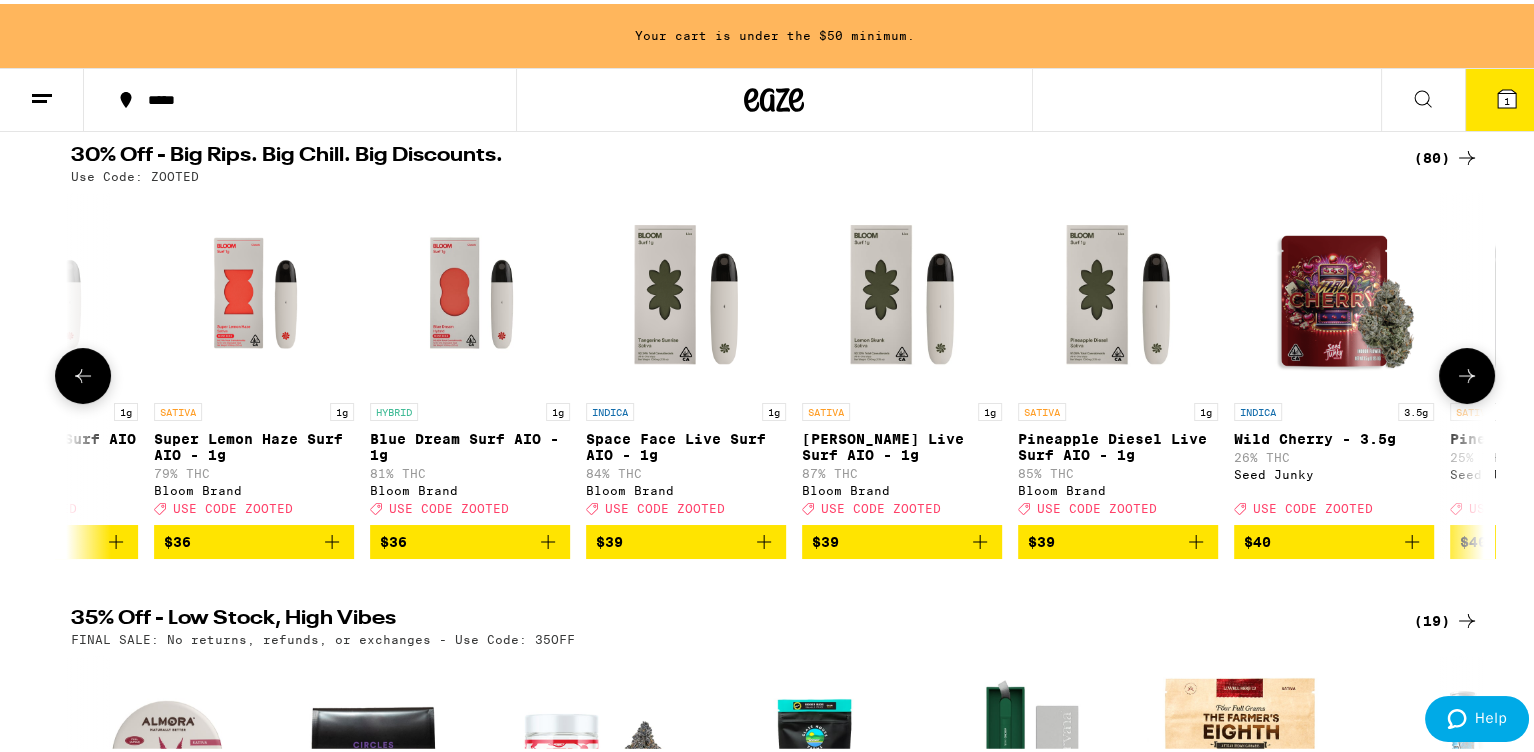 click 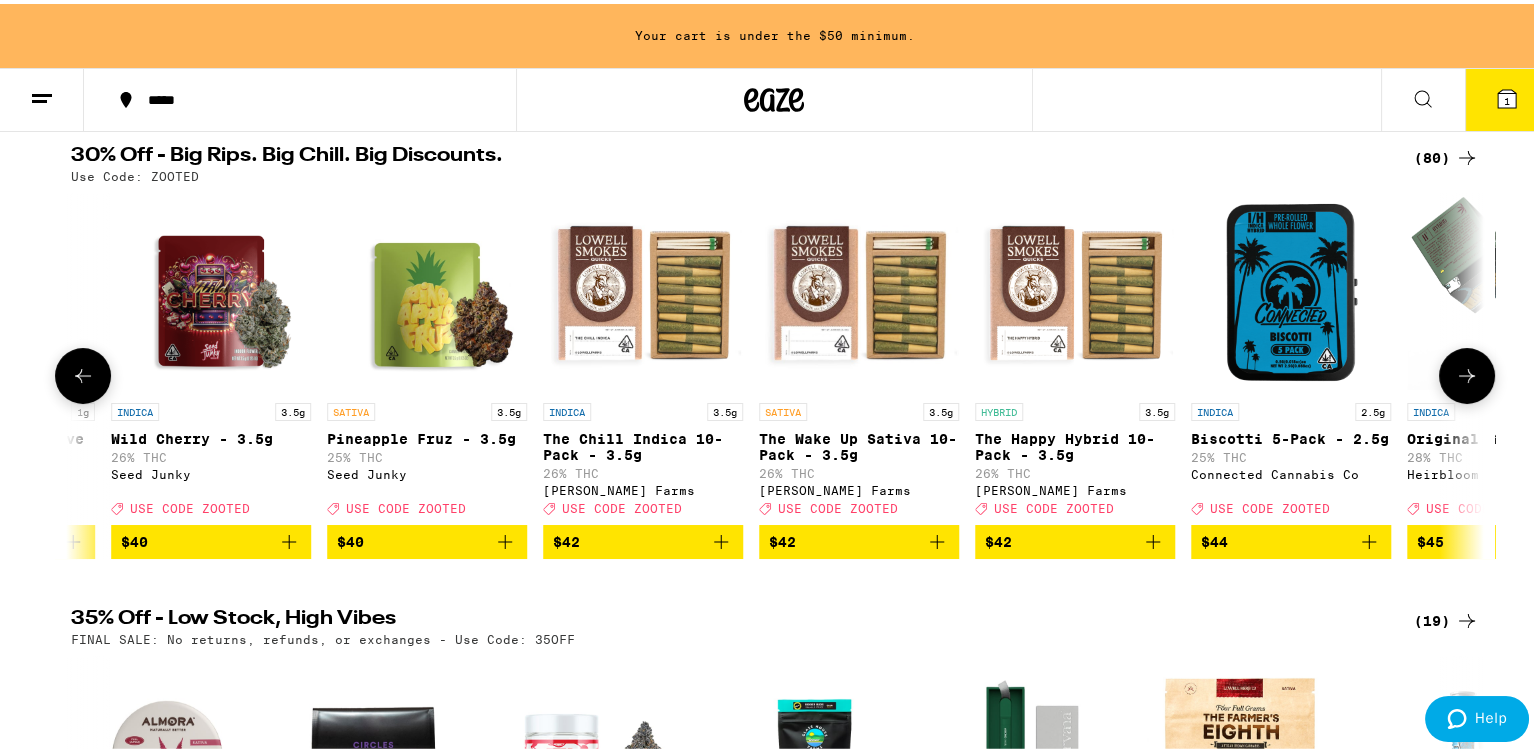 scroll, scrollTop: 0, scrollLeft: 14283, axis: horizontal 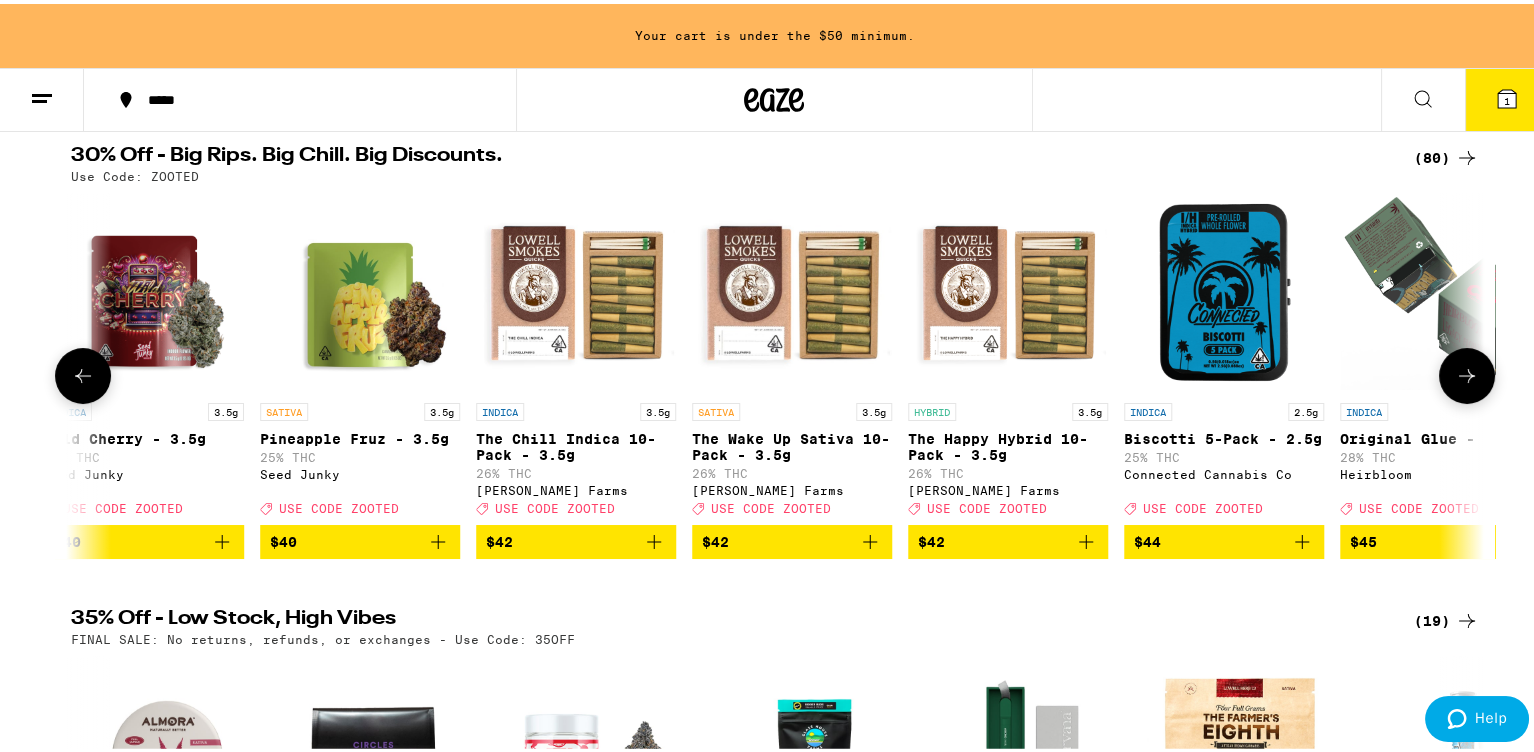 click 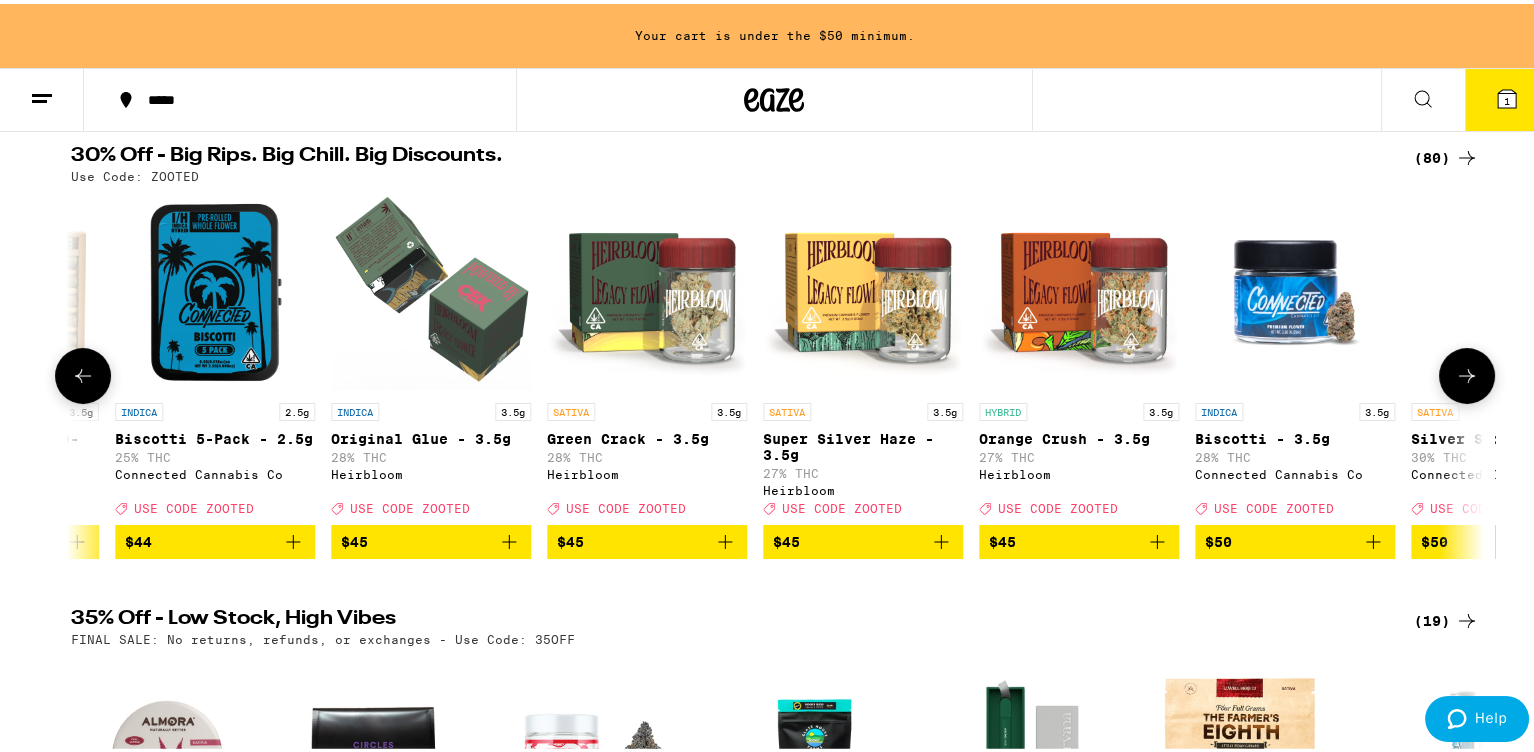 scroll, scrollTop: 0, scrollLeft: 15474, axis: horizontal 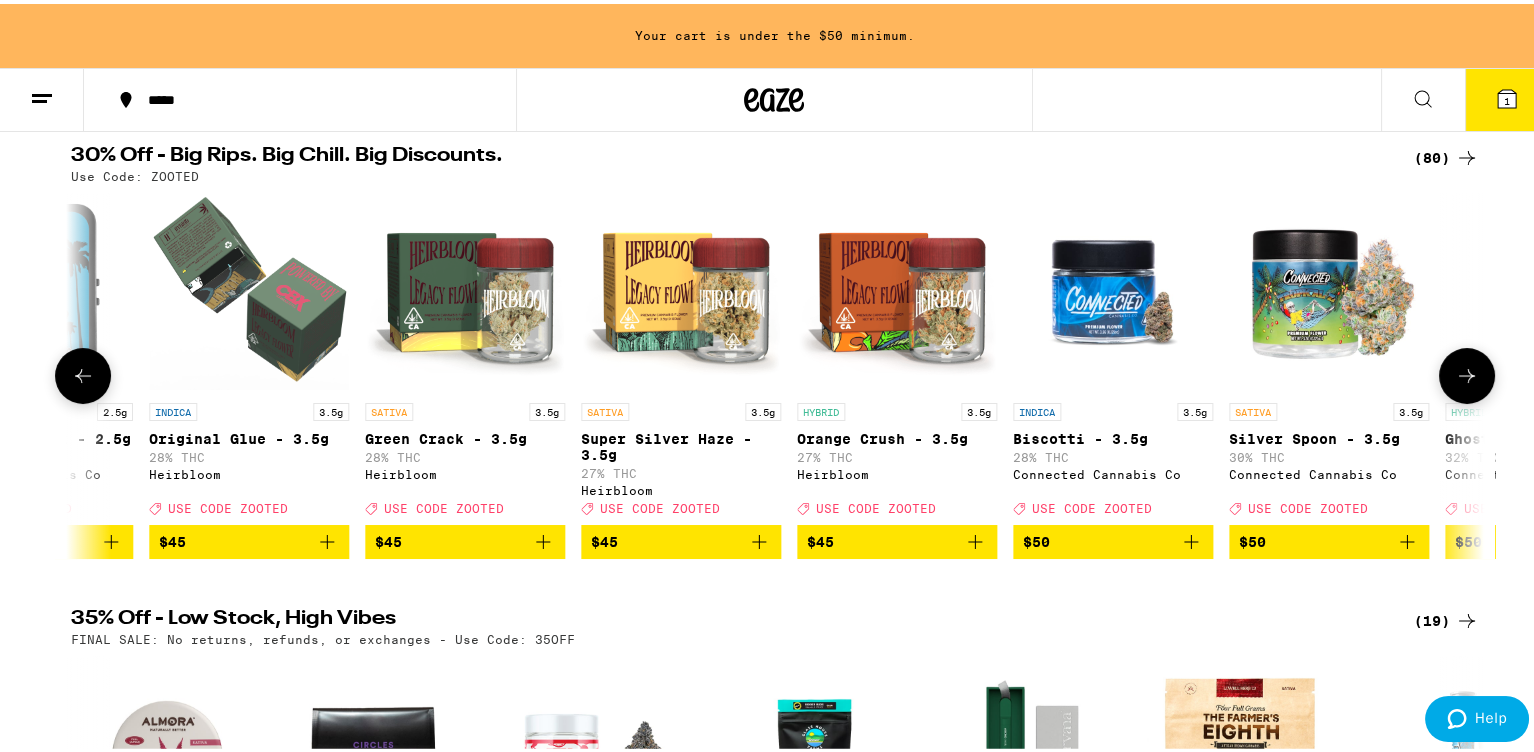 drag, startPoint x: 1448, startPoint y: 378, endPoint x: 1462, endPoint y: 370, distance: 16.124516 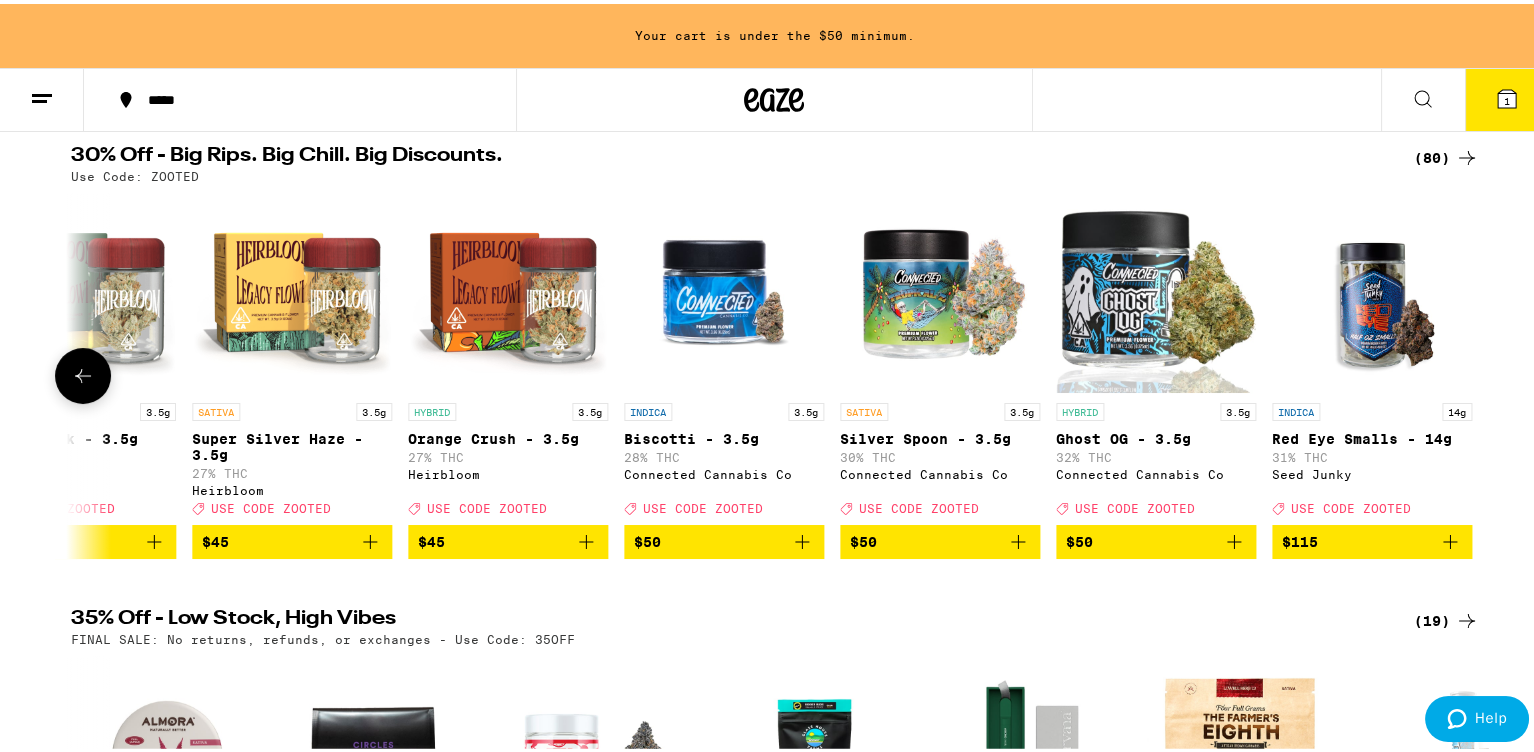 scroll, scrollTop: 0, scrollLeft: 15870, axis: horizontal 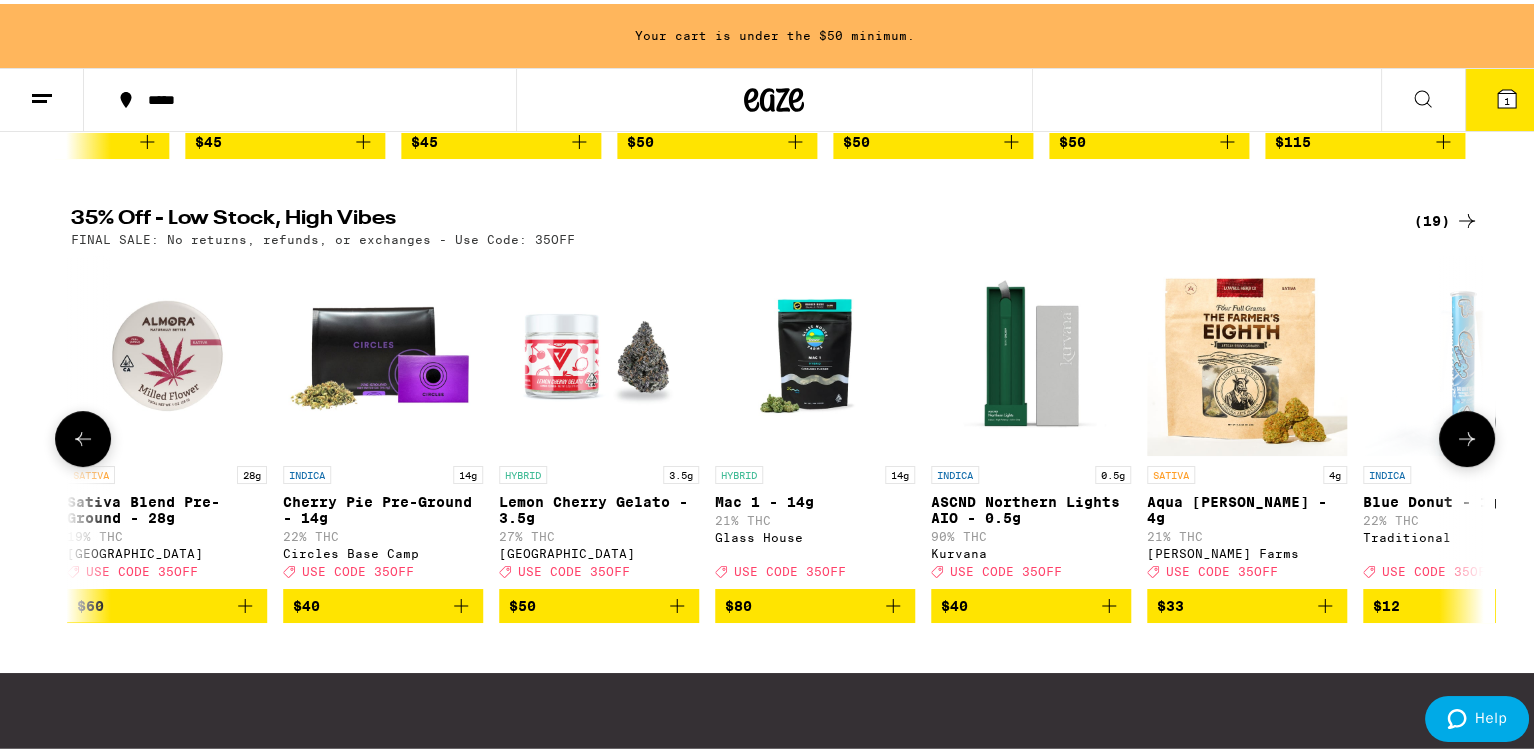 click at bounding box center (1467, 435) 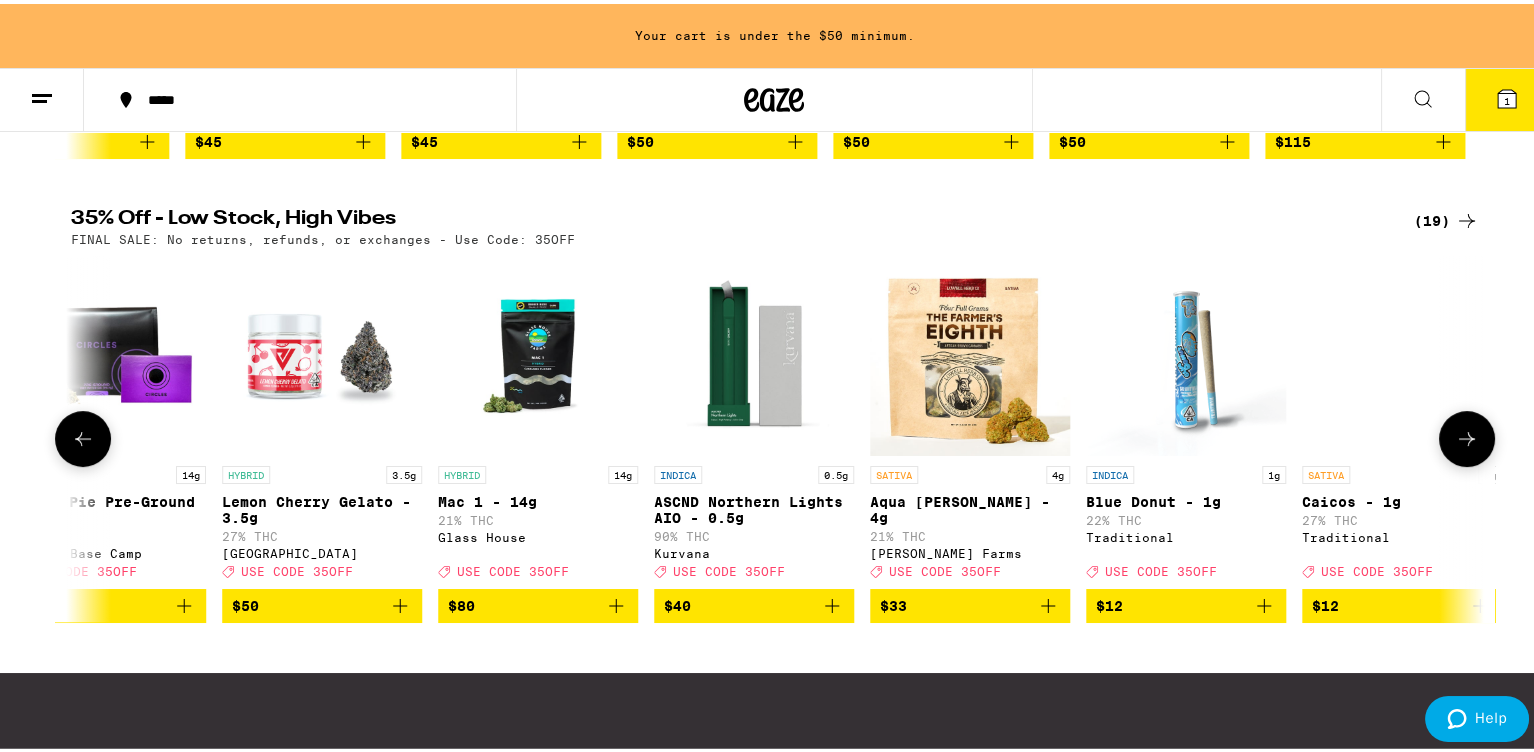 scroll, scrollTop: 0, scrollLeft: 2695, axis: horizontal 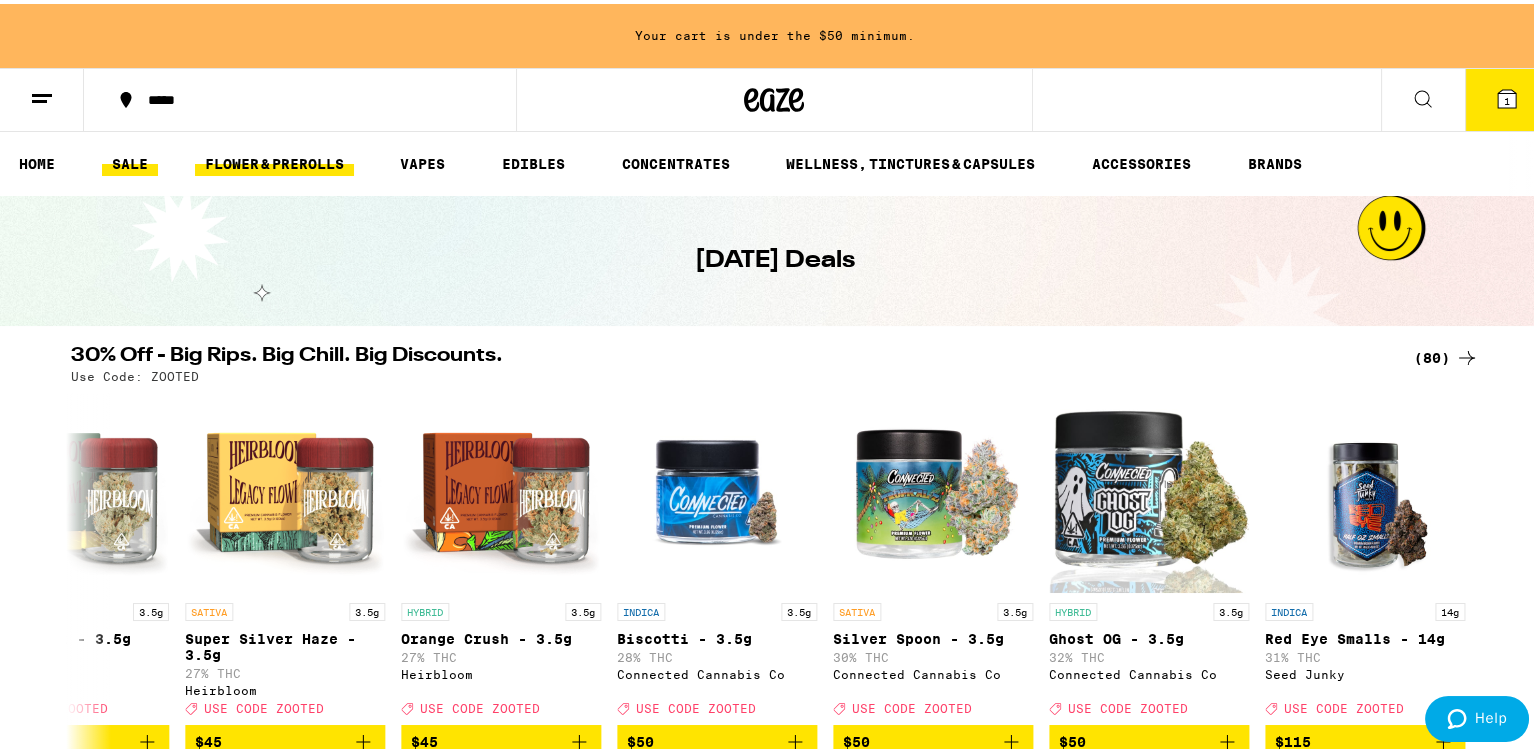 click on "FLOWER & PREROLLS" at bounding box center (274, 160) 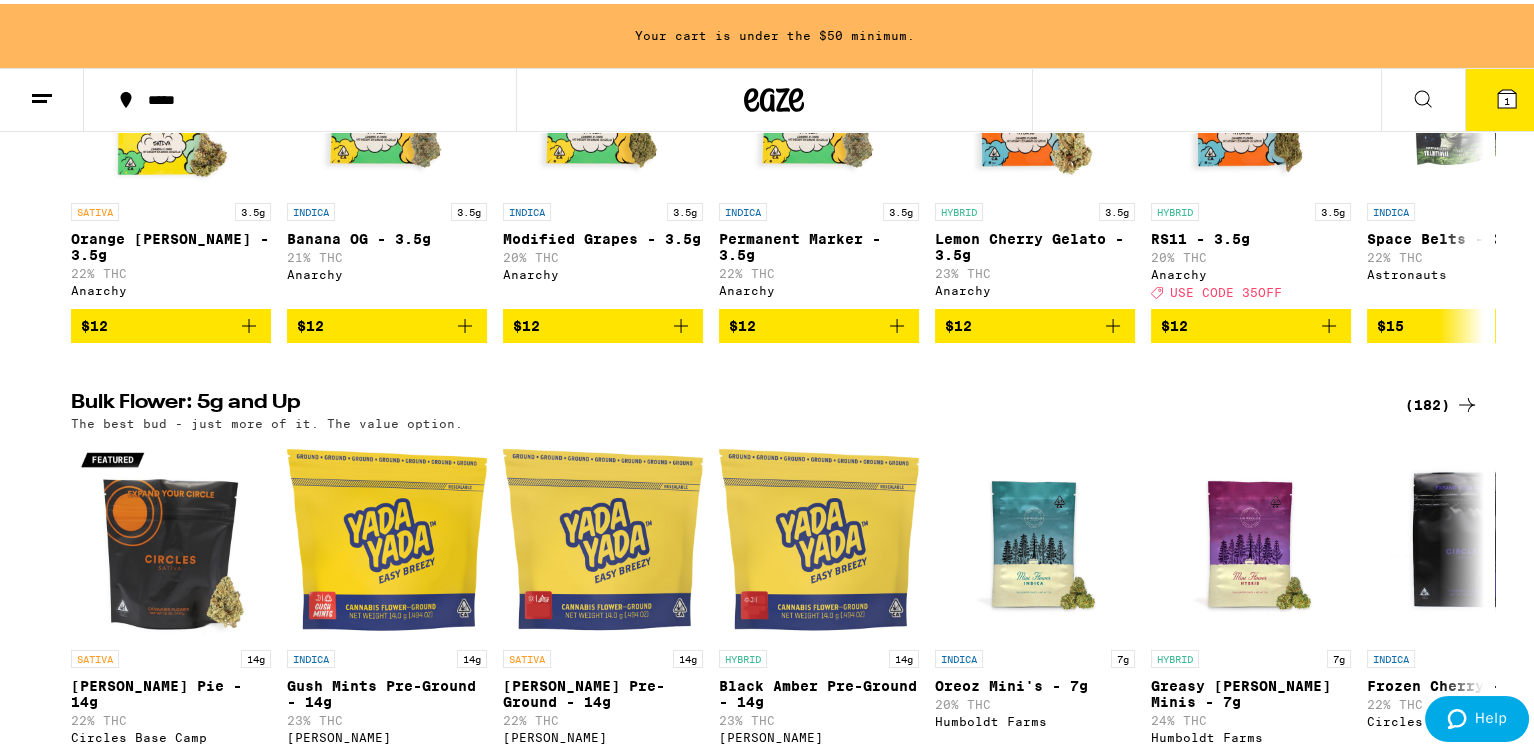 scroll, scrollTop: 600, scrollLeft: 0, axis: vertical 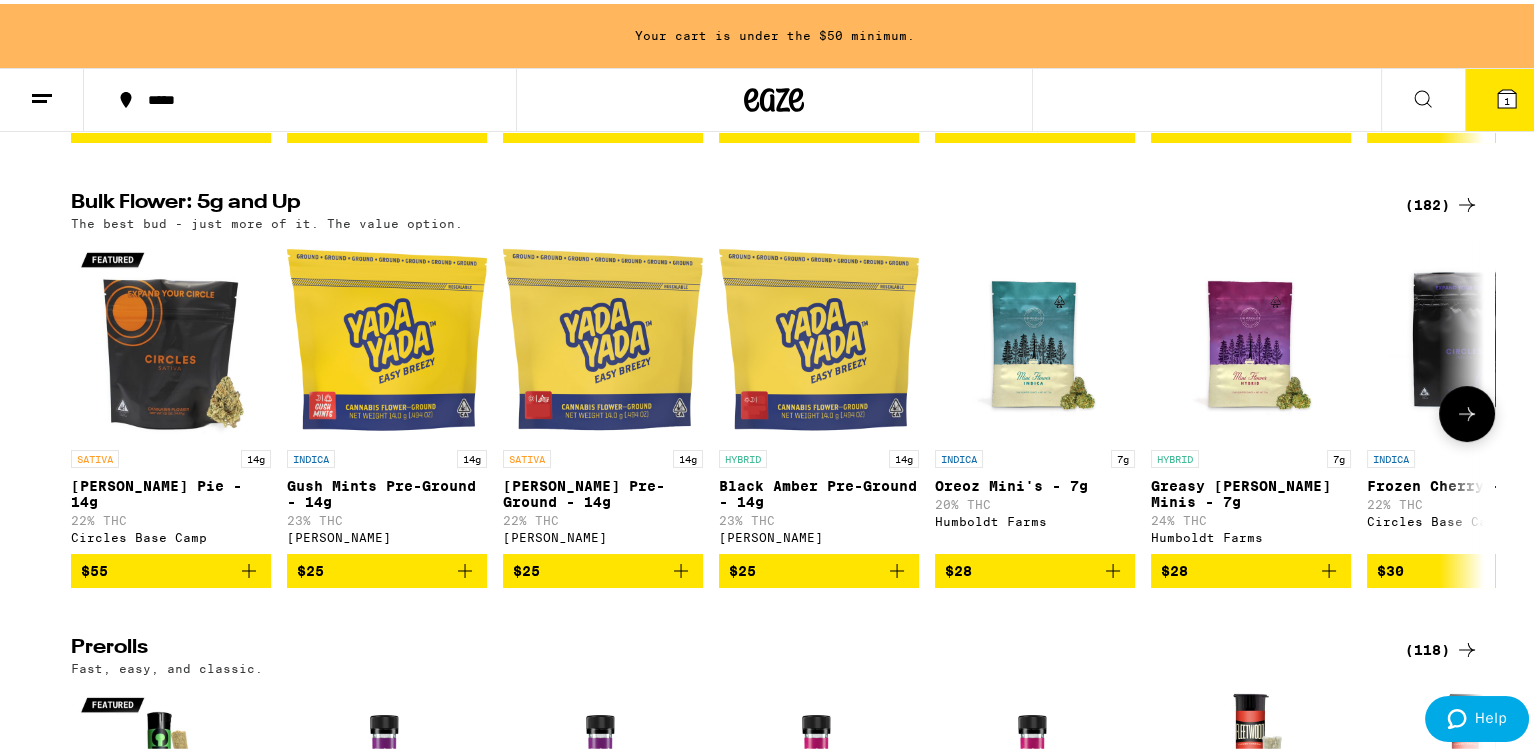 click 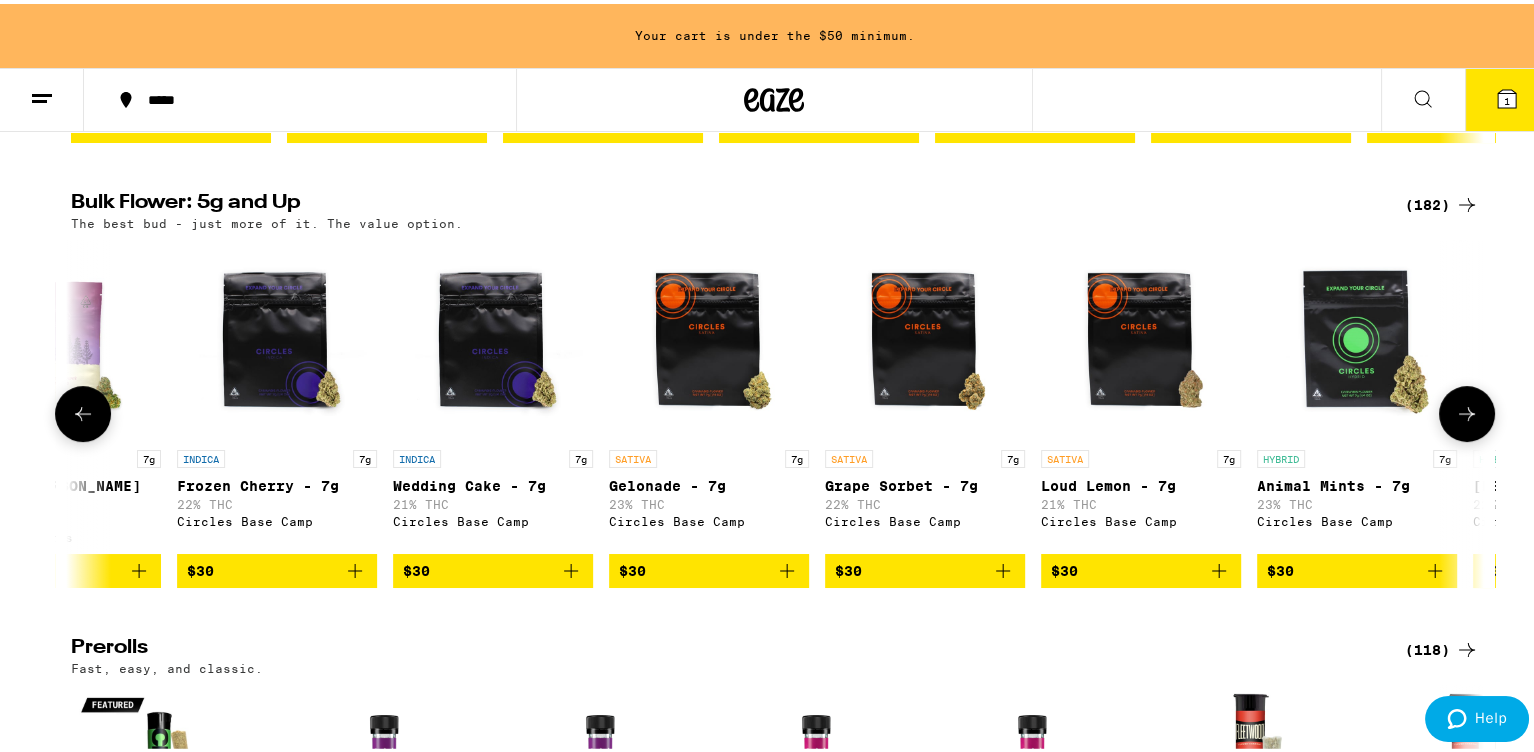 click 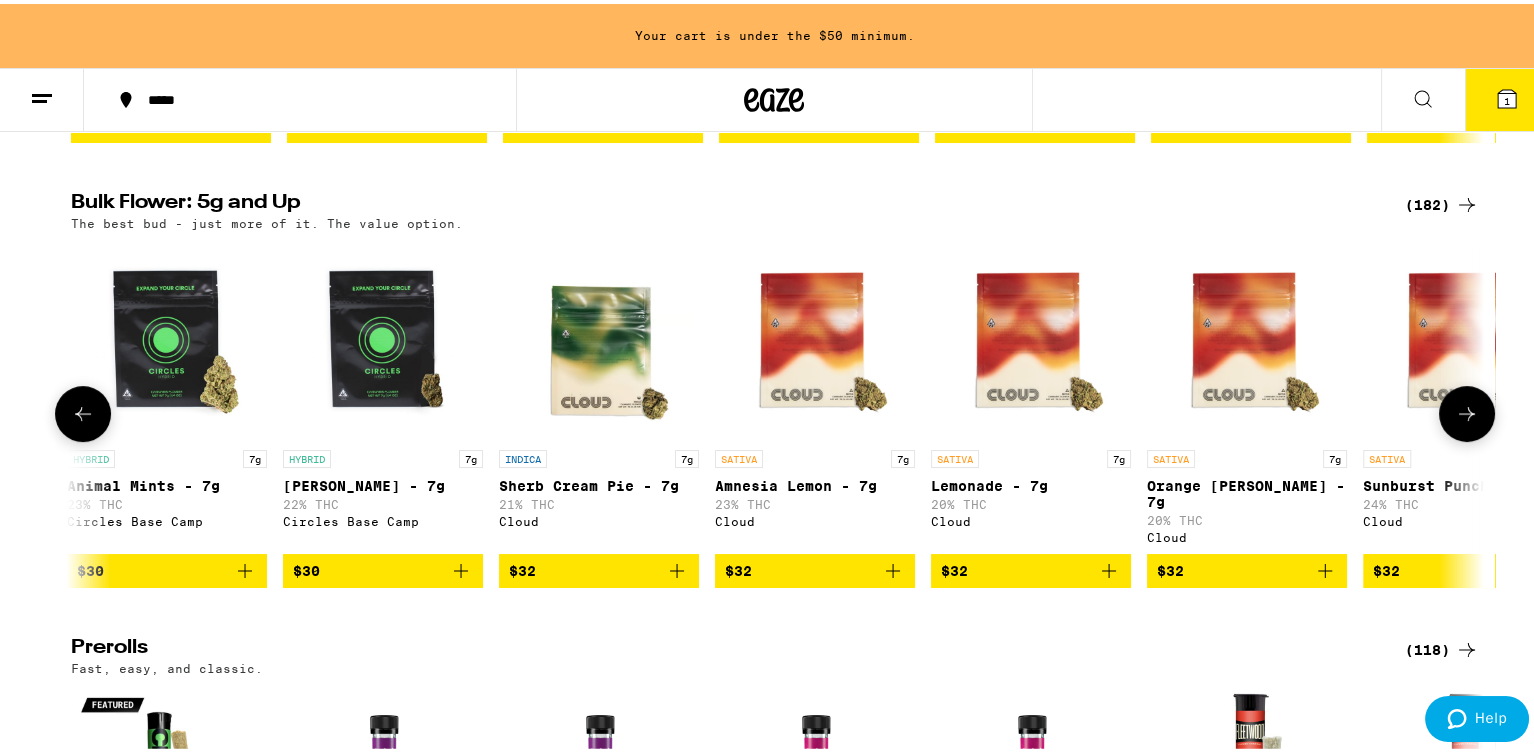 click 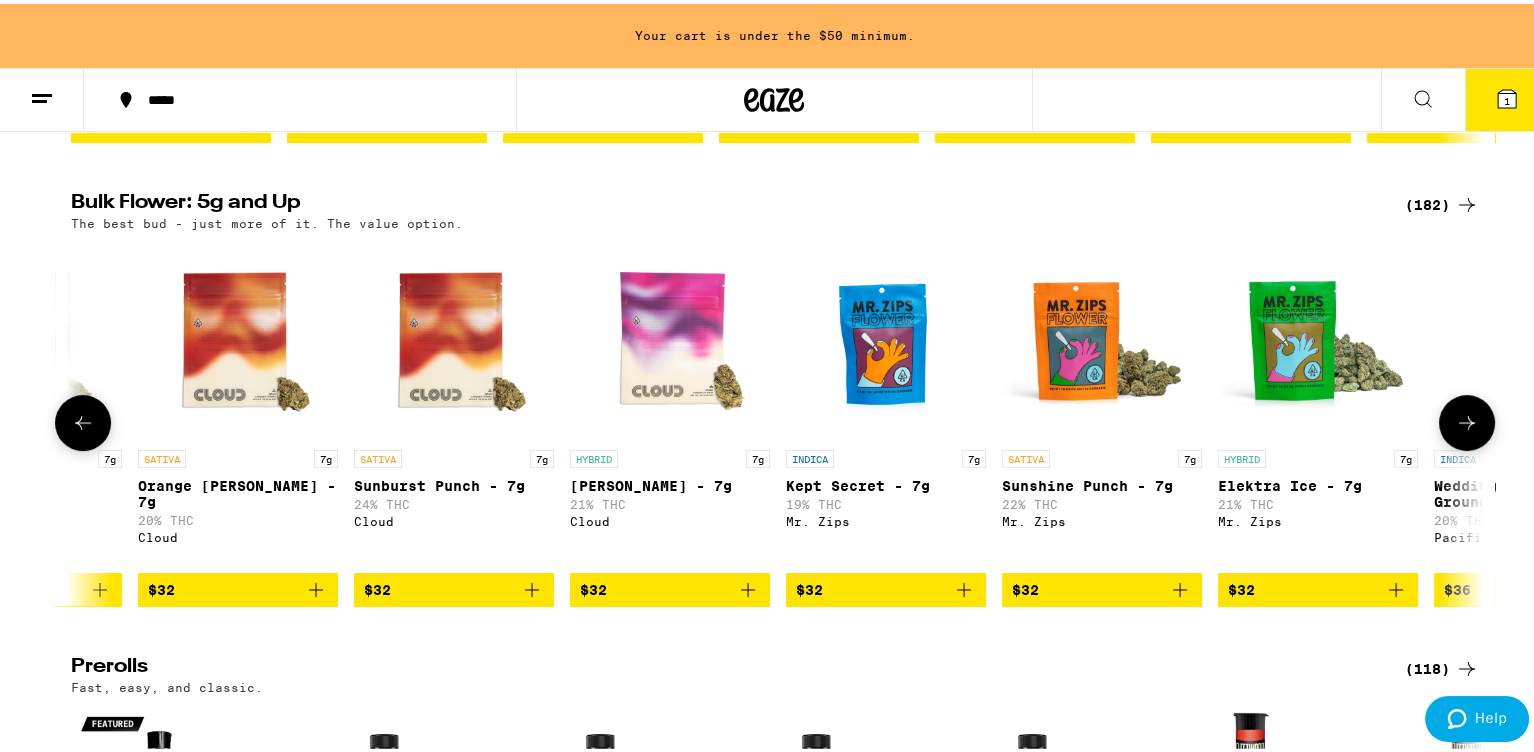 scroll, scrollTop: 0, scrollLeft: 3570, axis: horizontal 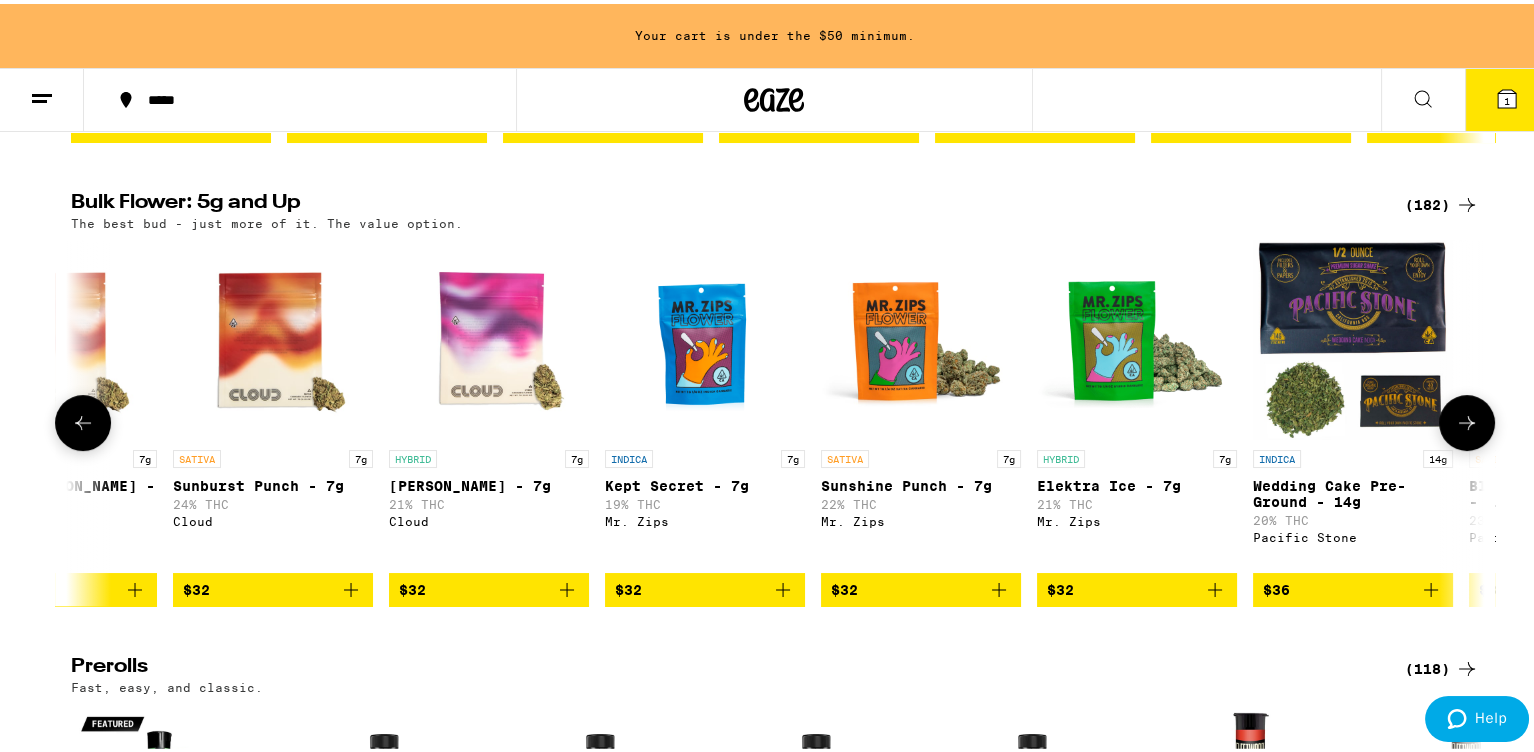 click 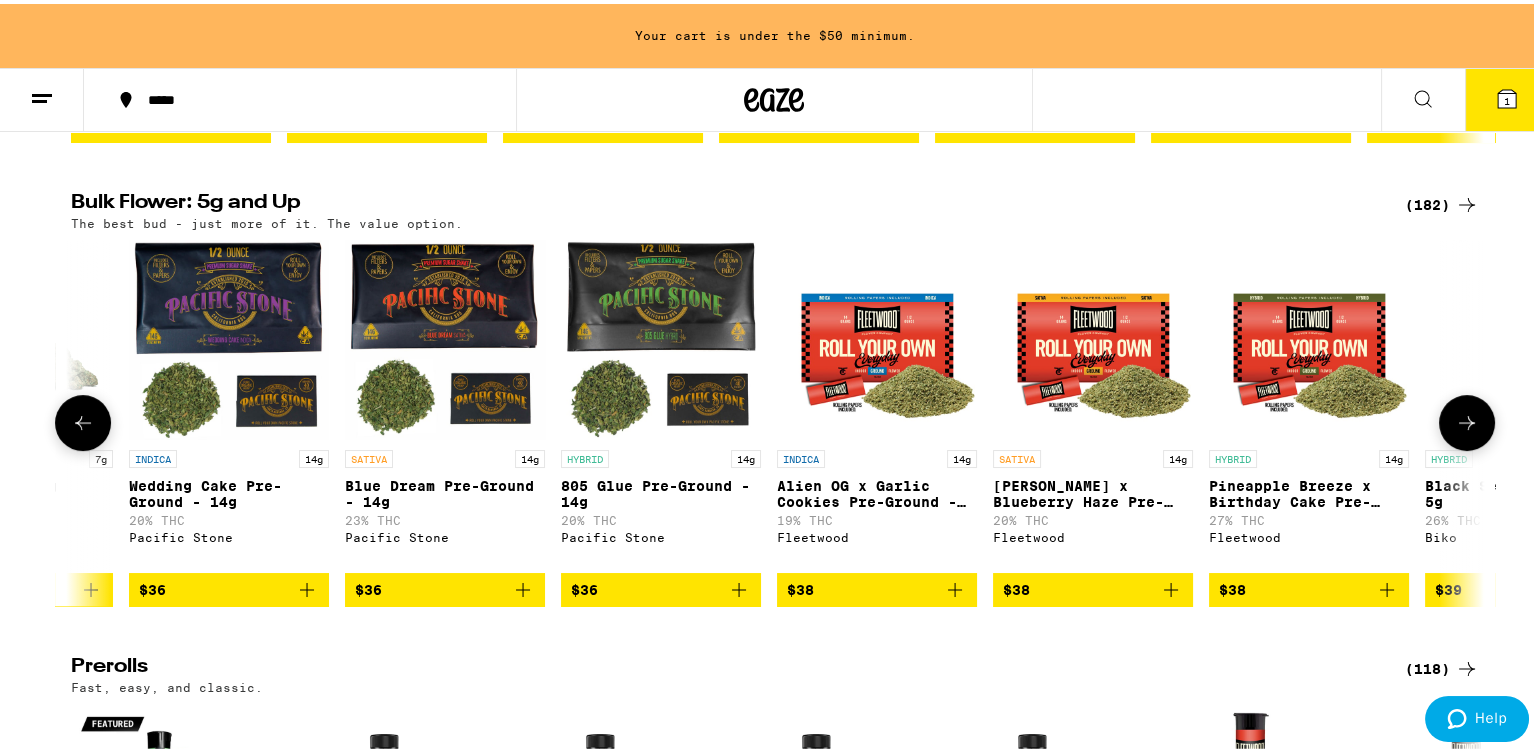 scroll, scrollTop: 0, scrollLeft: 4761, axis: horizontal 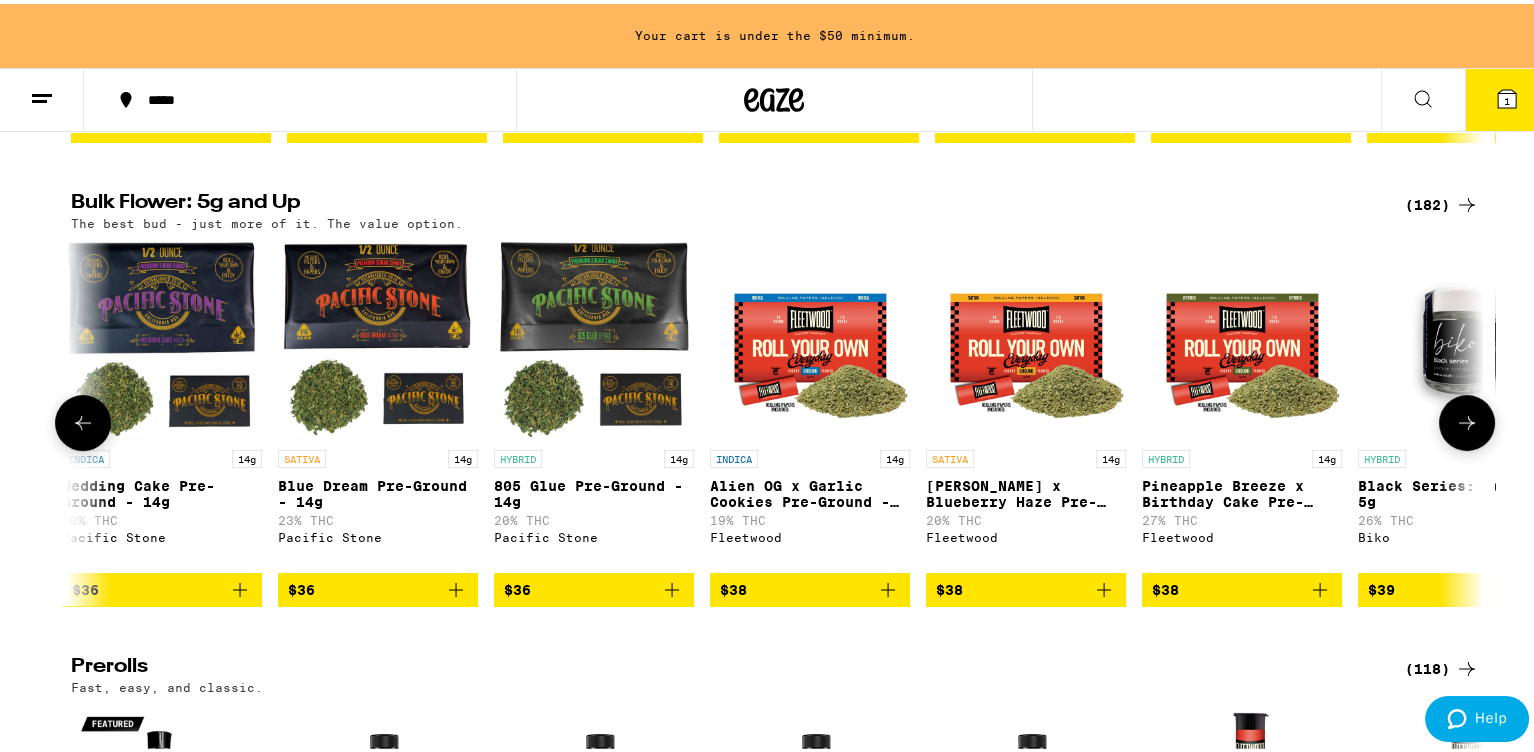 click 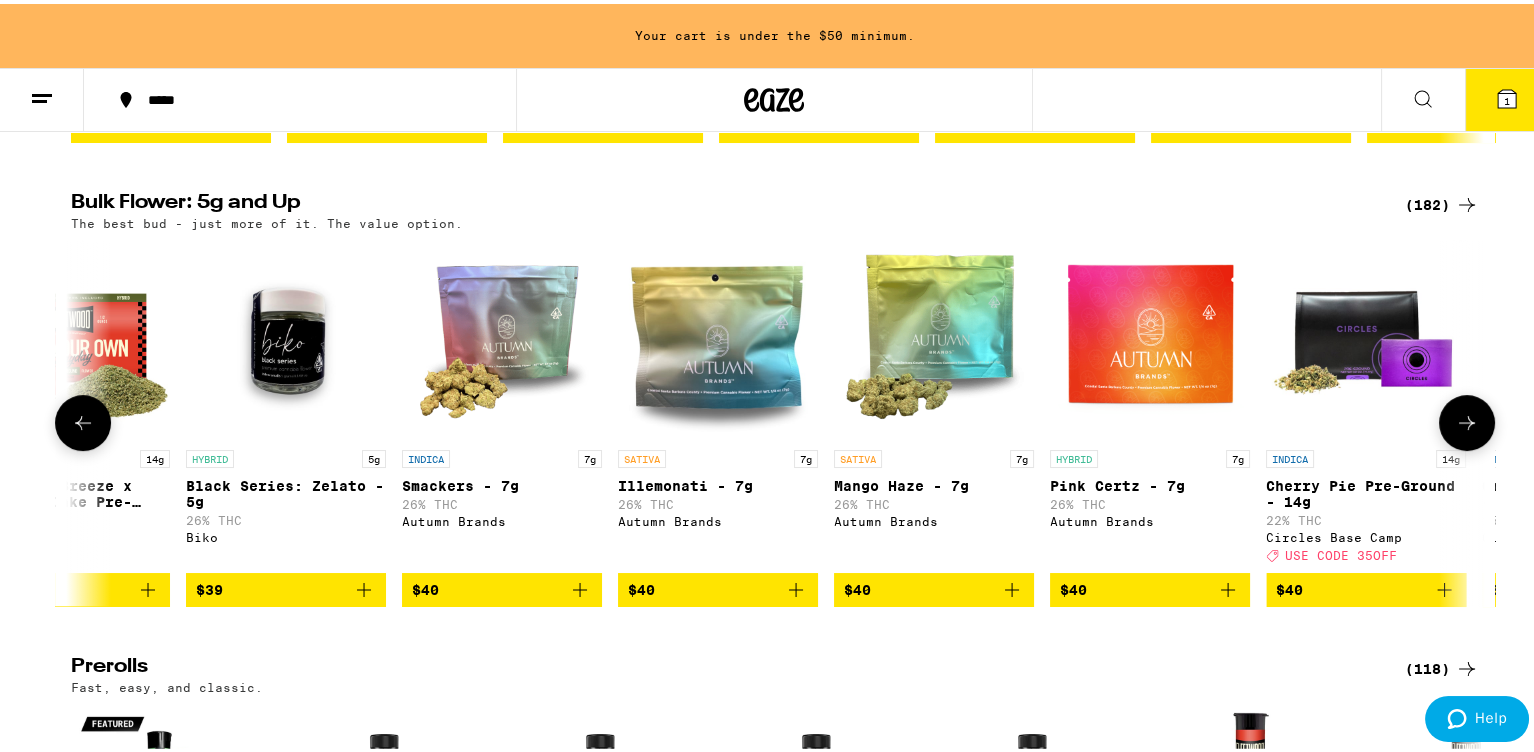 scroll, scrollTop: 0, scrollLeft: 5951, axis: horizontal 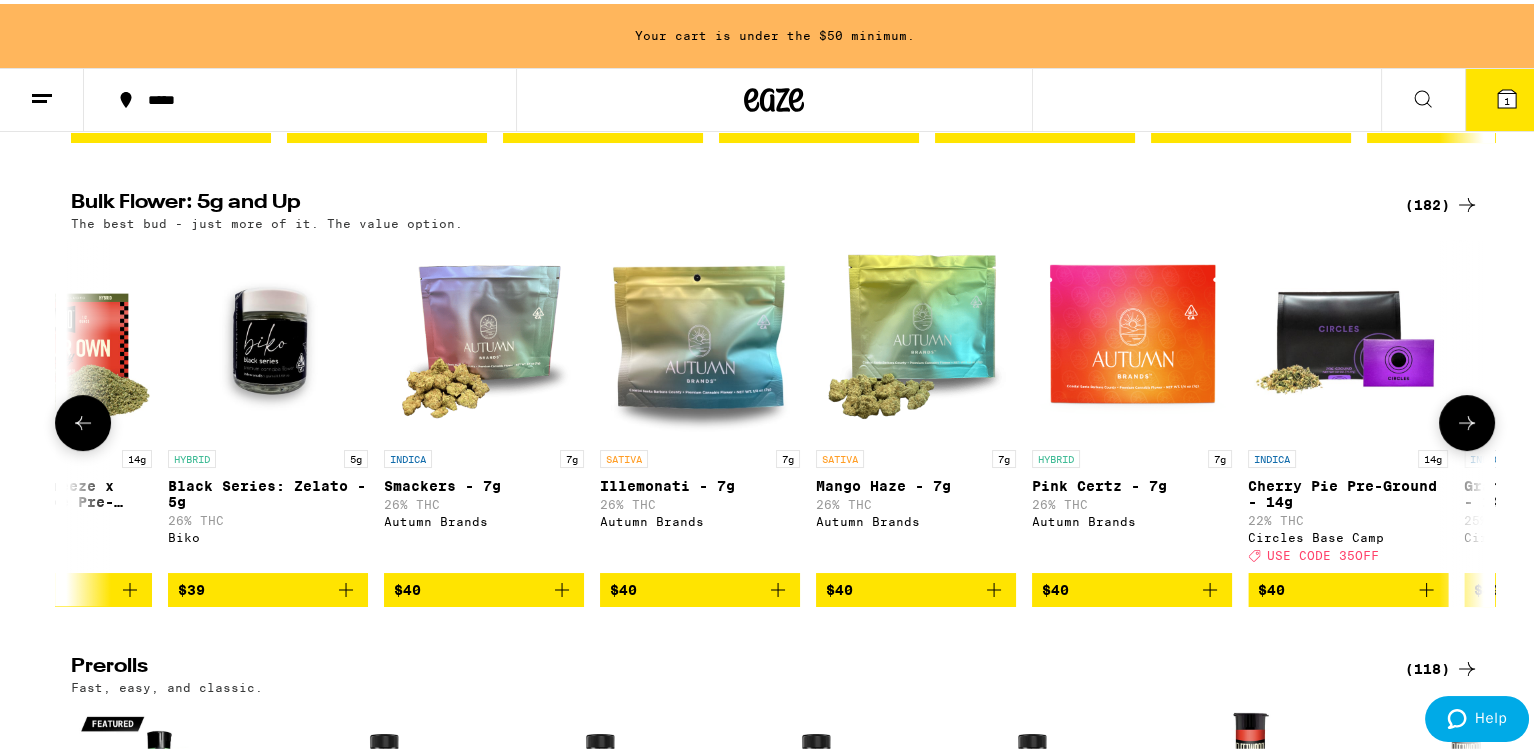 click 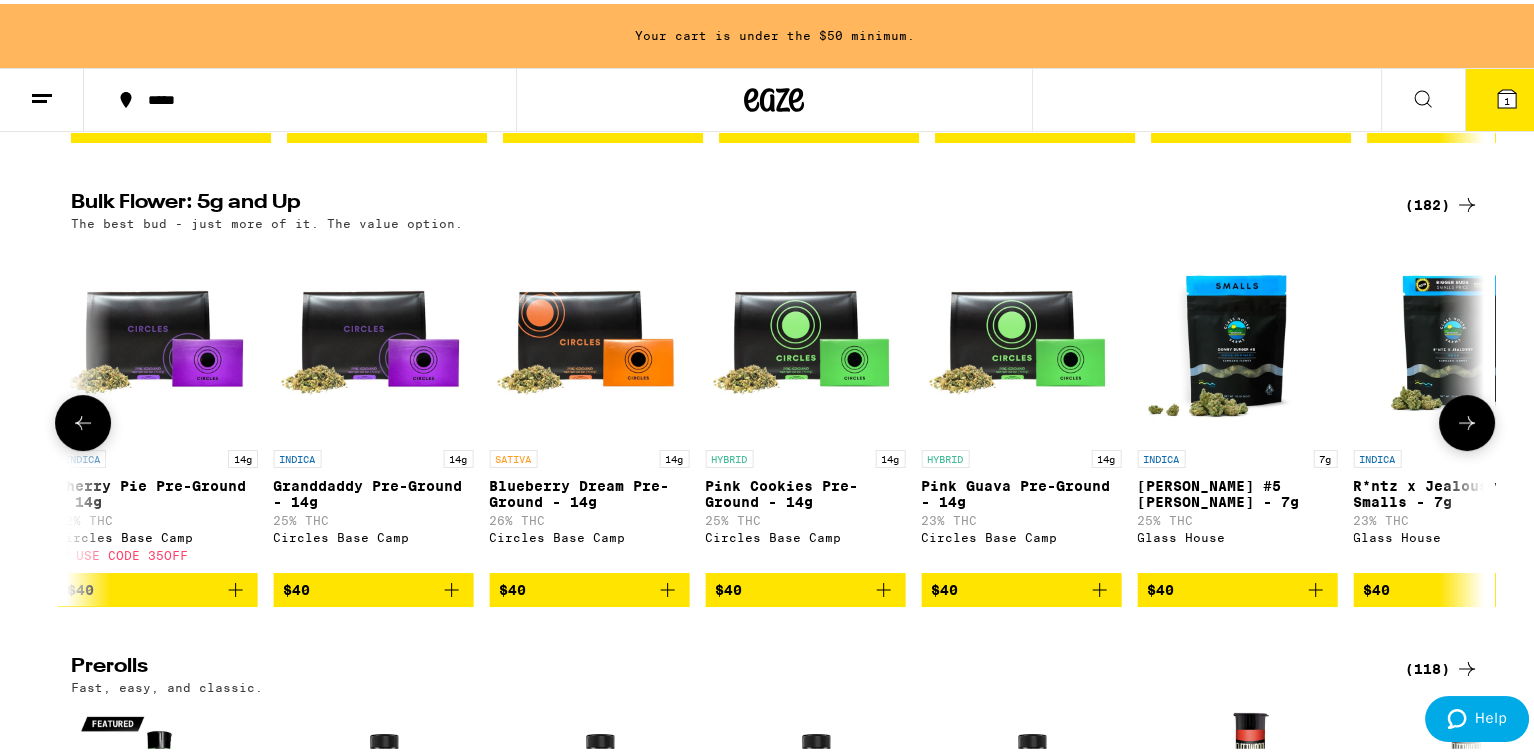 click 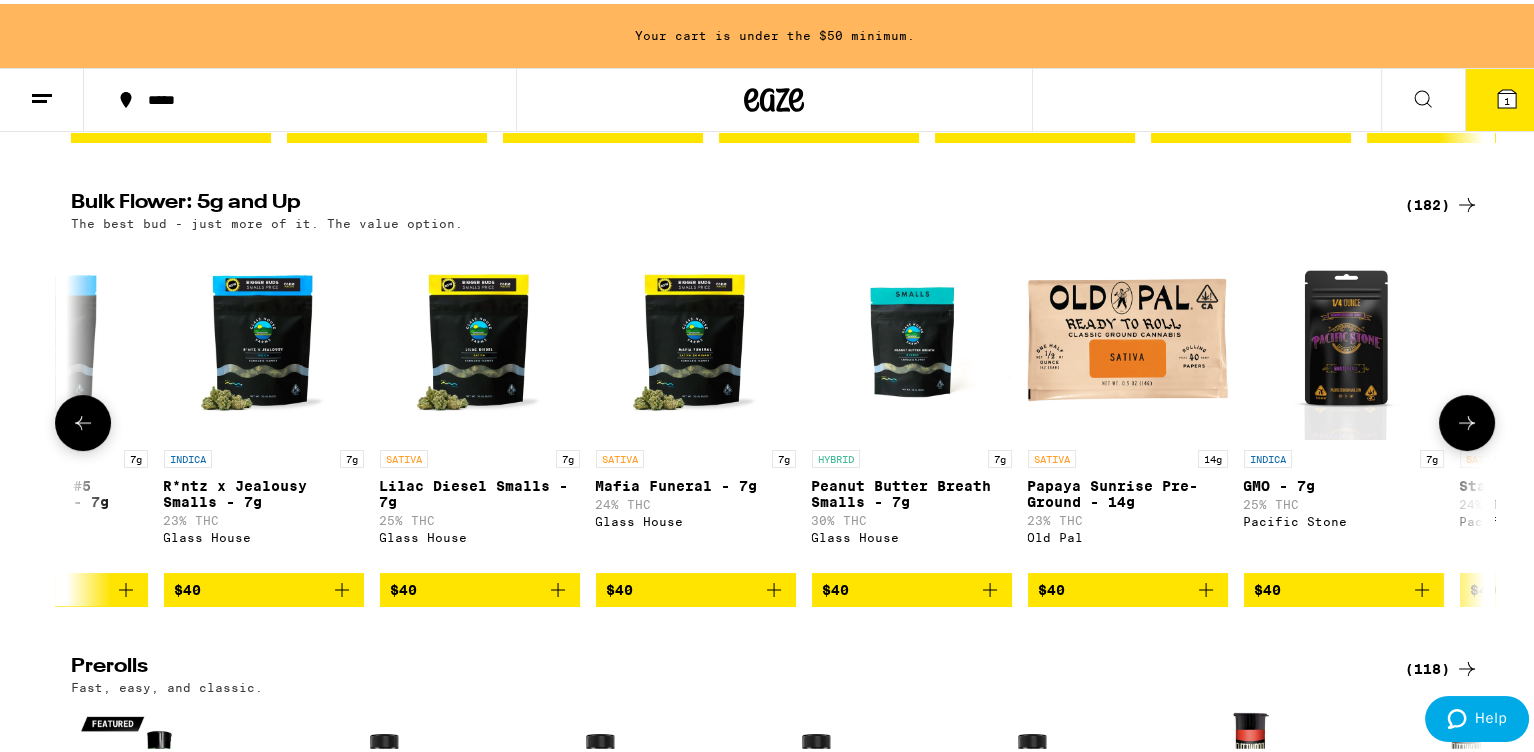scroll, scrollTop: 0, scrollLeft: 8332, axis: horizontal 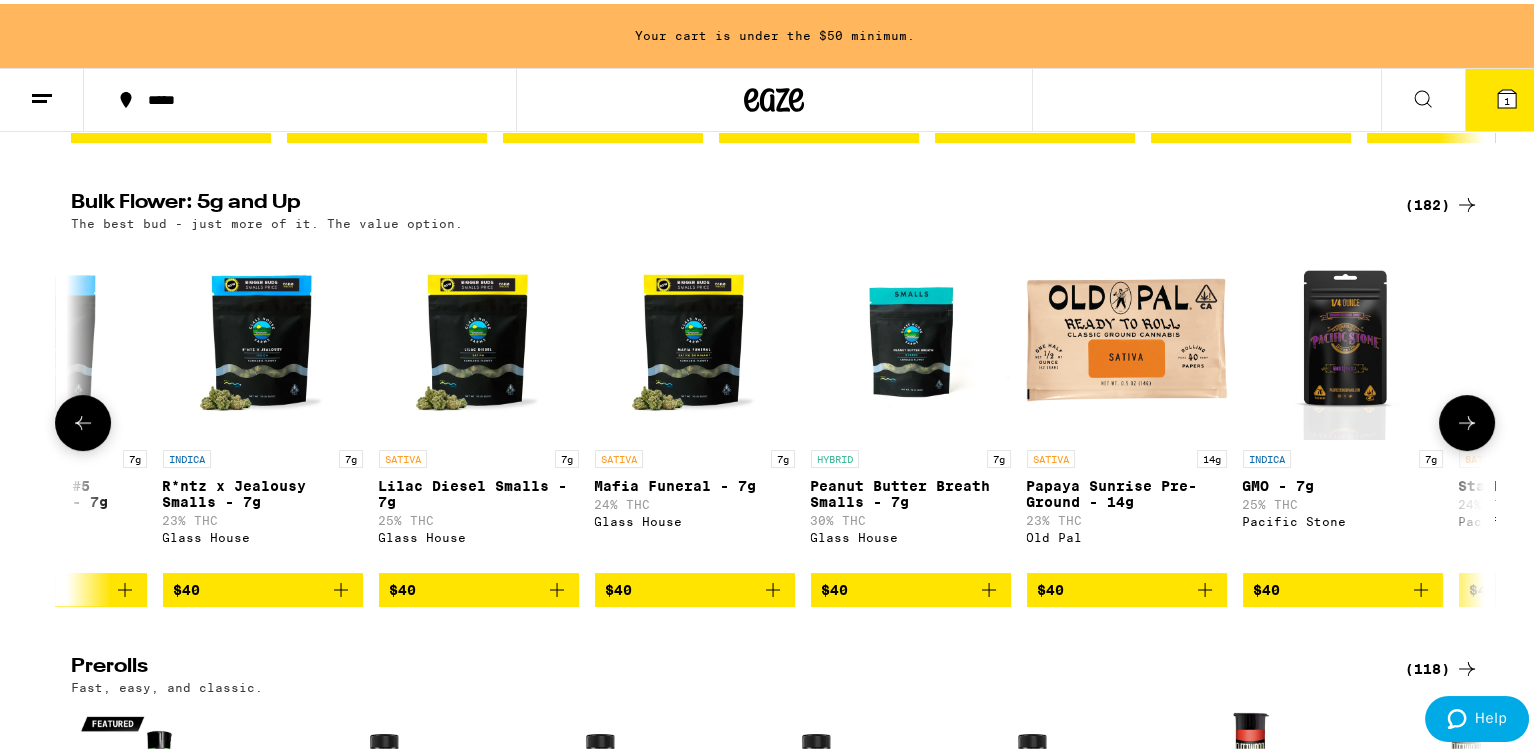 click 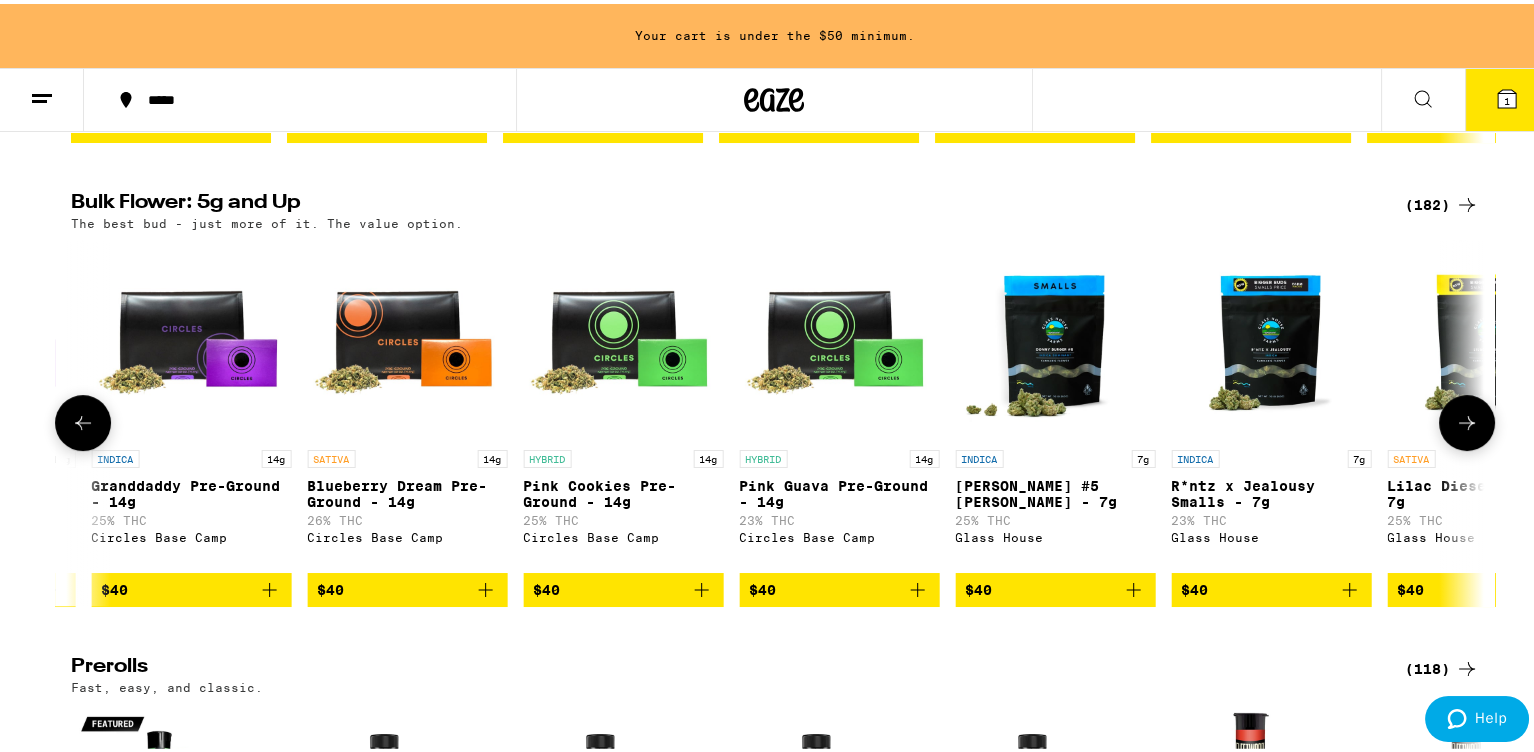 scroll, scrollTop: 0, scrollLeft: 7141, axis: horizontal 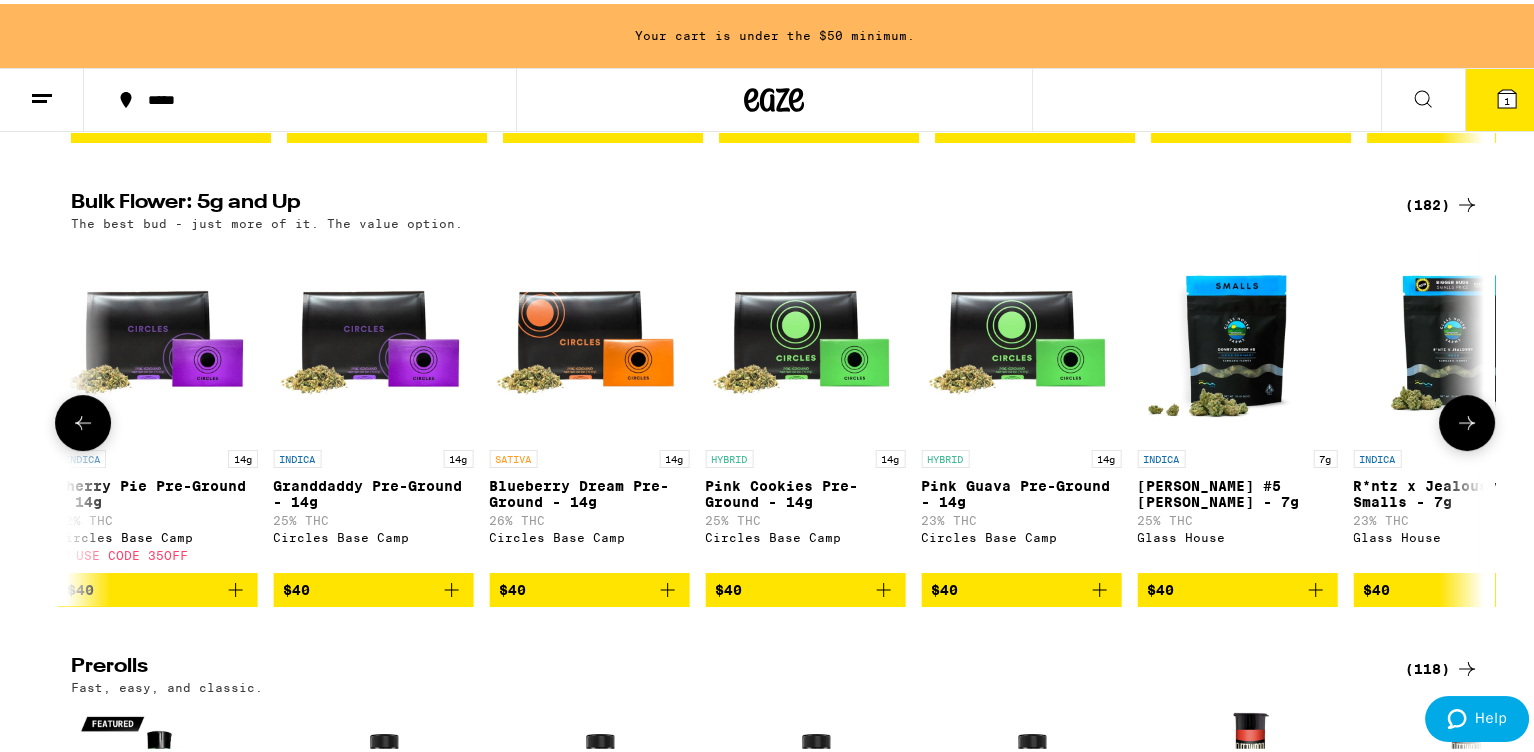 click at bounding box center [1467, 419] 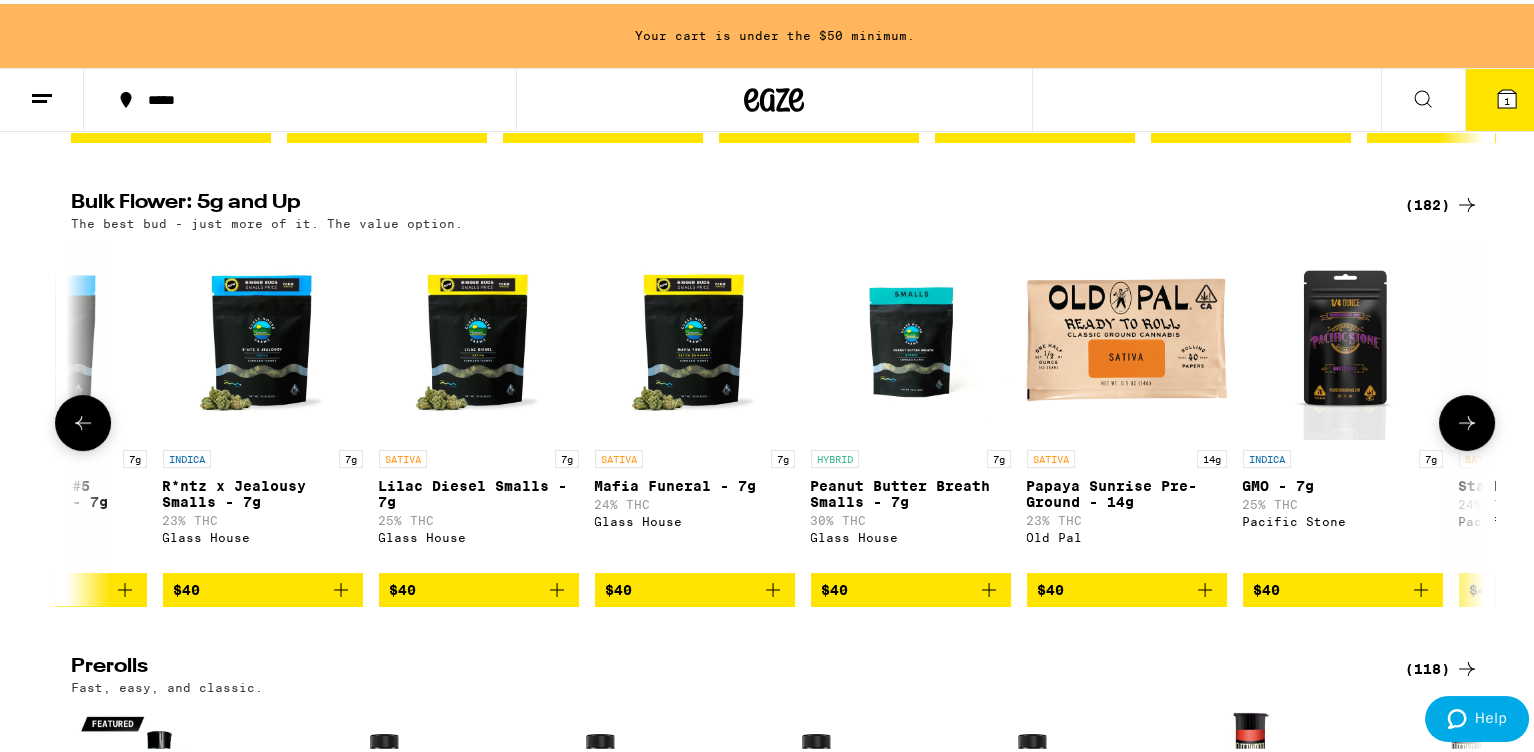click at bounding box center [1467, 419] 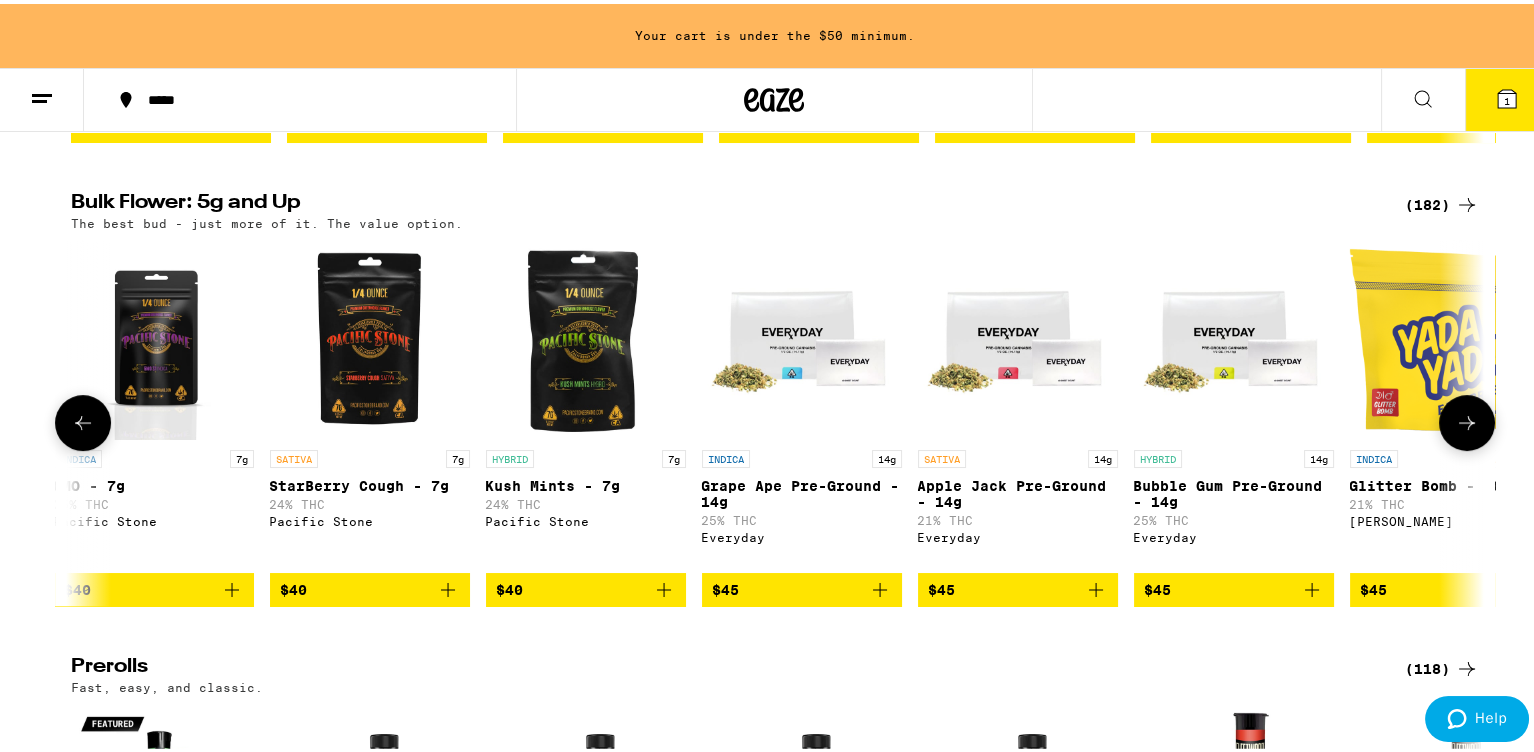 scroll, scrollTop: 0, scrollLeft: 9522, axis: horizontal 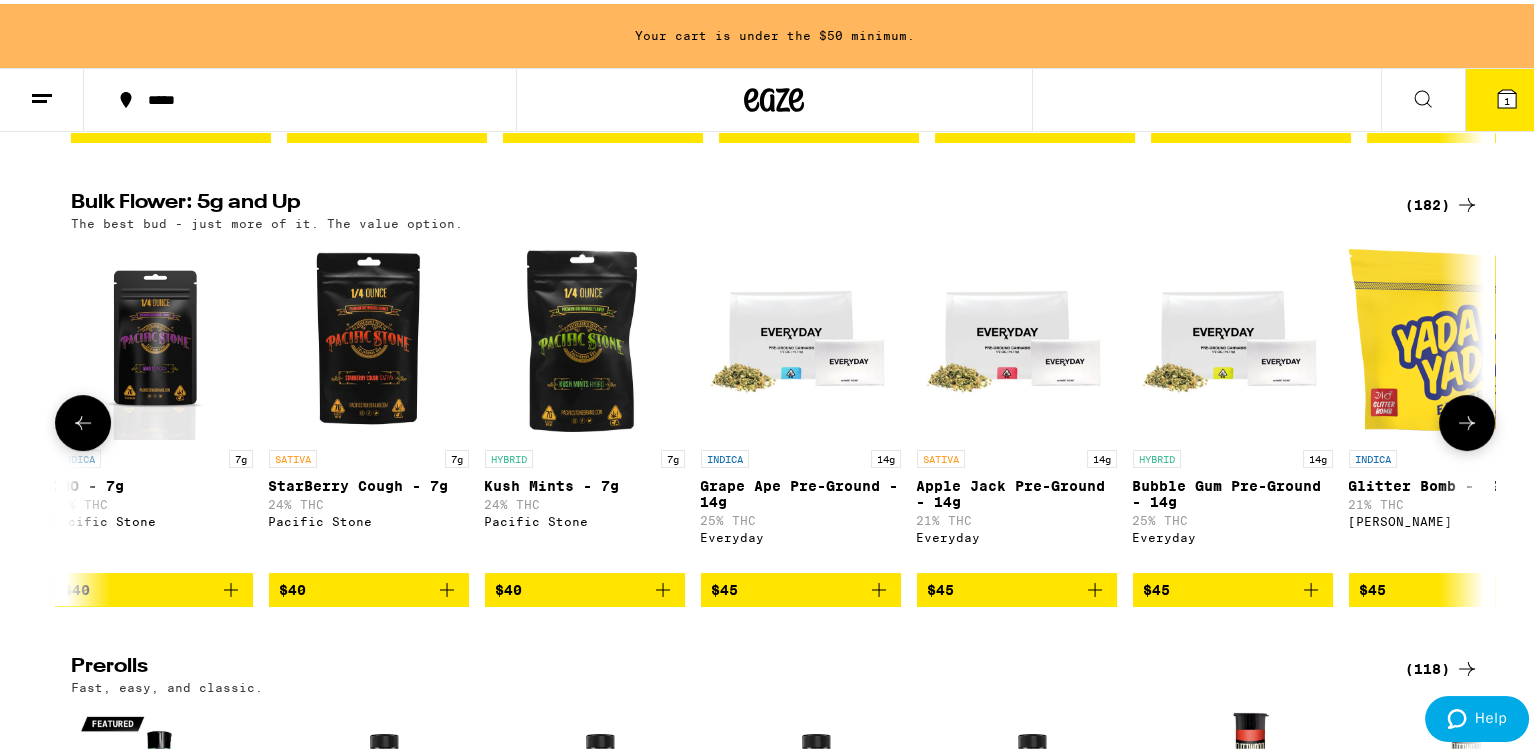 click at bounding box center [83, 419] 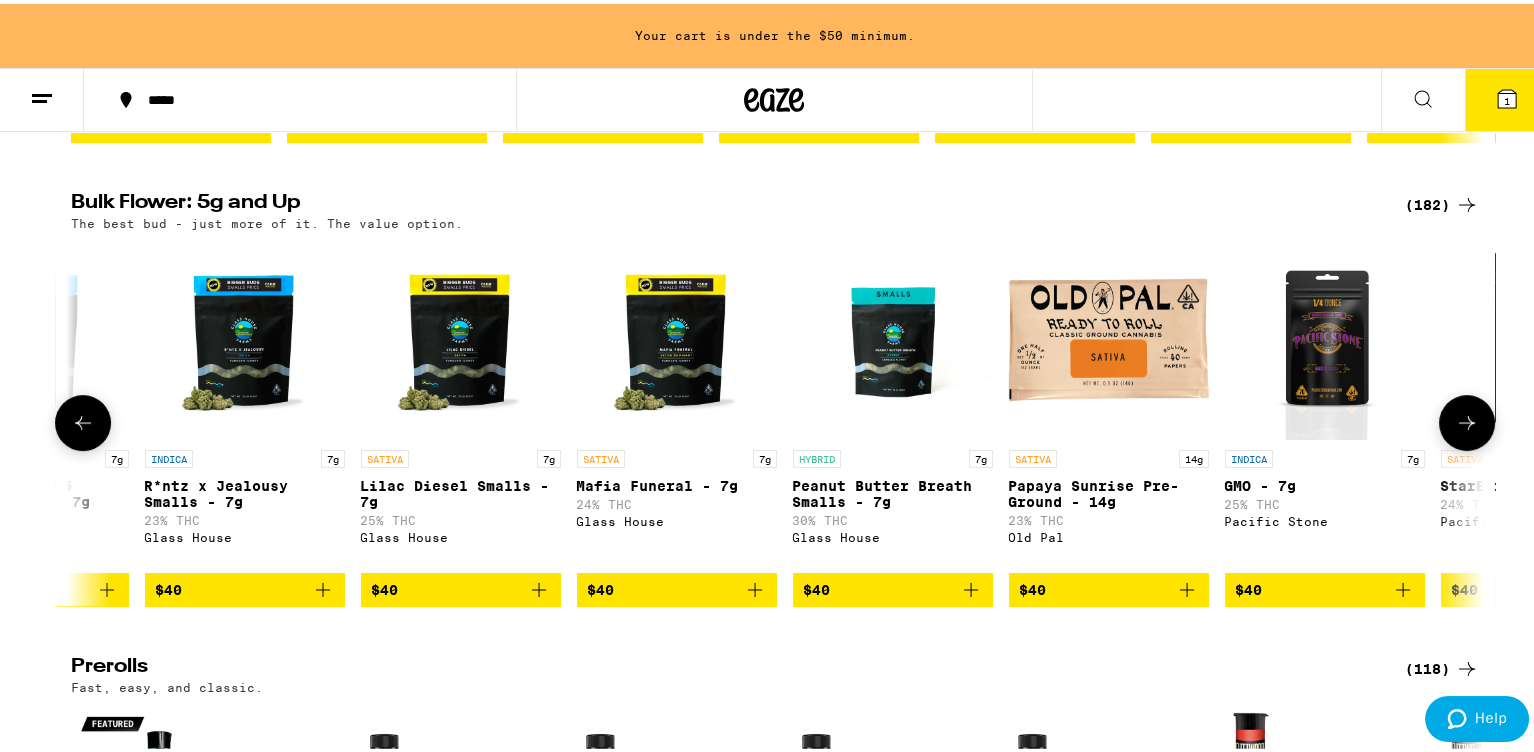 click 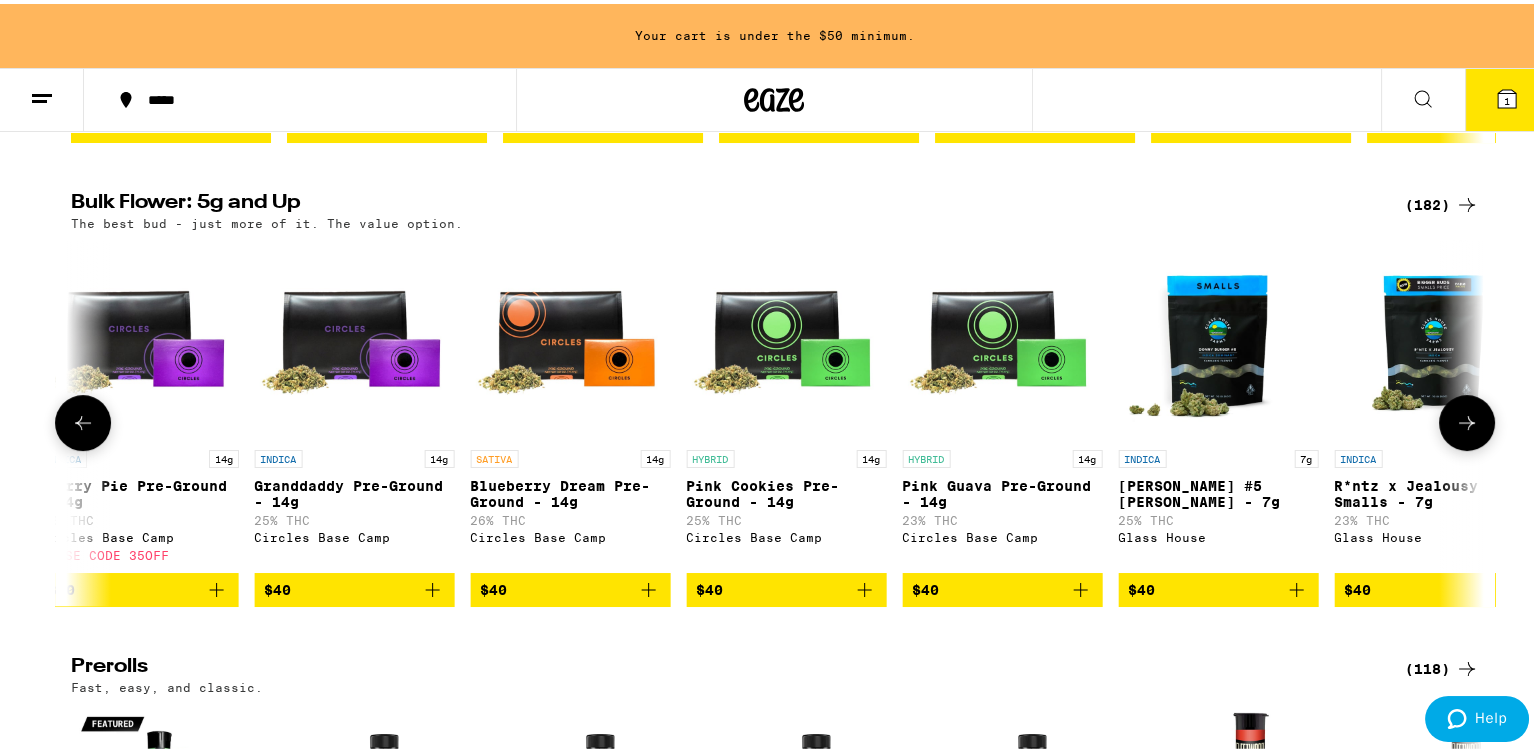 scroll, scrollTop: 0, scrollLeft: 7141, axis: horizontal 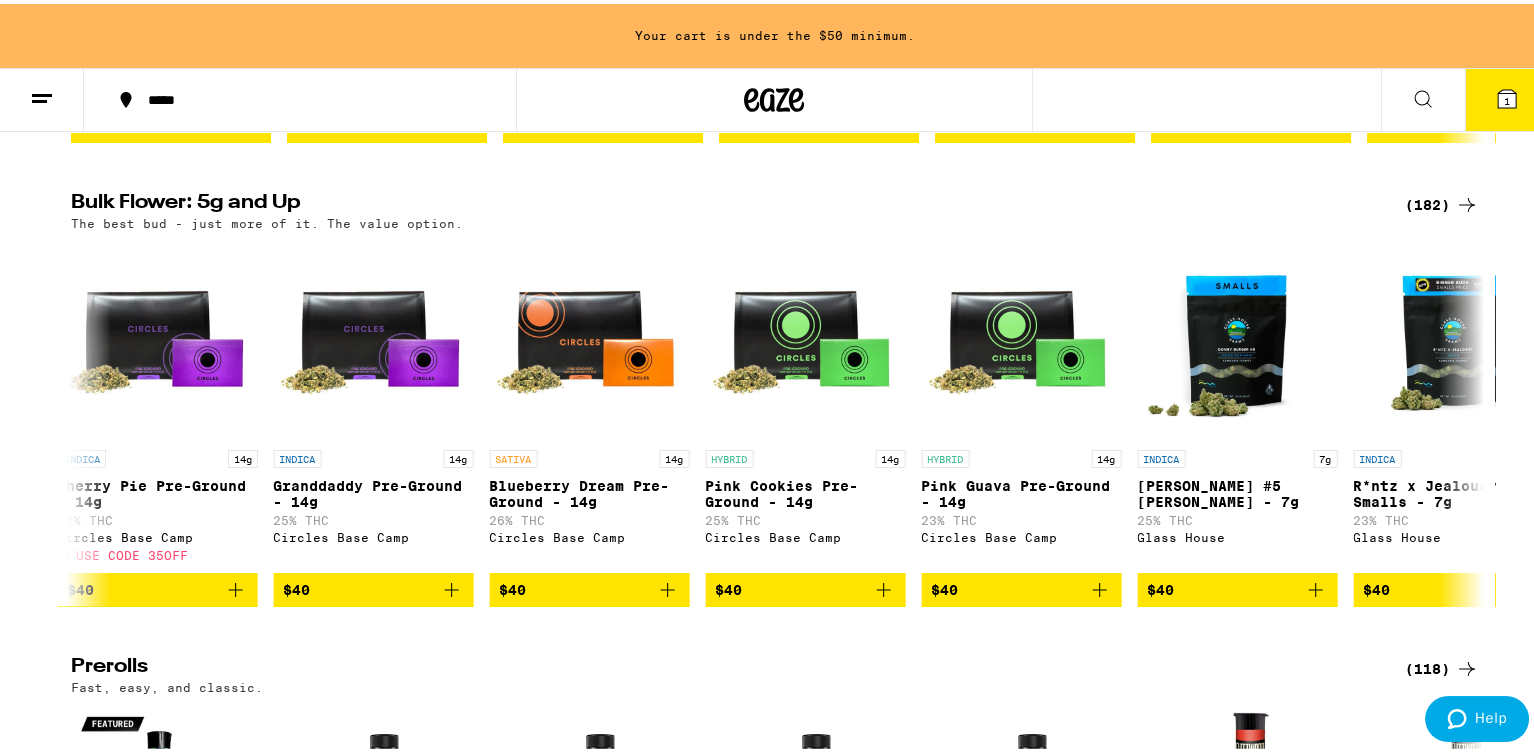 click on "Bulk Flower: 5g and Up (182) The best bud - just more of it. The value option.
SATIVA 14g [PERSON_NAME] Pie - 14g 22% THC Circles Base Camp $55 INDICA 14g Gush Mints Pre-Ground - 14g 23% THC Yada Yada $25 SATIVA 14g [PERSON_NAME] Pre-Ground - 14g 22% THC Yada Yada $25 HYBRID 14g Black Amber Pre-Ground - 14g 23% THC Yada Yada $25 INDICA 7g Oreoz Mini's - 7g 20% THC Humboldt Farms $28 HYBRID 7g Greasy [PERSON_NAME] Minis - 7g 24% THC Humboldt Farms $28 INDICA 7g Frozen Cherry - 7g 22% THC Circles Base Camp $30 INDICA 7g Wedding Cake - 7g 21% THC Circles Base Camp $30 SATIVA 7g Gelonade - 7g 23% THC Circles Base Camp $30 SATIVA 7g Grape Sorbet - 7g 22% THC Circles Base Camp $30 SATIVA 7g Loud Lemon - 7g 21% THC Circles Base Camp $30 HYBRID 7g Animal Mints - 7g 23% THC Circles Base Camp $30 HYBRID 7g [PERSON_NAME] - 7g 22% THC Circles Base Camp $30 INDICA 7g Sherb Cream Pie - 7g 21% THC Cloud $32 SATIVA 7g [MEDICAL_DATA] Lemon - 7g 23% THC Cloud $32 SATIVA 7g Lemonade - 7g 20% THC Cloud $32 SATIVA 7g Orange [PERSON_NAME] - 7g 20% THC Cloud $32 SATIVA 7g" at bounding box center (774, 395) 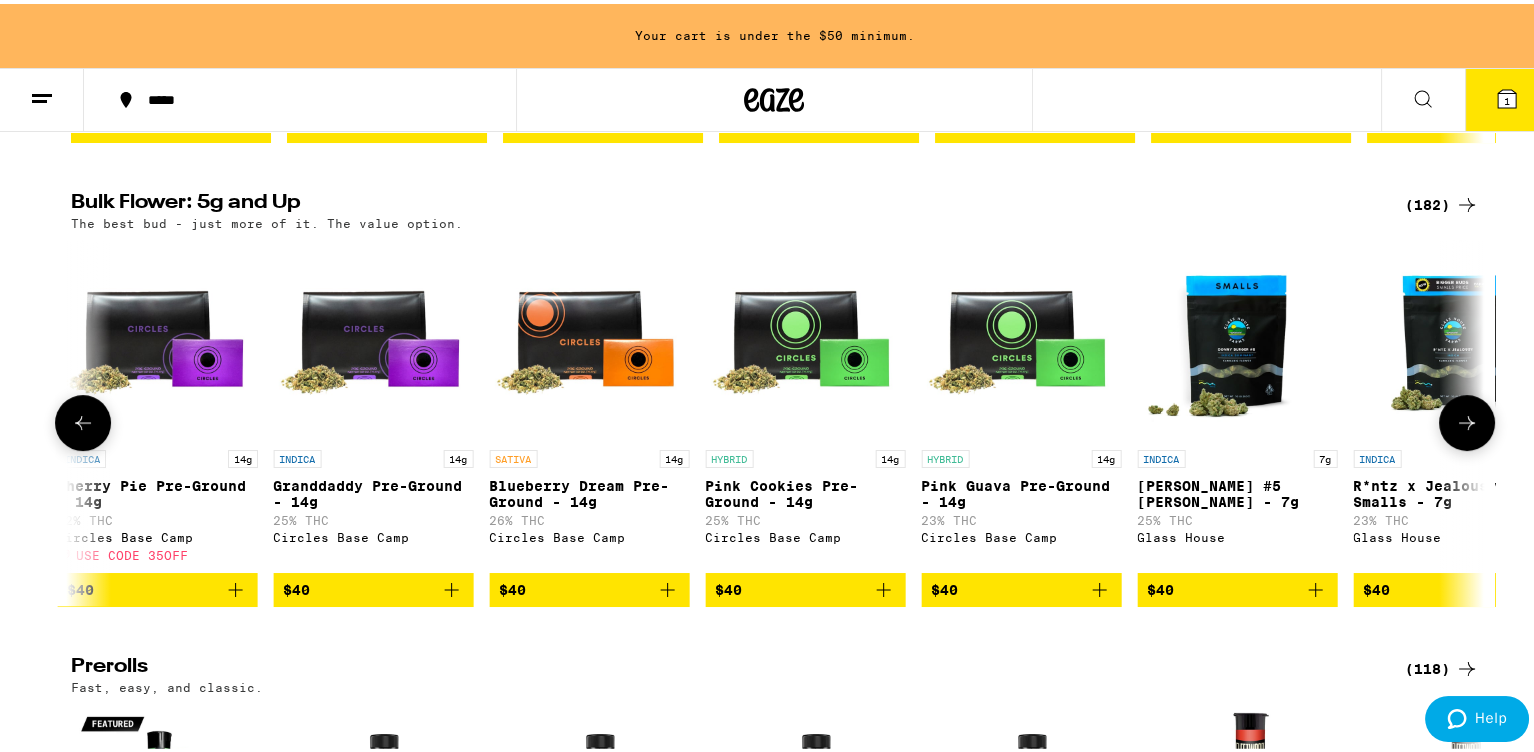click at bounding box center (83, 419) 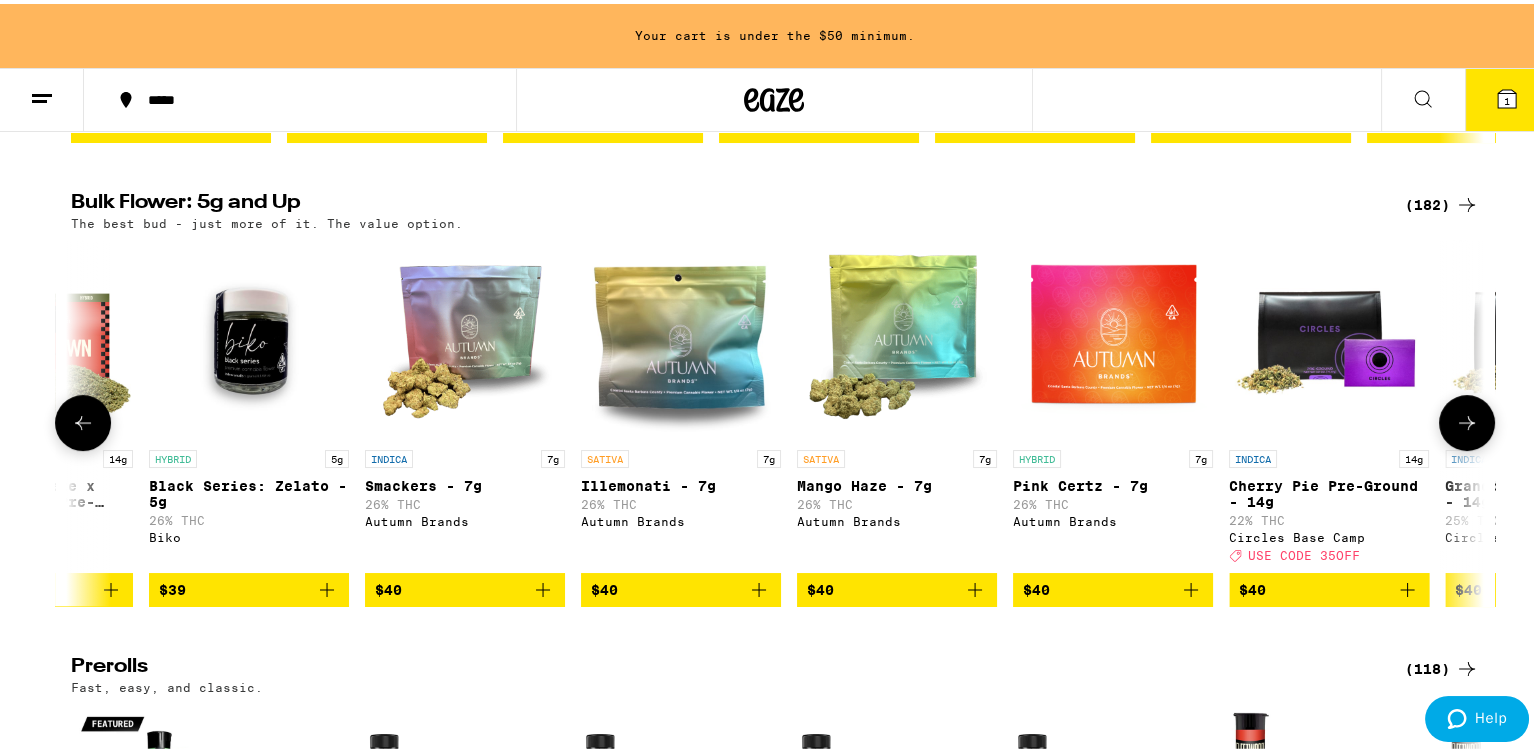 scroll, scrollTop: 0, scrollLeft: 5951, axis: horizontal 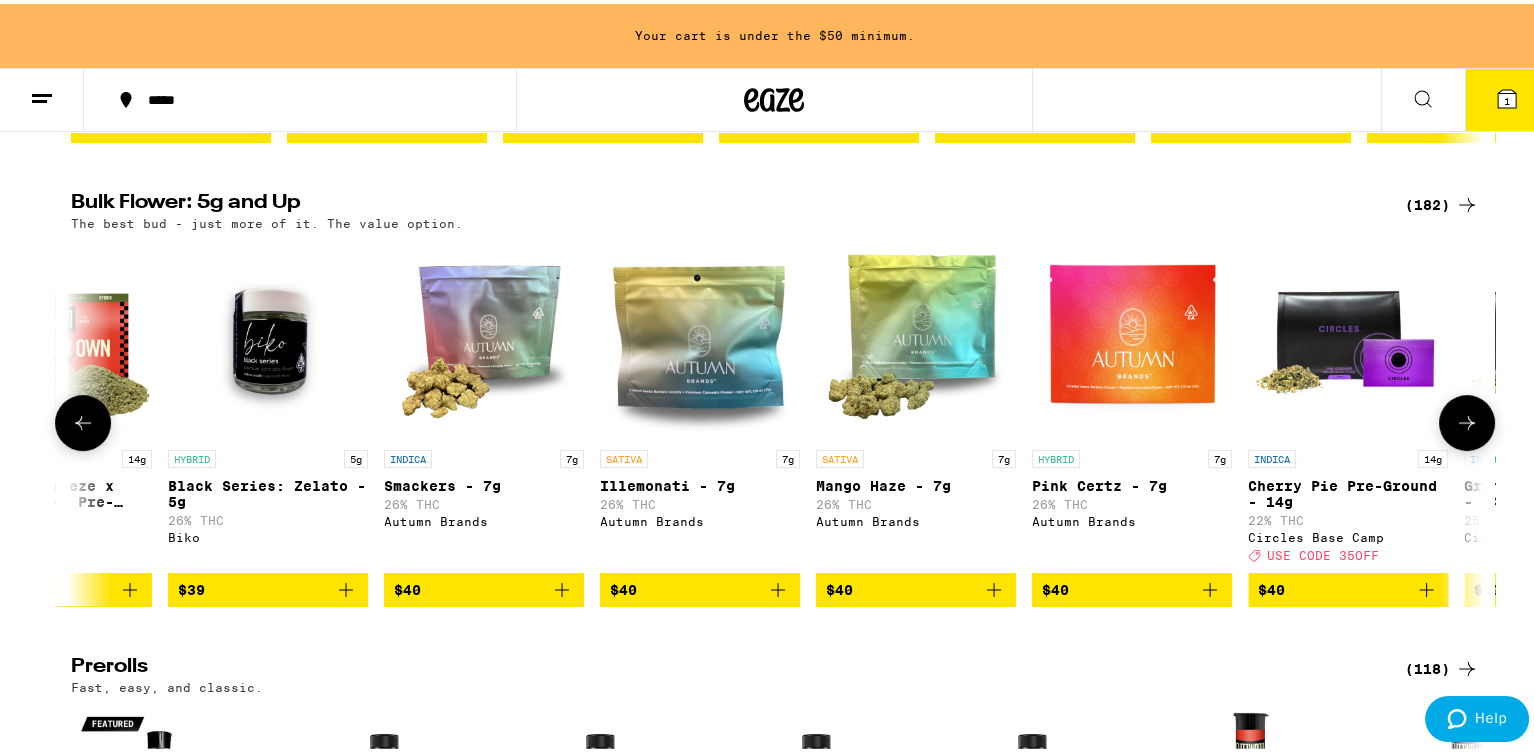 click 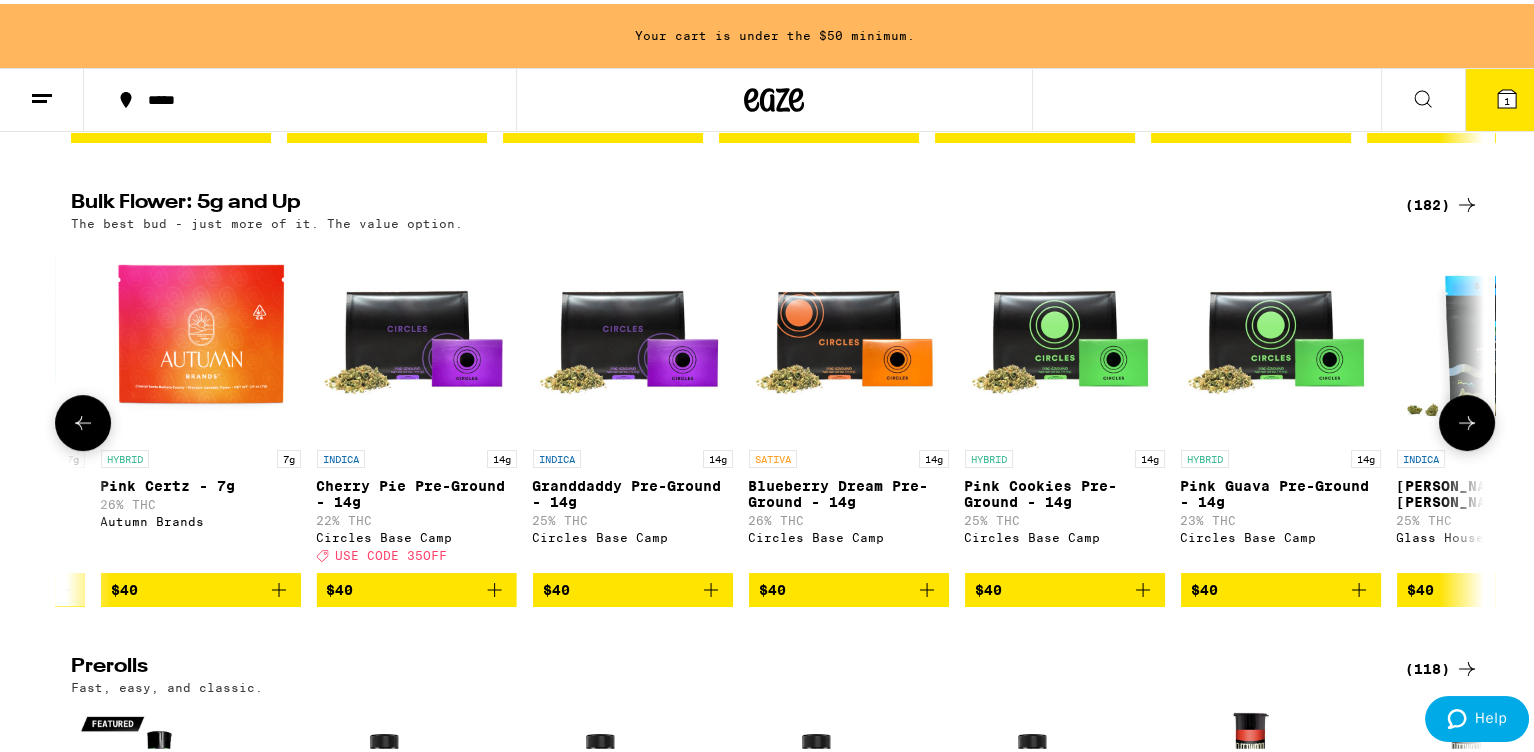click 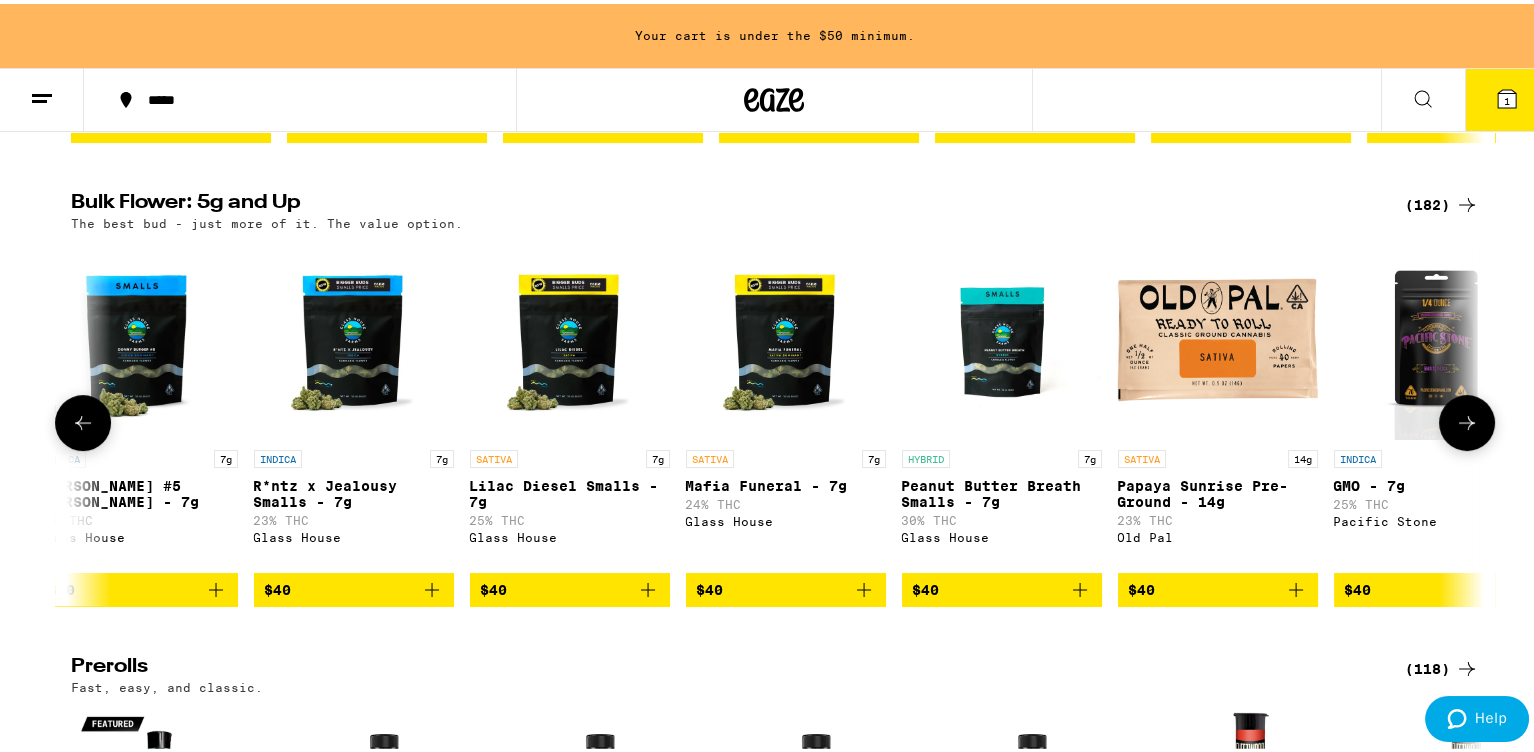 click 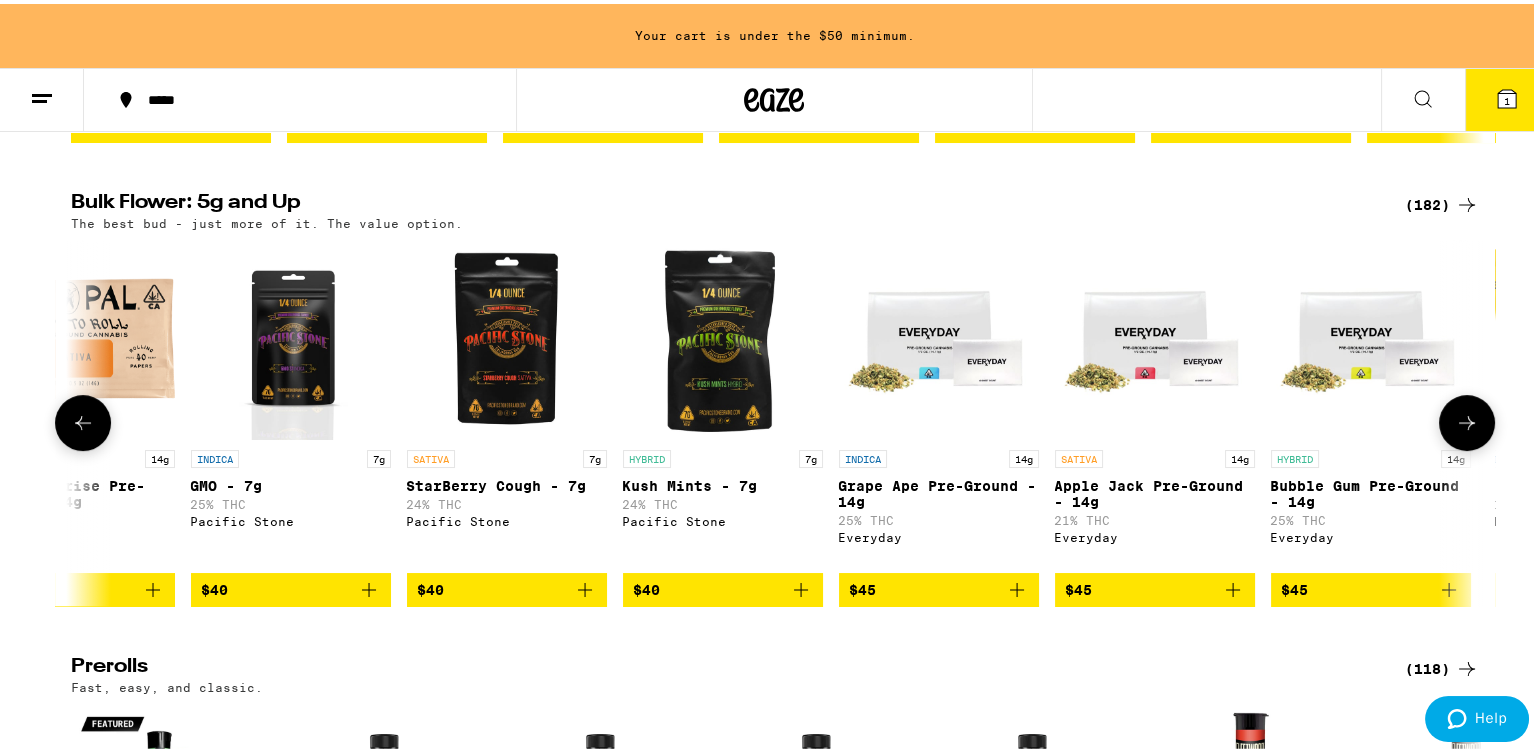 scroll, scrollTop: 0, scrollLeft: 9432, axis: horizontal 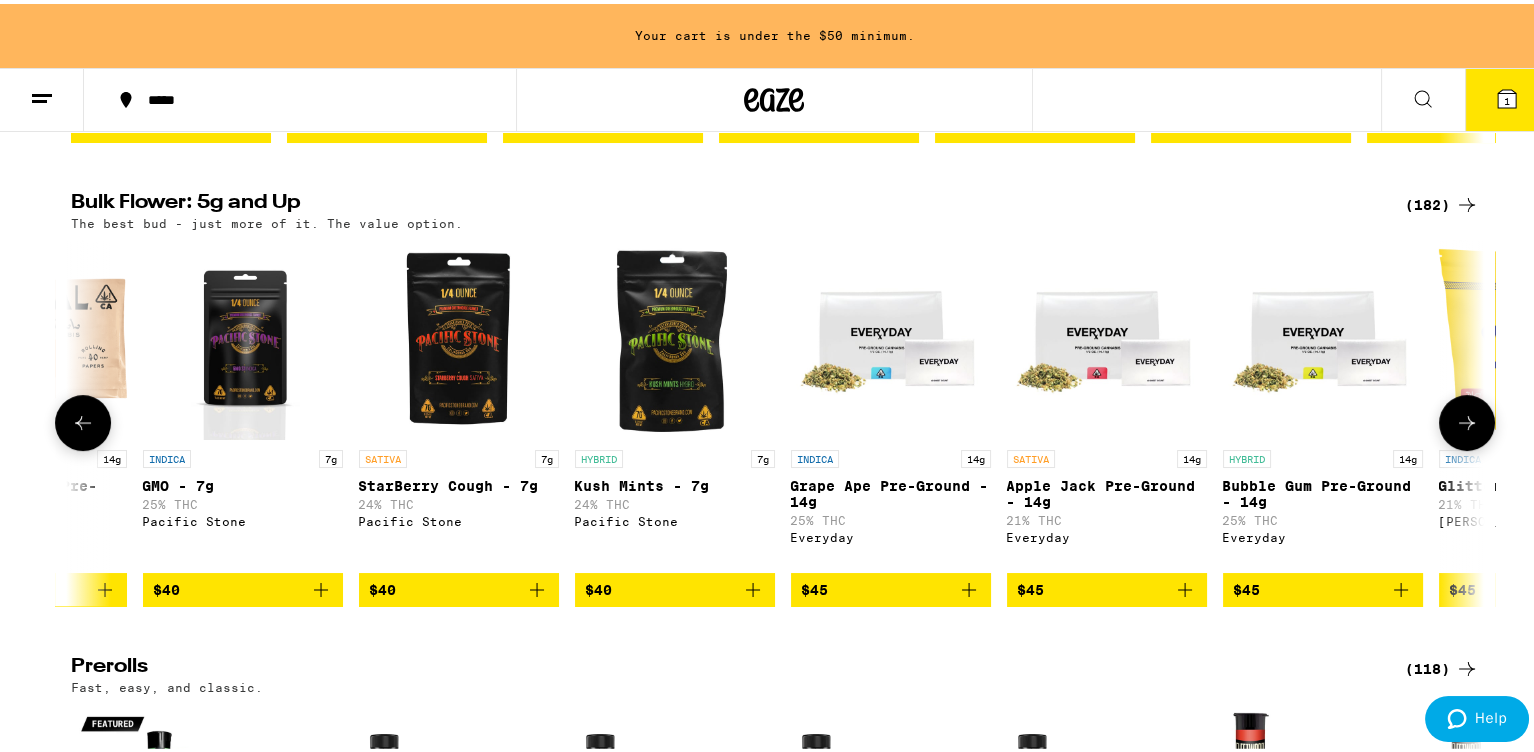 click 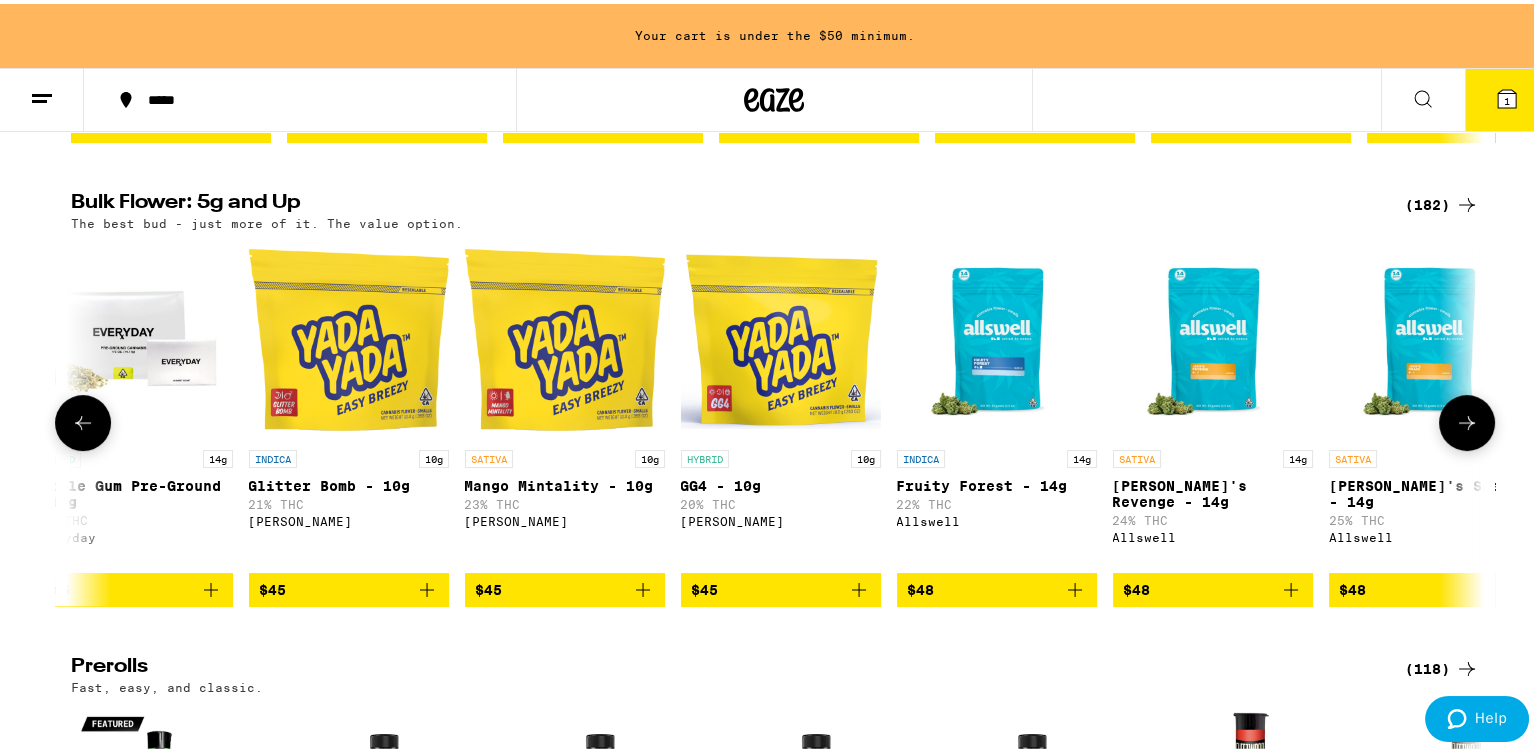 click 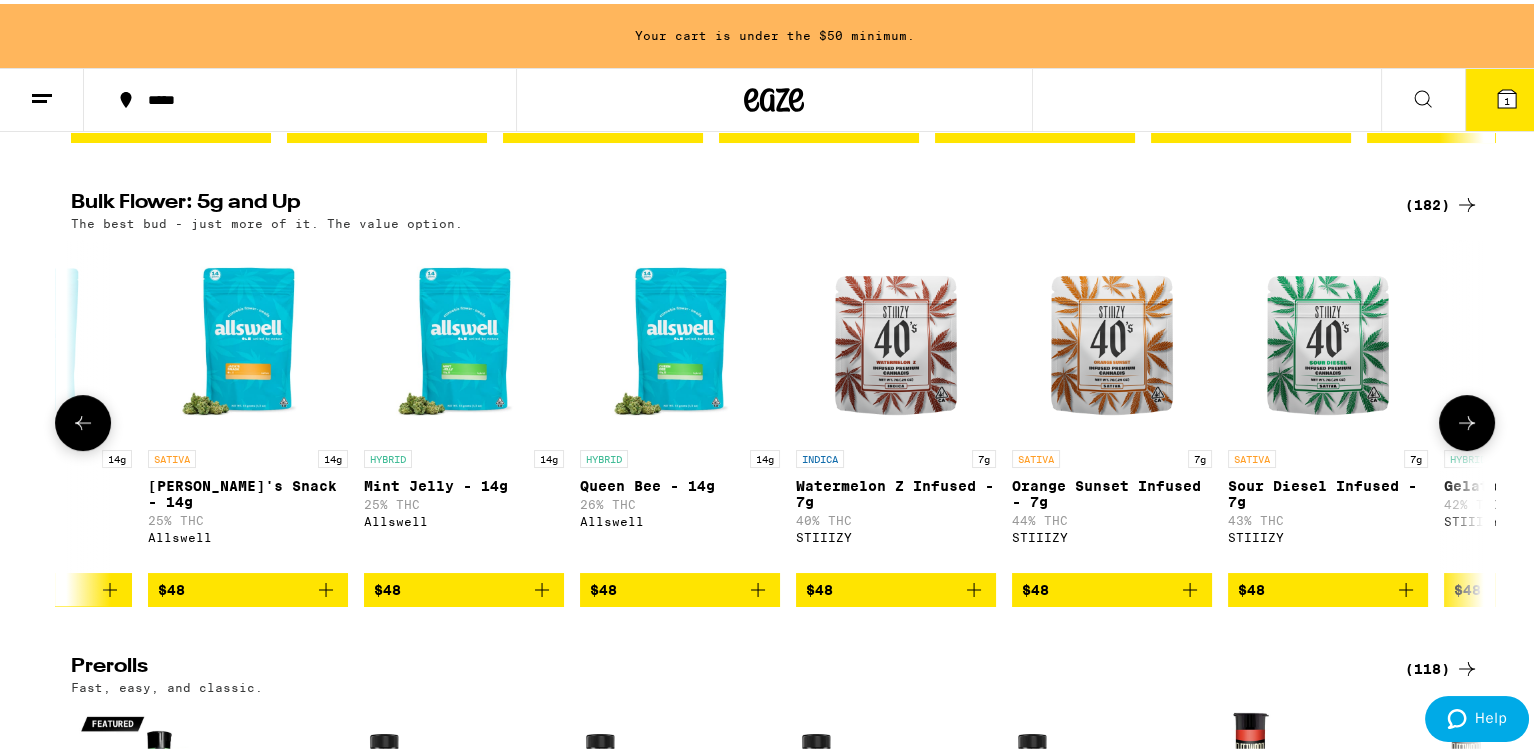 scroll, scrollTop: 0, scrollLeft: 11812, axis: horizontal 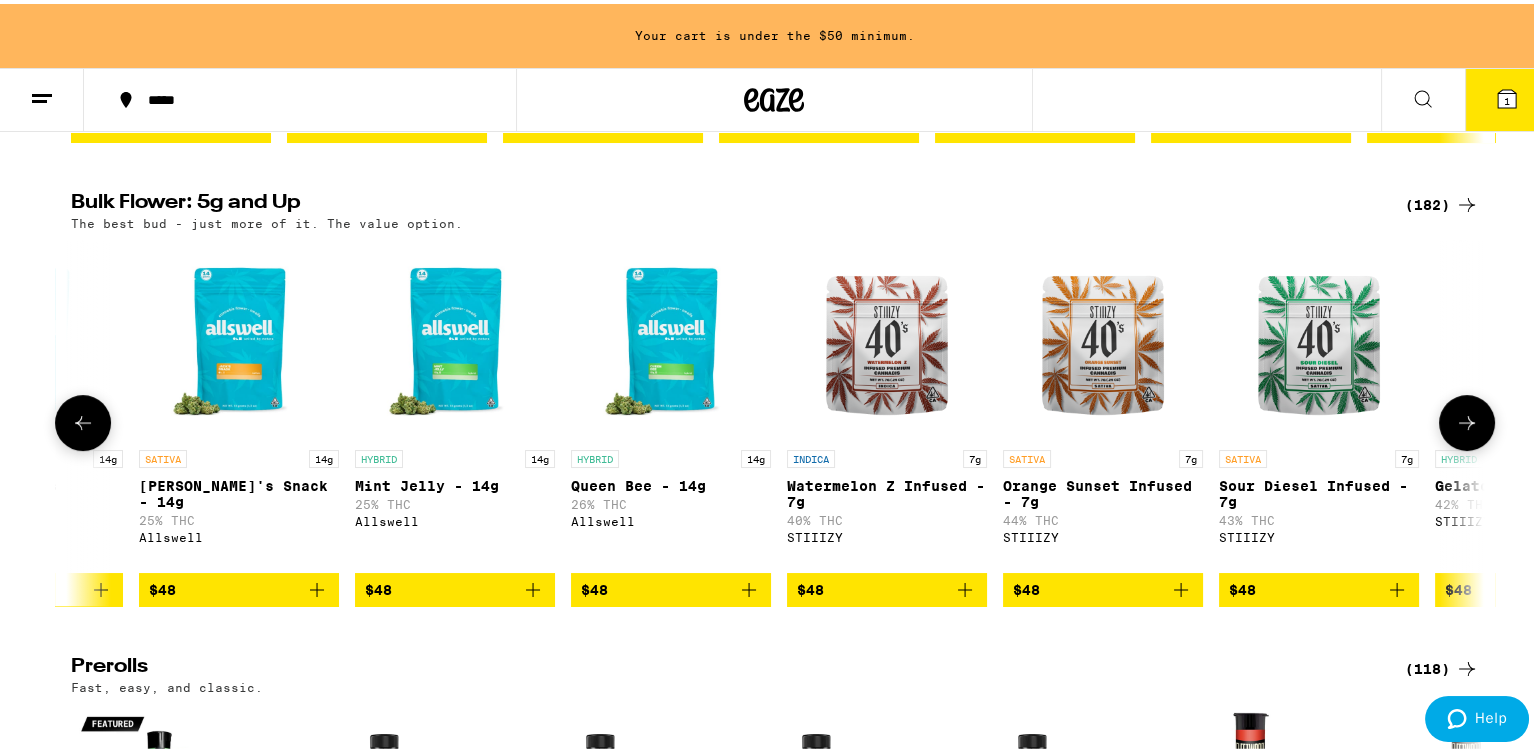 click 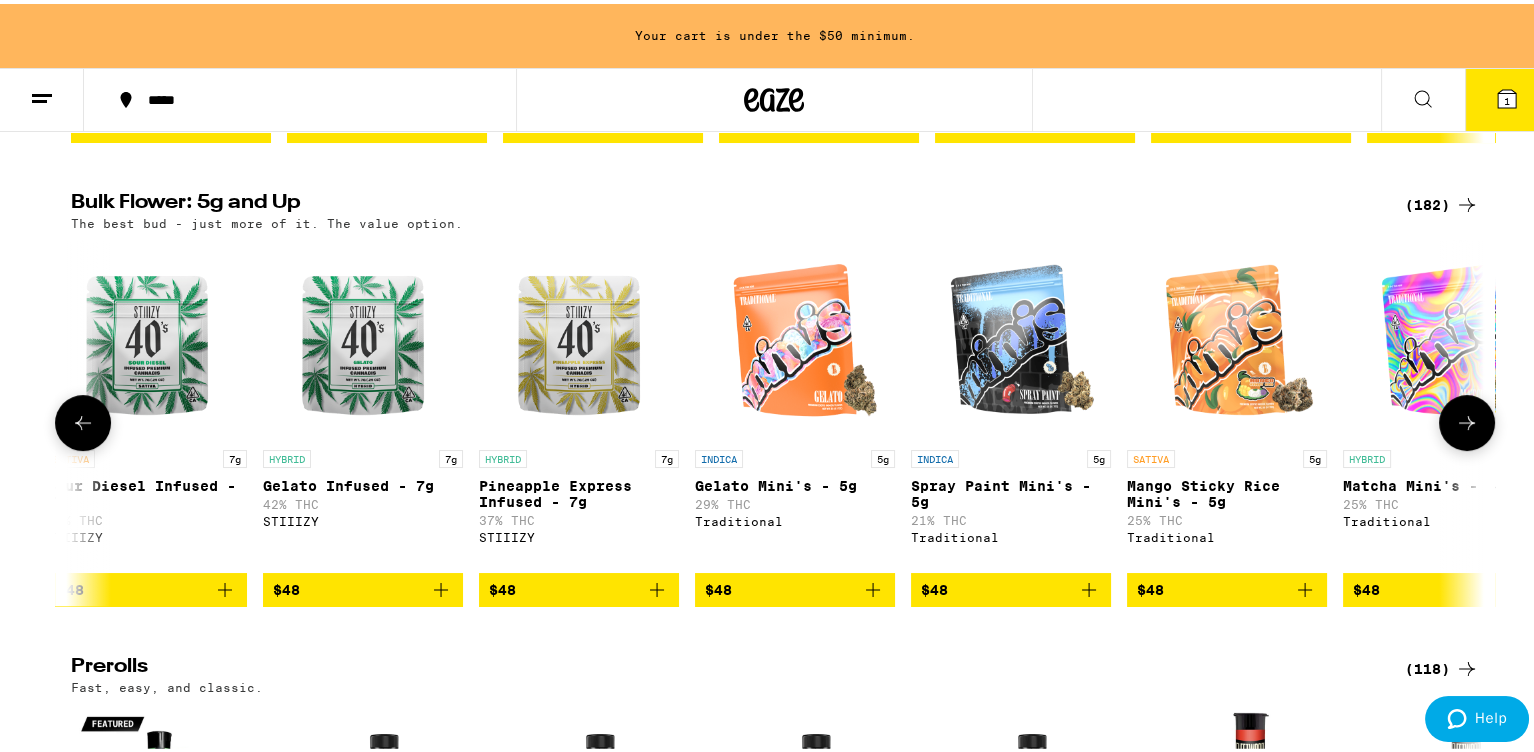 scroll, scrollTop: 0, scrollLeft: 13003, axis: horizontal 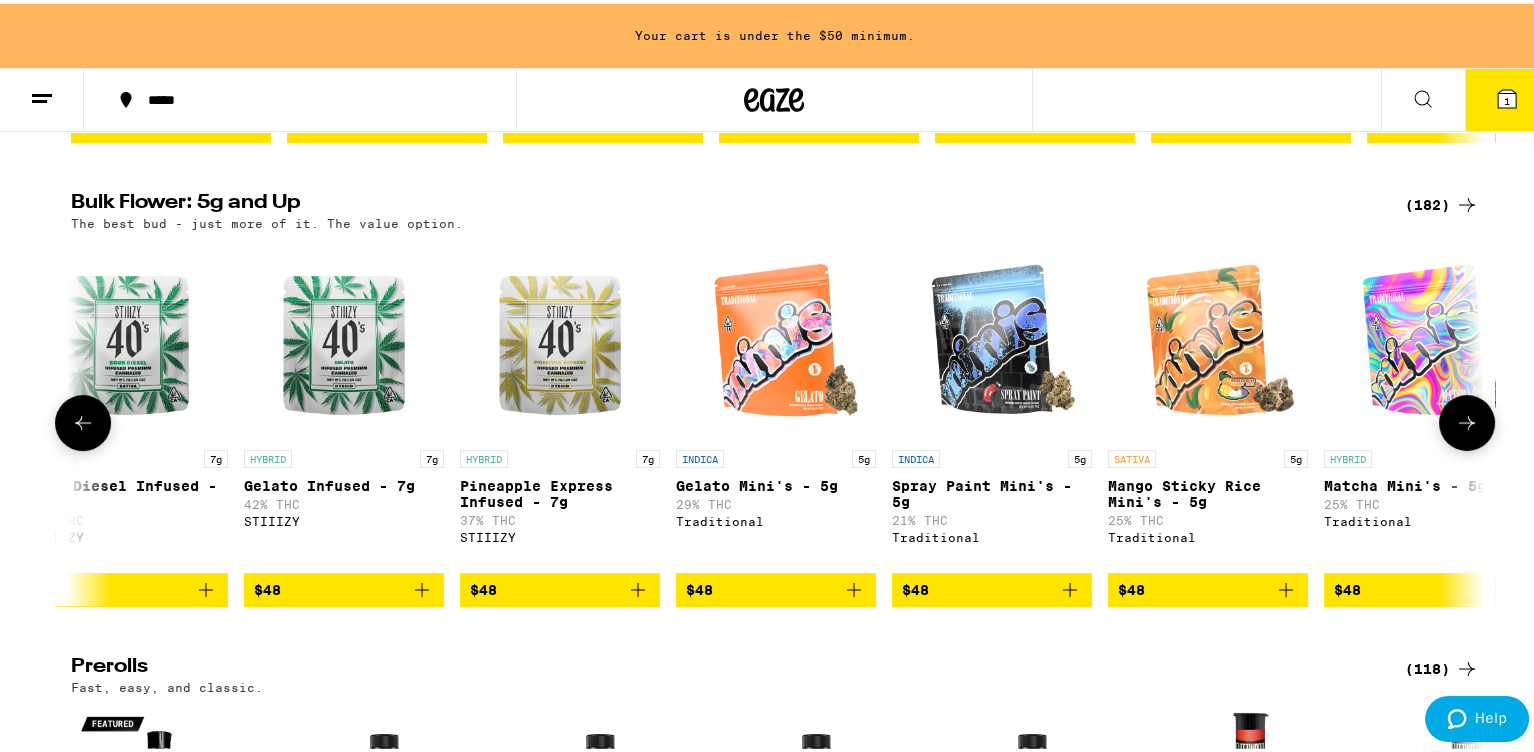 click 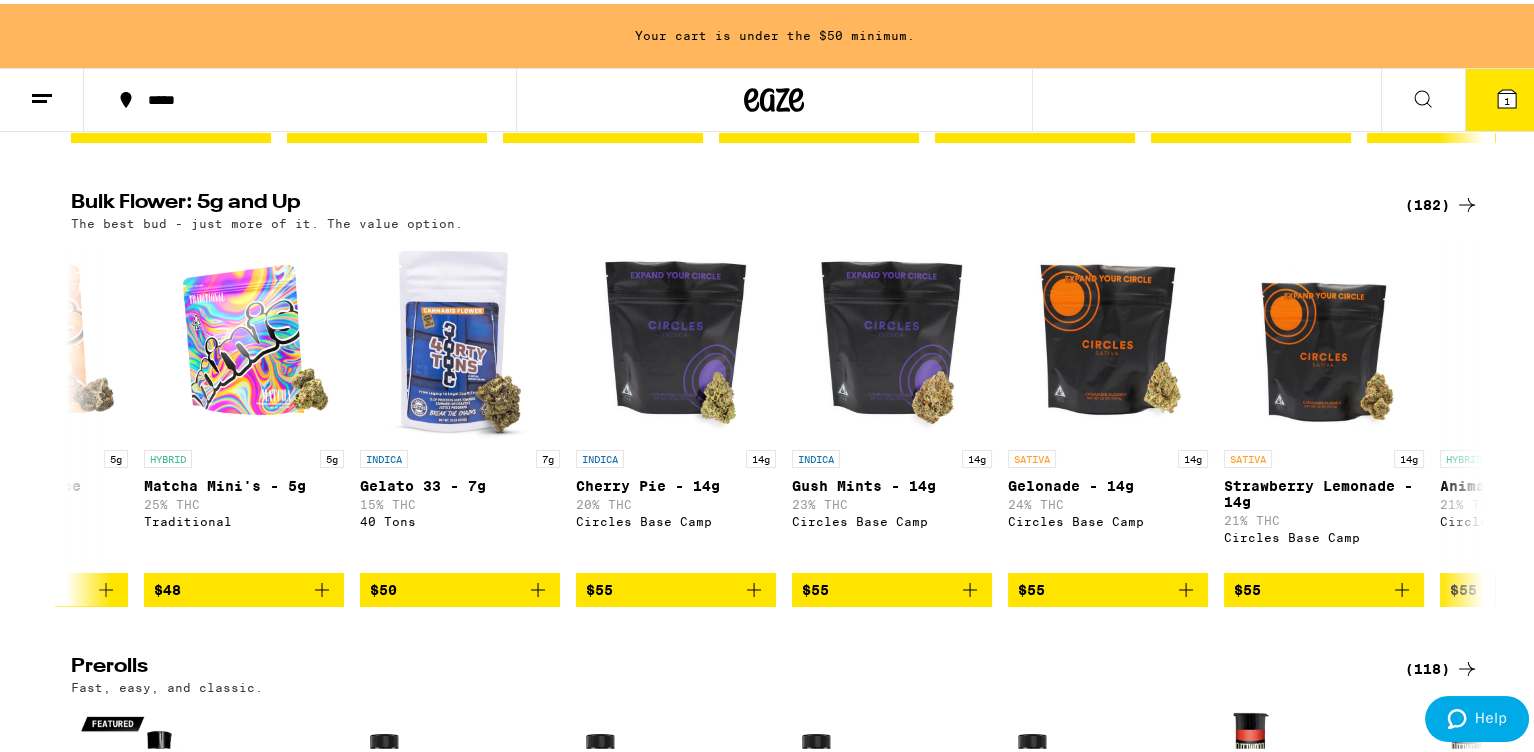 scroll, scrollTop: 0, scrollLeft: 14193, axis: horizontal 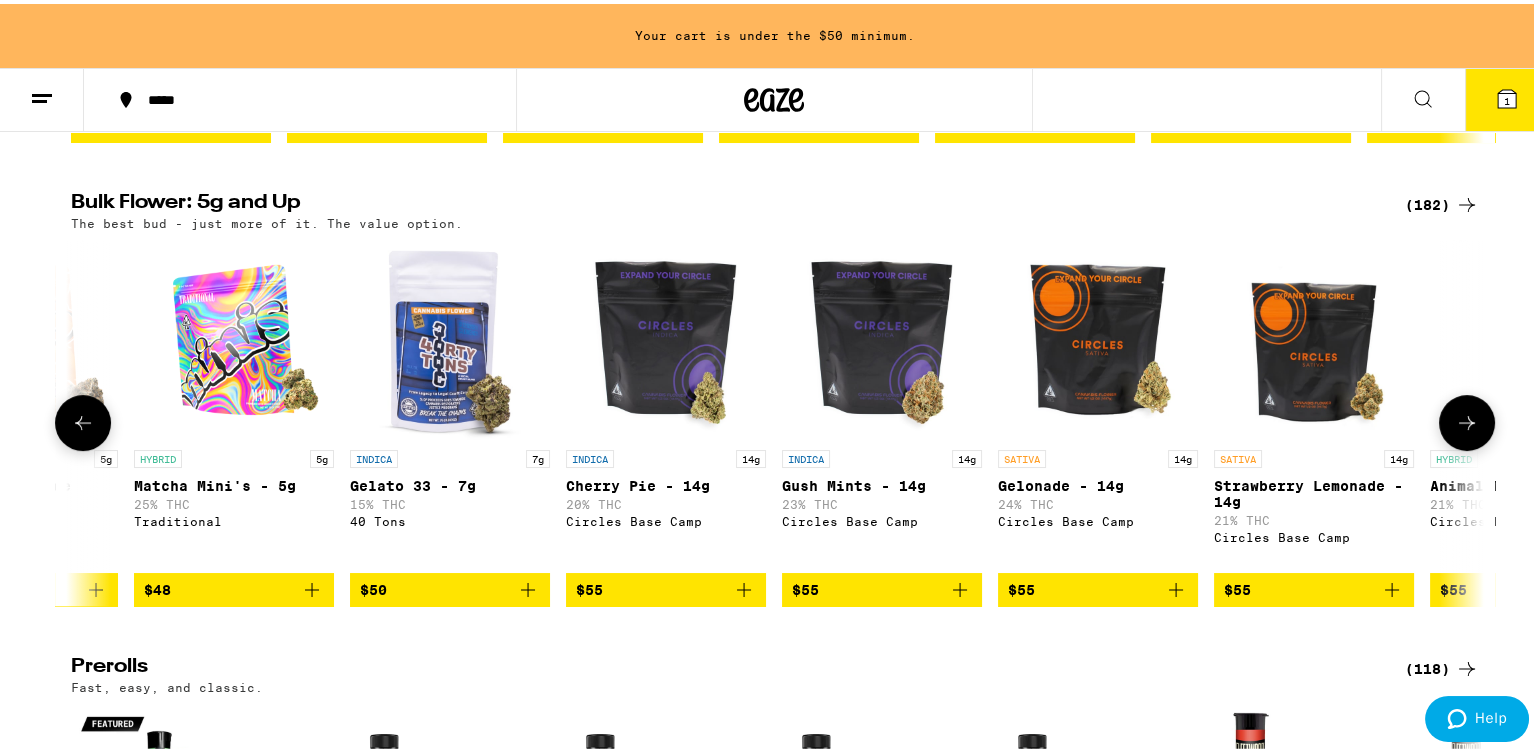 click 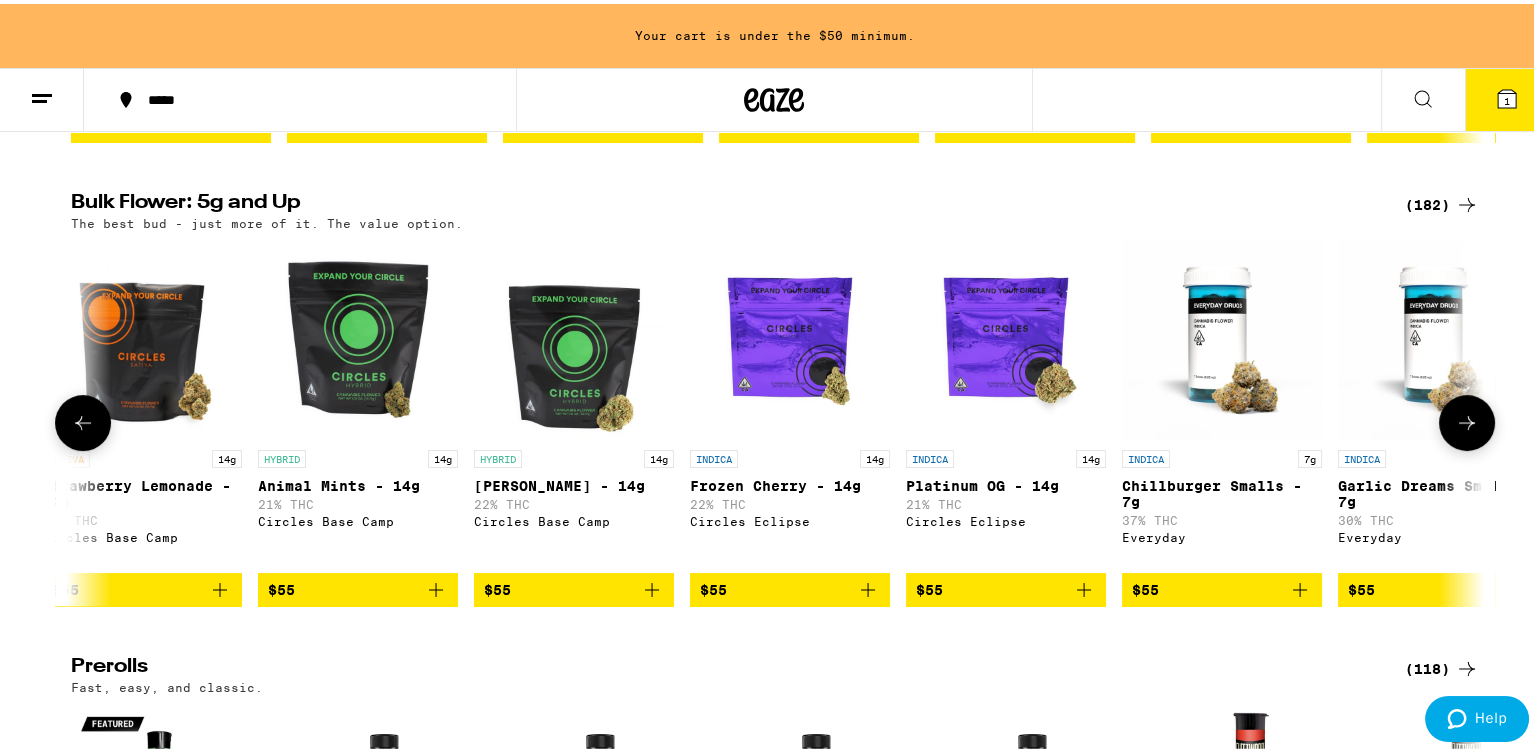 scroll, scrollTop: 0, scrollLeft: 15383, axis: horizontal 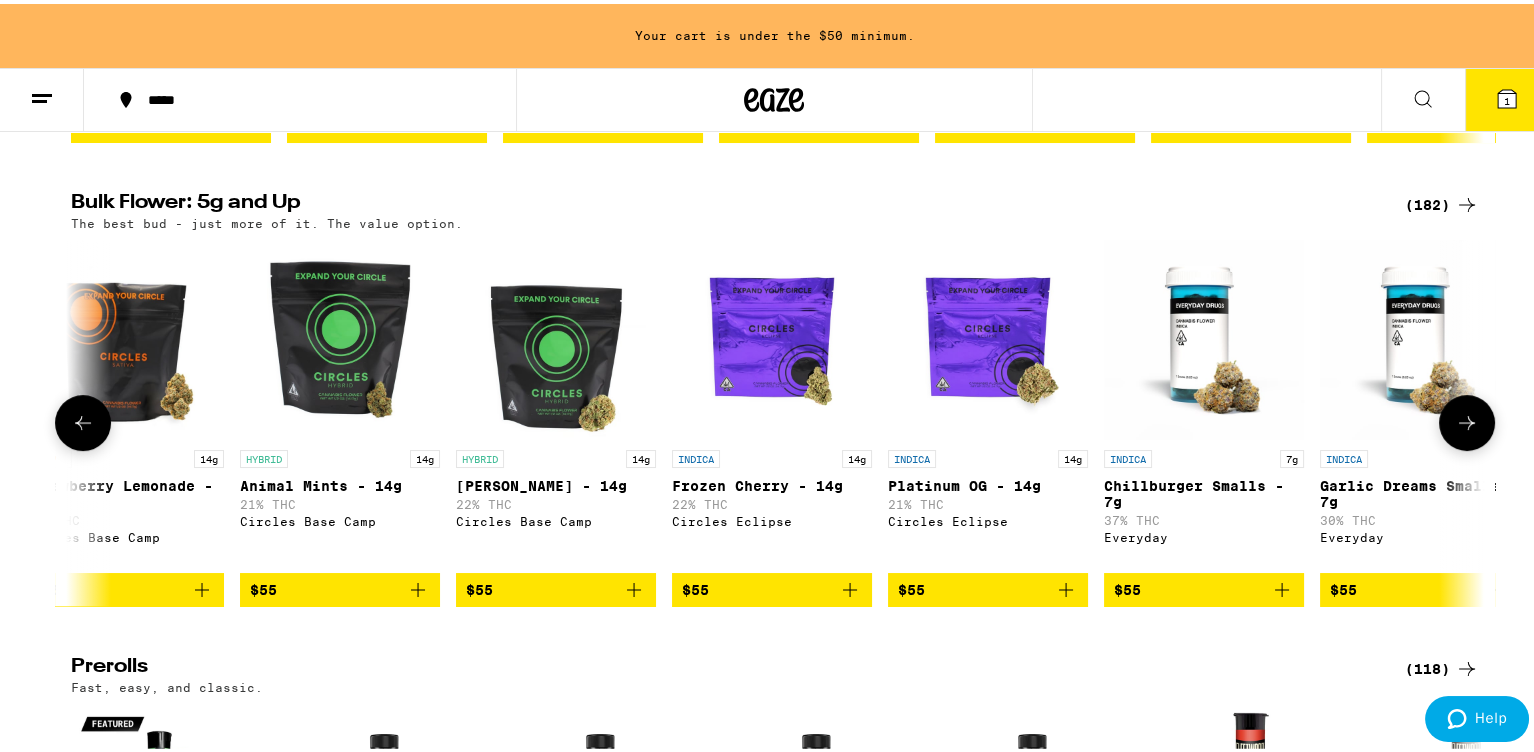 click 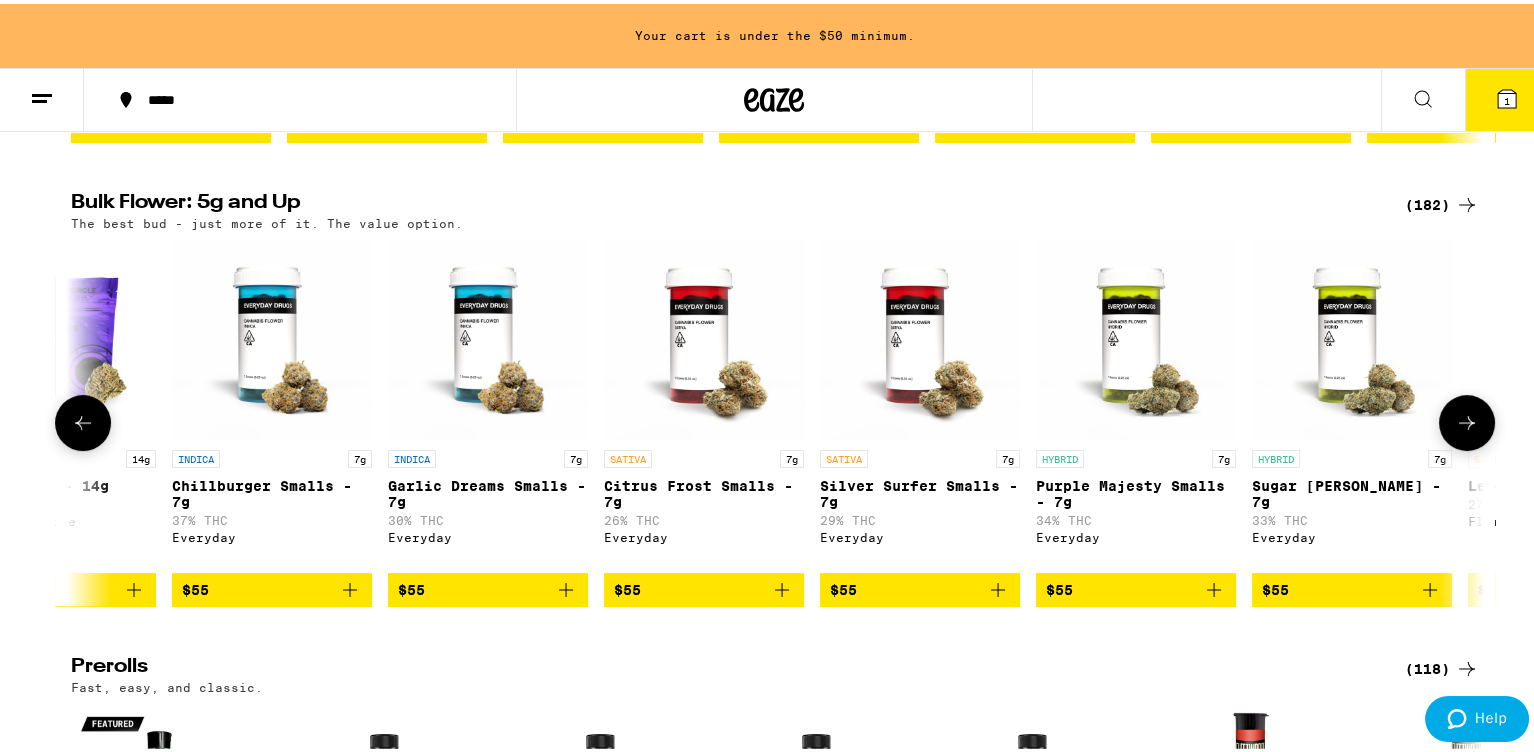 scroll, scrollTop: 0, scrollLeft: 16574, axis: horizontal 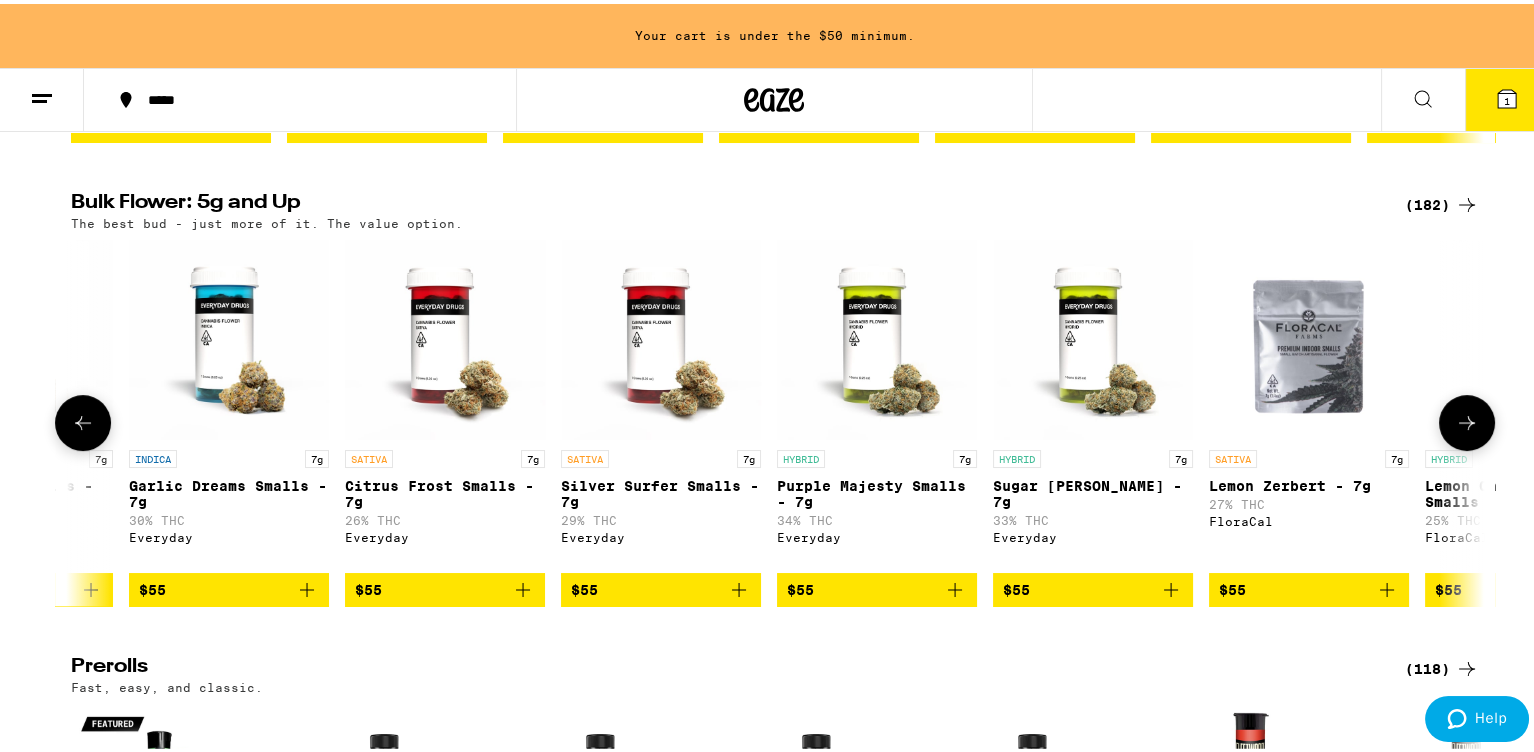 click 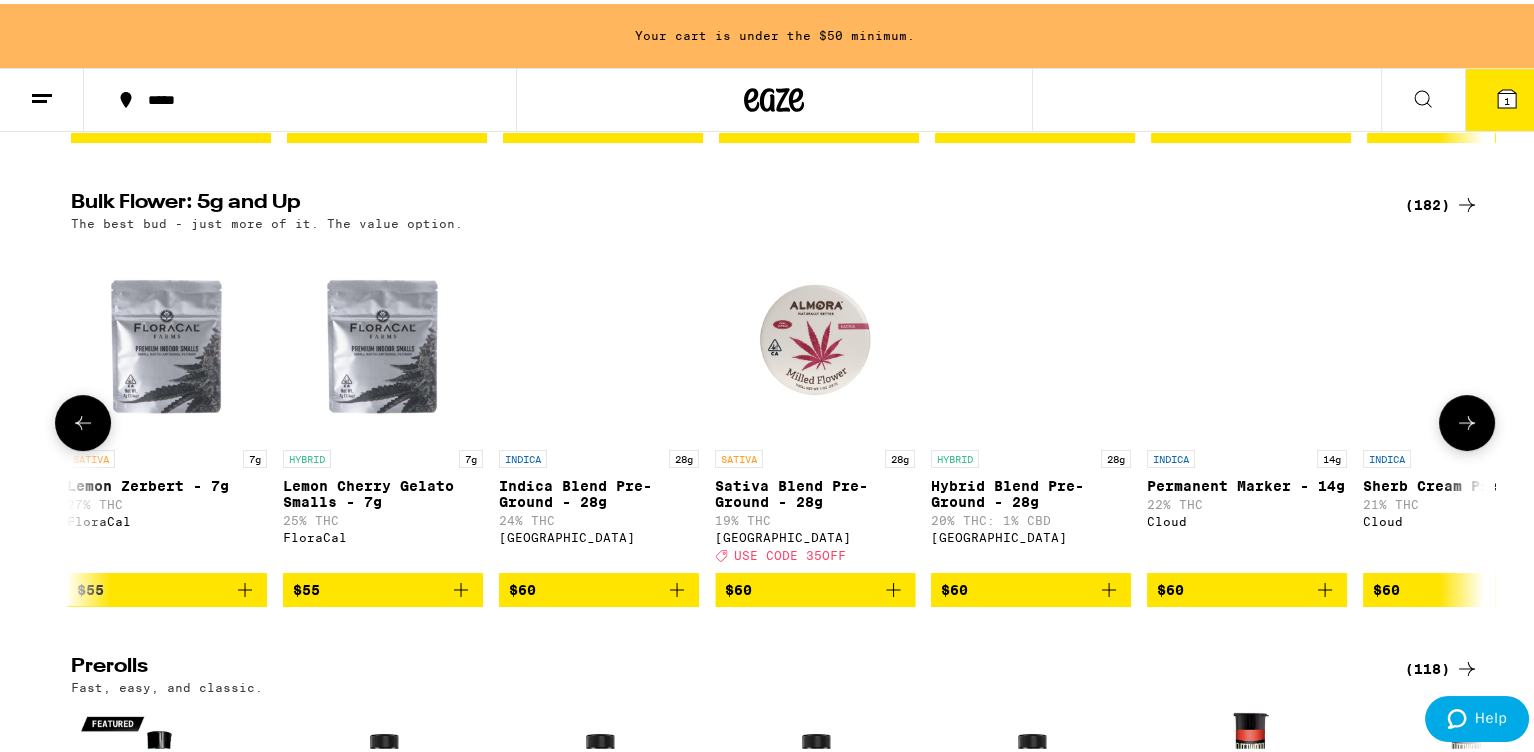 scroll, scrollTop: 0, scrollLeft: 17764, axis: horizontal 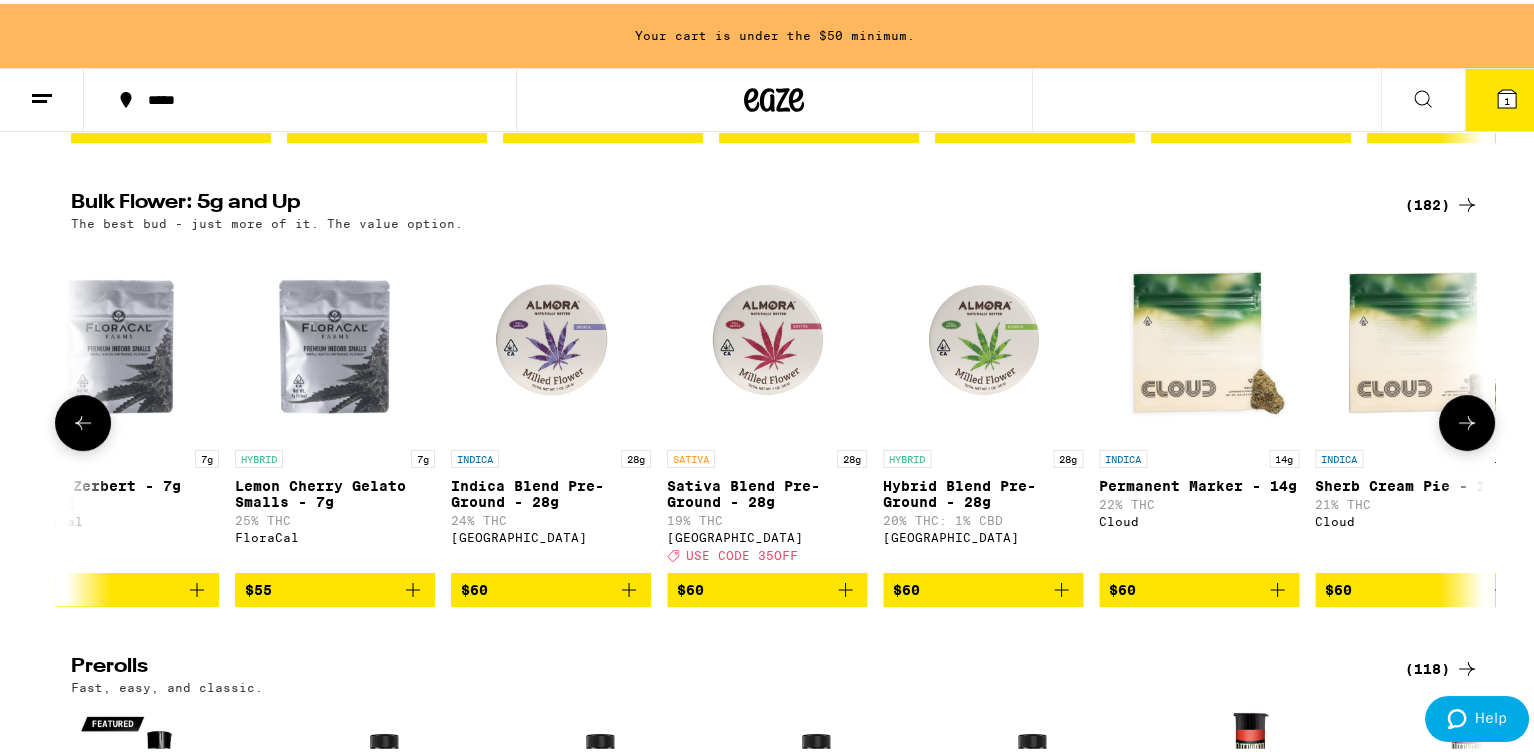 click 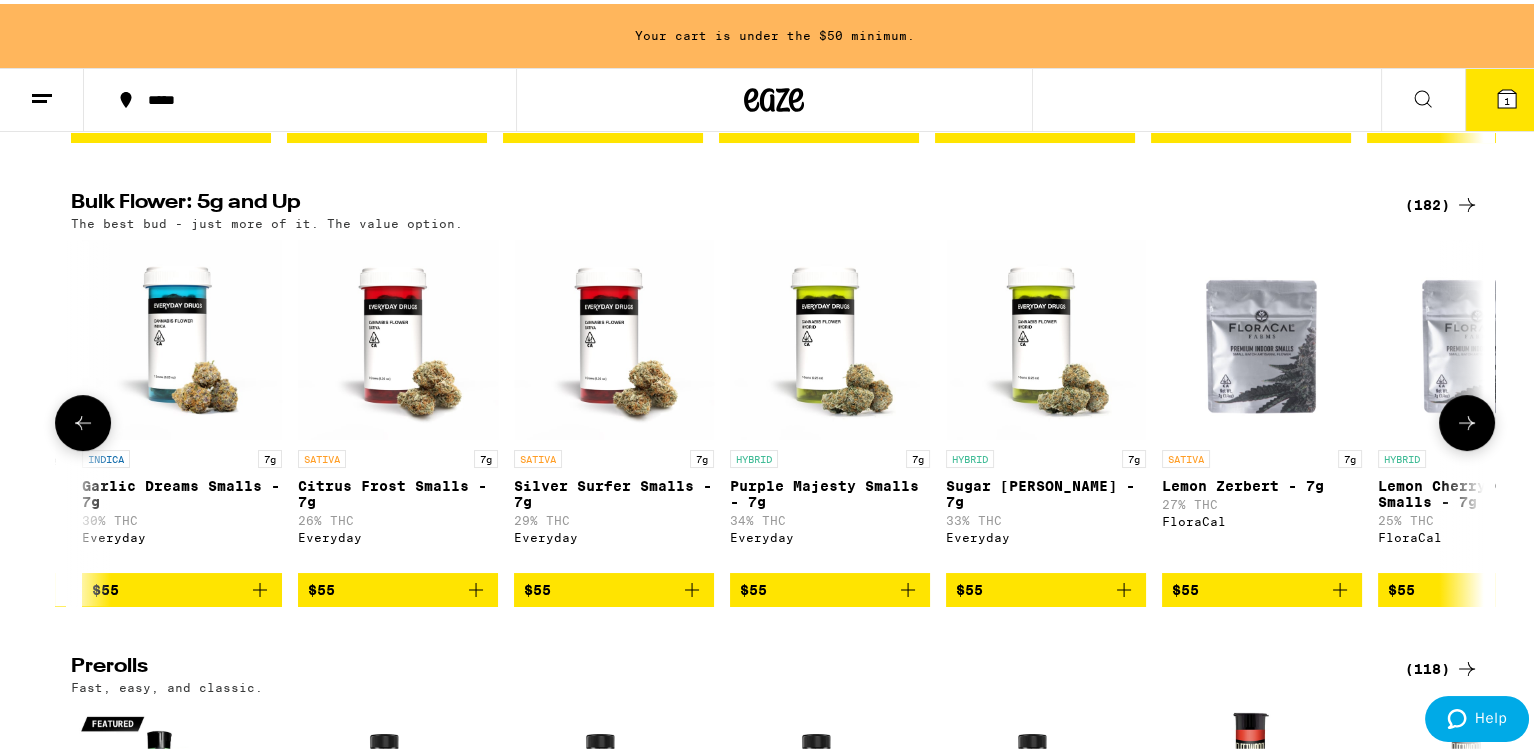 scroll, scrollTop: 0, scrollLeft: 16574, axis: horizontal 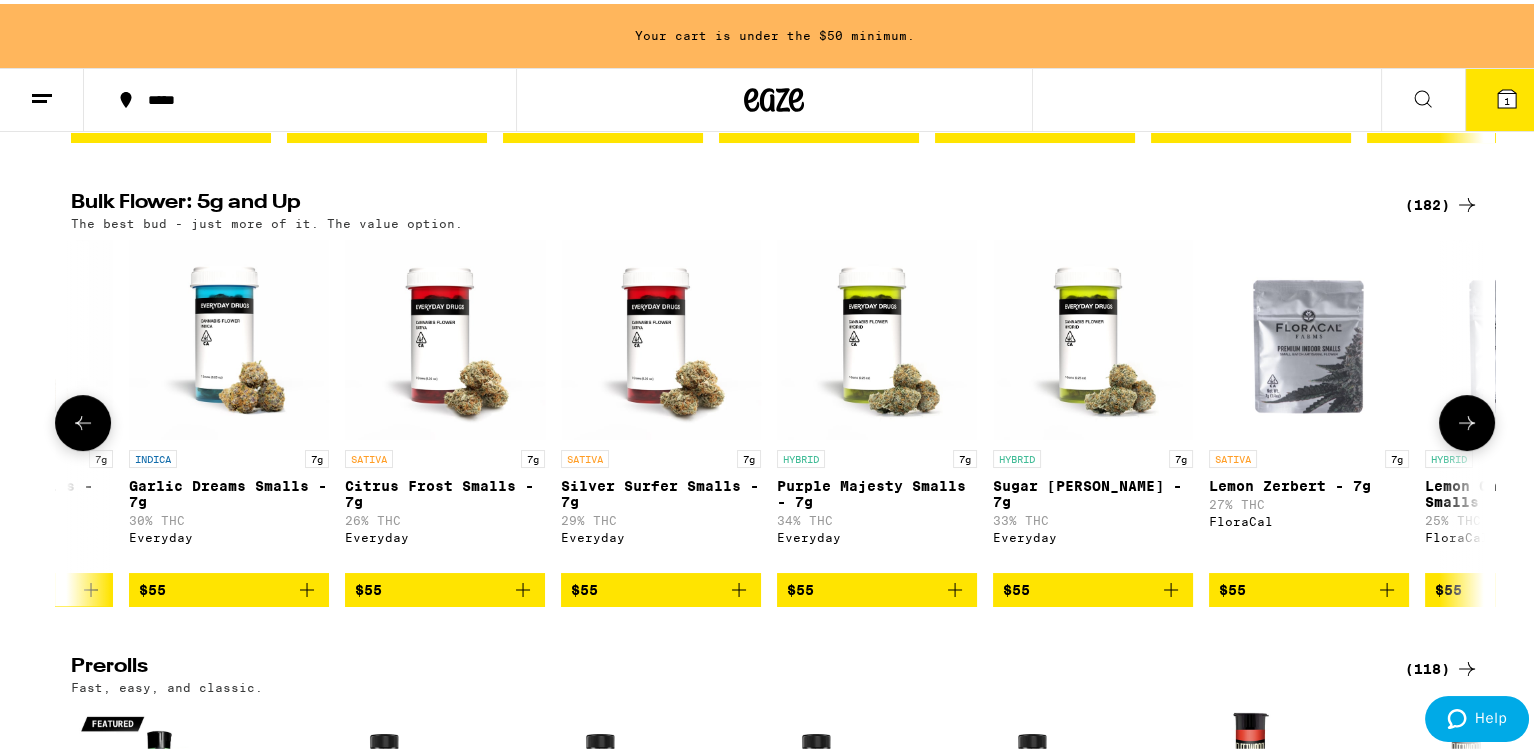 click 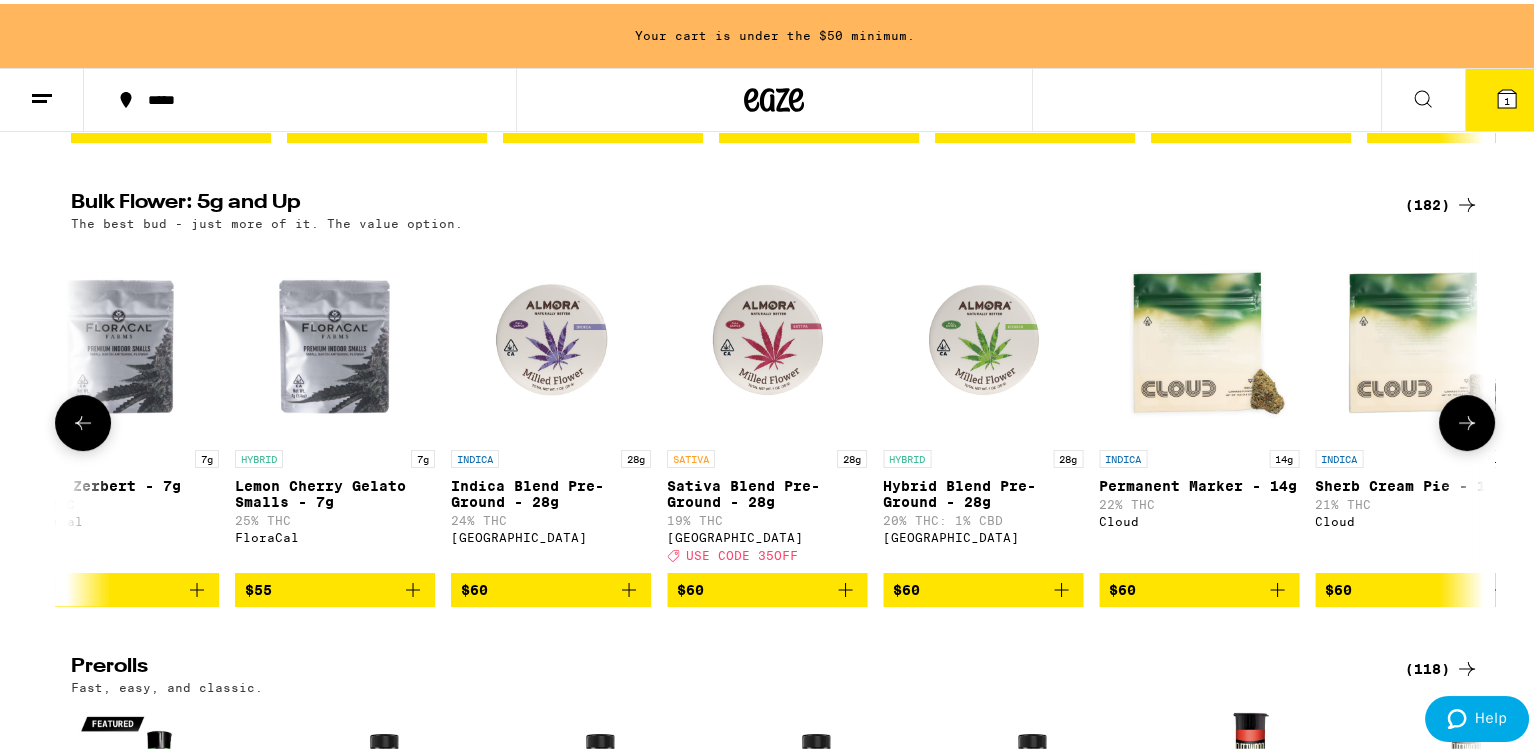 click 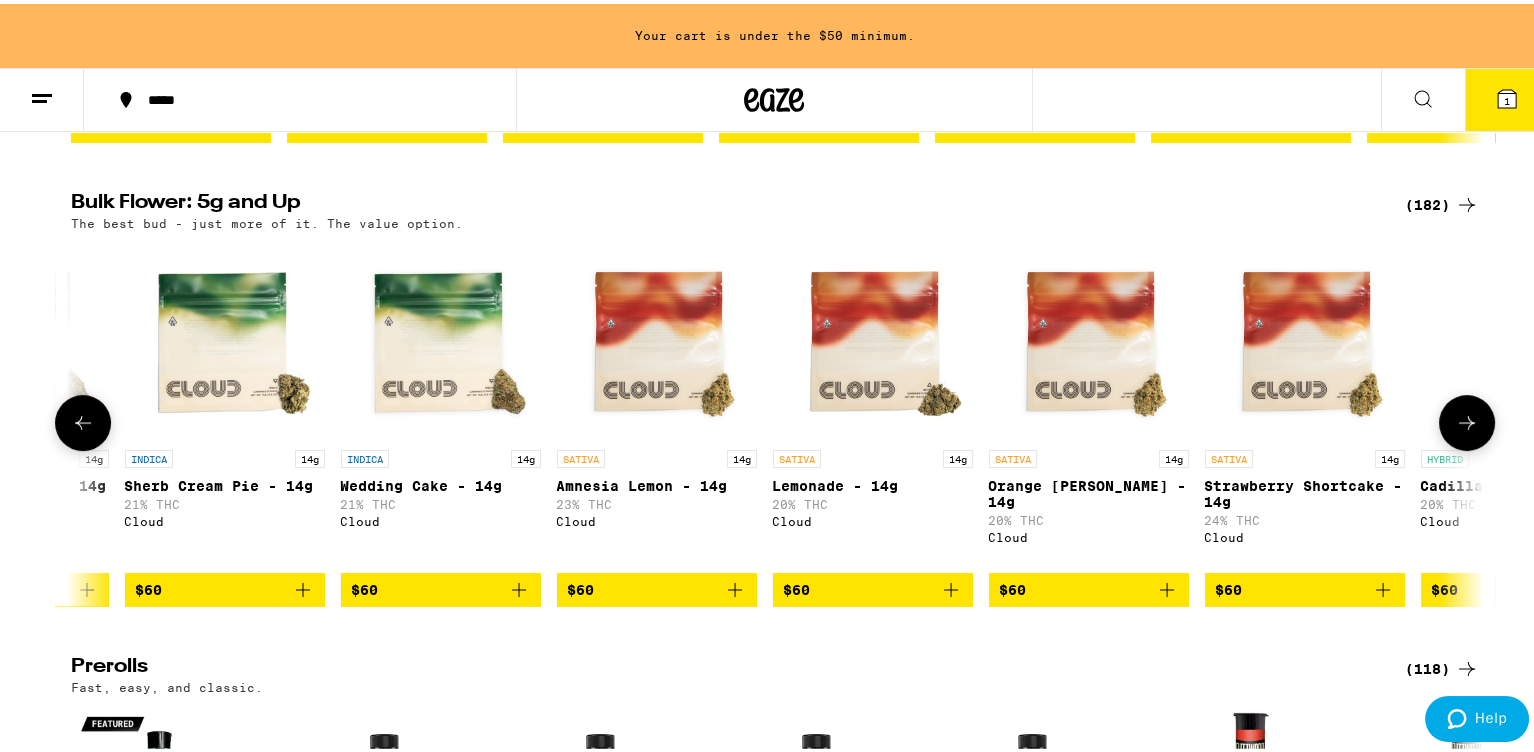 click at bounding box center (83, 419) 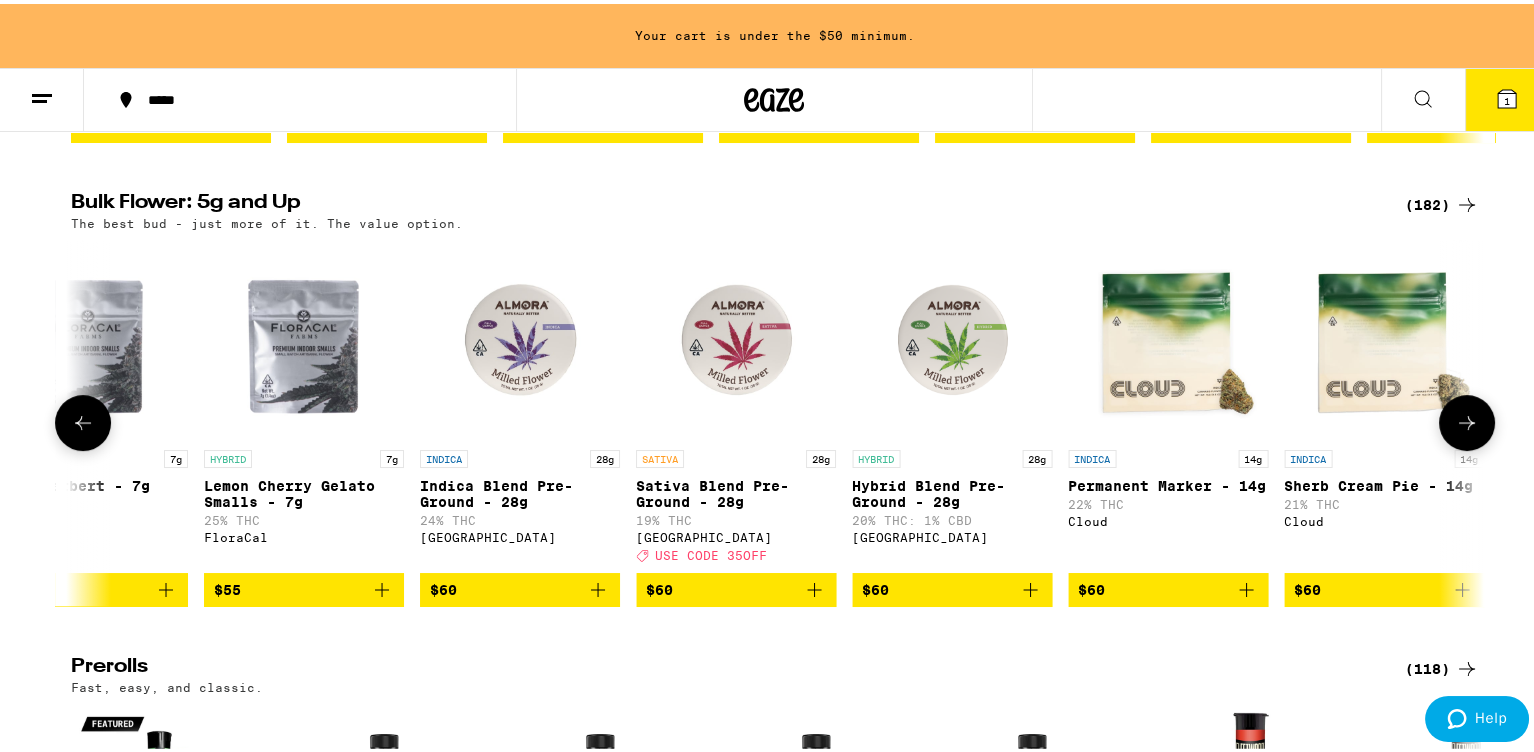 scroll, scrollTop: 0, scrollLeft: 17764, axis: horizontal 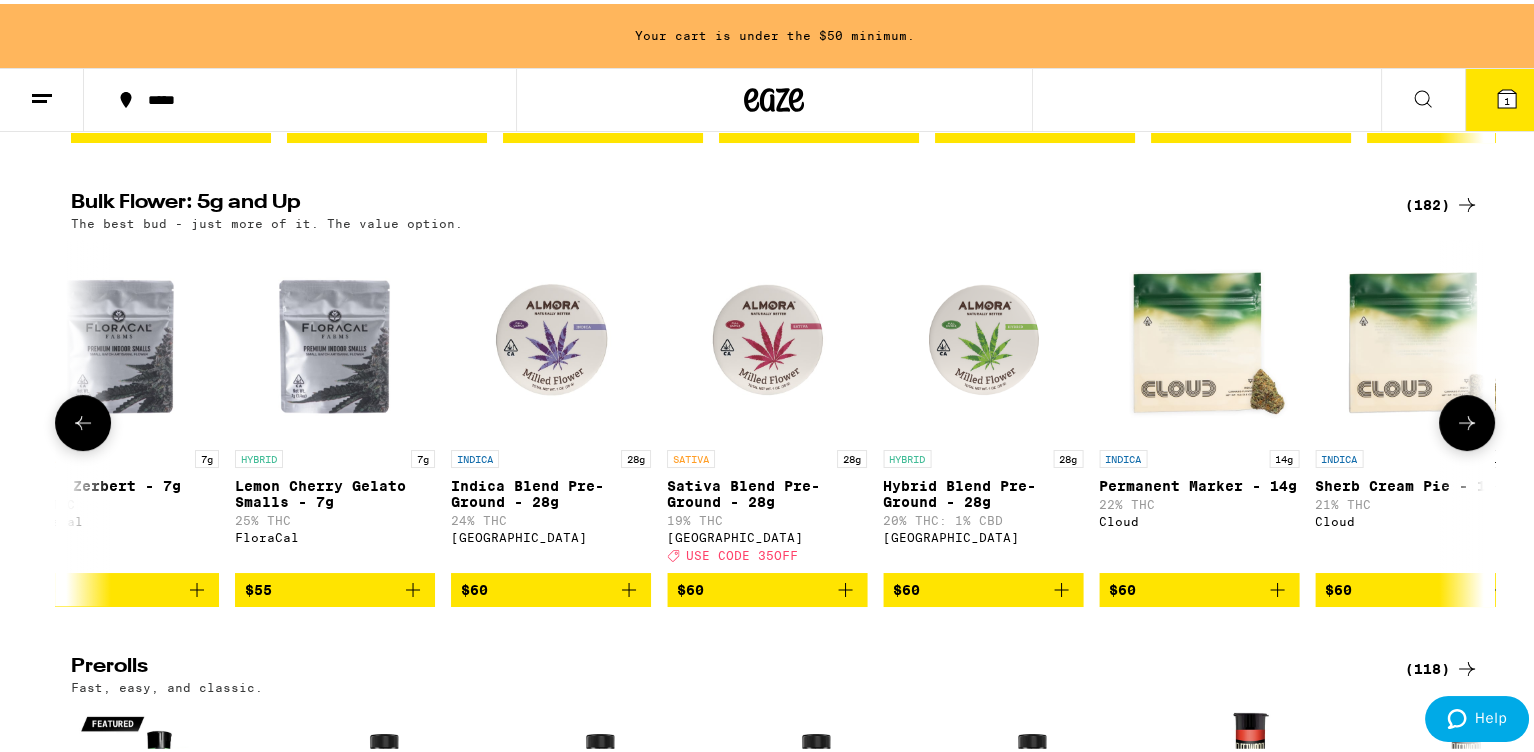 click at bounding box center [1467, 419] 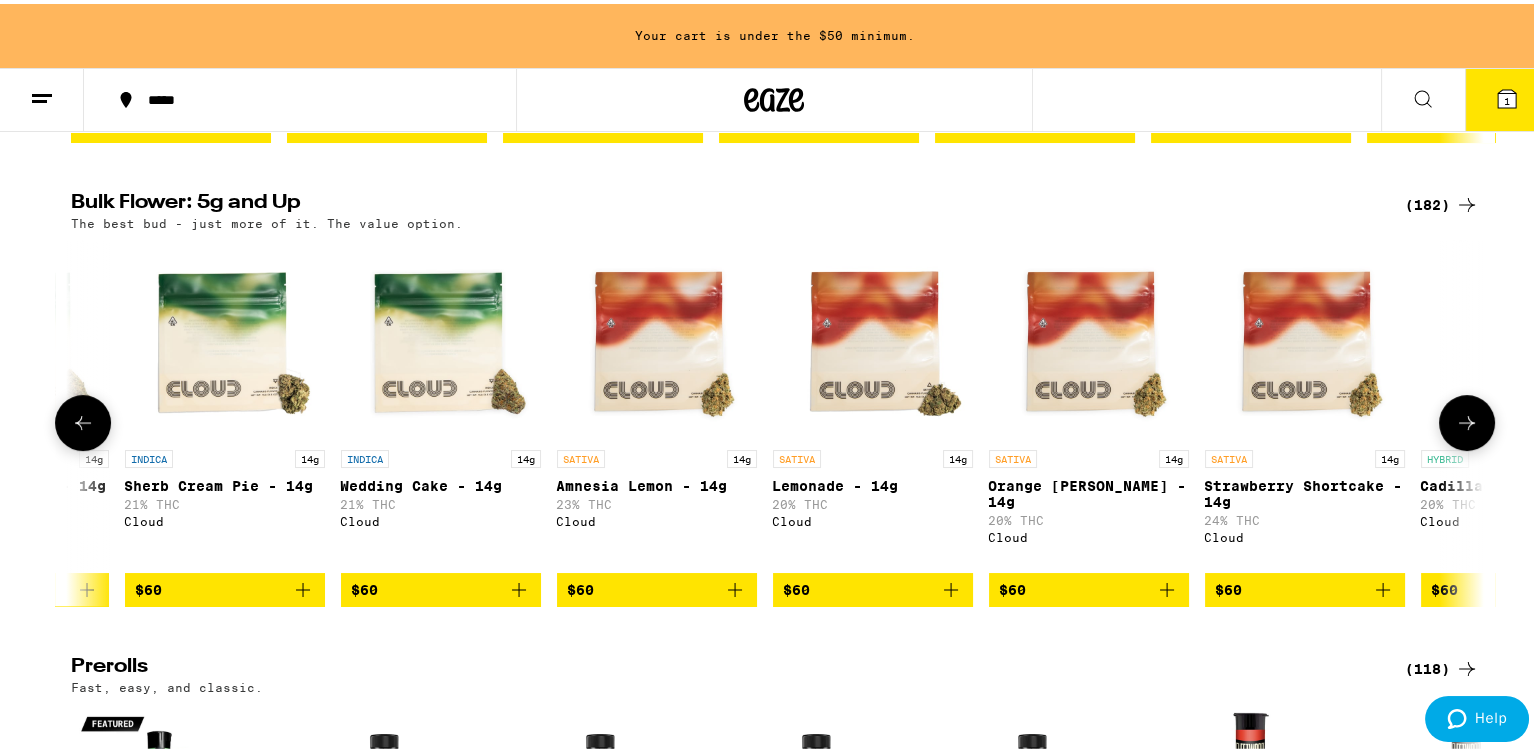 click at bounding box center [1467, 419] 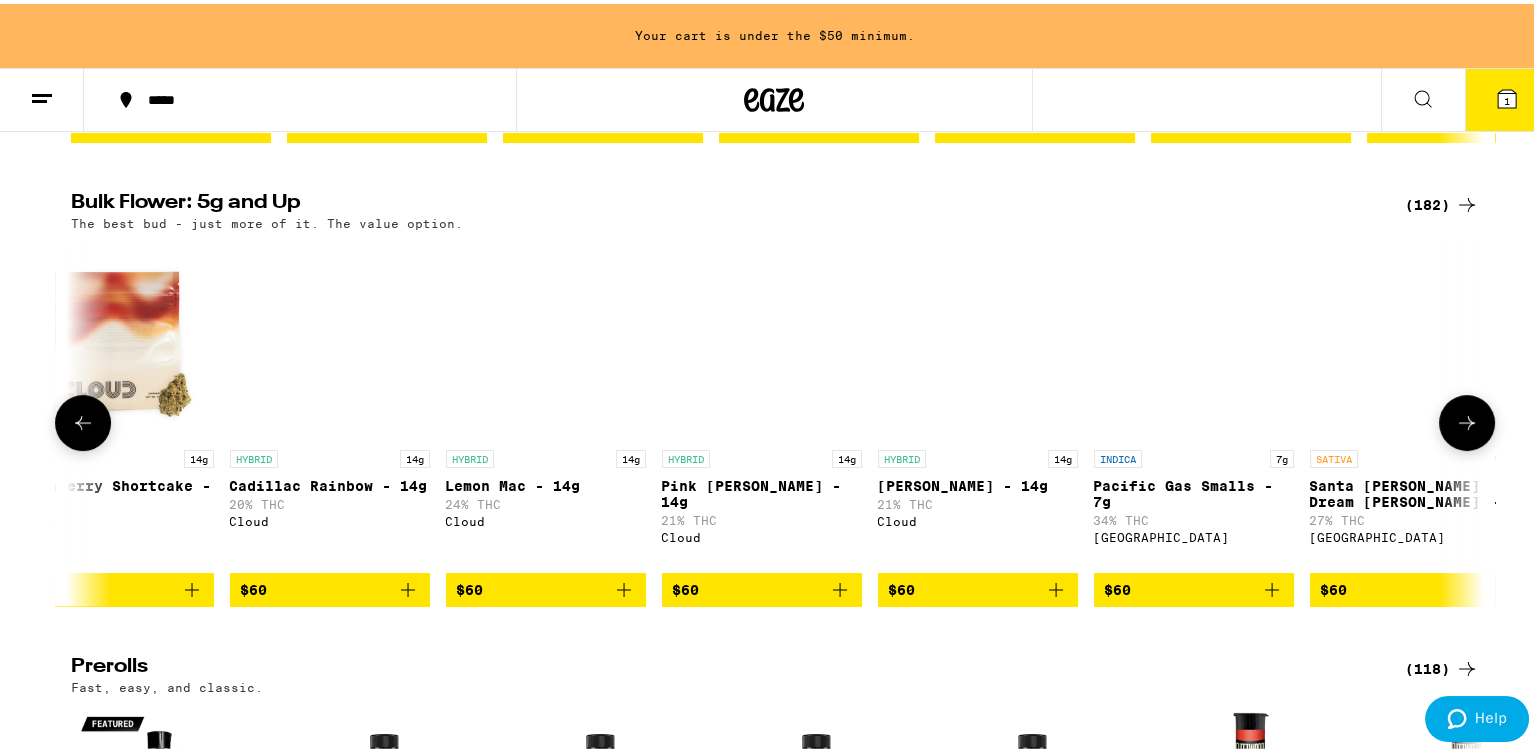 click at bounding box center (1467, 419) 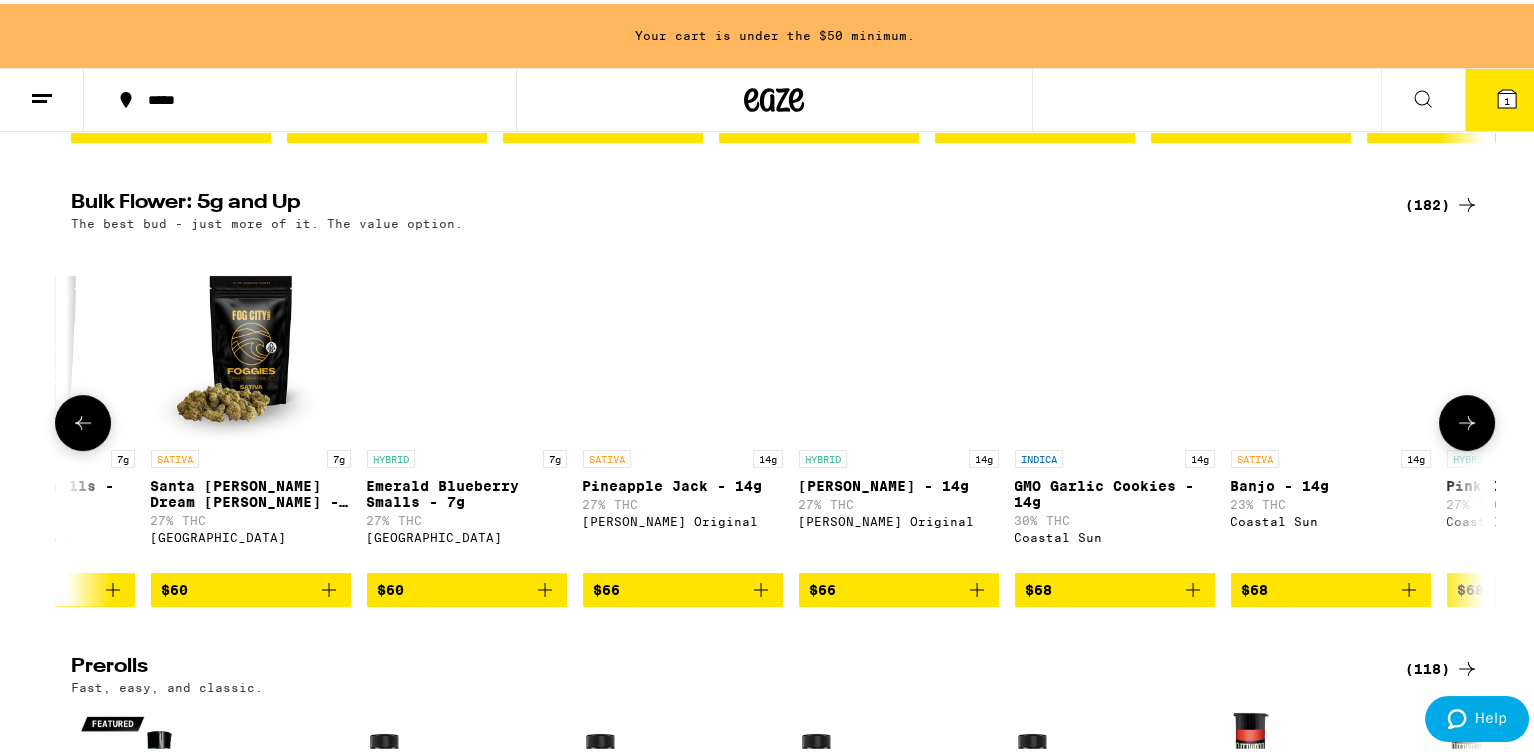 scroll, scrollTop: 0, scrollLeft: 21335, axis: horizontal 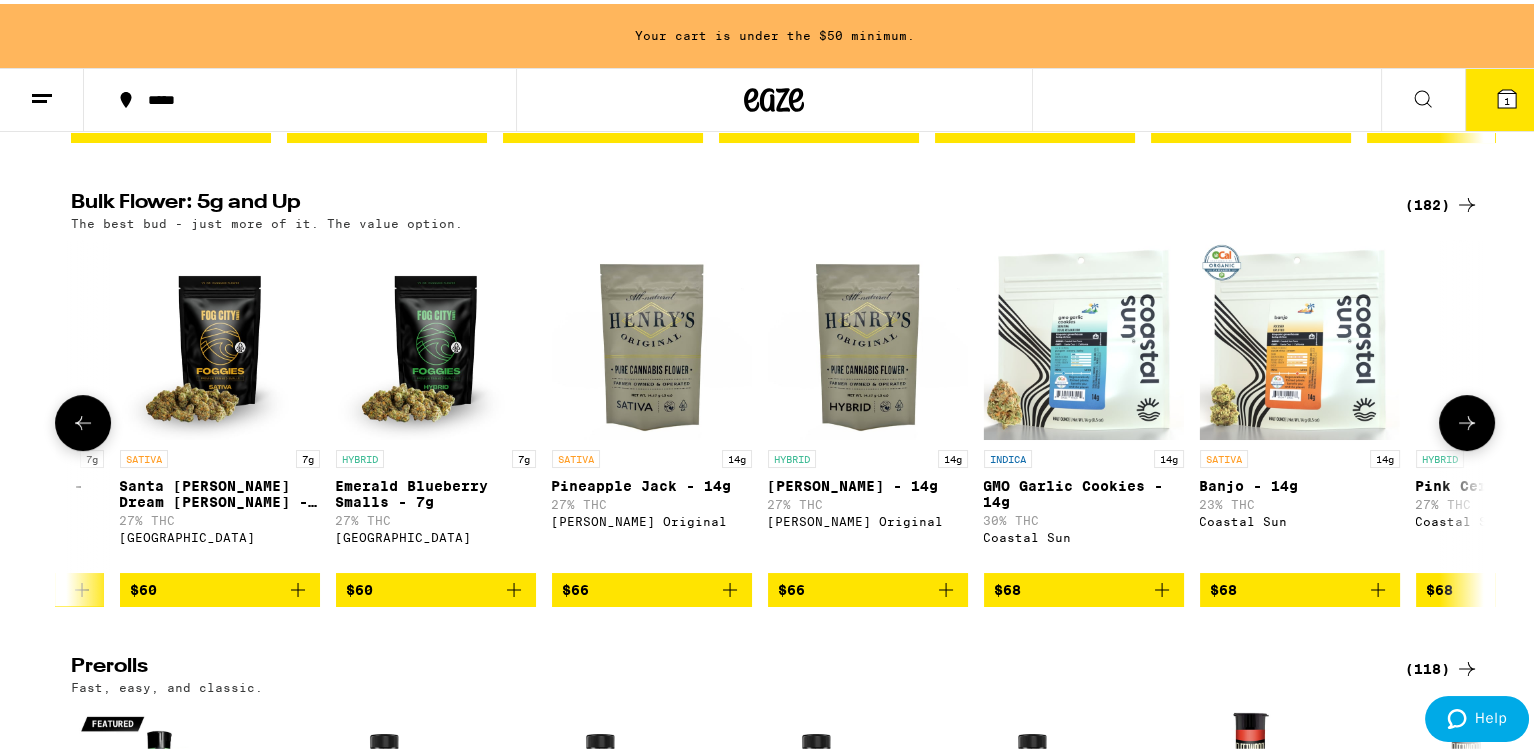 click at bounding box center [1467, 419] 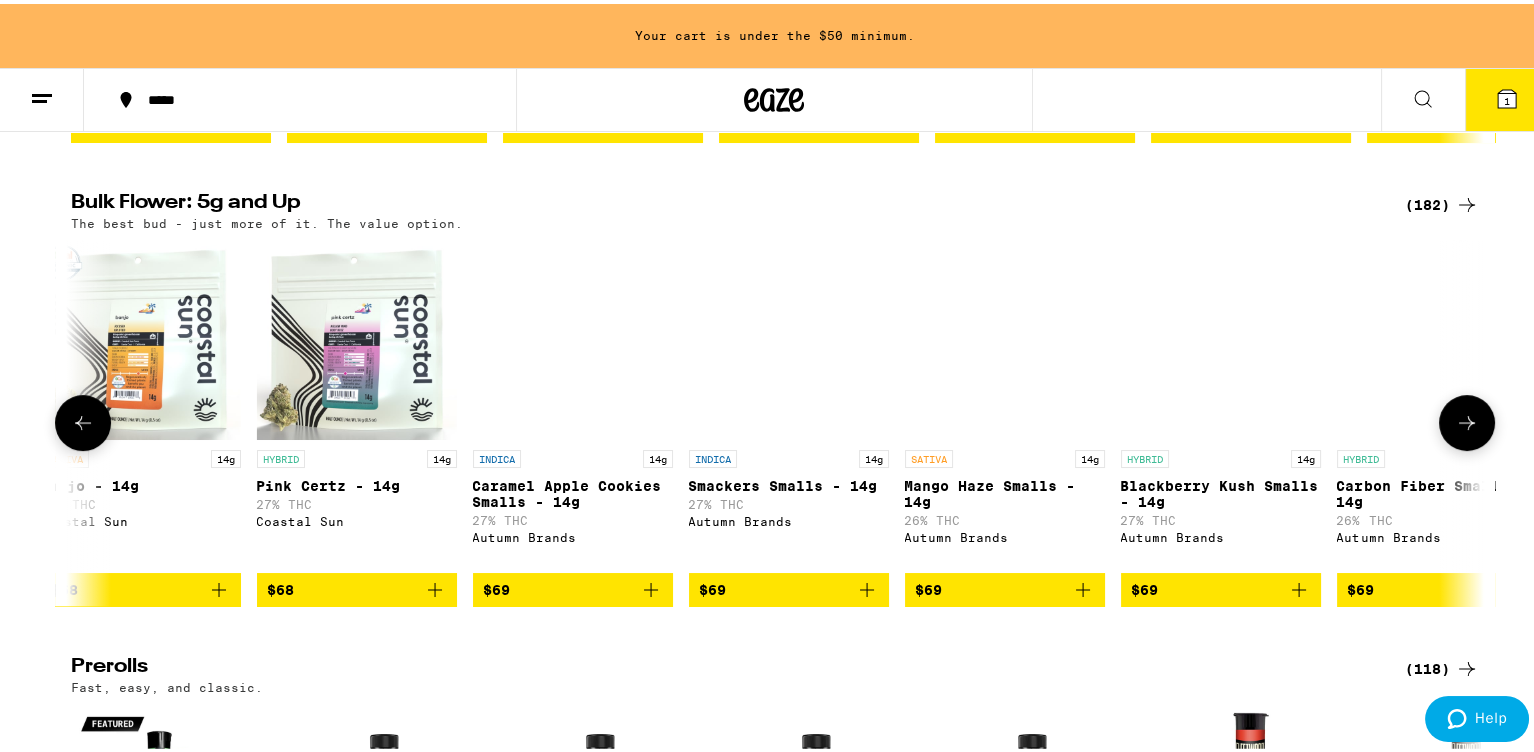 scroll, scrollTop: 0, scrollLeft: 22525, axis: horizontal 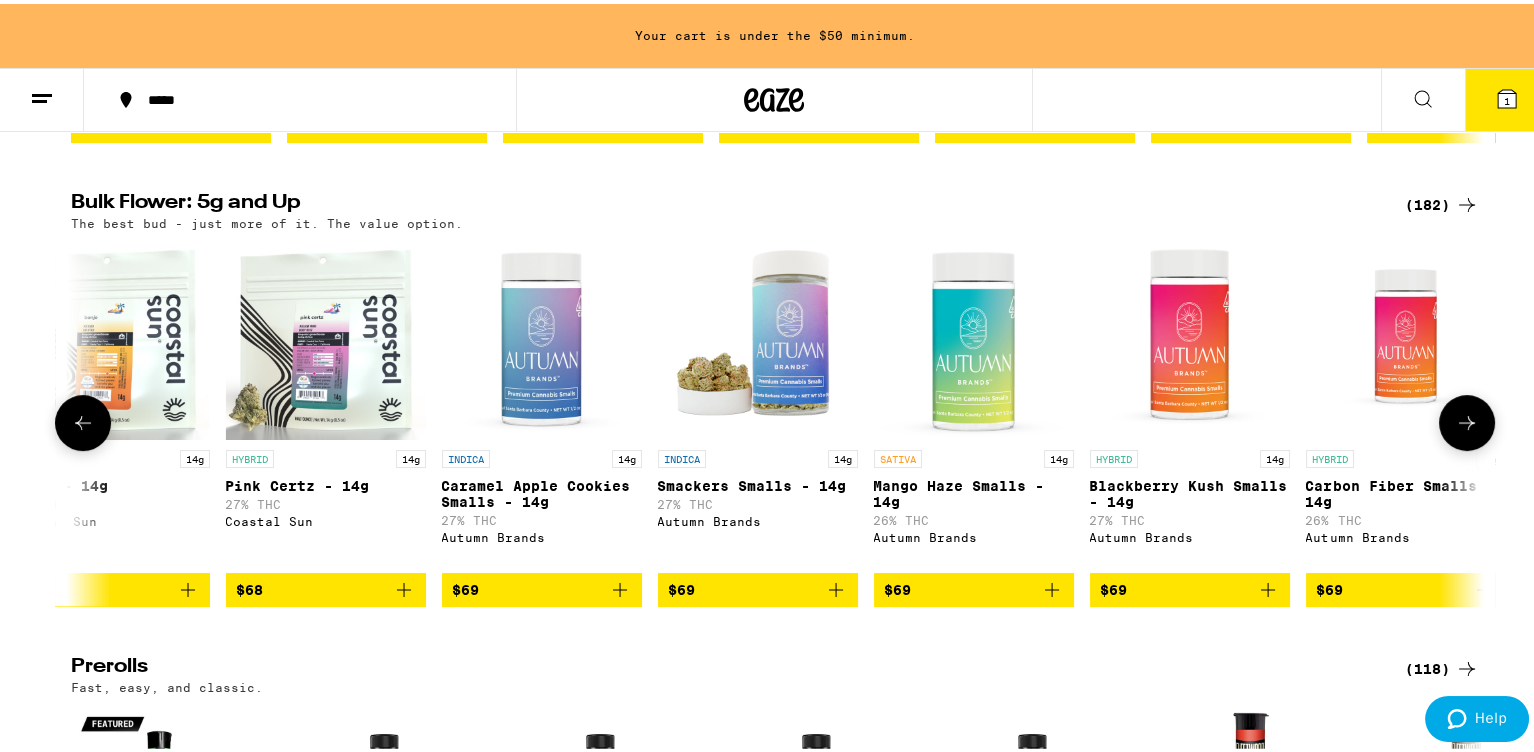 click at bounding box center [83, 419] 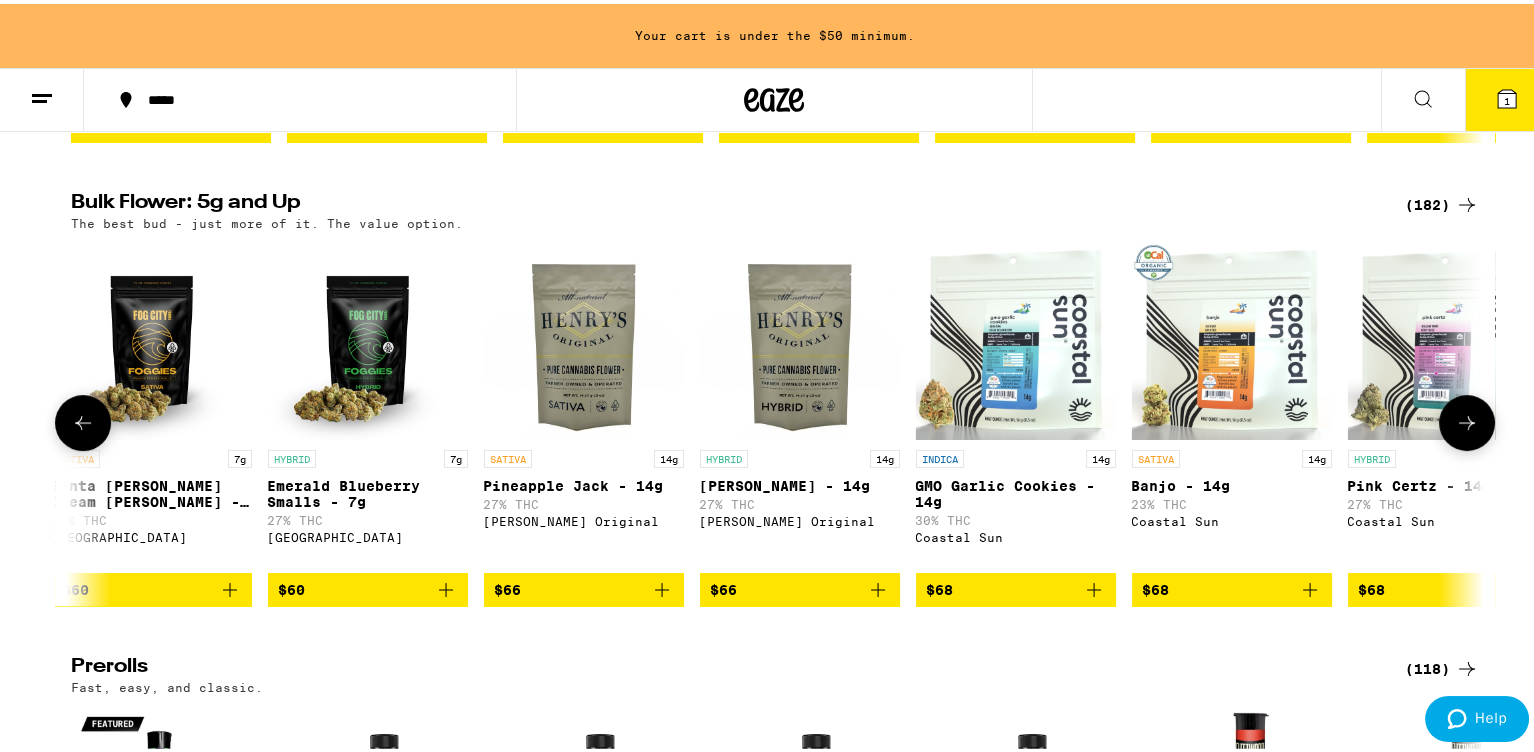 scroll, scrollTop: 0, scrollLeft: 21335, axis: horizontal 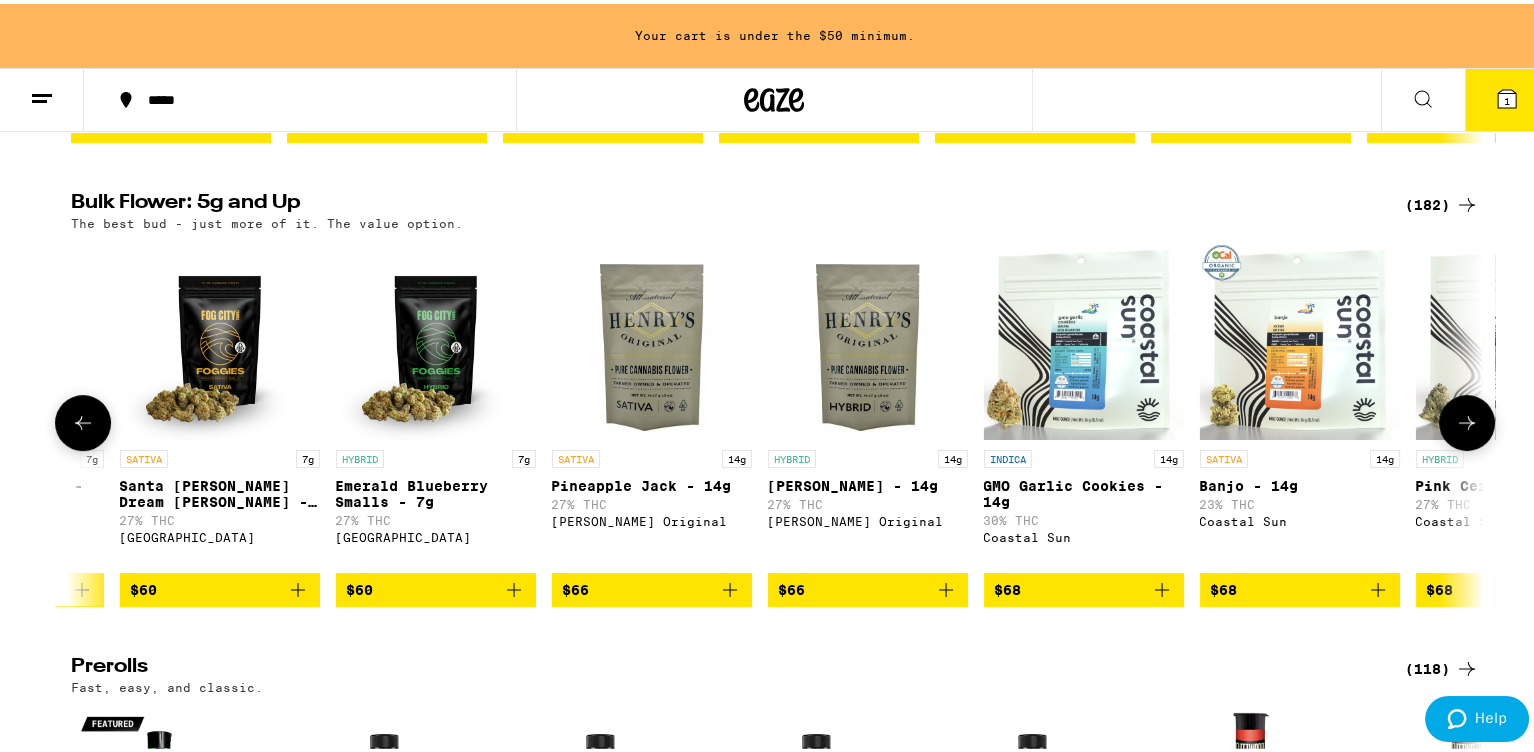 click 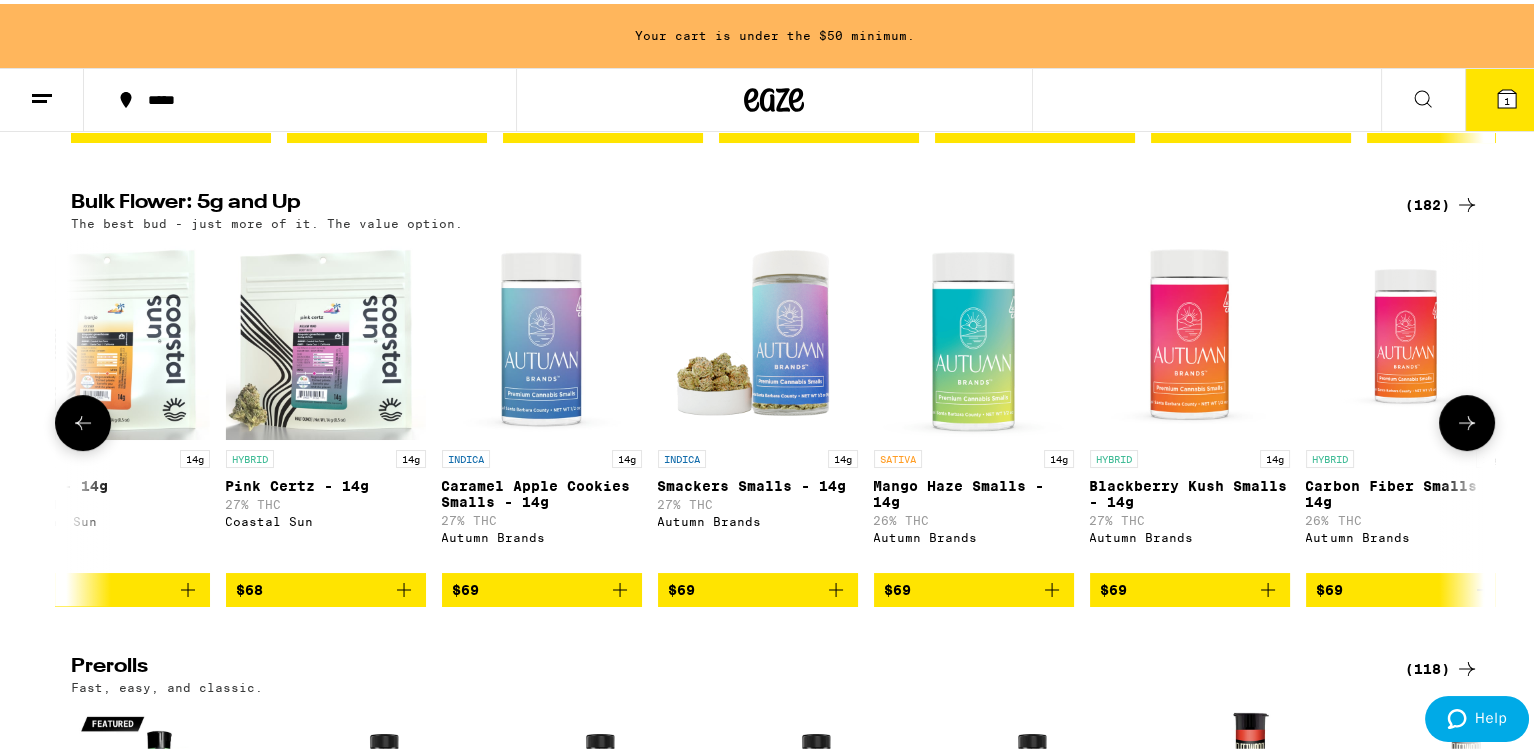 click 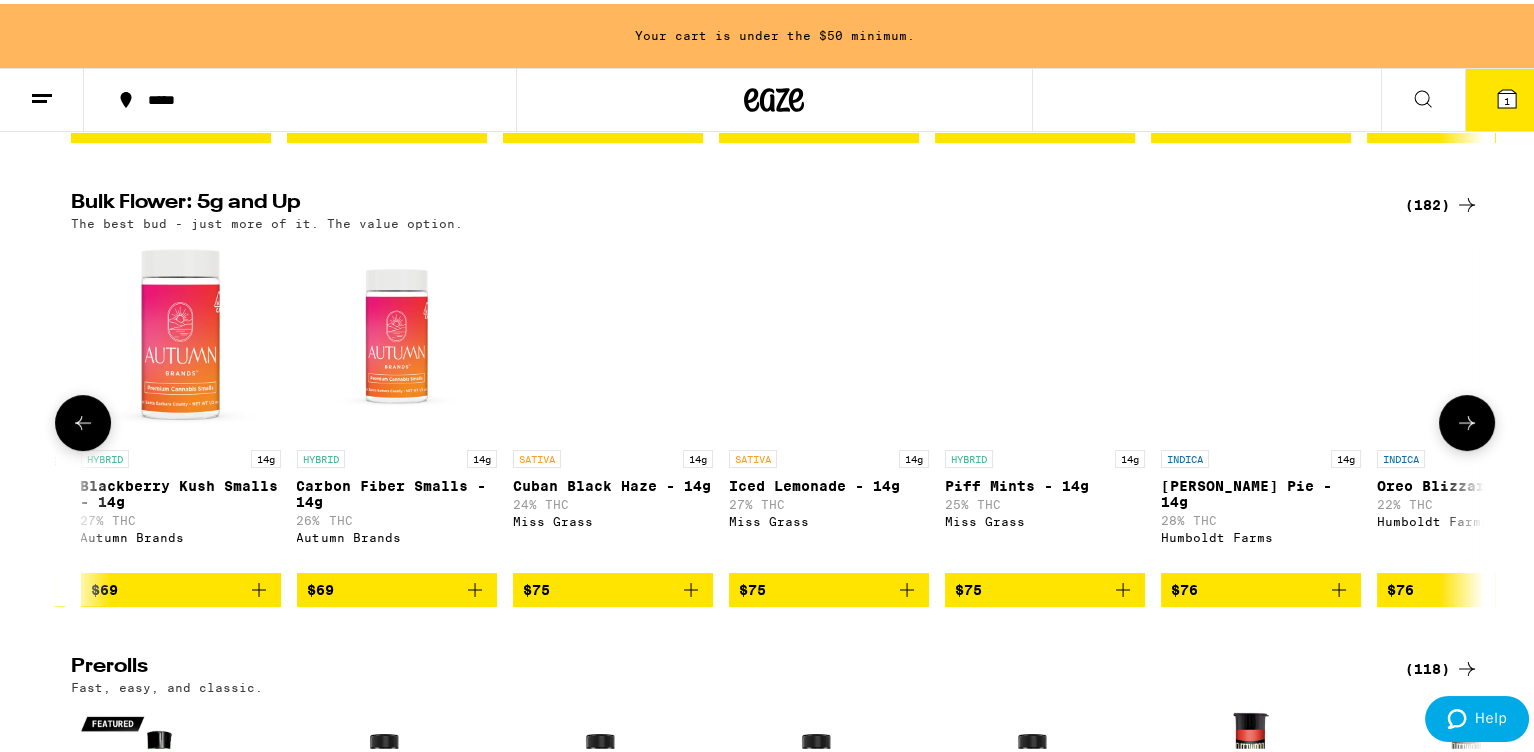 scroll, scrollTop: 0, scrollLeft: 23716, axis: horizontal 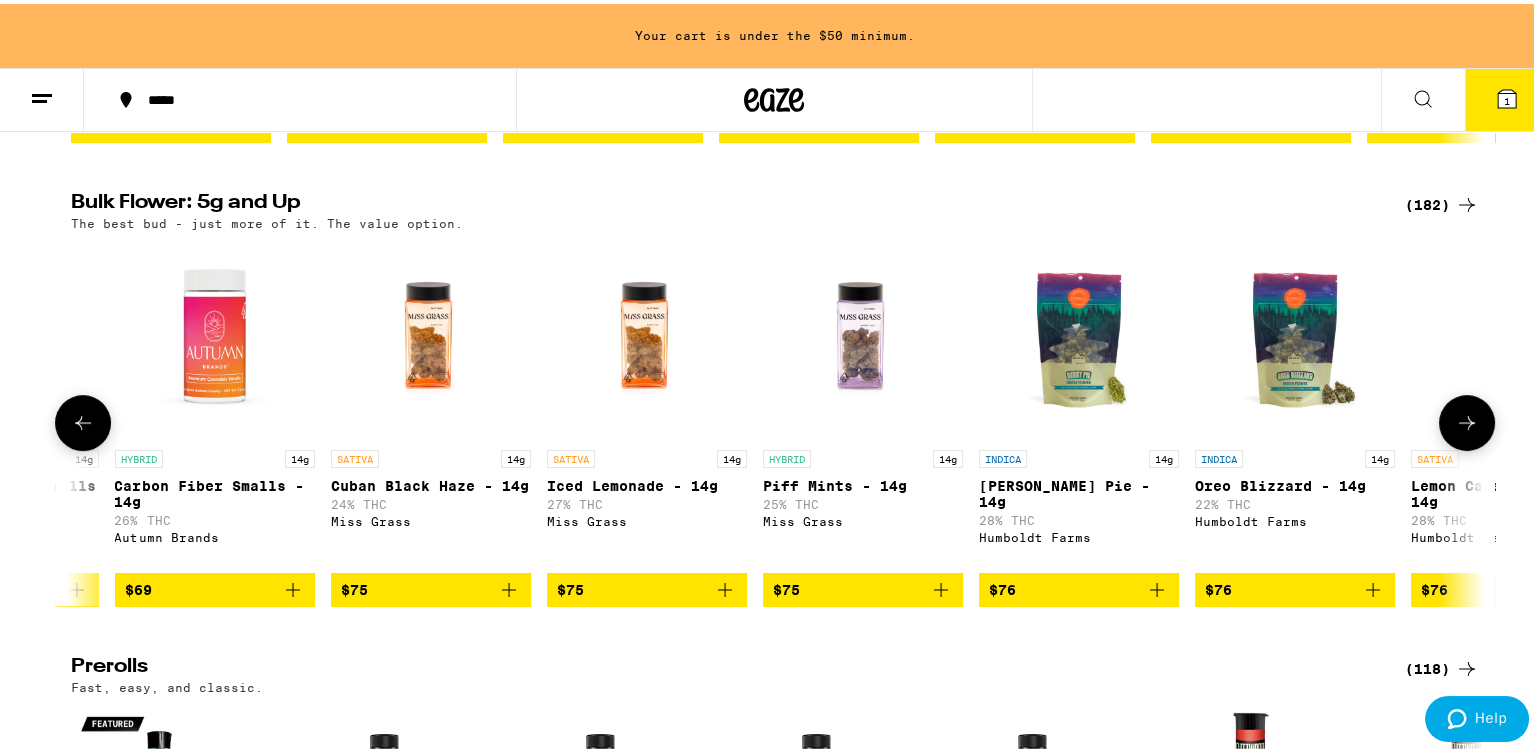 drag, startPoint x: 1464, startPoint y: 438, endPoint x: 1463, endPoint y: 450, distance: 12.0415945 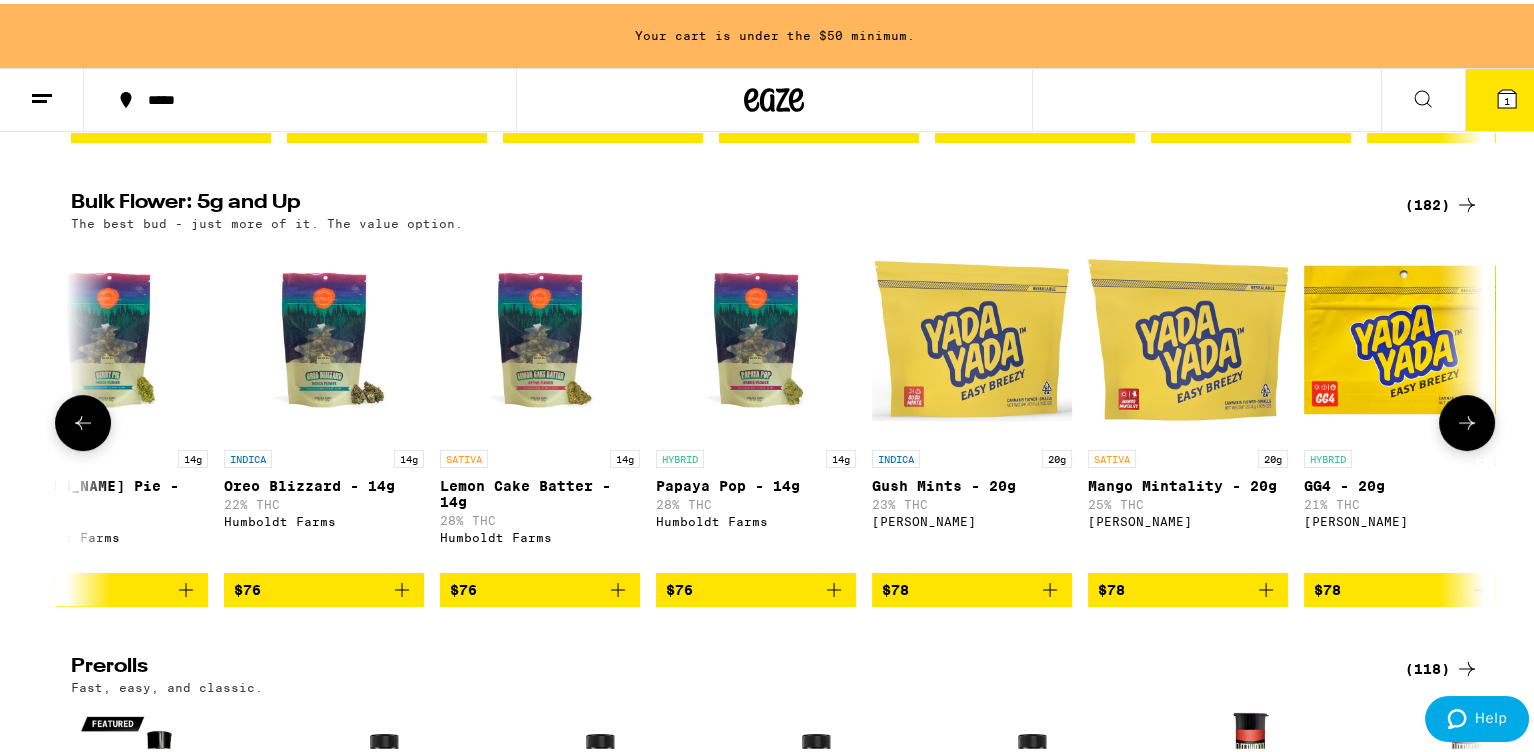 scroll, scrollTop: 0, scrollLeft: 24906, axis: horizontal 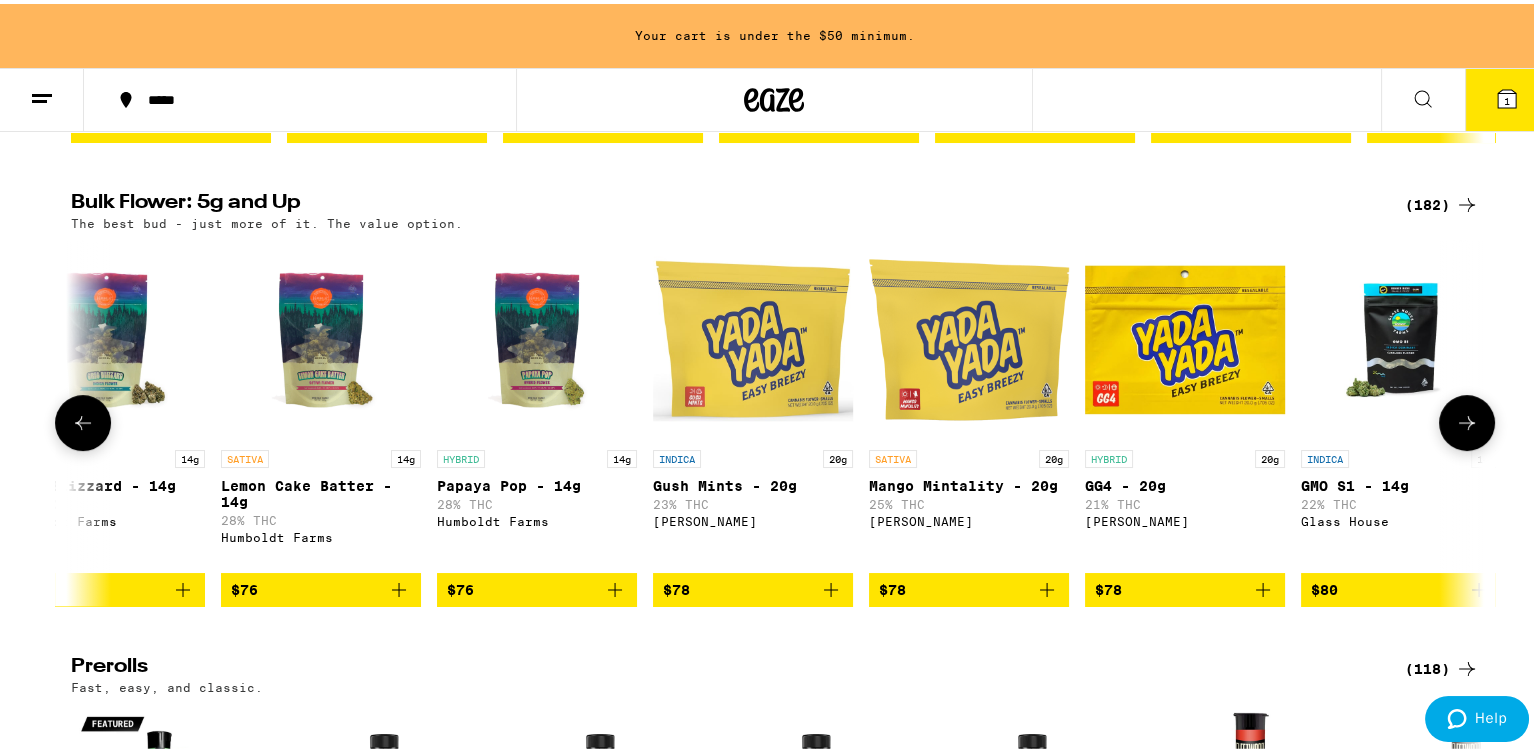 click 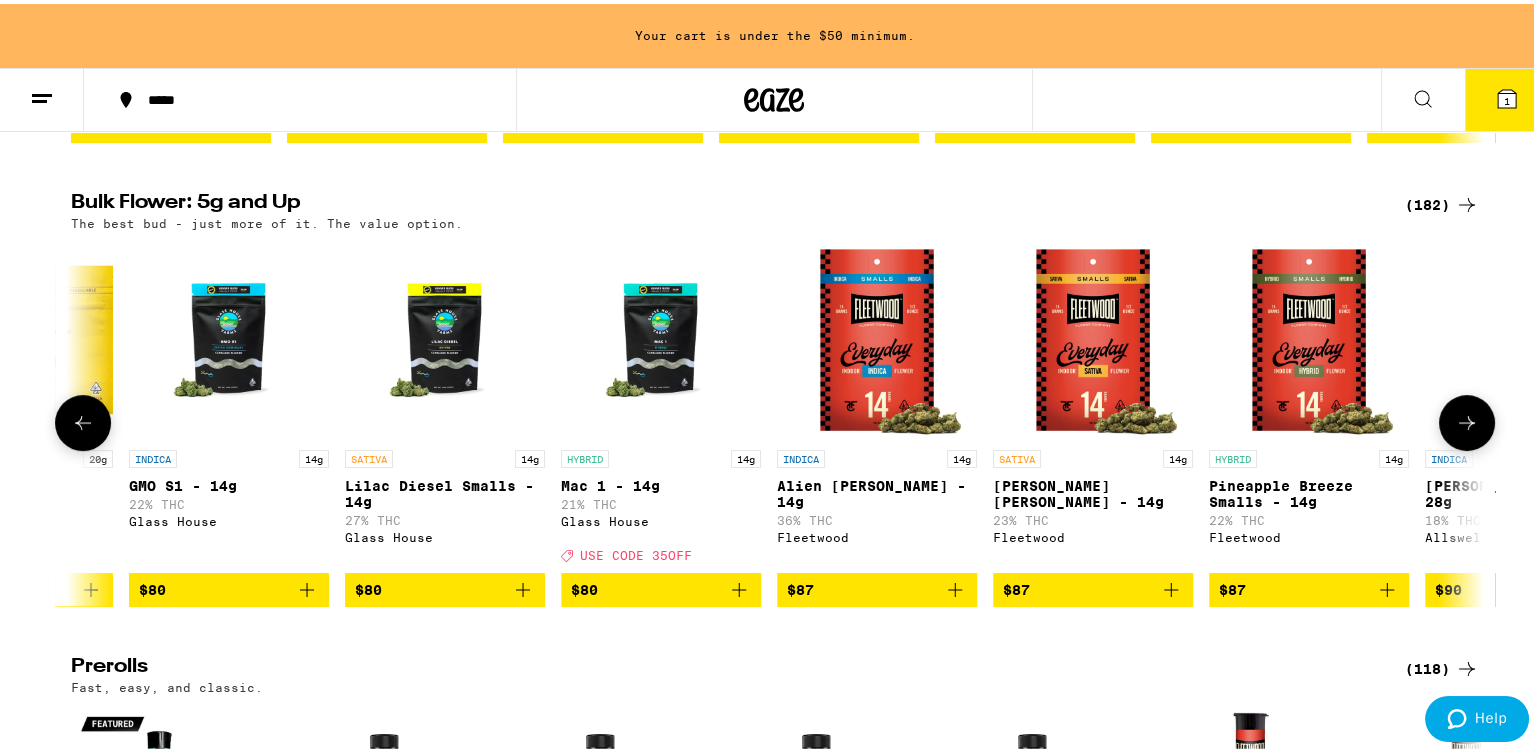 scroll, scrollTop: 0, scrollLeft: 26096, axis: horizontal 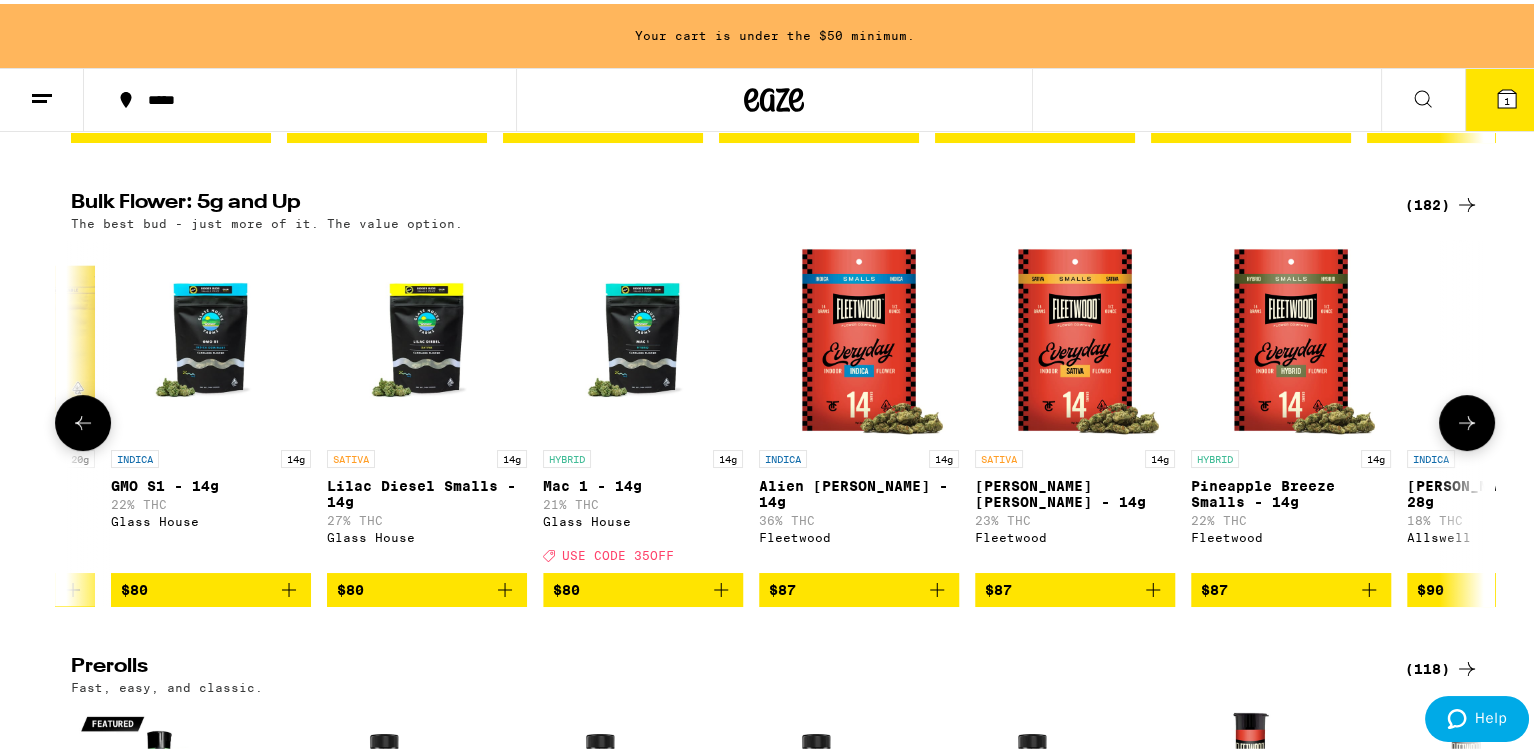 click 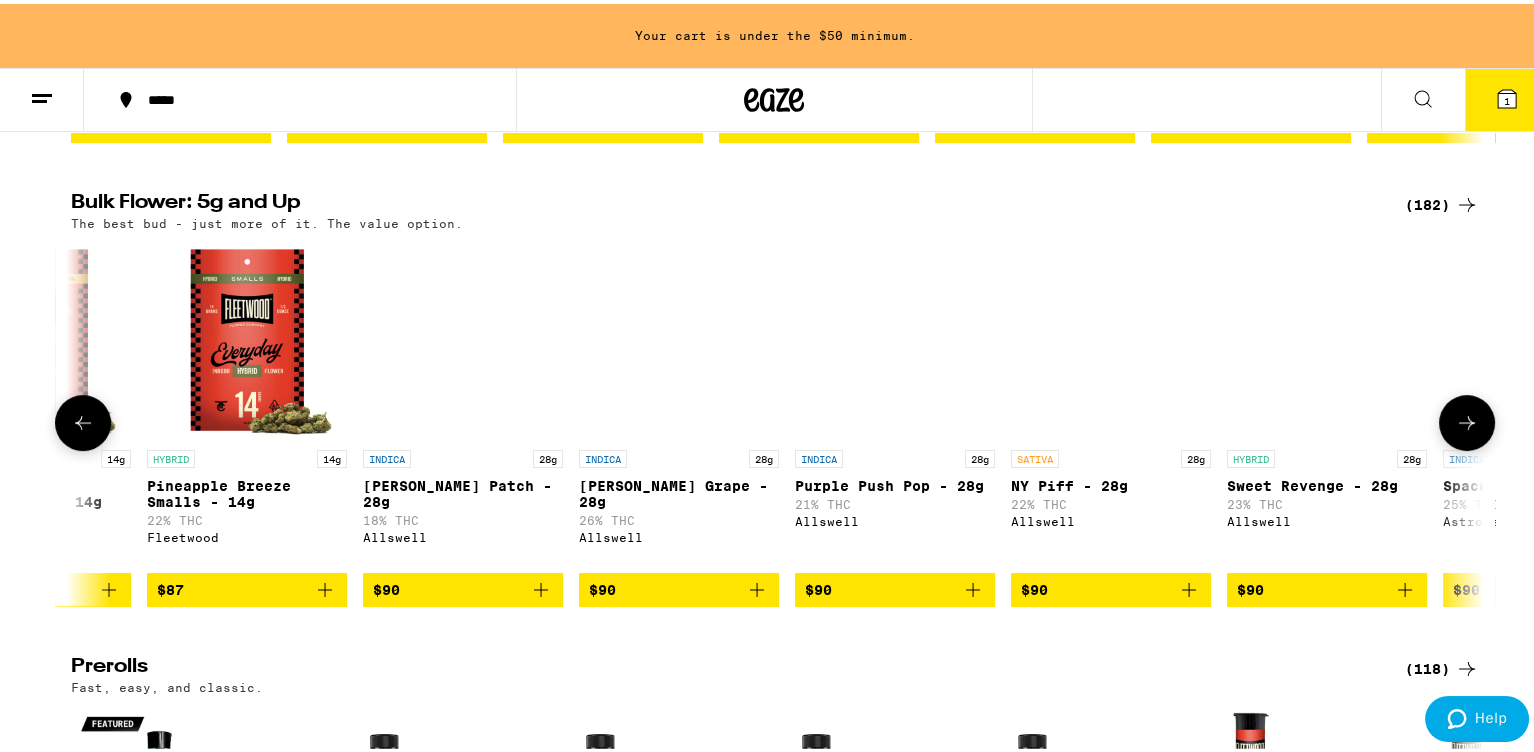 scroll, scrollTop: 0, scrollLeft: 27287, axis: horizontal 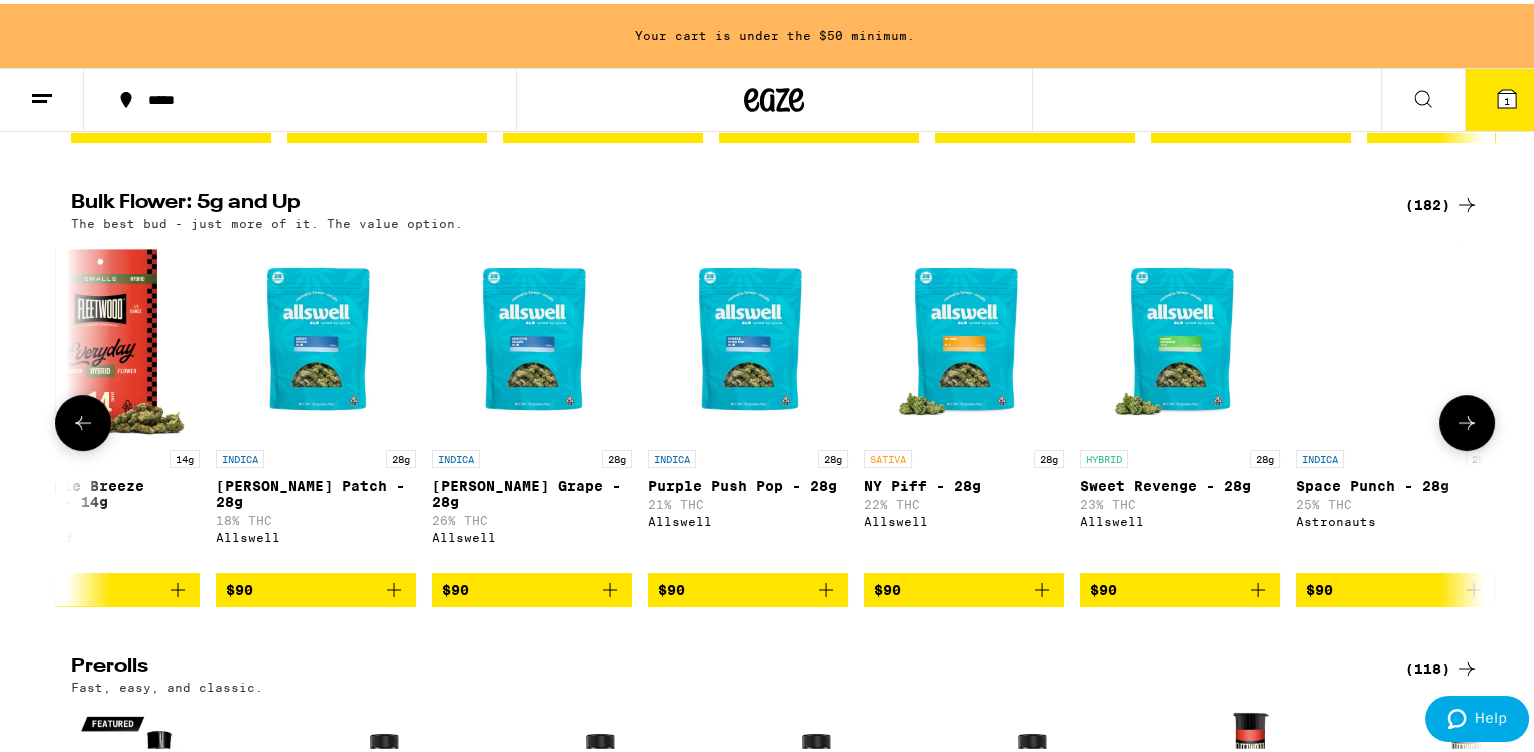 click at bounding box center (1467, 419) 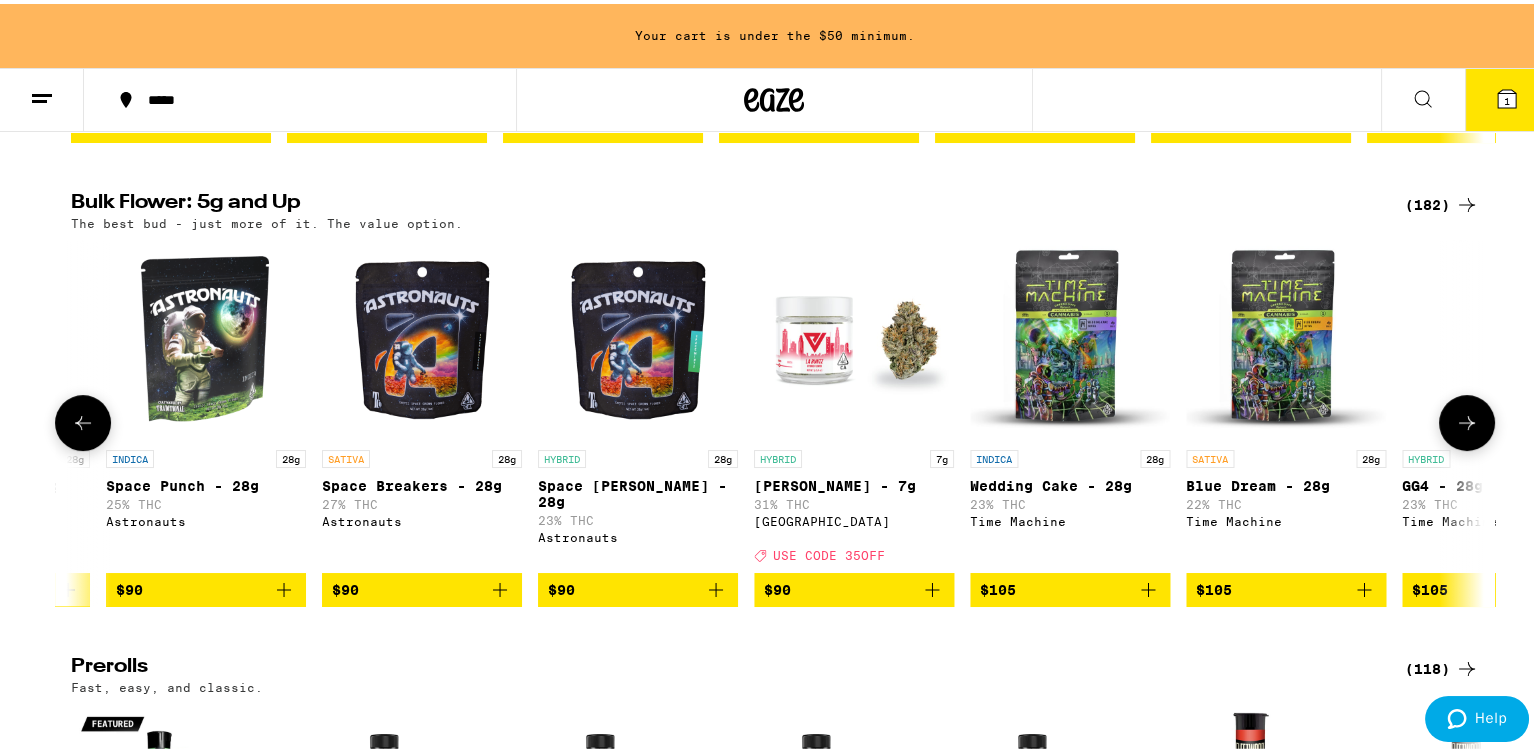 click at bounding box center [1467, 419] 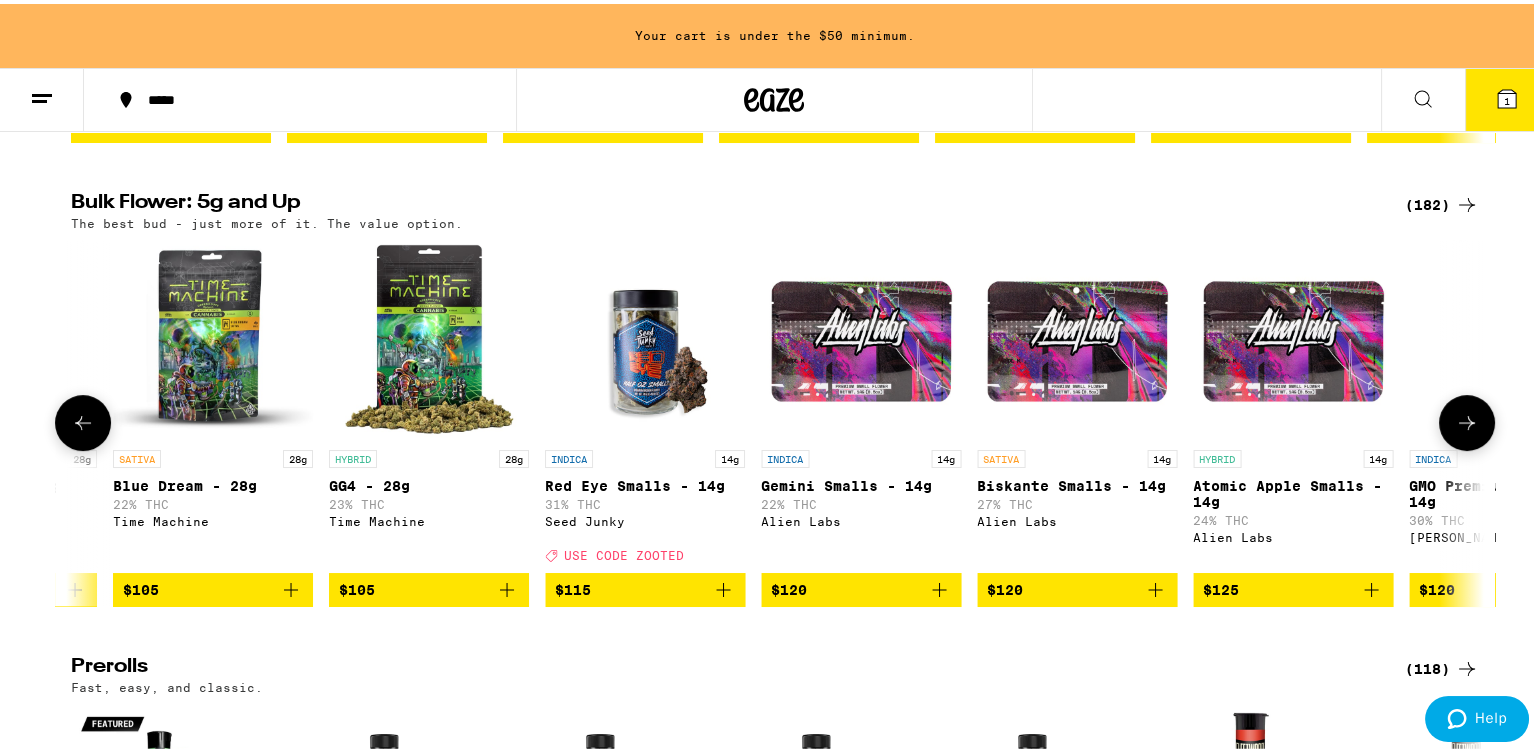 scroll, scrollTop: 0, scrollLeft: 29667, axis: horizontal 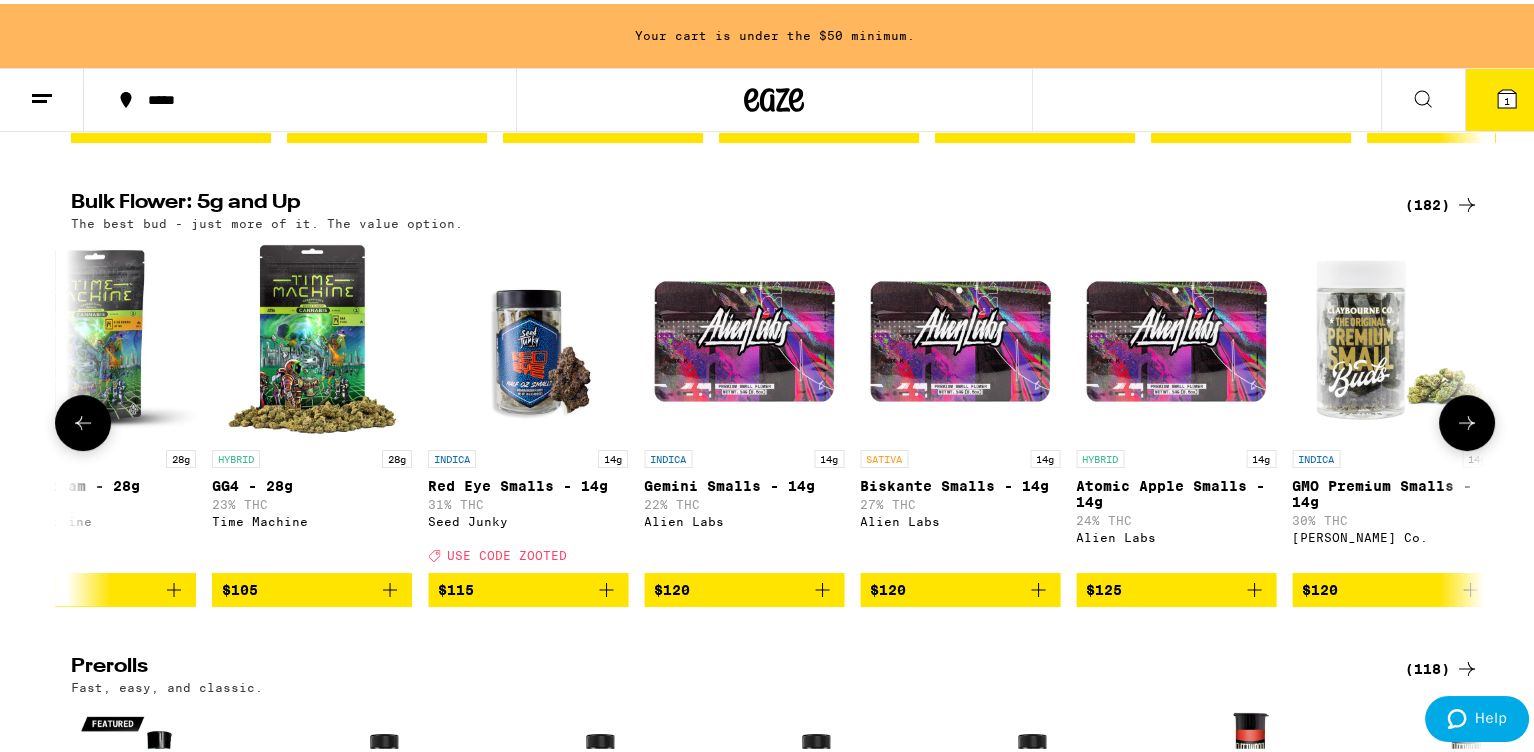 click 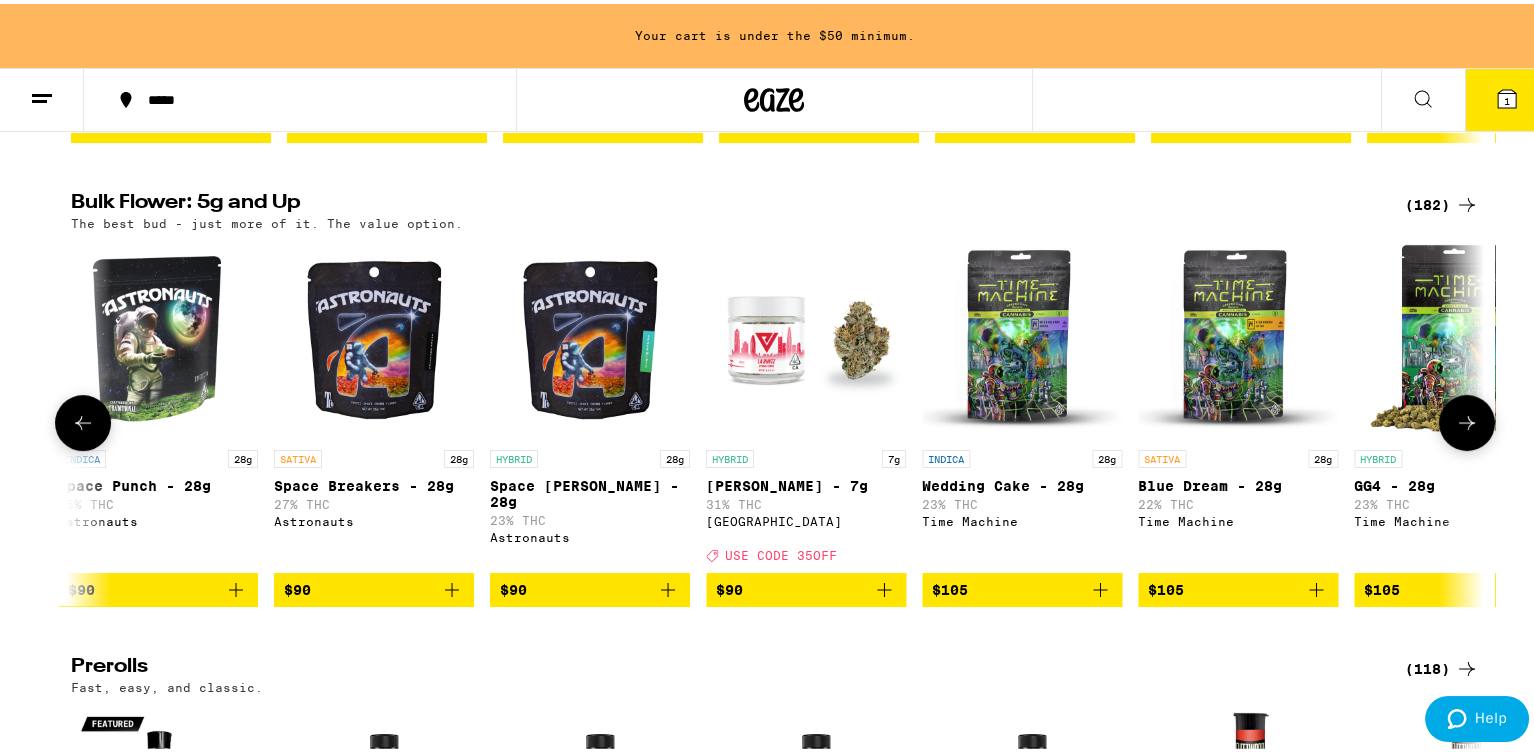 scroll, scrollTop: 0, scrollLeft: 28477, axis: horizontal 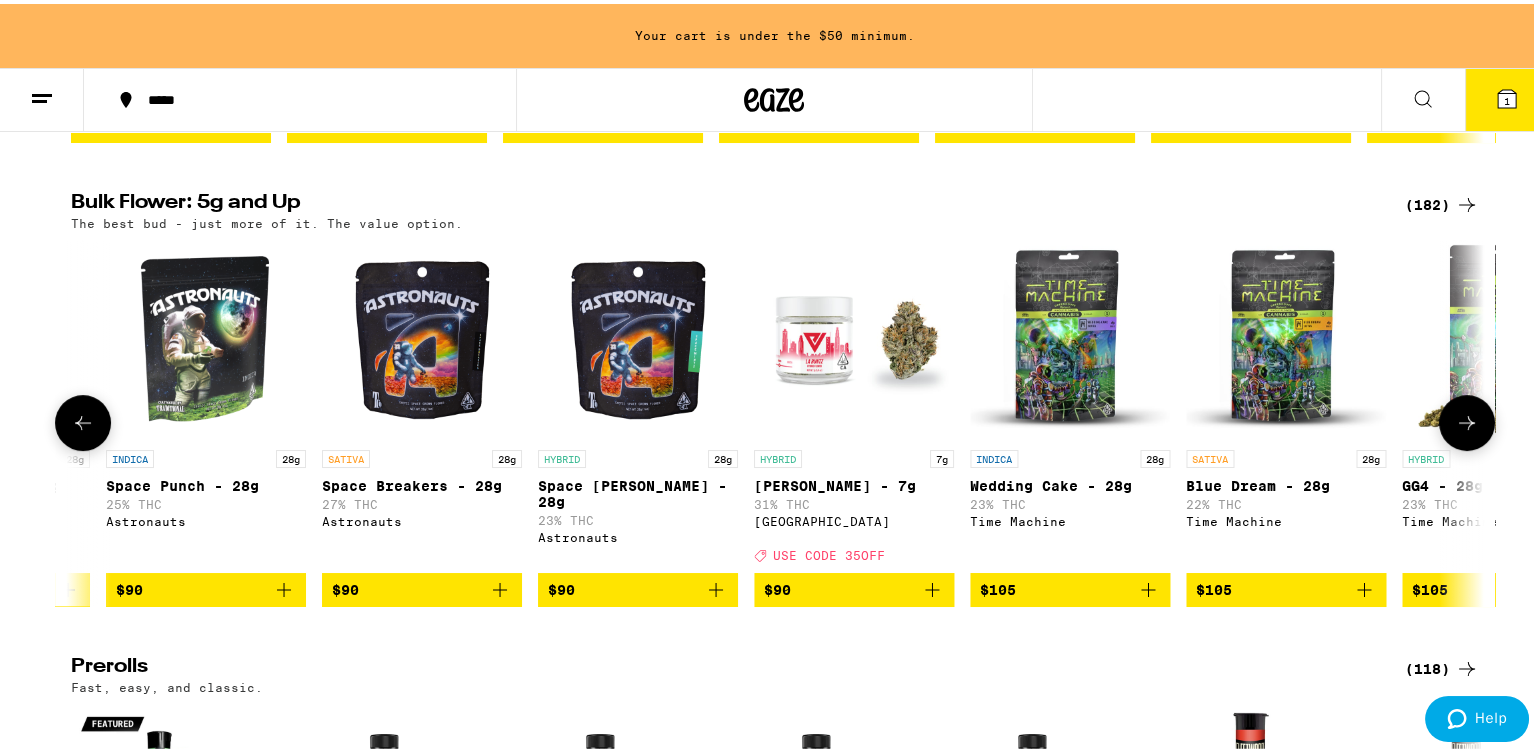 click at bounding box center (1467, 419) 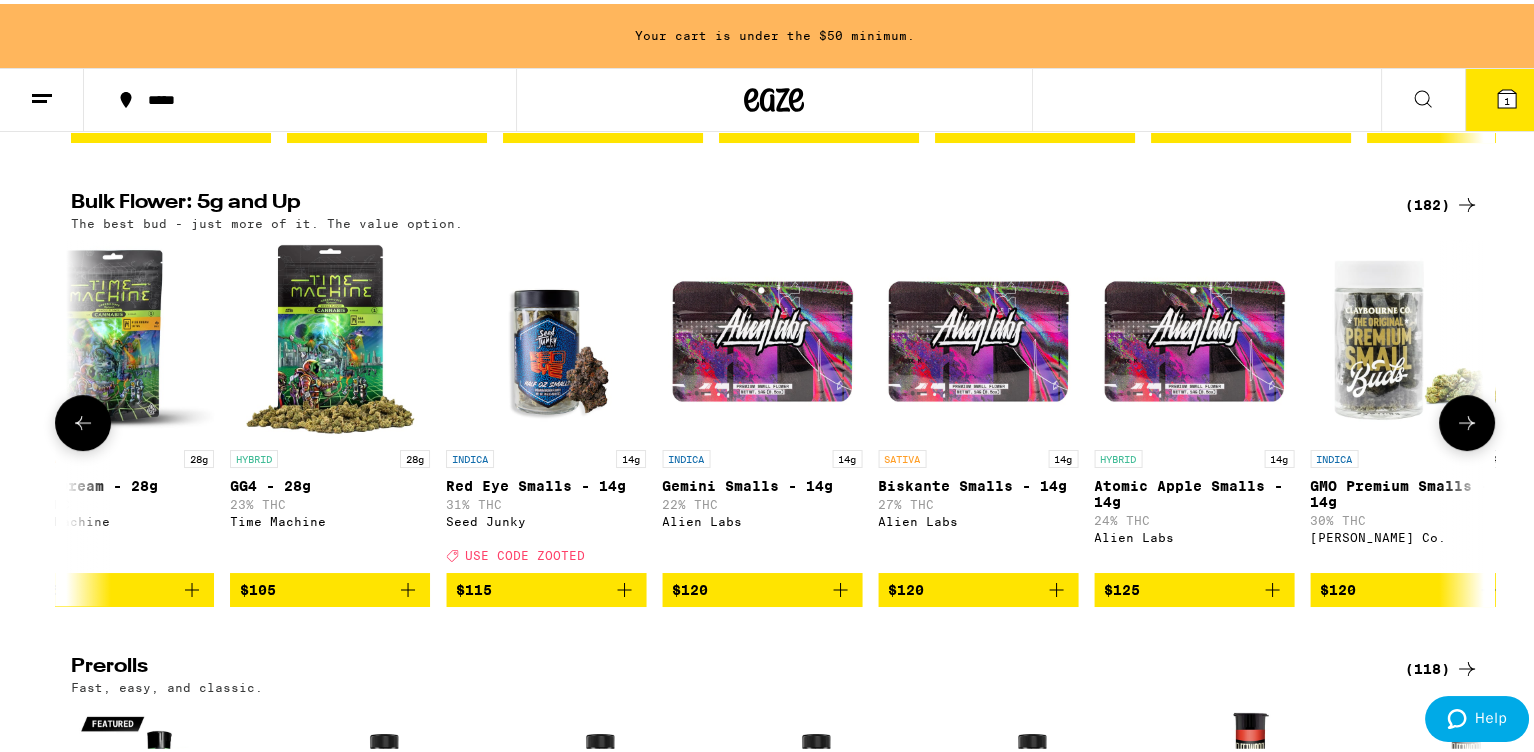 scroll, scrollTop: 0, scrollLeft: 29667, axis: horizontal 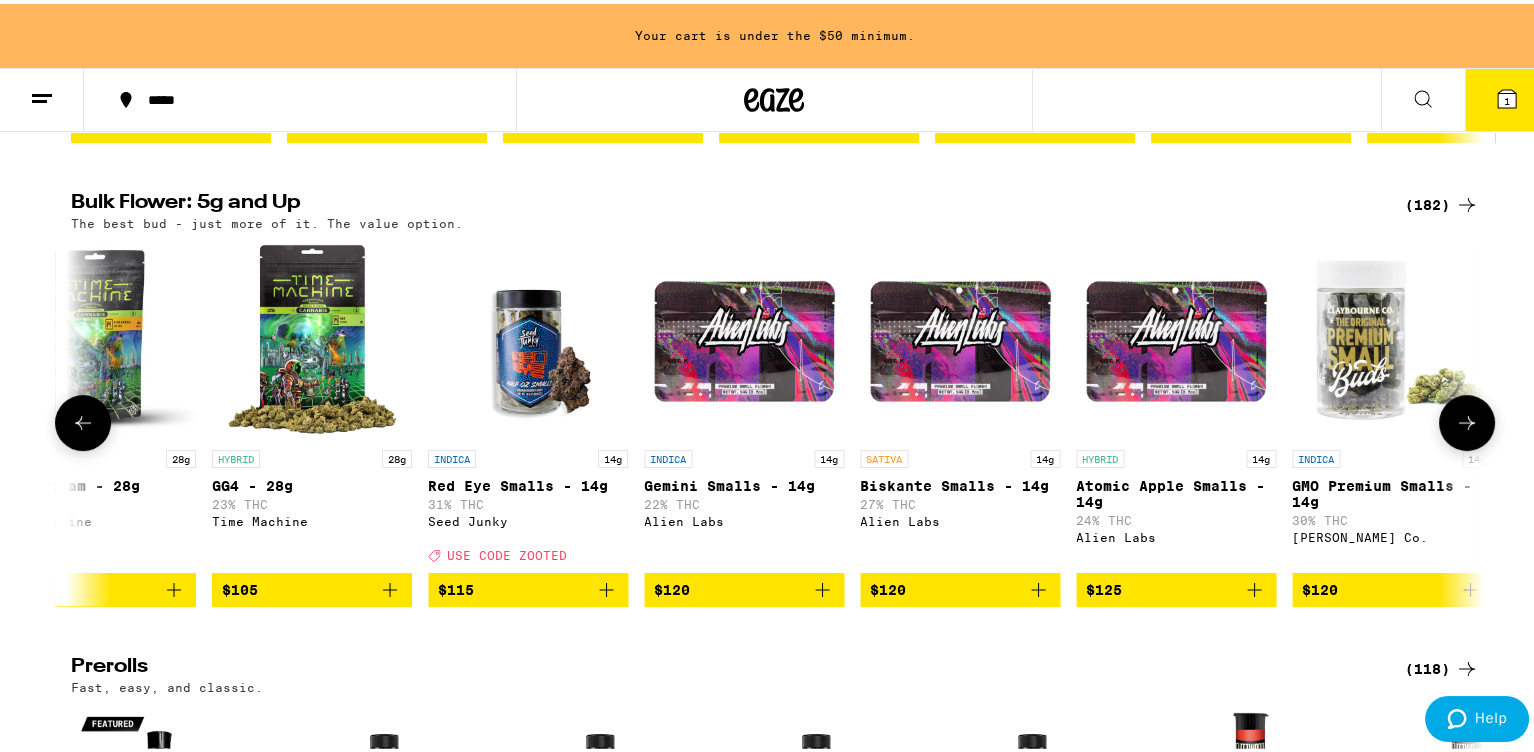 click at bounding box center [1467, 419] 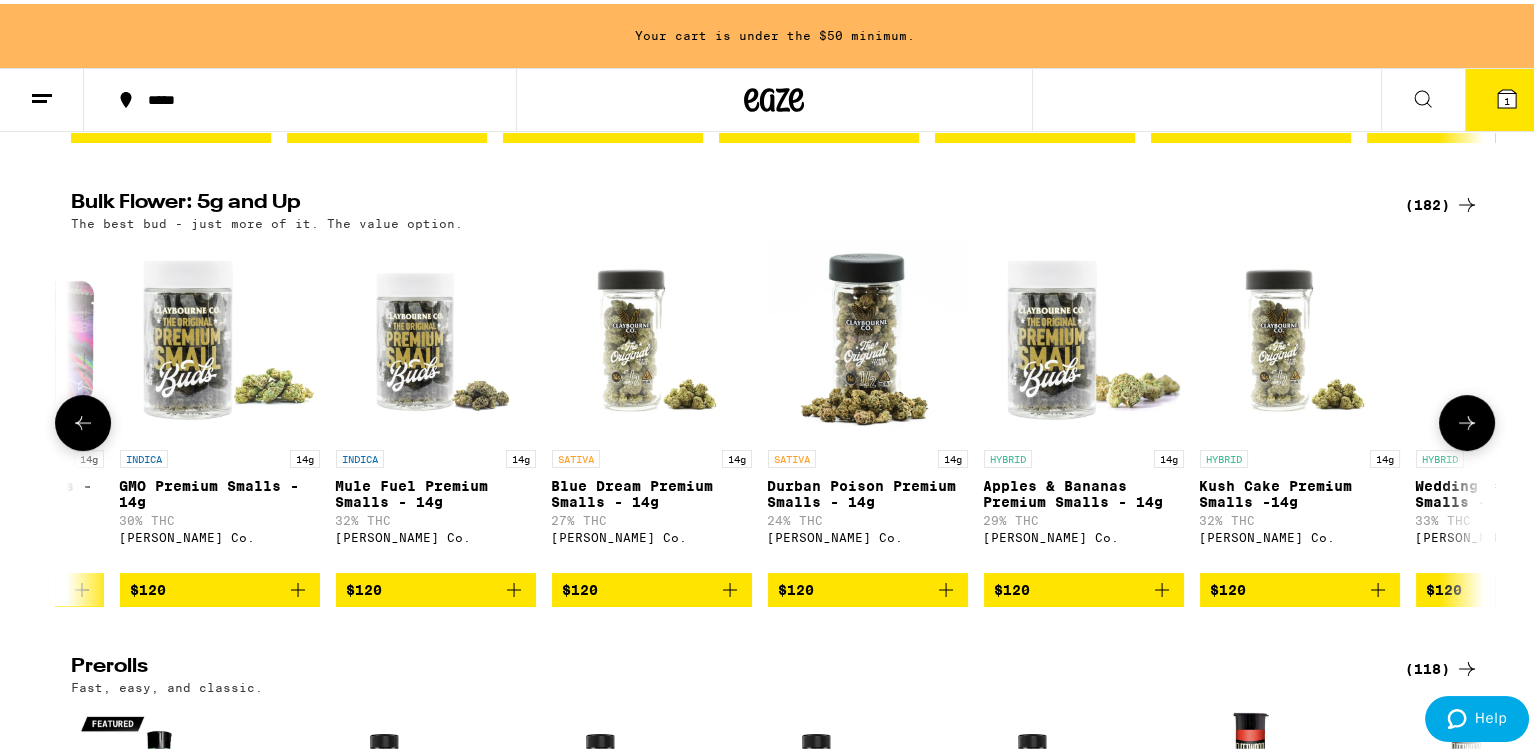 scroll, scrollTop: 0, scrollLeft: 30858, axis: horizontal 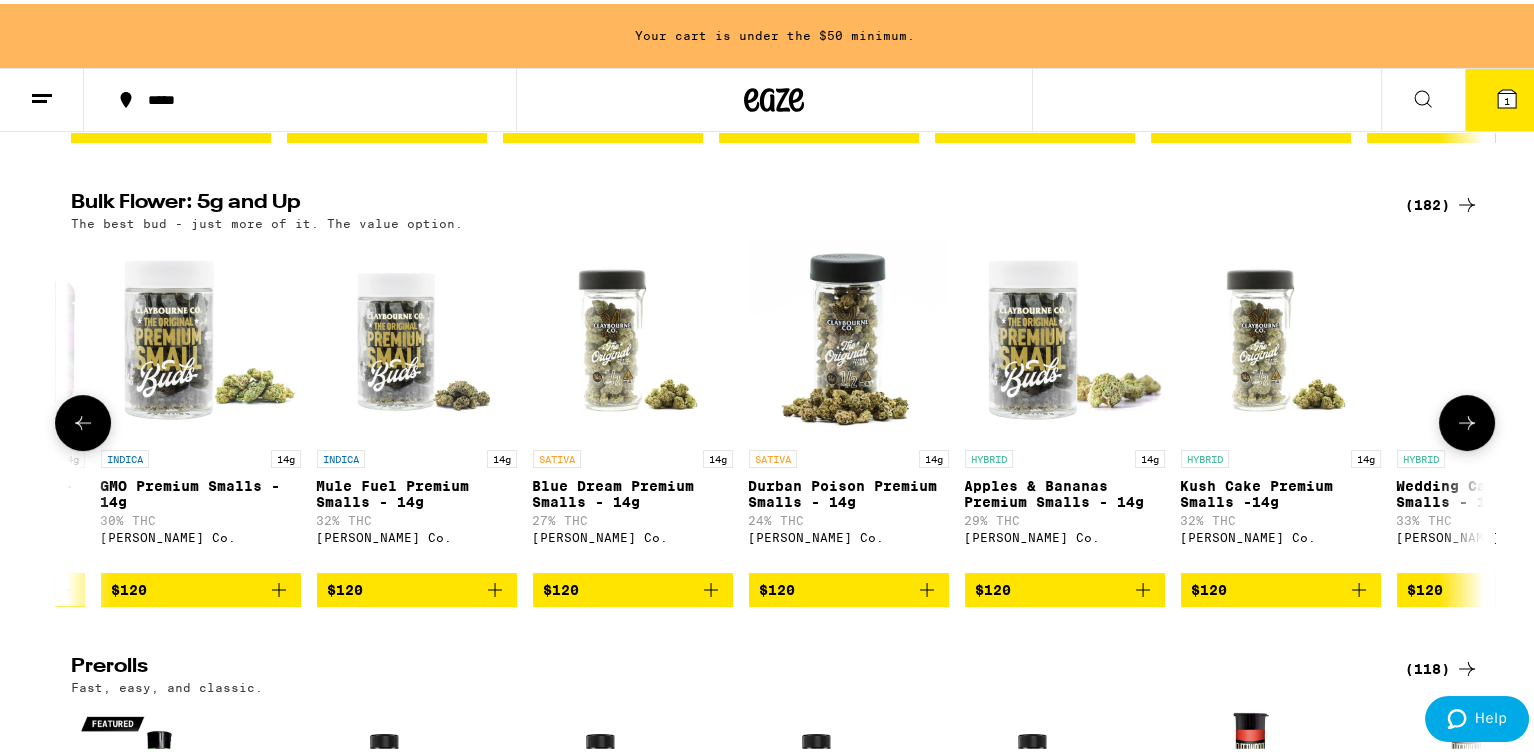 click at bounding box center (1467, 419) 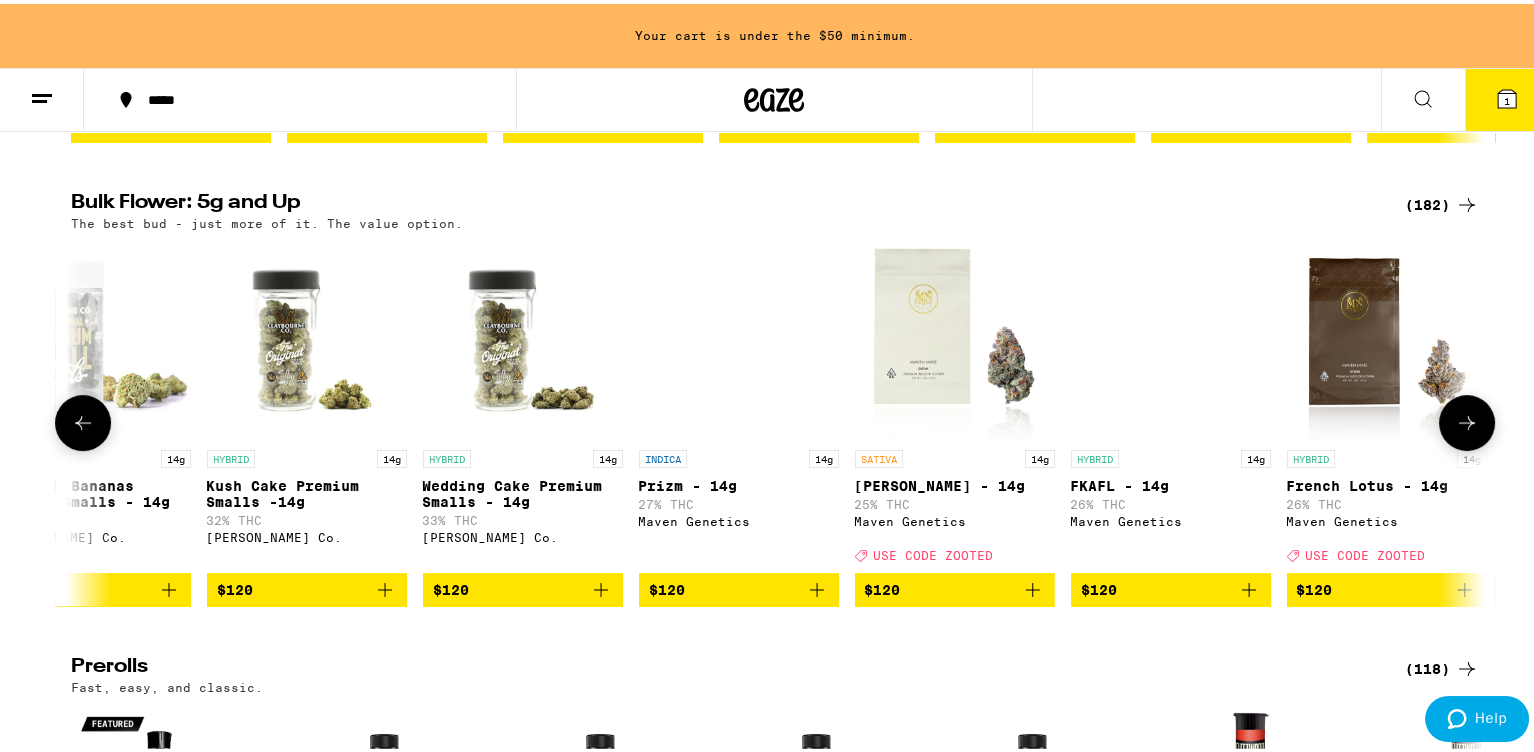 scroll, scrollTop: 0, scrollLeft: 32048, axis: horizontal 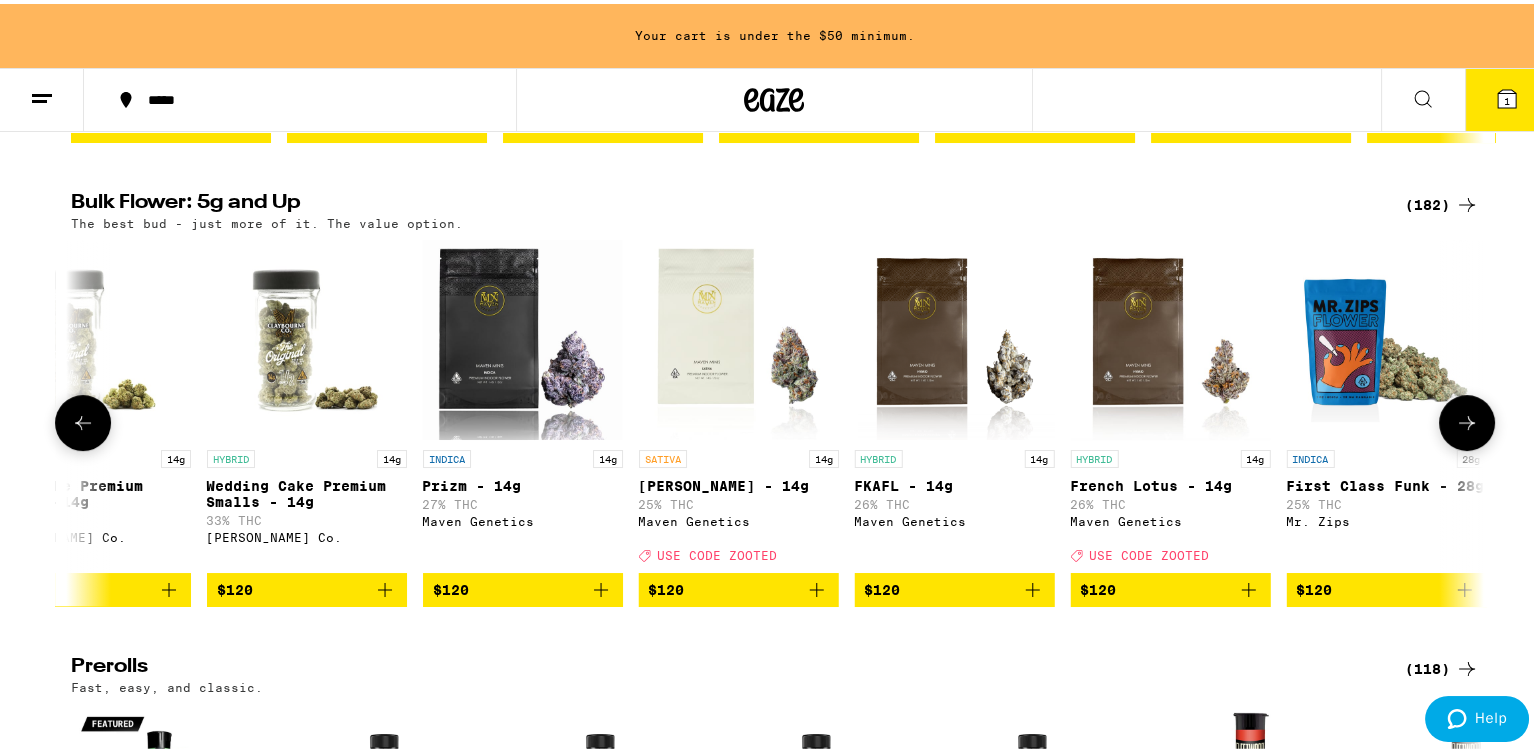 click 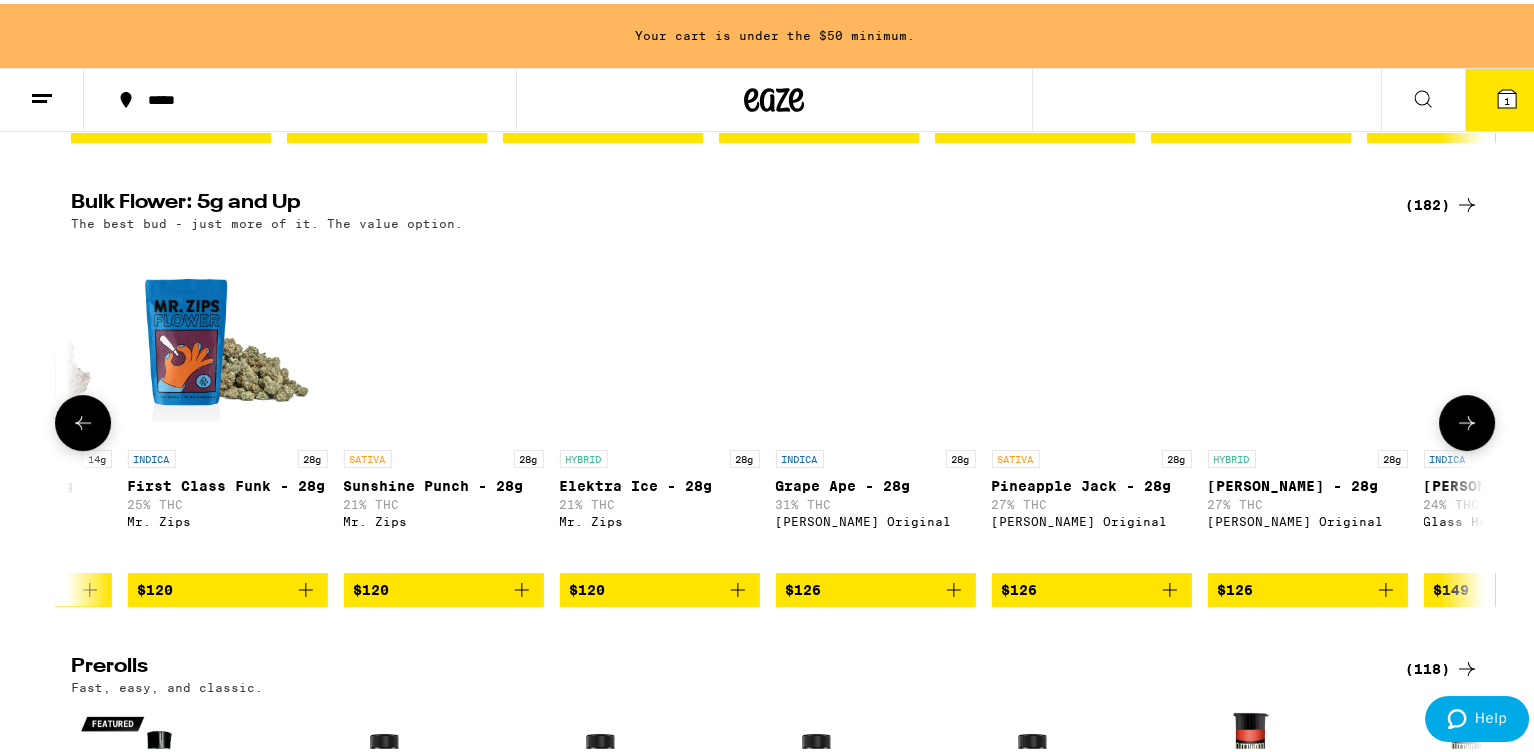 scroll, scrollTop: 0, scrollLeft: 33238, axis: horizontal 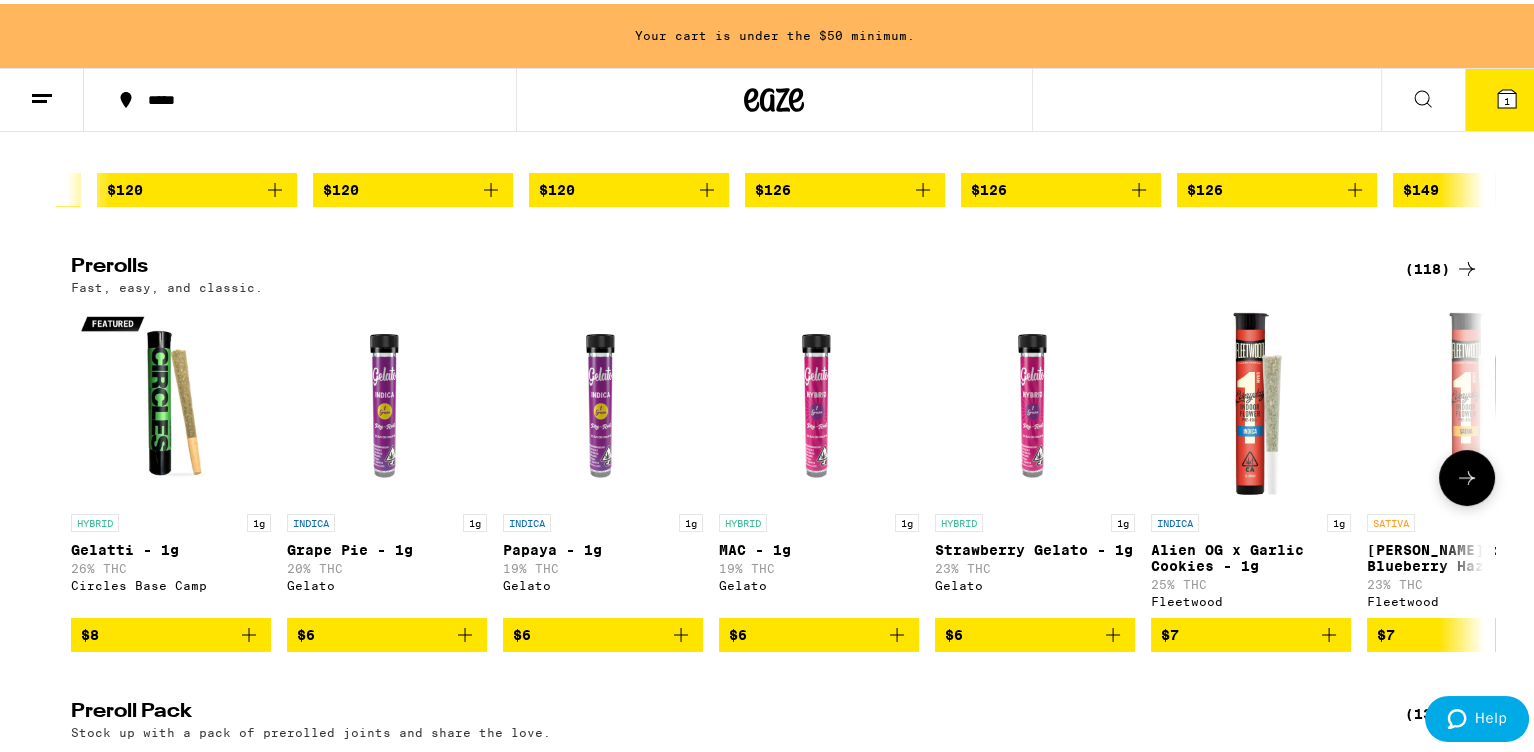 click on "$8" at bounding box center [171, 631] 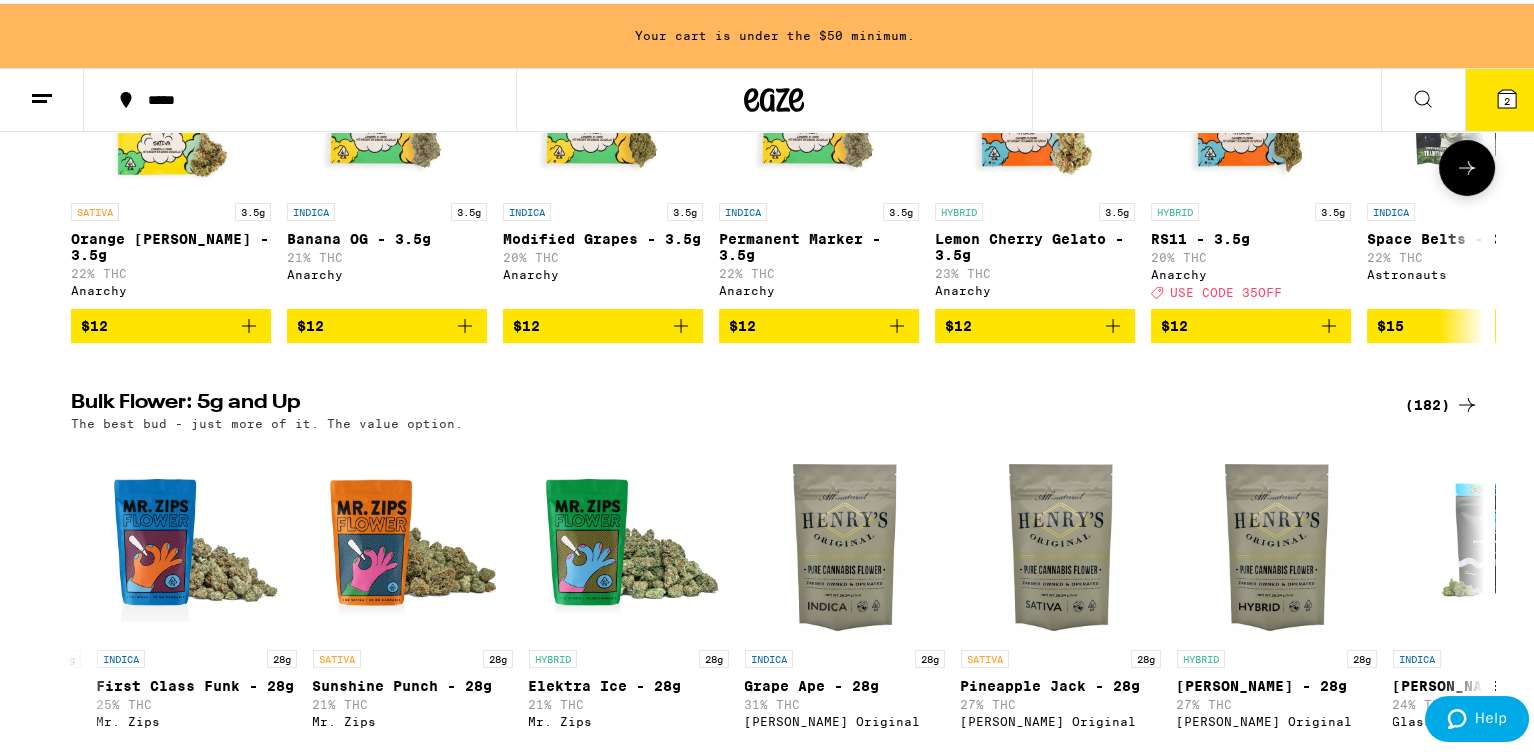 scroll, scrollTop: 0, scrollLeft: 0, axis: both 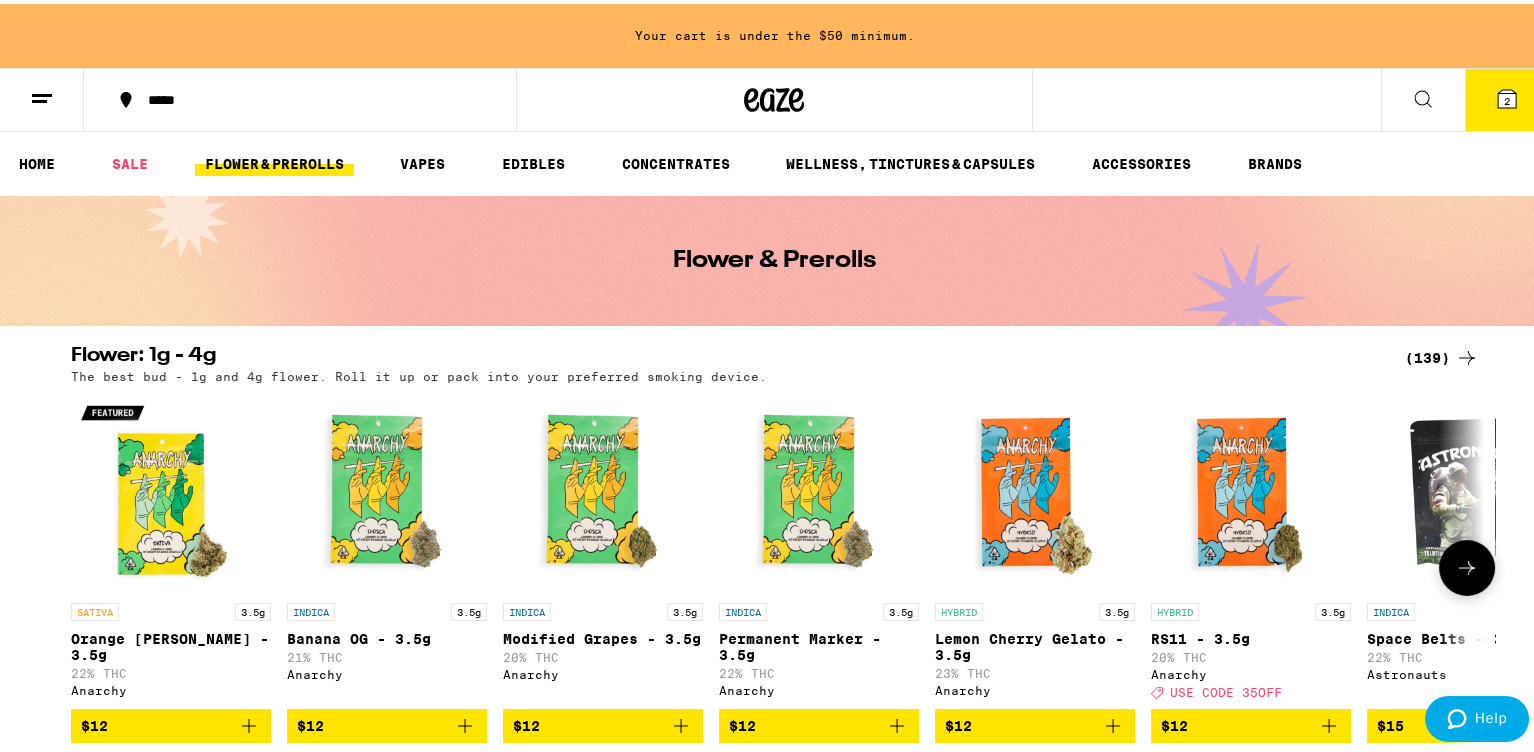 click on "The best bud - 1g and 4g flower. Roll it up or pack into your preferred smoking device." at bounding box center (775, 372) 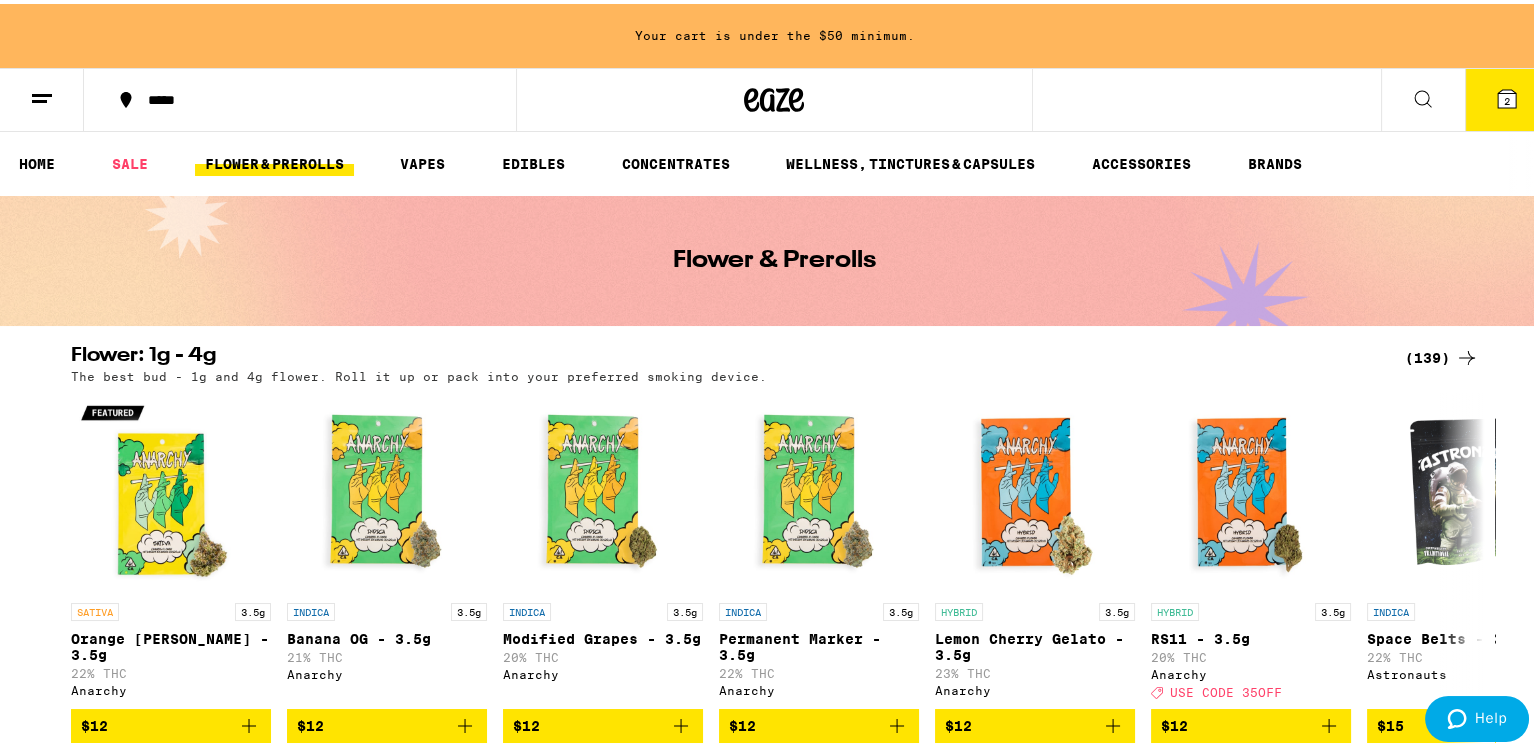 click on "(139)" at bounding box center (1442, 354) 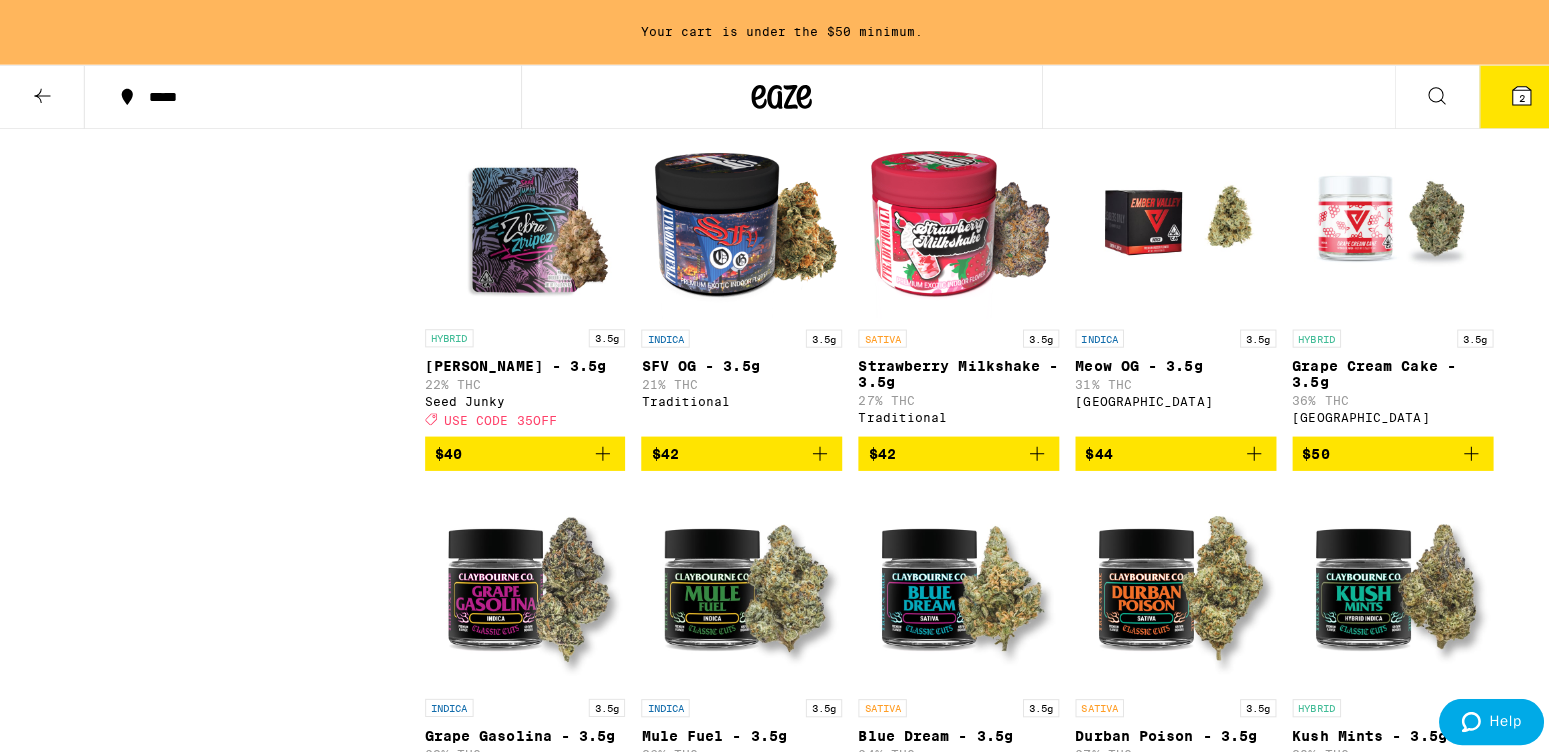 scroll, scrollTop: 5200, scrollLeft: 0, axis: vertical 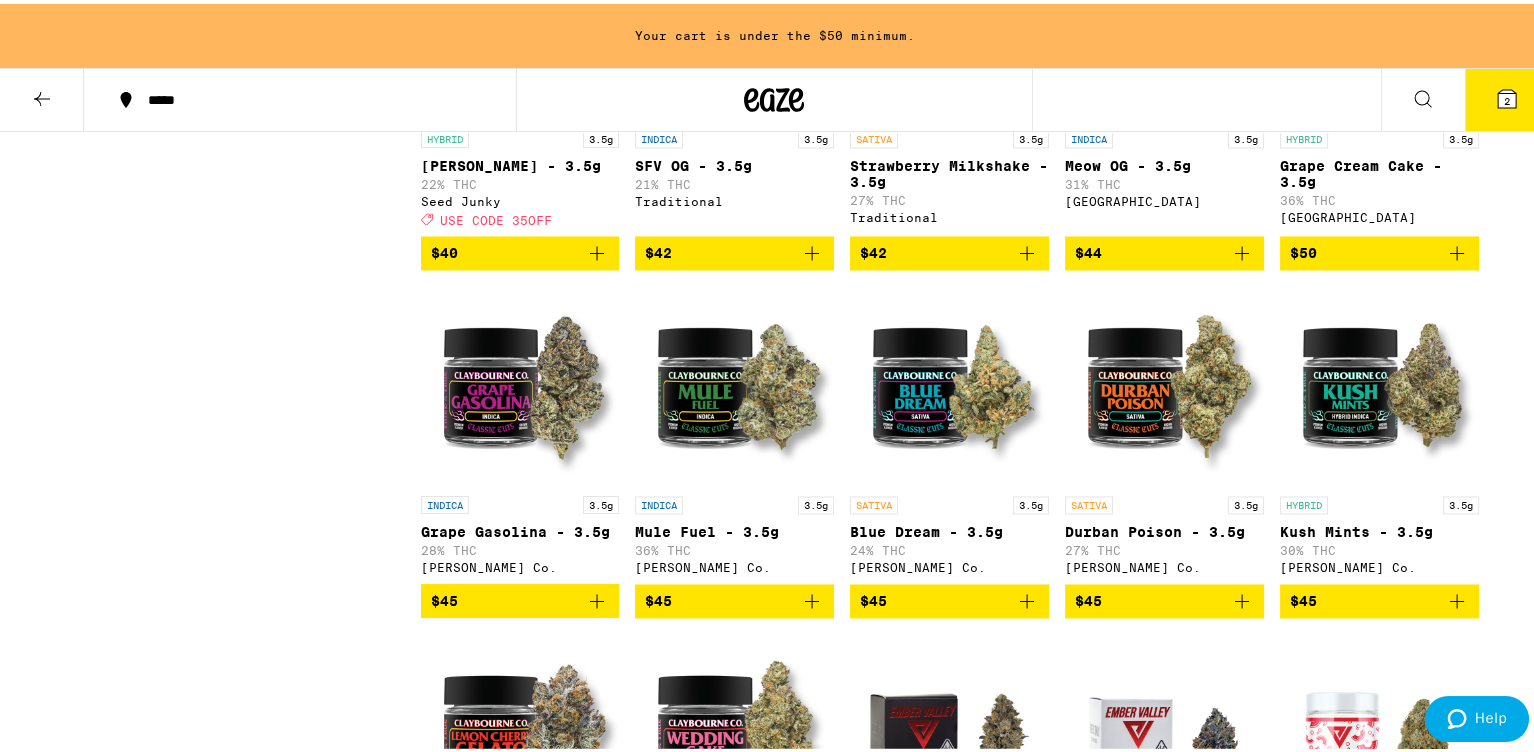 click at bounding box center [520, 382] 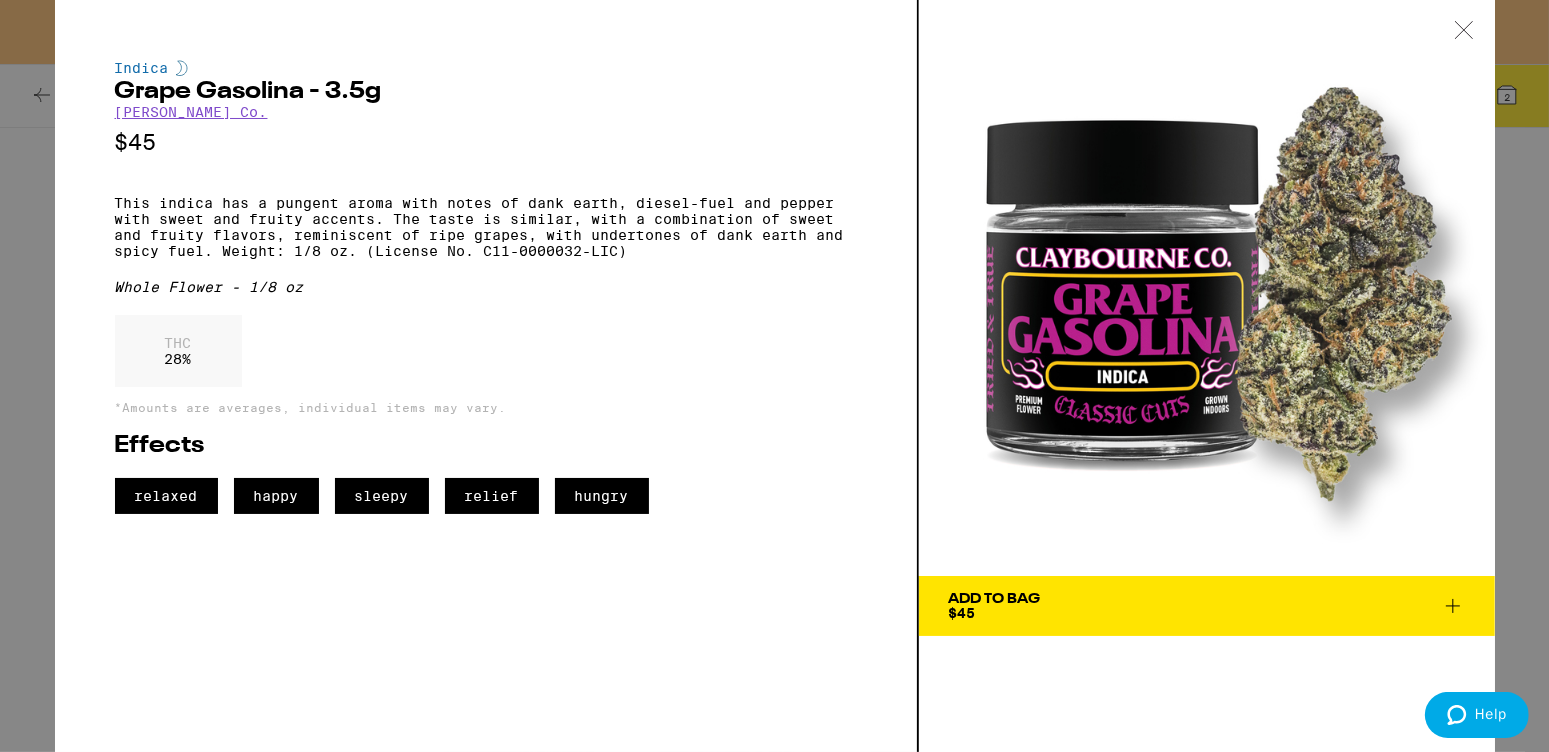 click on "Add To Bag $45" at bounding box center (1207, 606) 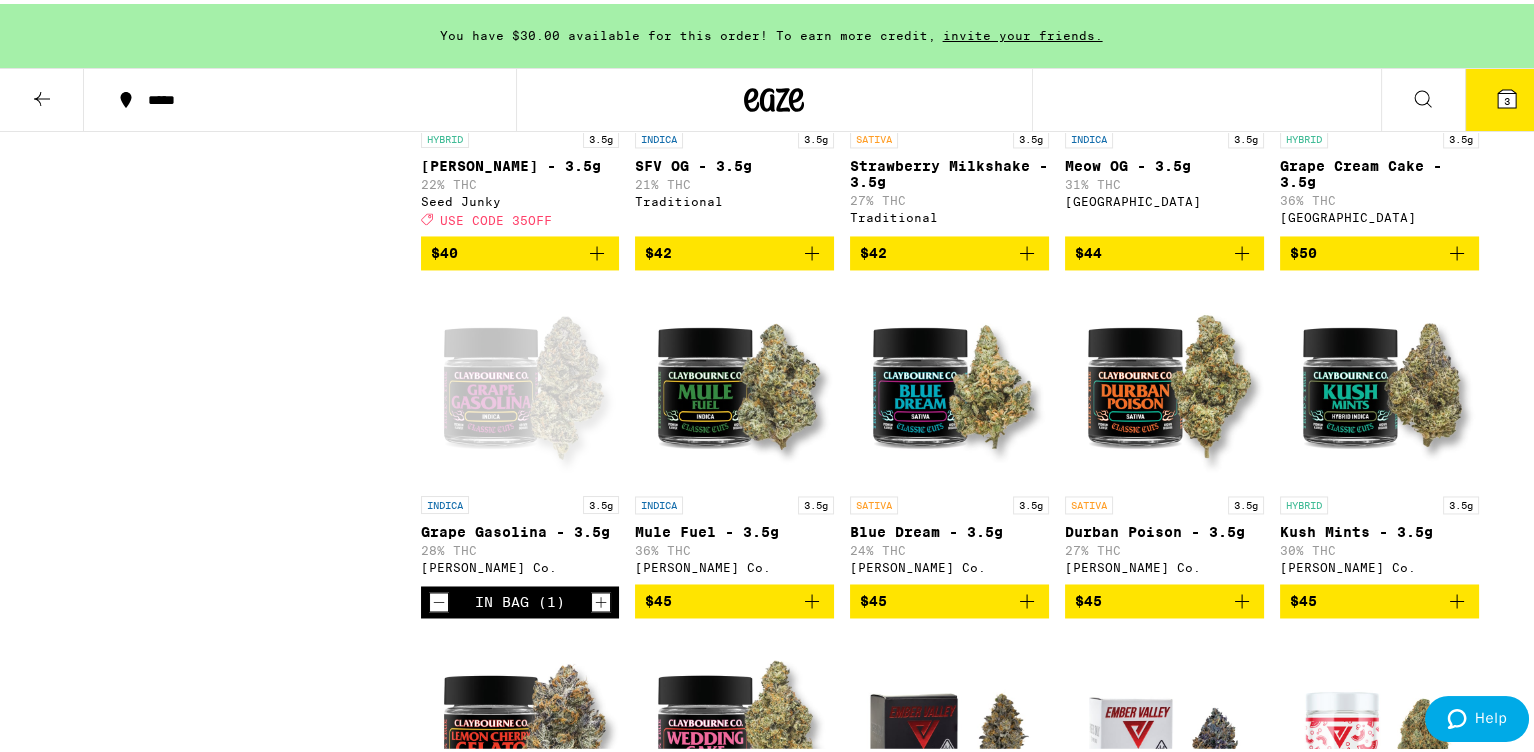 click 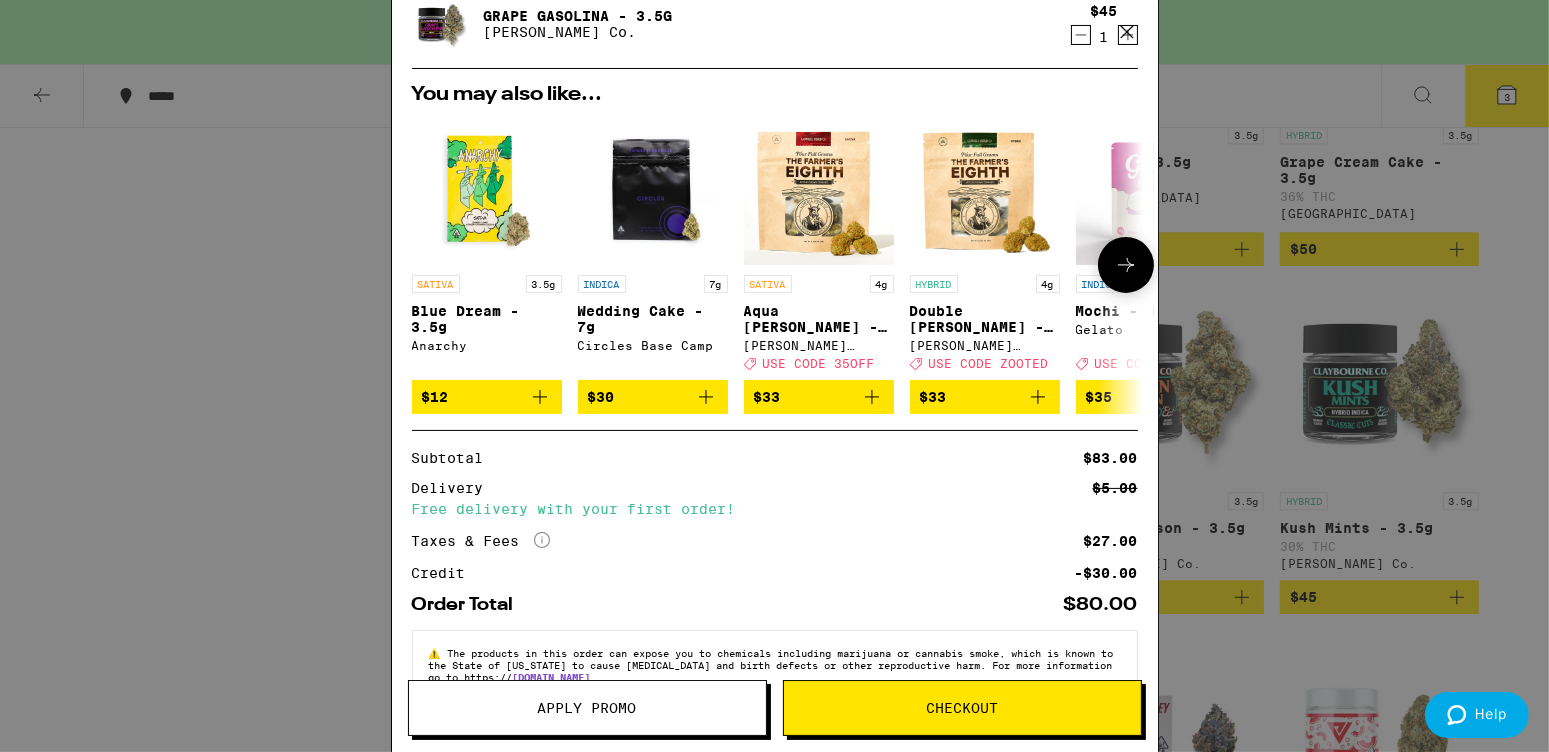 scroll, scrollTop: 339, scrollLeft: 0, axis: vertical 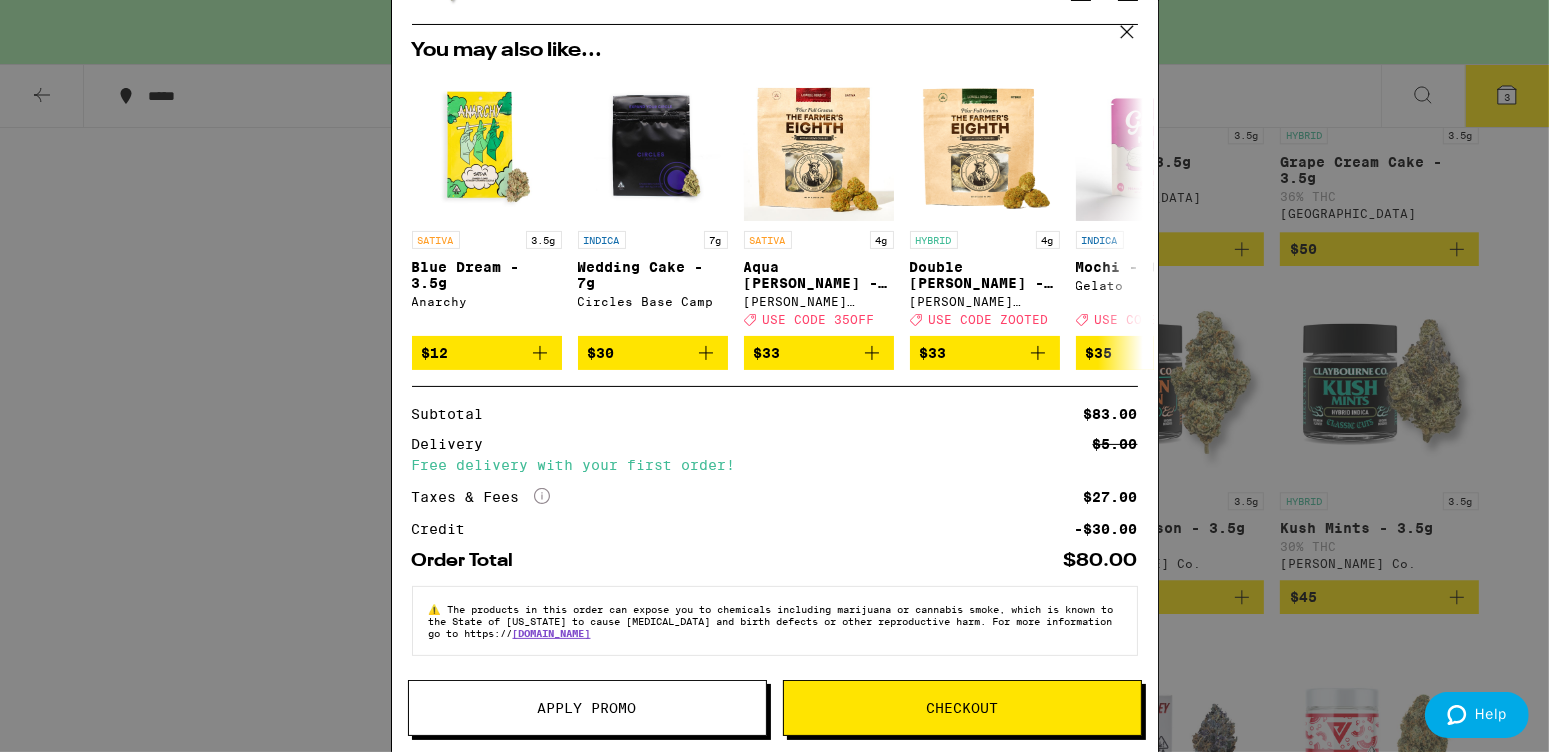 click on "Checkout" at bounding box center (962, 708) 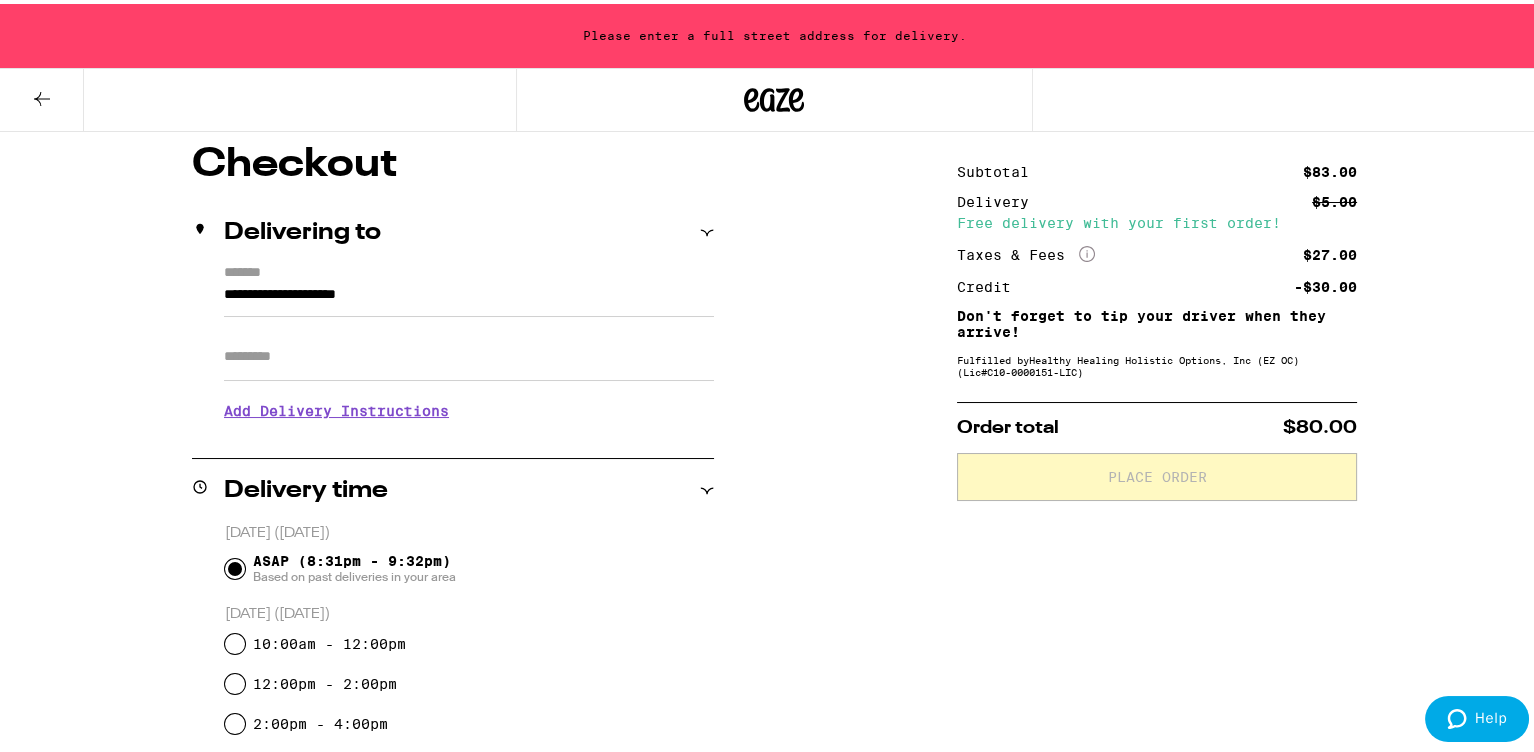 scroll, scrollTop: 200, scrollLeft: 0, axis: vertical 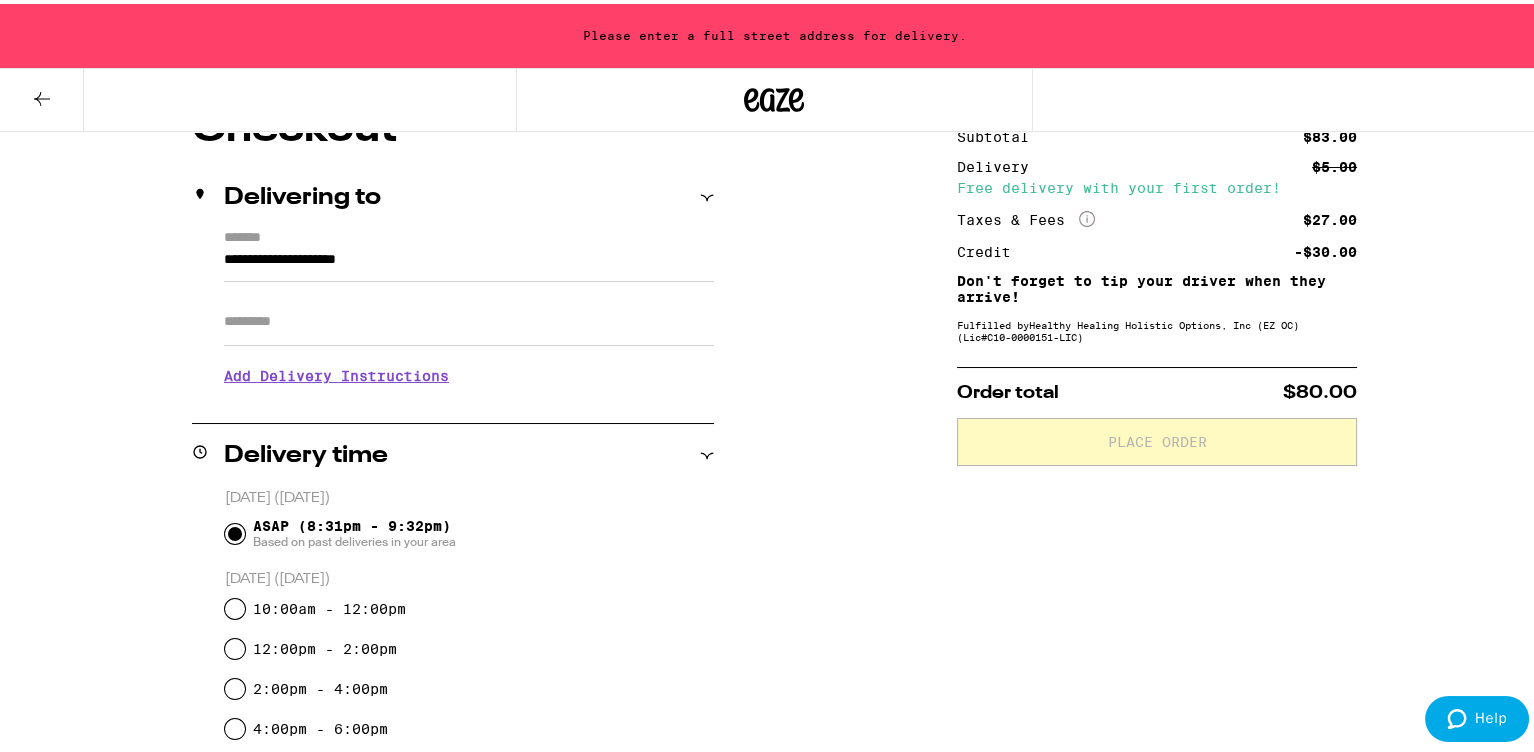 click on "**********" at bounding box center [469, 261] 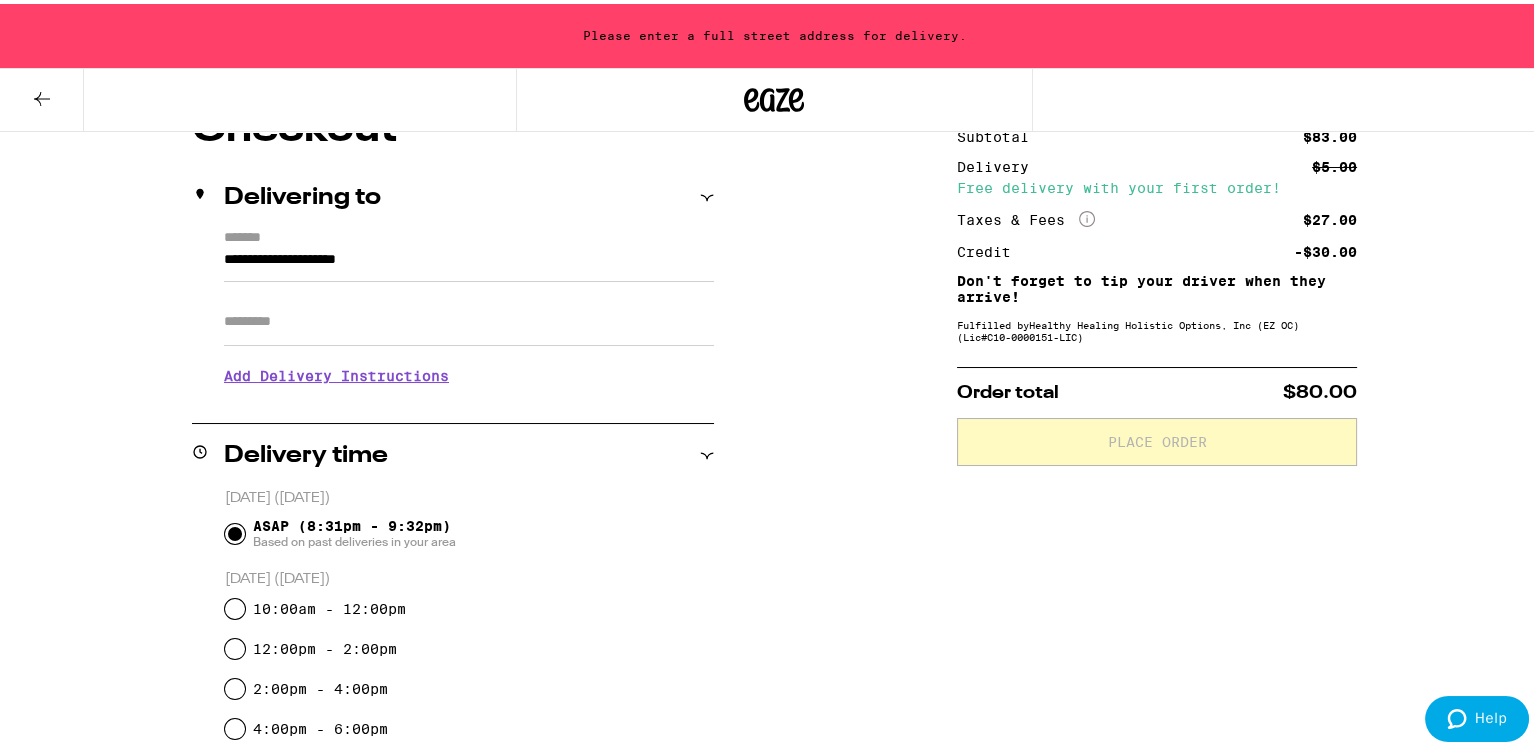 click on "**********" at bounding box center (453, 312) 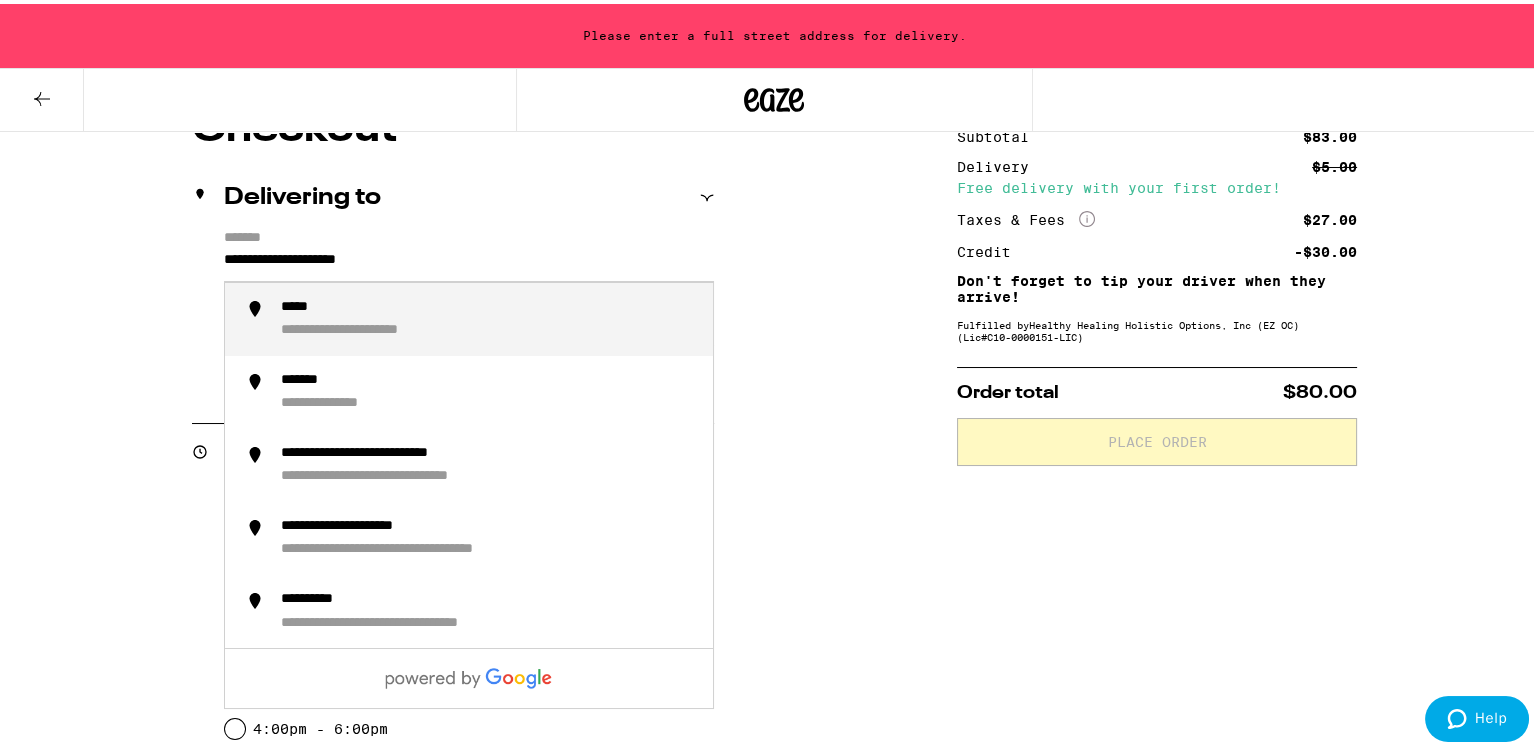 click on "**********" at bounding box center (469, 261) 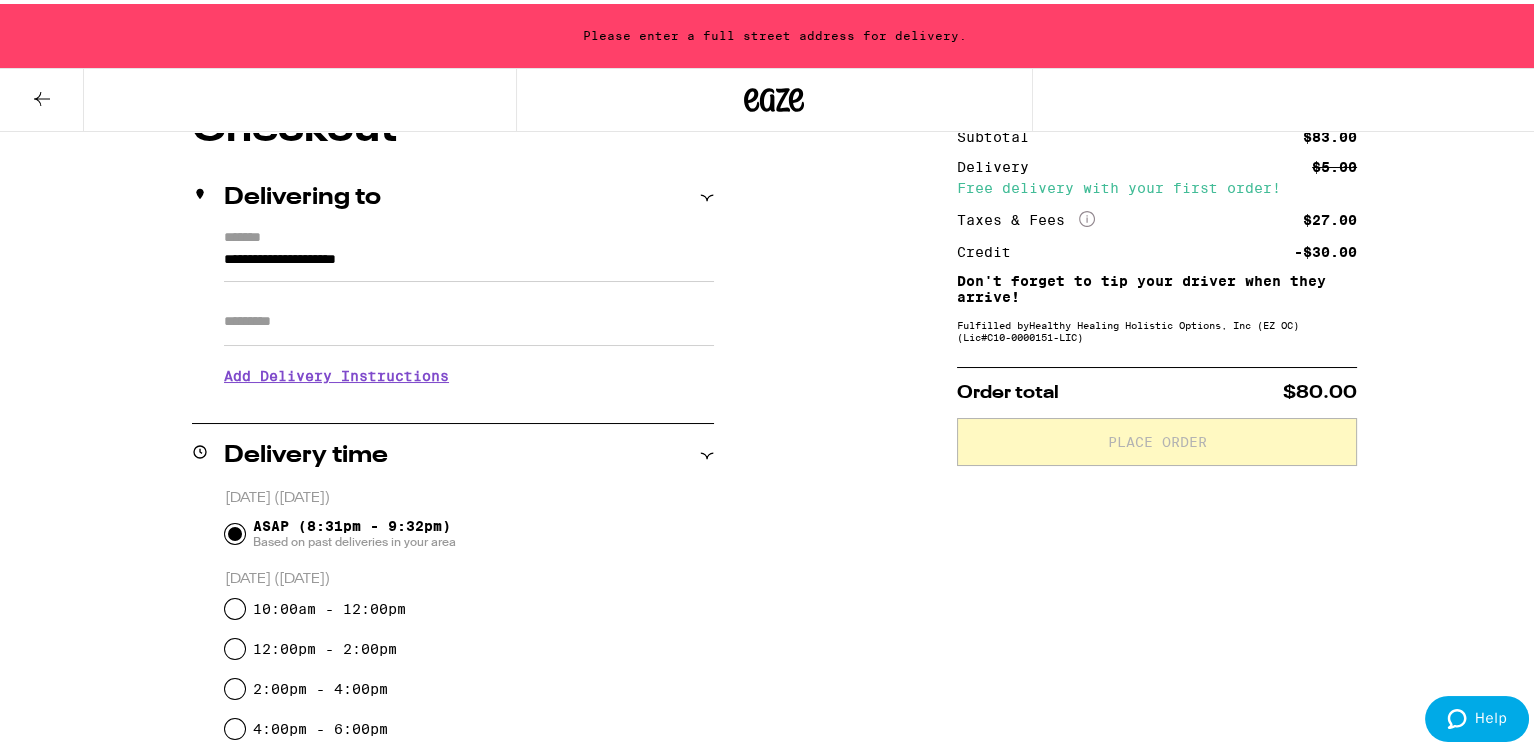 click on "**********" at bounding box center (453, 312) 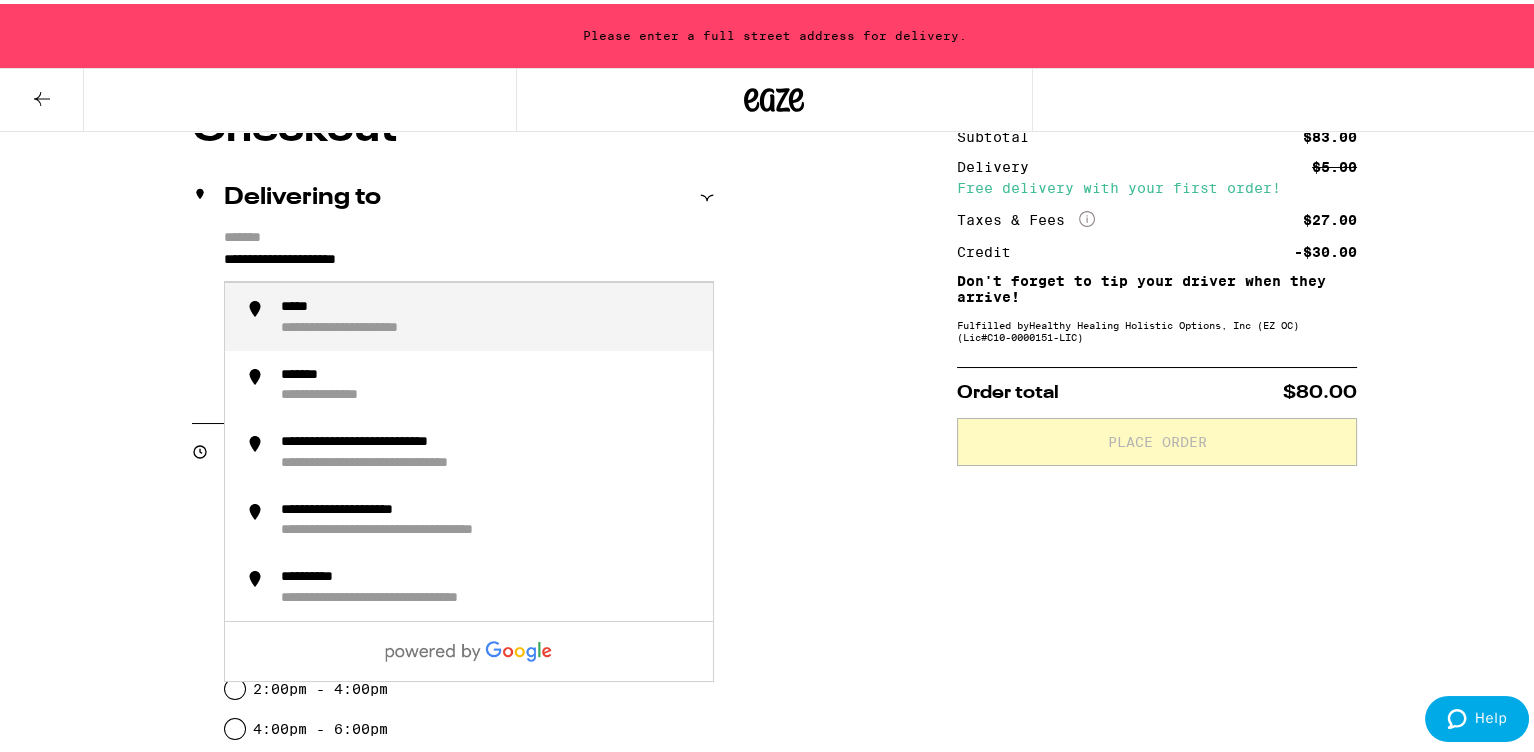 click on "**********" at bounding box center (469, 261) 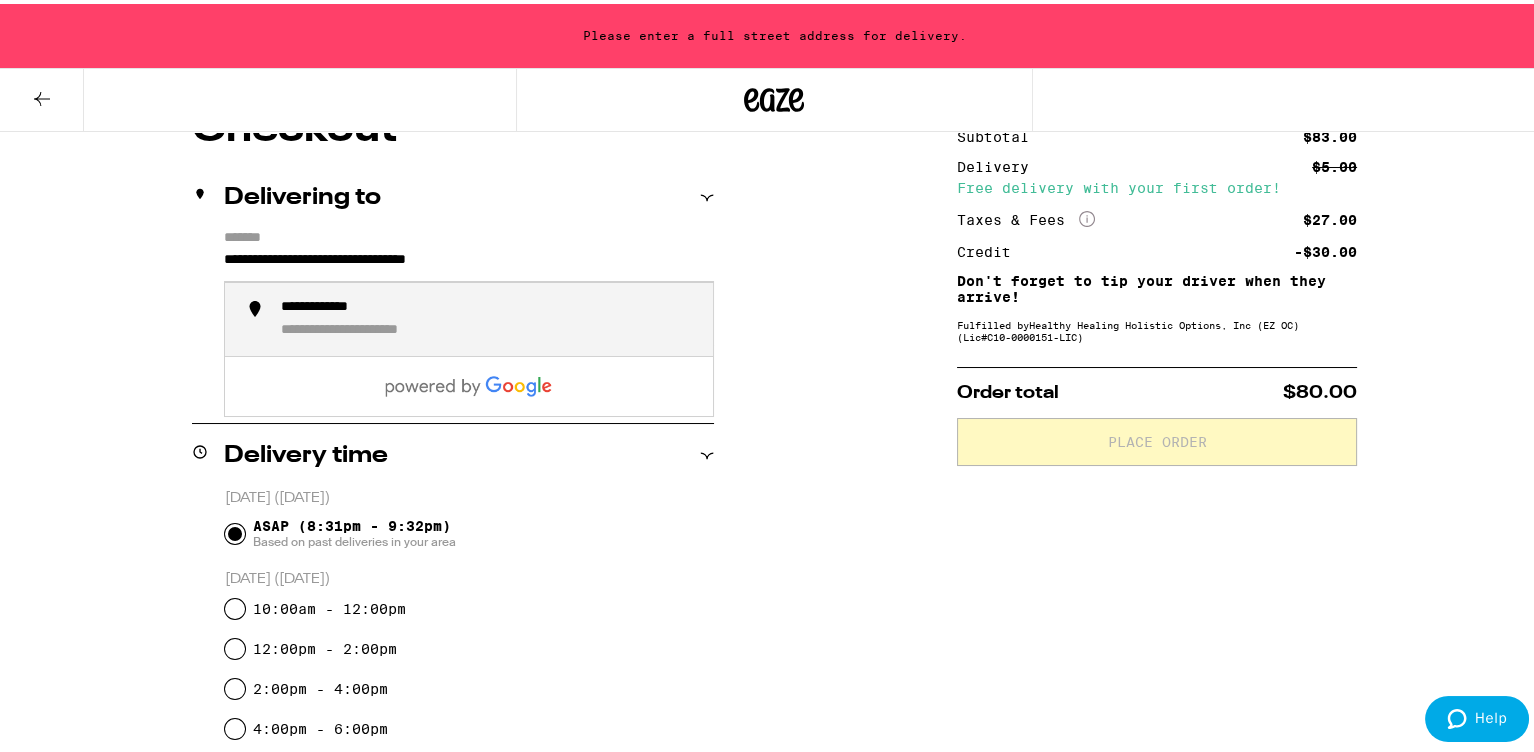 click on "**********" at bounding box center (385, 327) 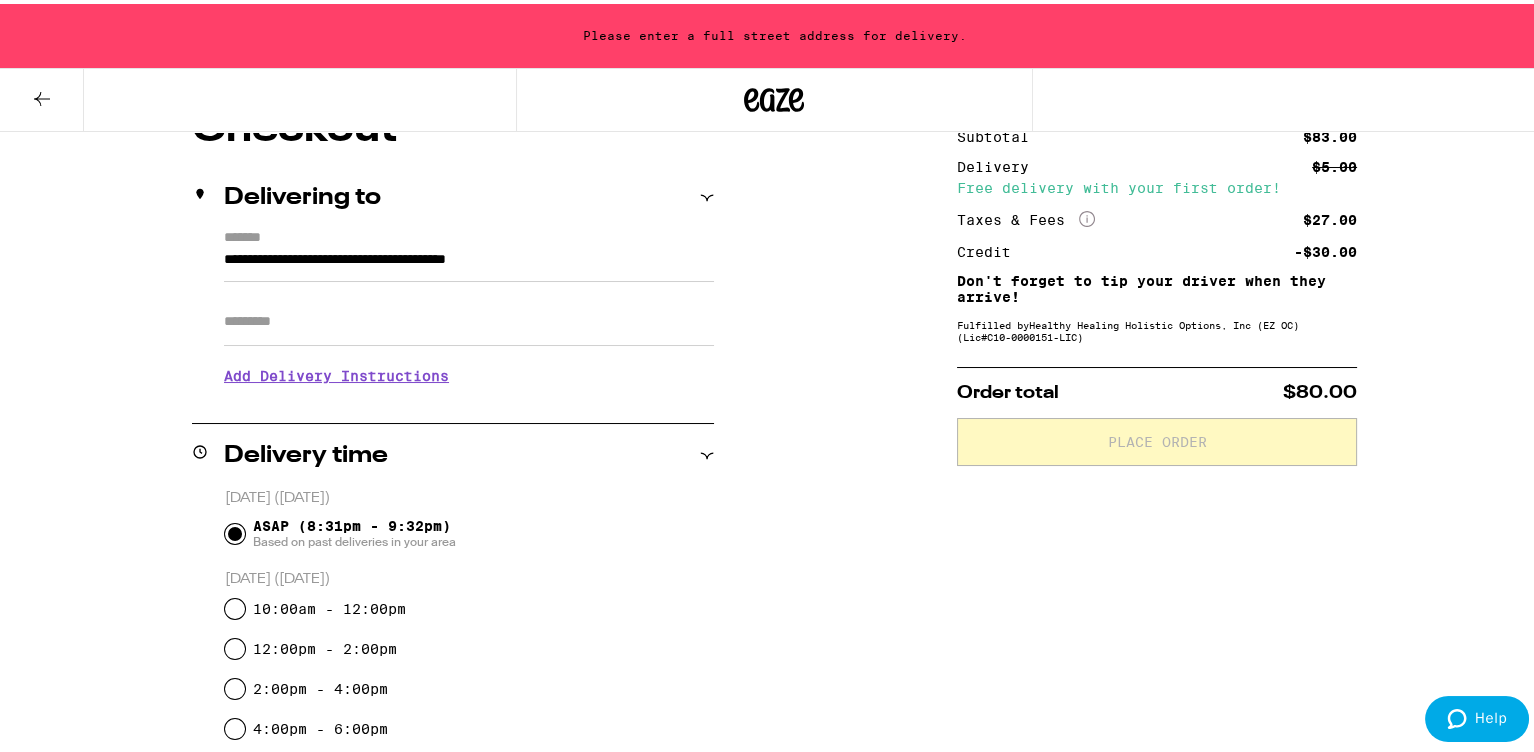 type on "**********" 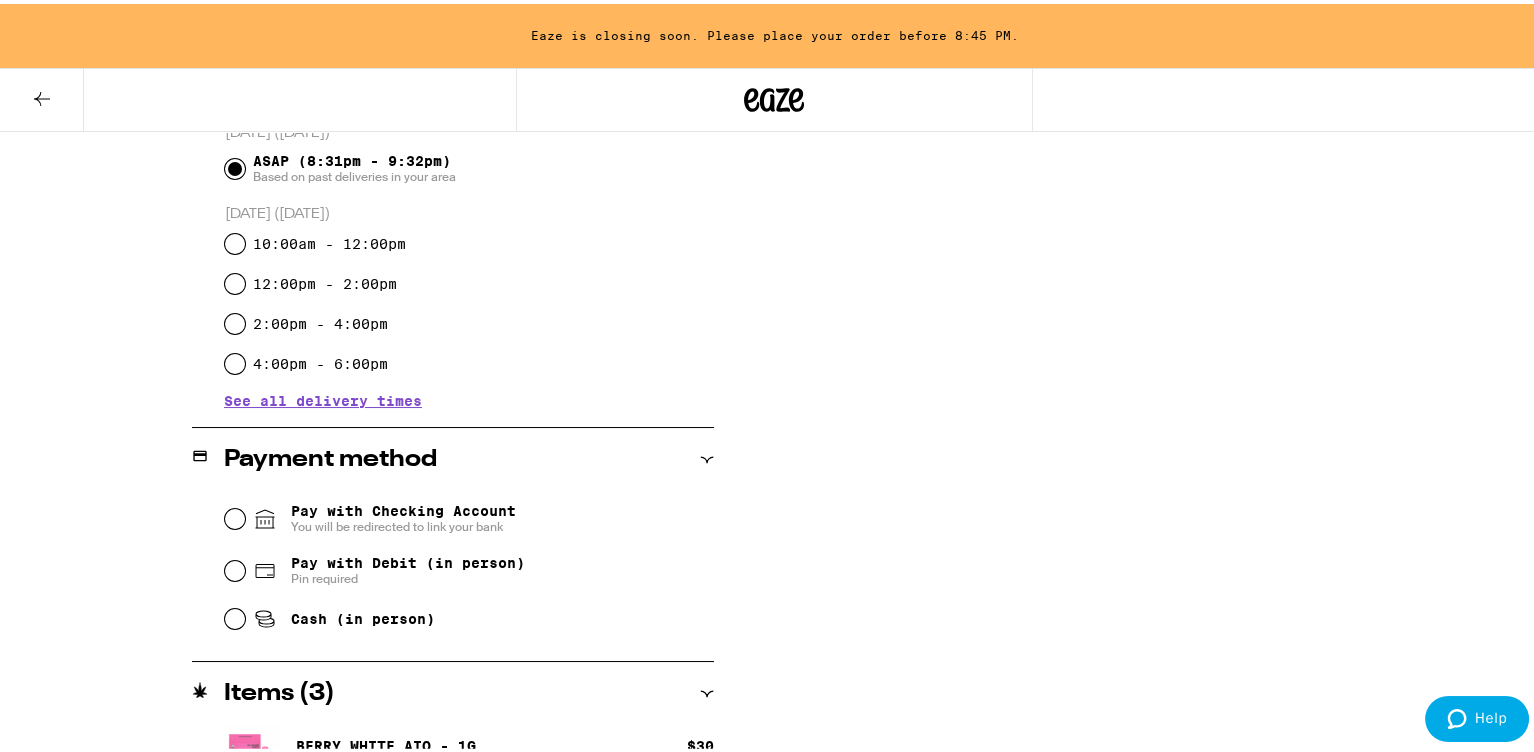 scroll, scrollTop: 600, scrollLeft: 0, axis: vertical 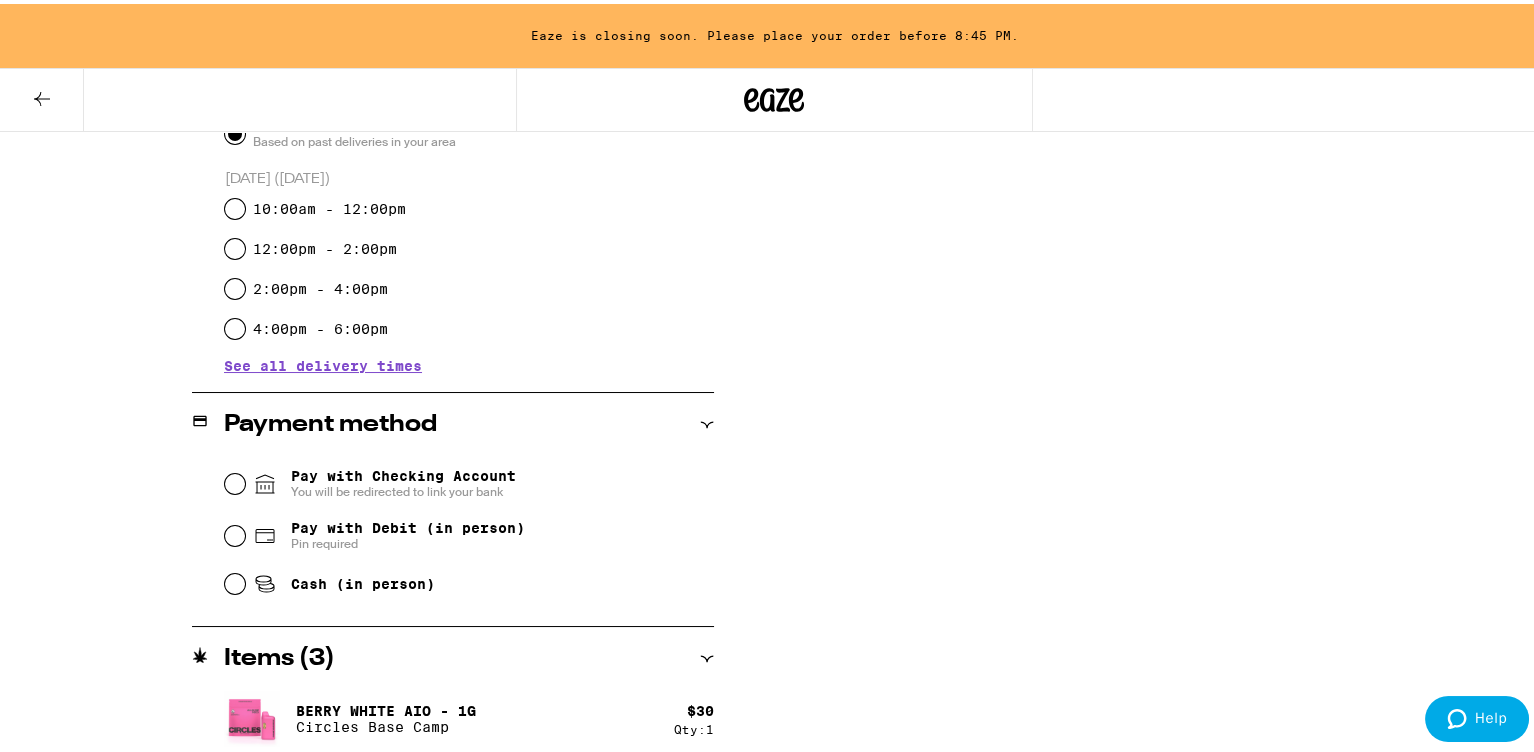 click on "Cash (in person)" at bounding box center [363, 580] 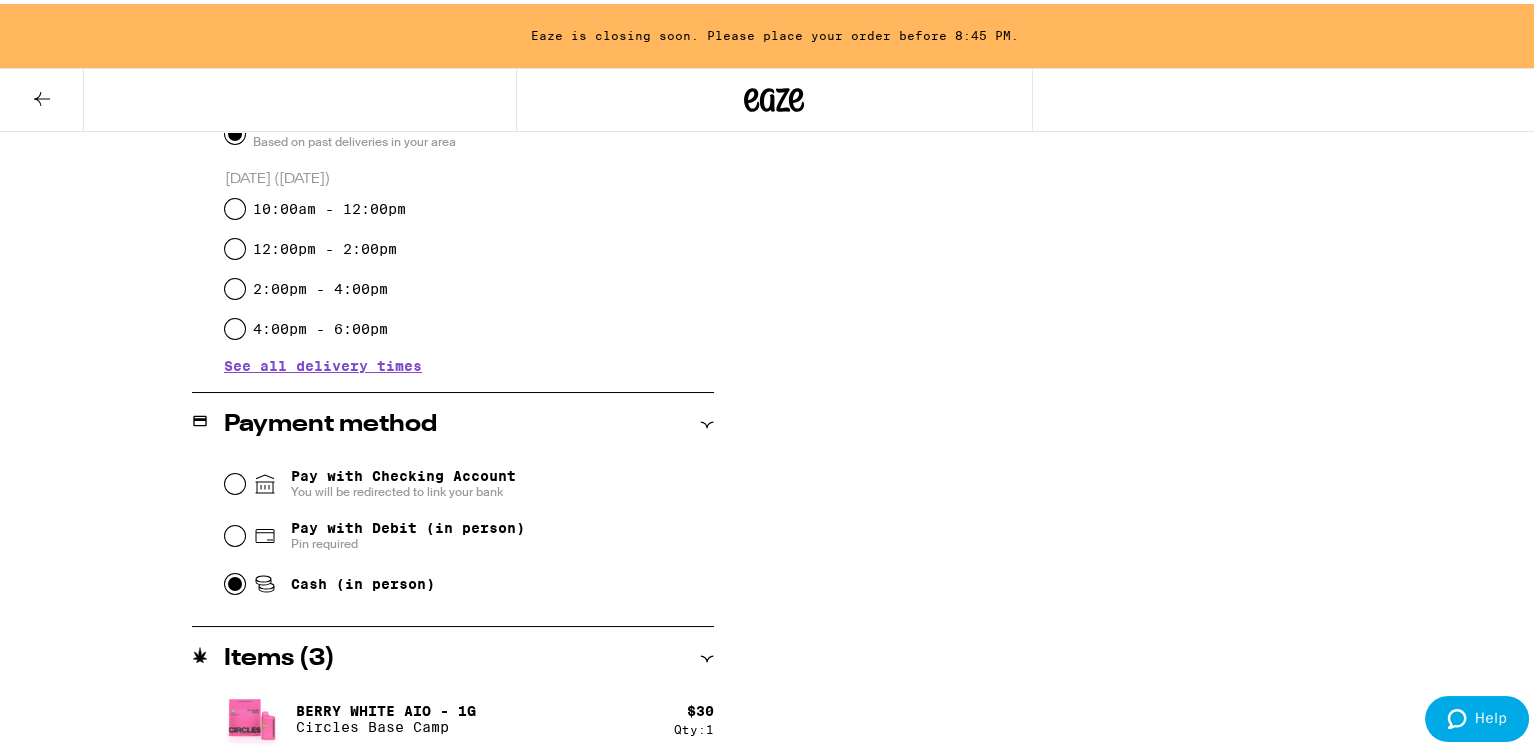 click on "Cash (in person)" at bounding box center (235, 580) 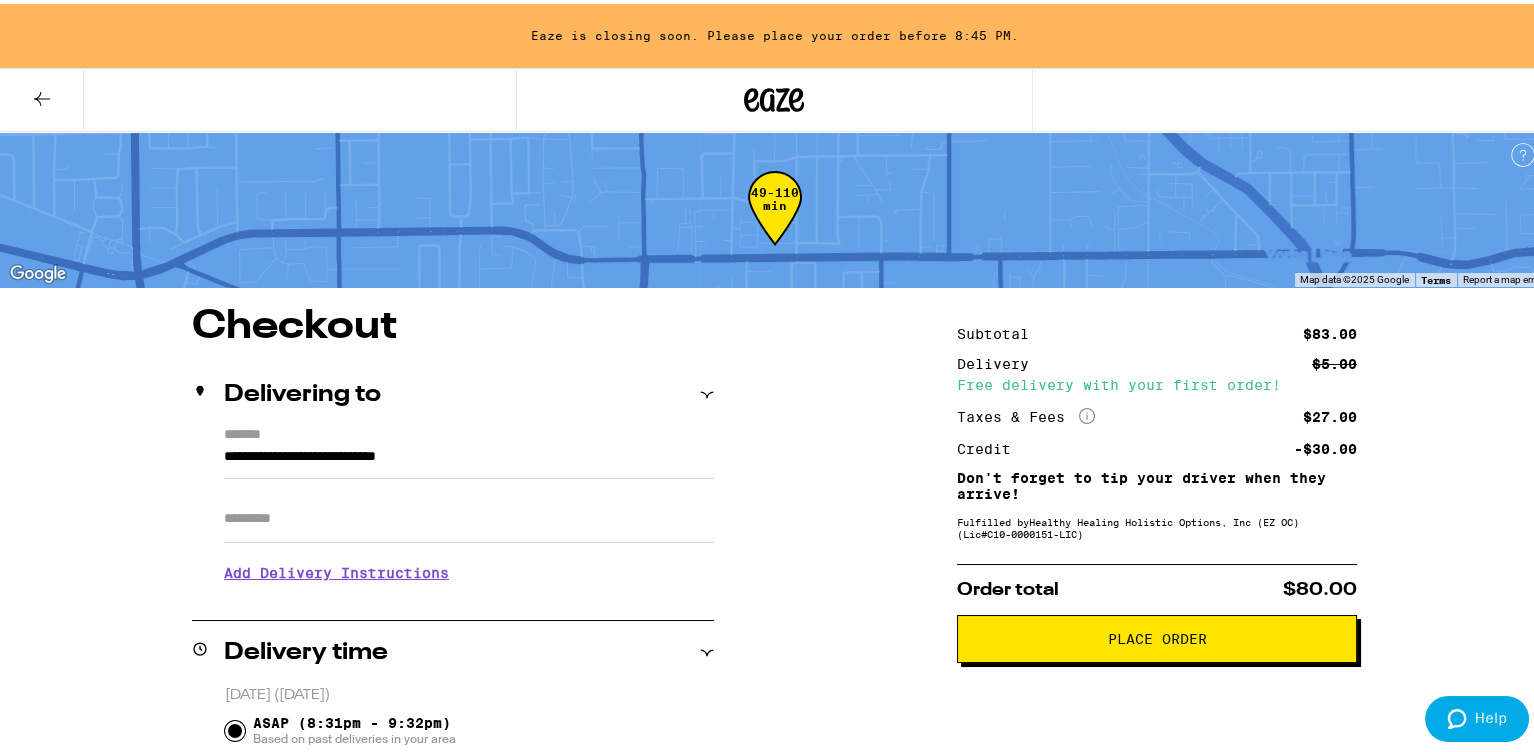 scroll, scrollTop: 0, scrollLeft: 0, axis: both 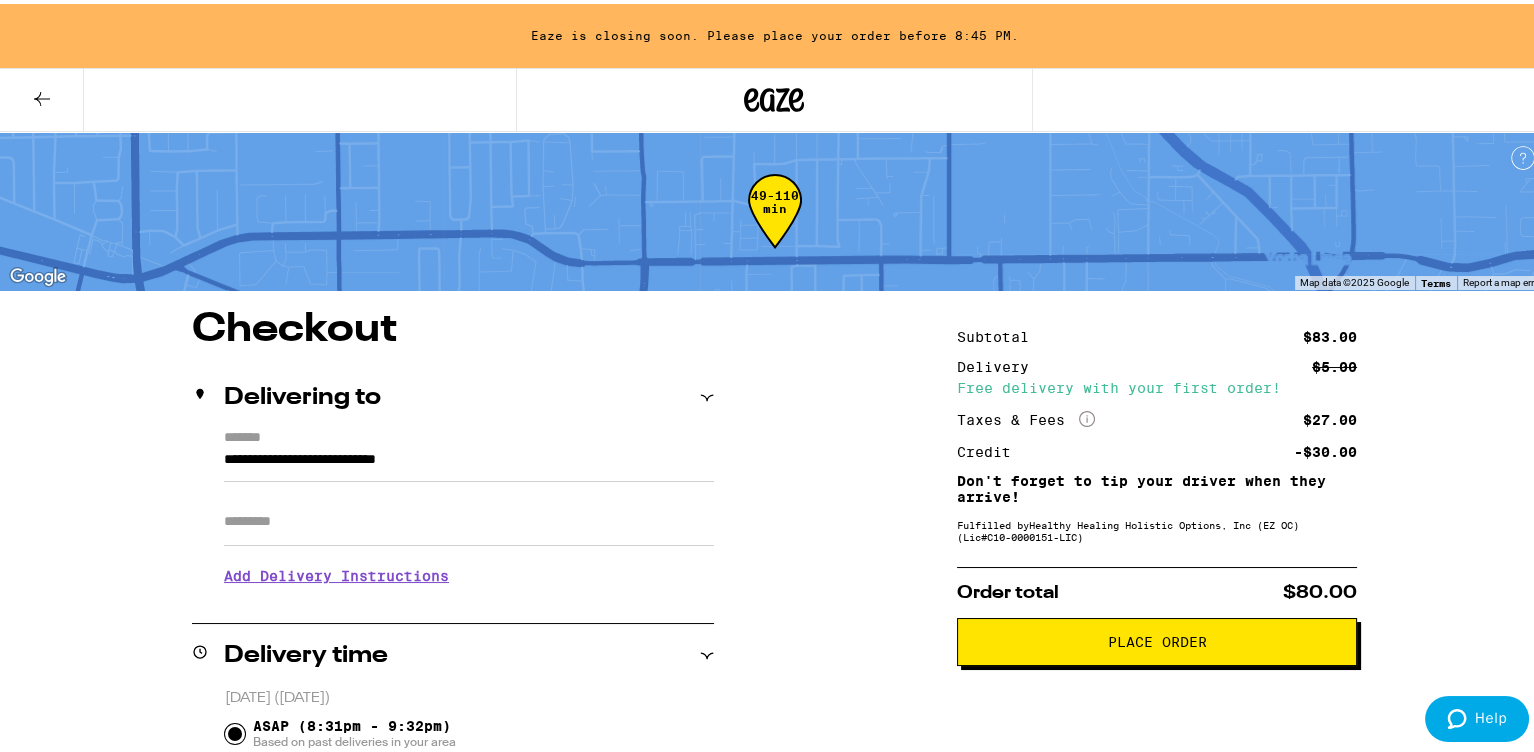 click on "Place Order" at bounding box center (1157, 638) 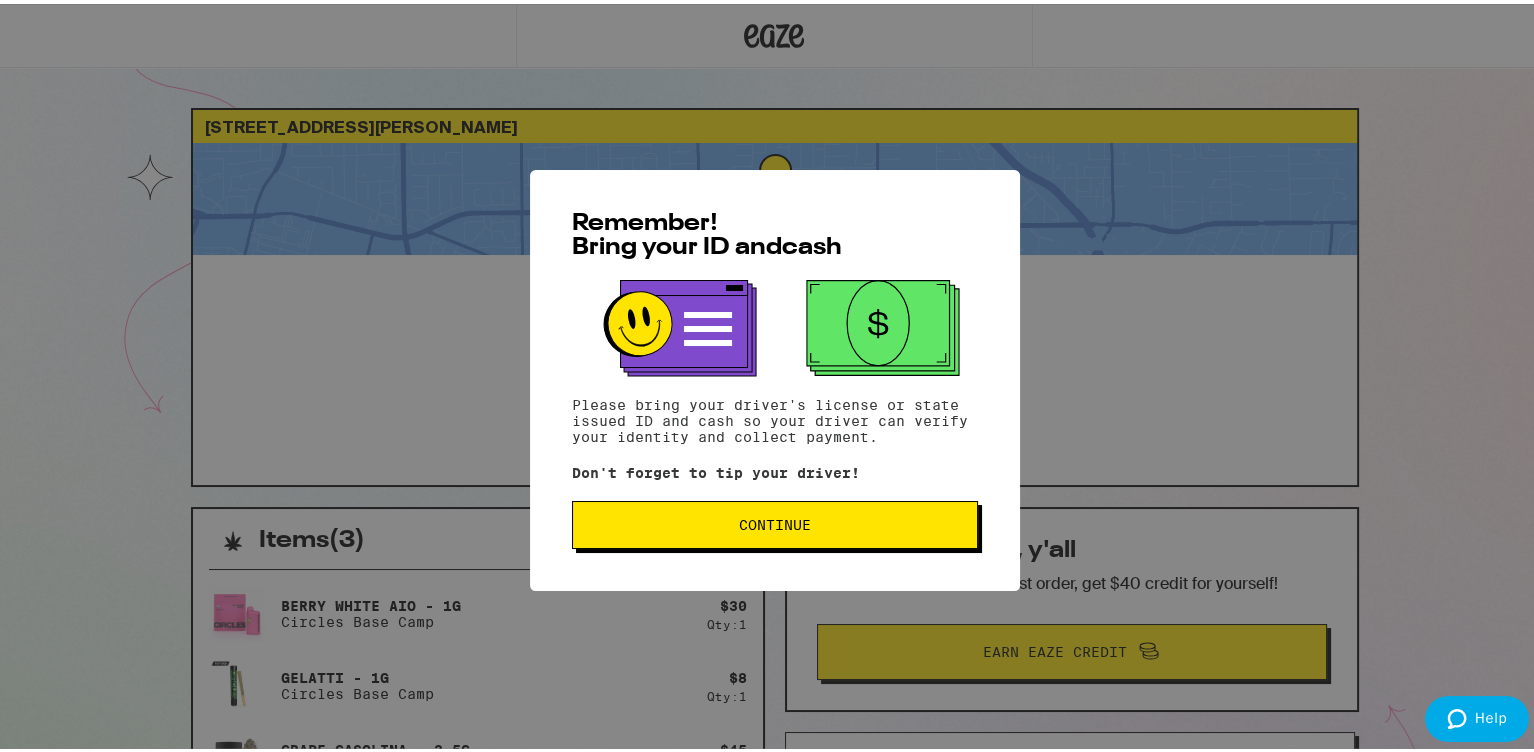 click on "Continue" at bounding box center (775, 521) 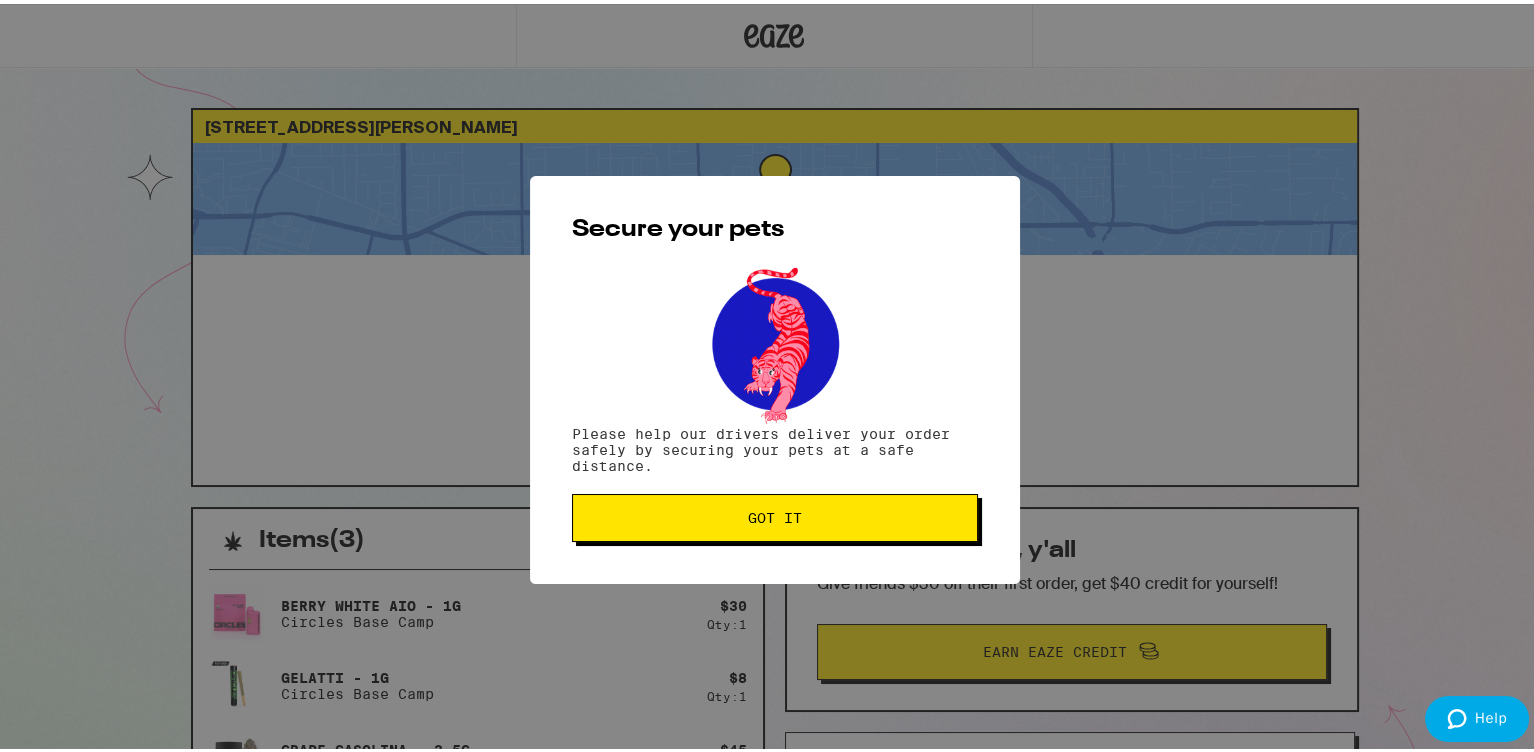 click on "Got it" at bounding box center [775, 514] 